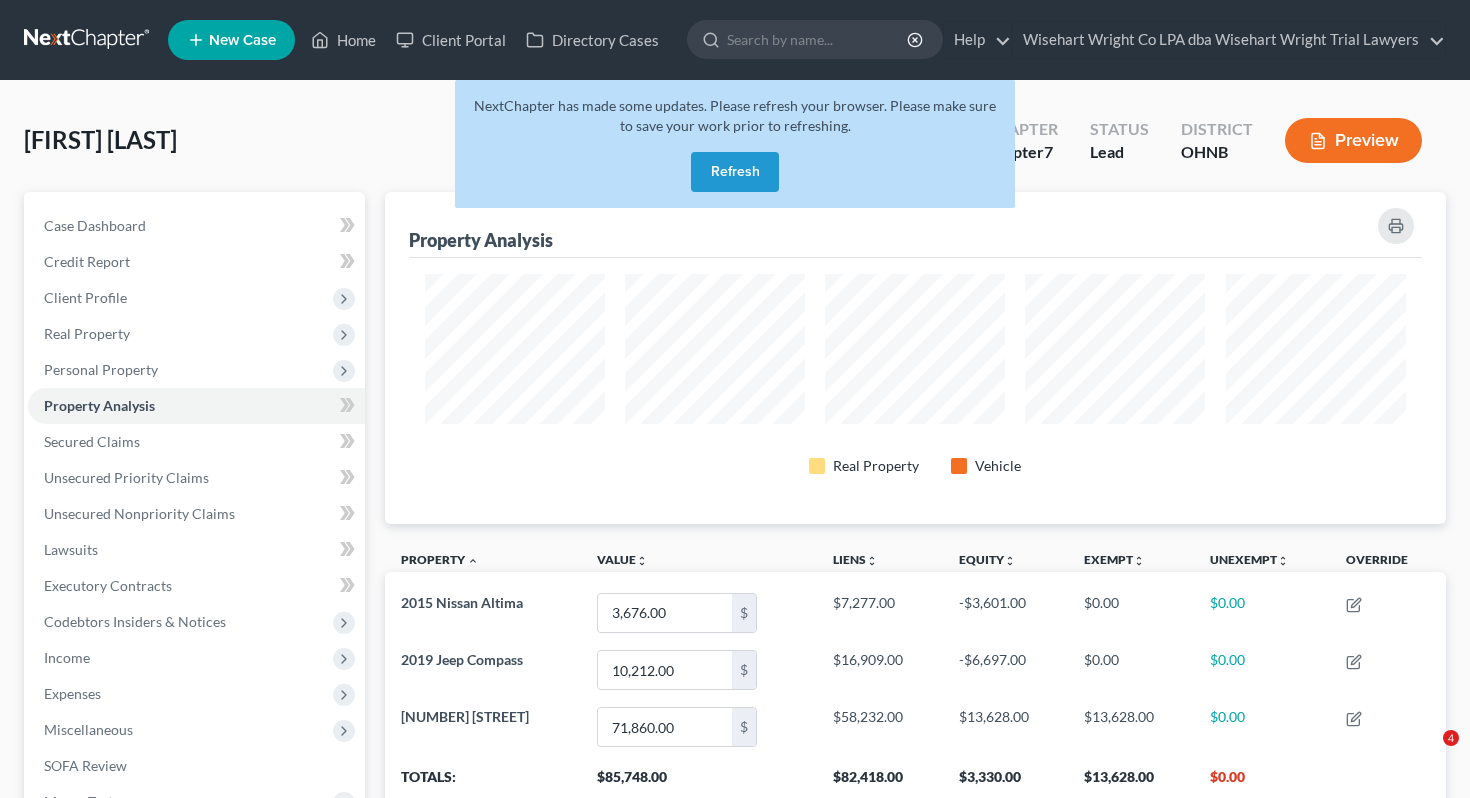 scroll, scrollTop: 263, scrollLeft: 0, axis: vertical 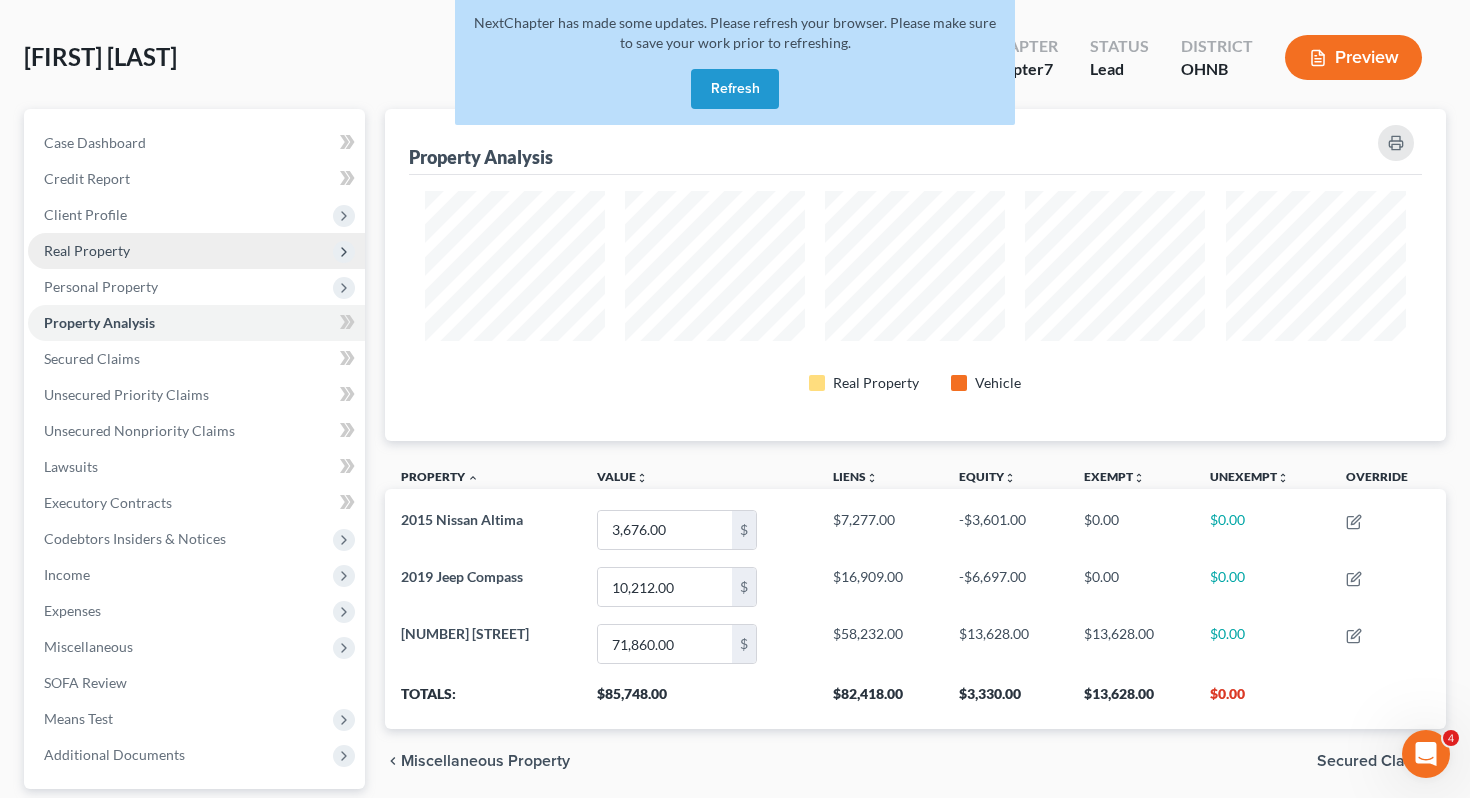 click on "Real Property" at bounding box center [196, 251] 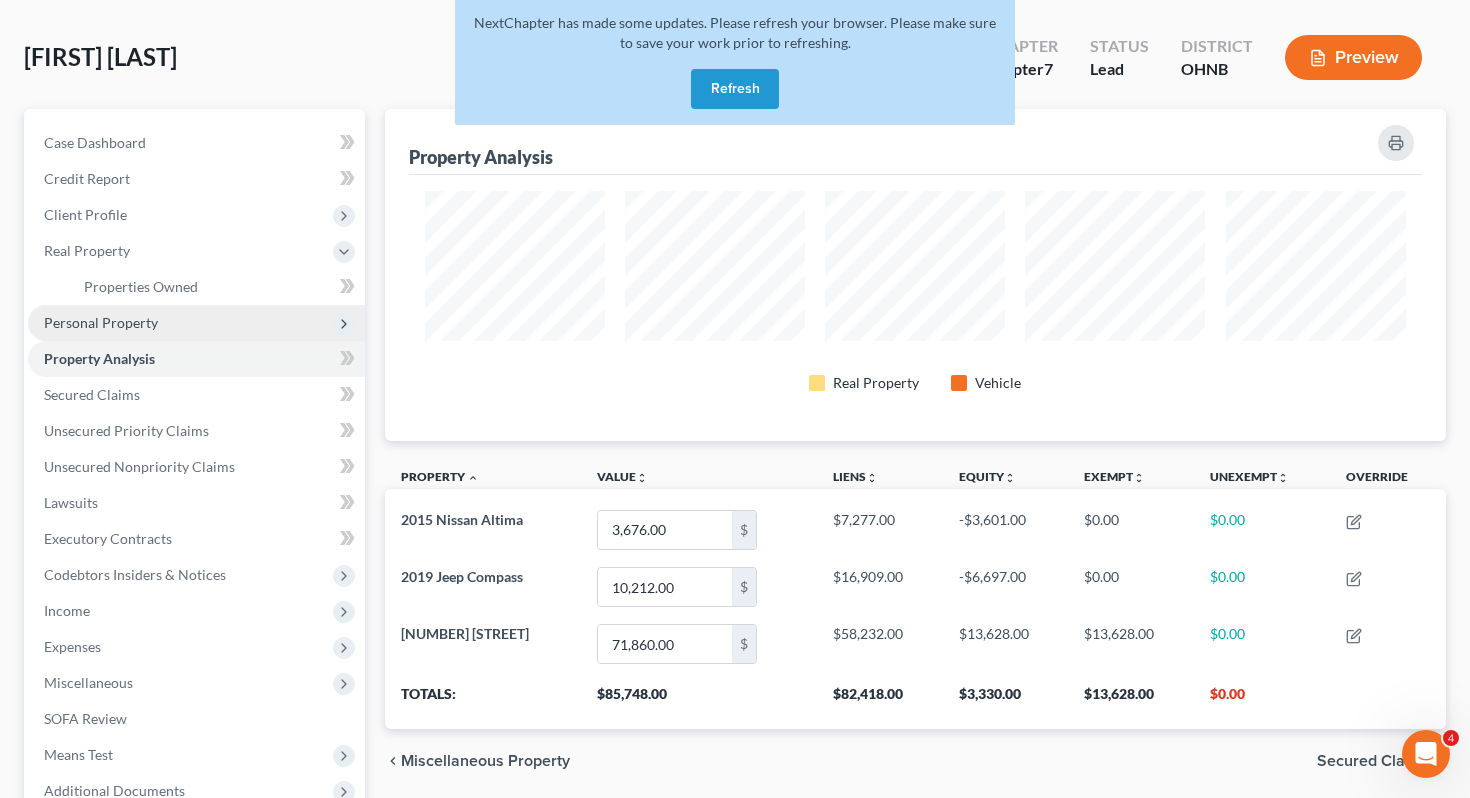 click on "Personal Property" at bounding box center [196, 323] 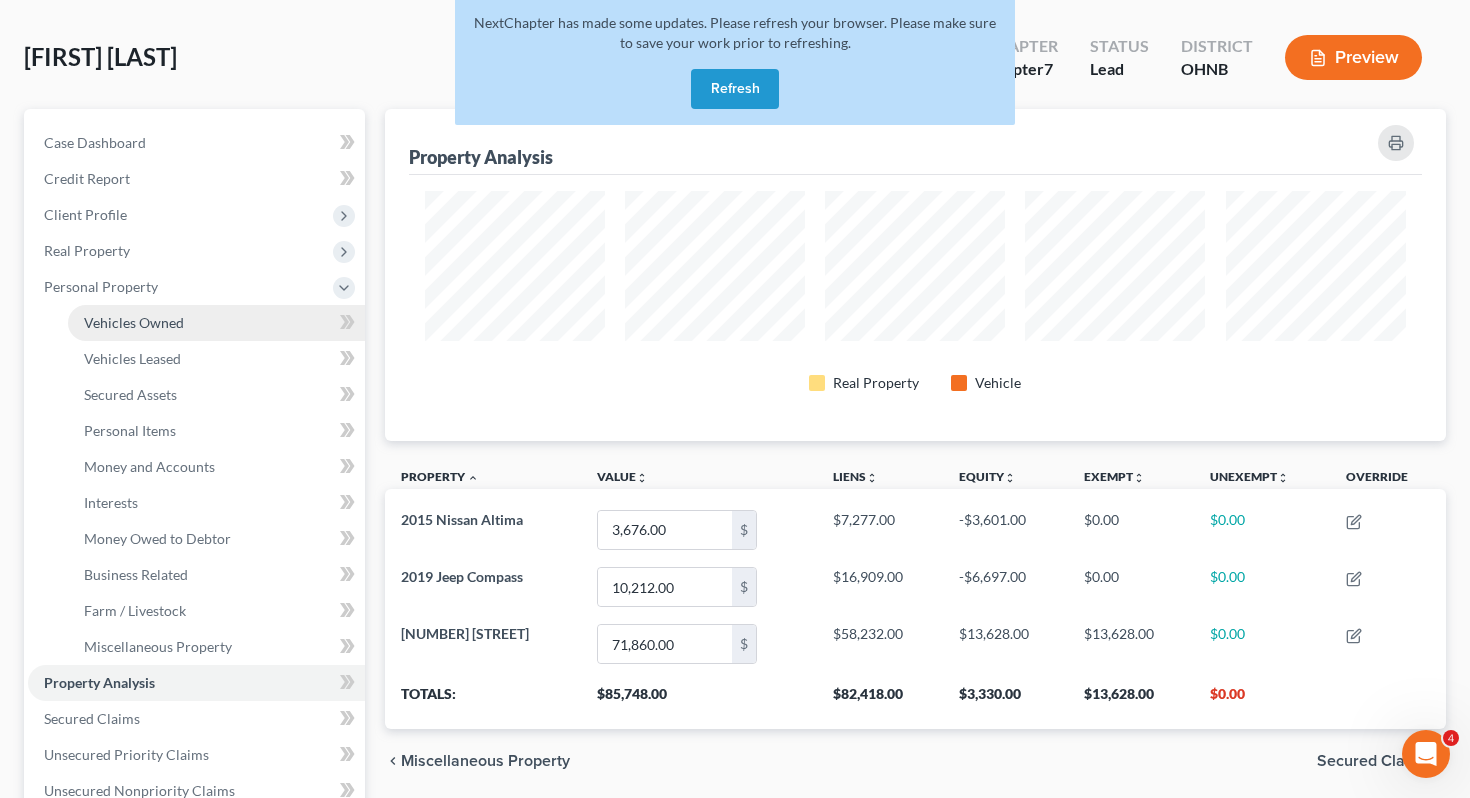 click on "Vehicles Owned" at bounding box center (216, 323) 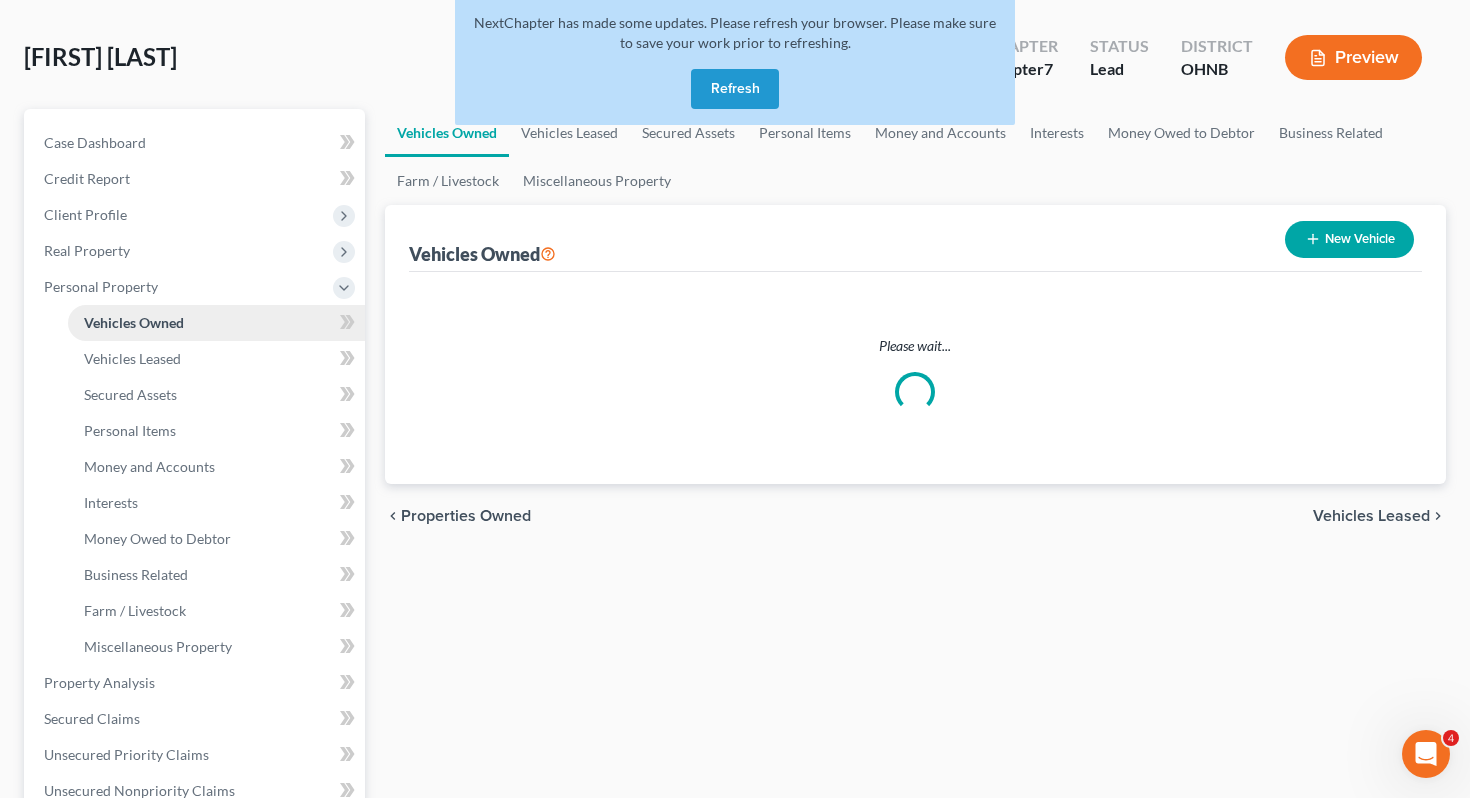 scroll, scrollTop: 0, scrollLeft: 0, axis: both 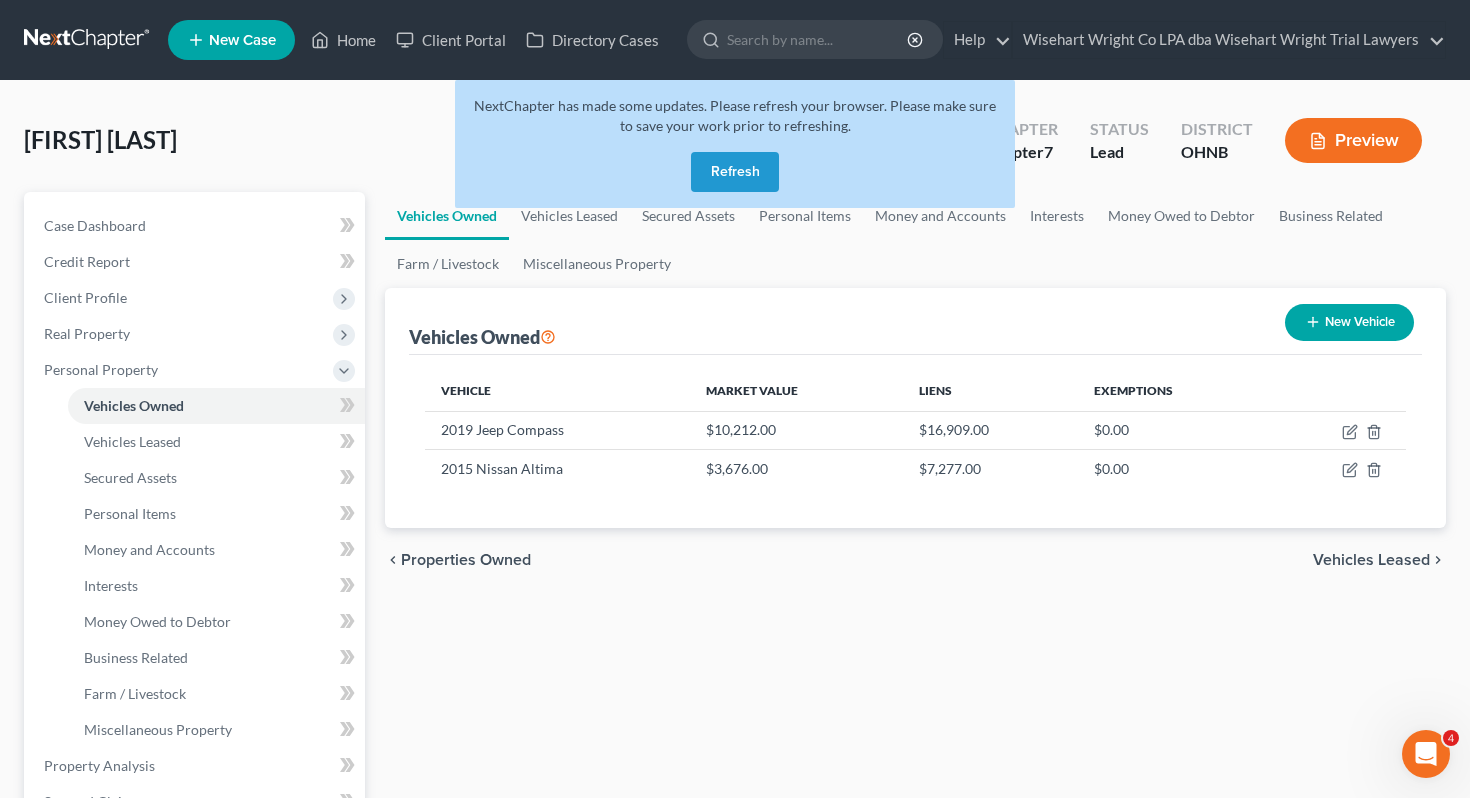 click on "Refresh" at bounding box center (735, 172) 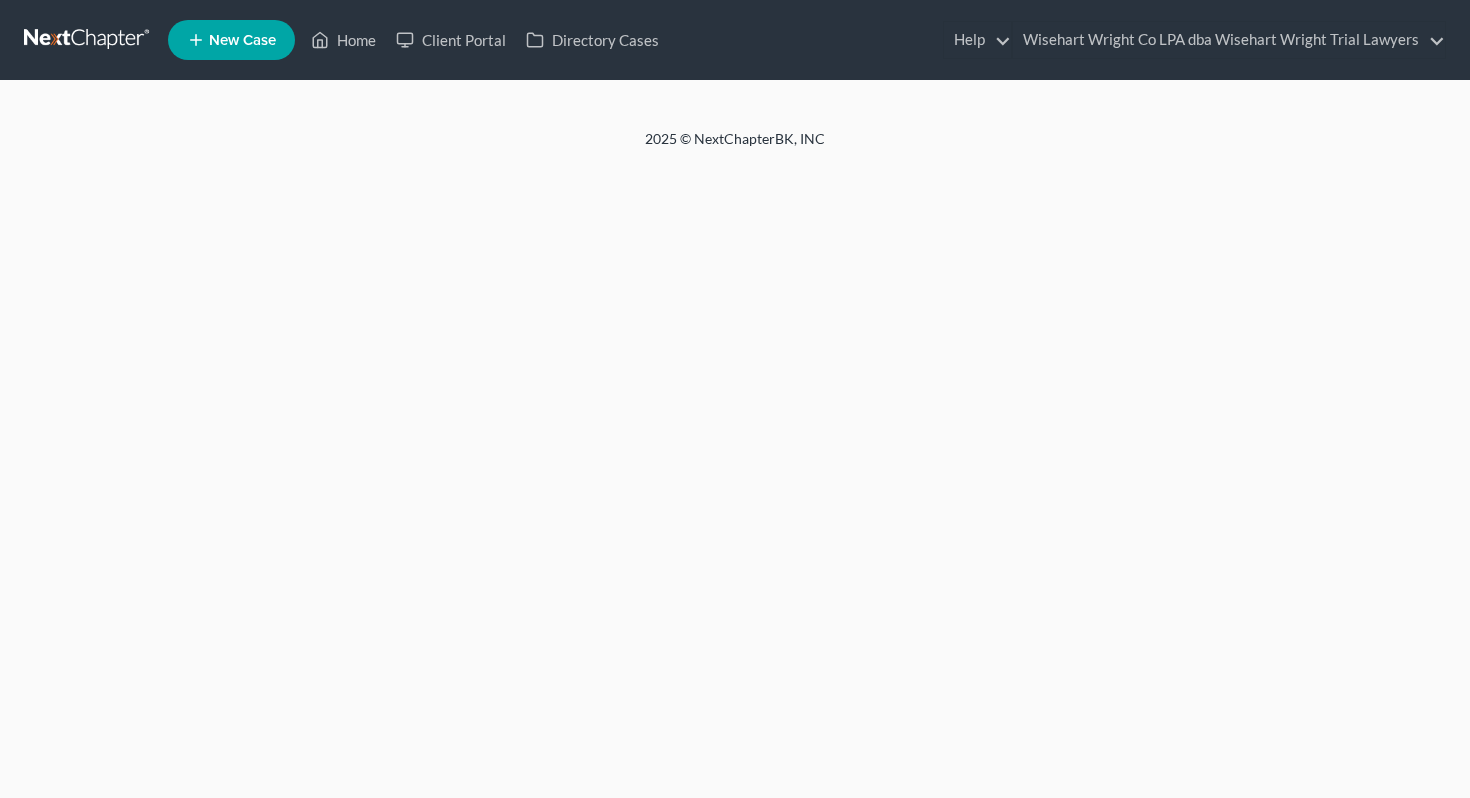 scroll, scrollTop: 0, scrollLeft: 0, axis: both 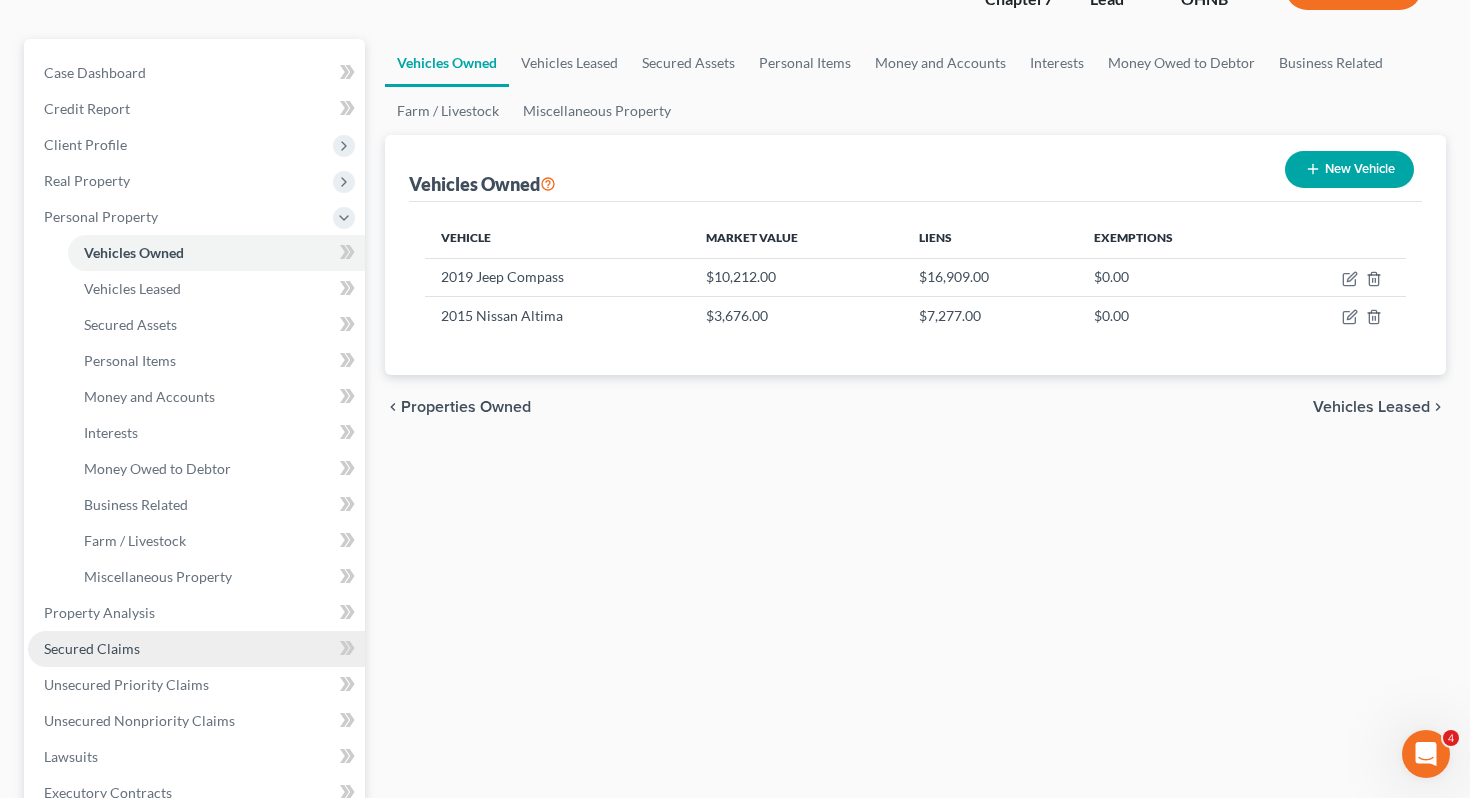 click on "Secured Claims" at bounding box center [196, 649] 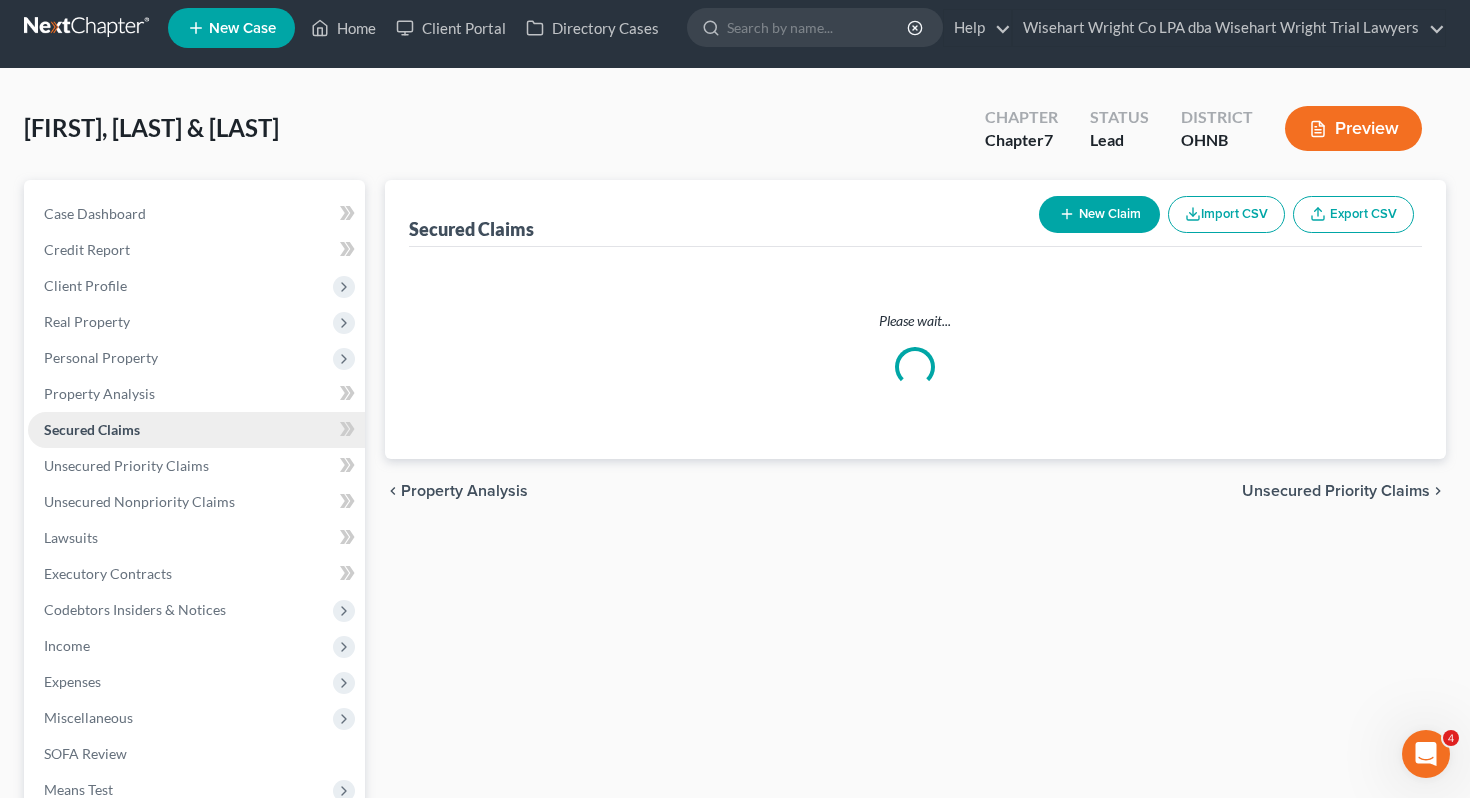 scroll, scrollTop: 0, scrollLeft: 0, axis: both 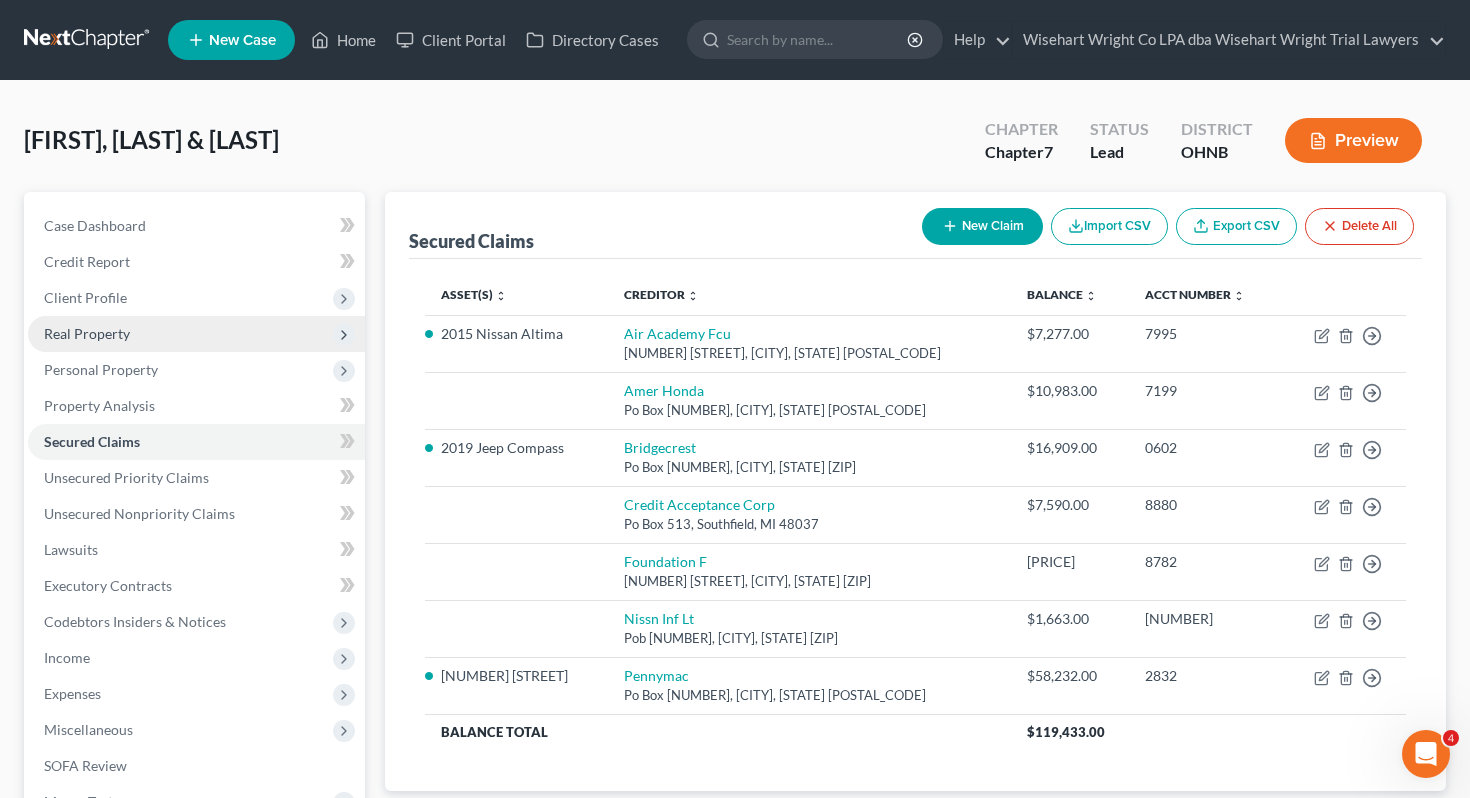 click on "Real Property" at bounding box center (196, 334) 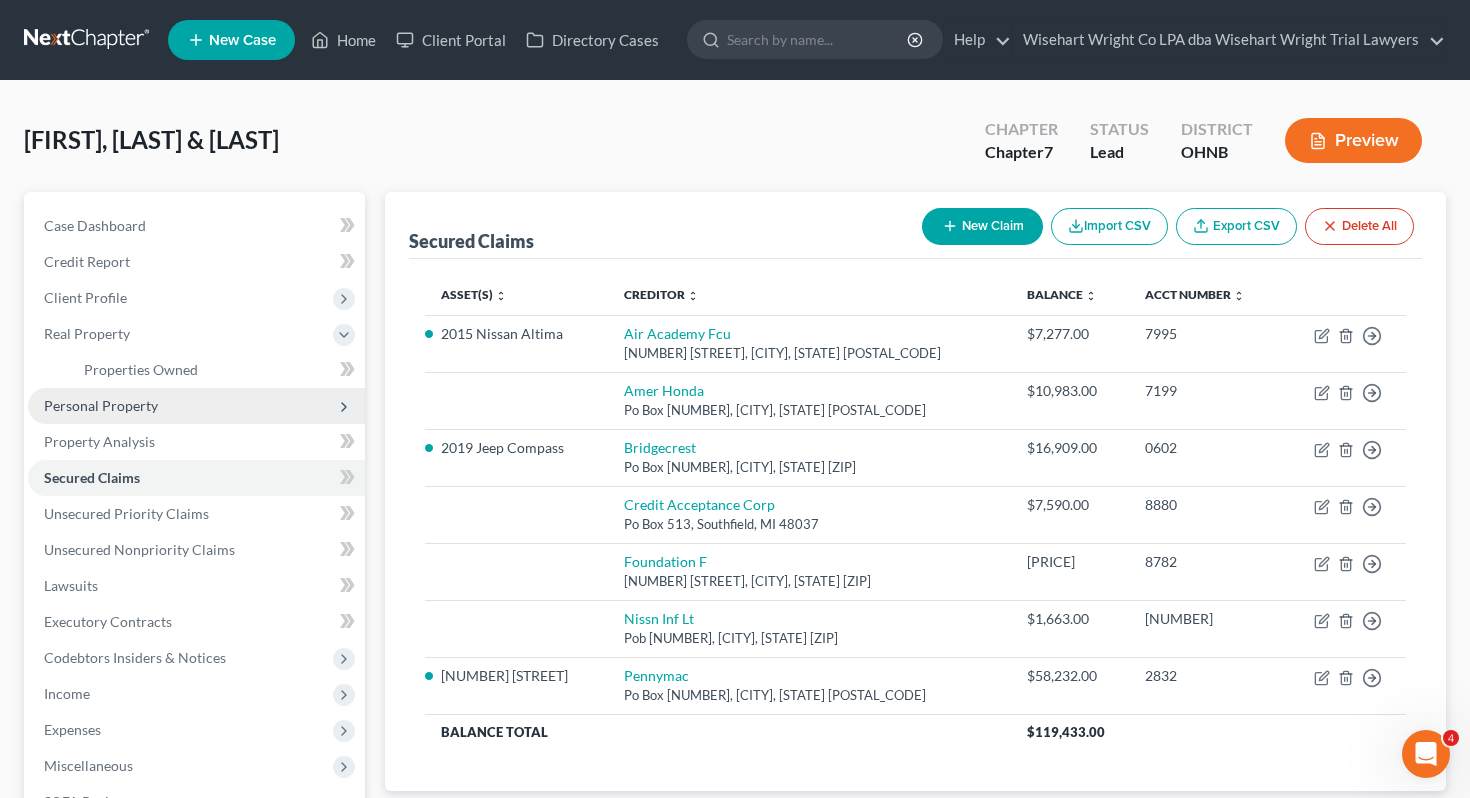 click on "Personal Property" at bounding box center (196, 406) 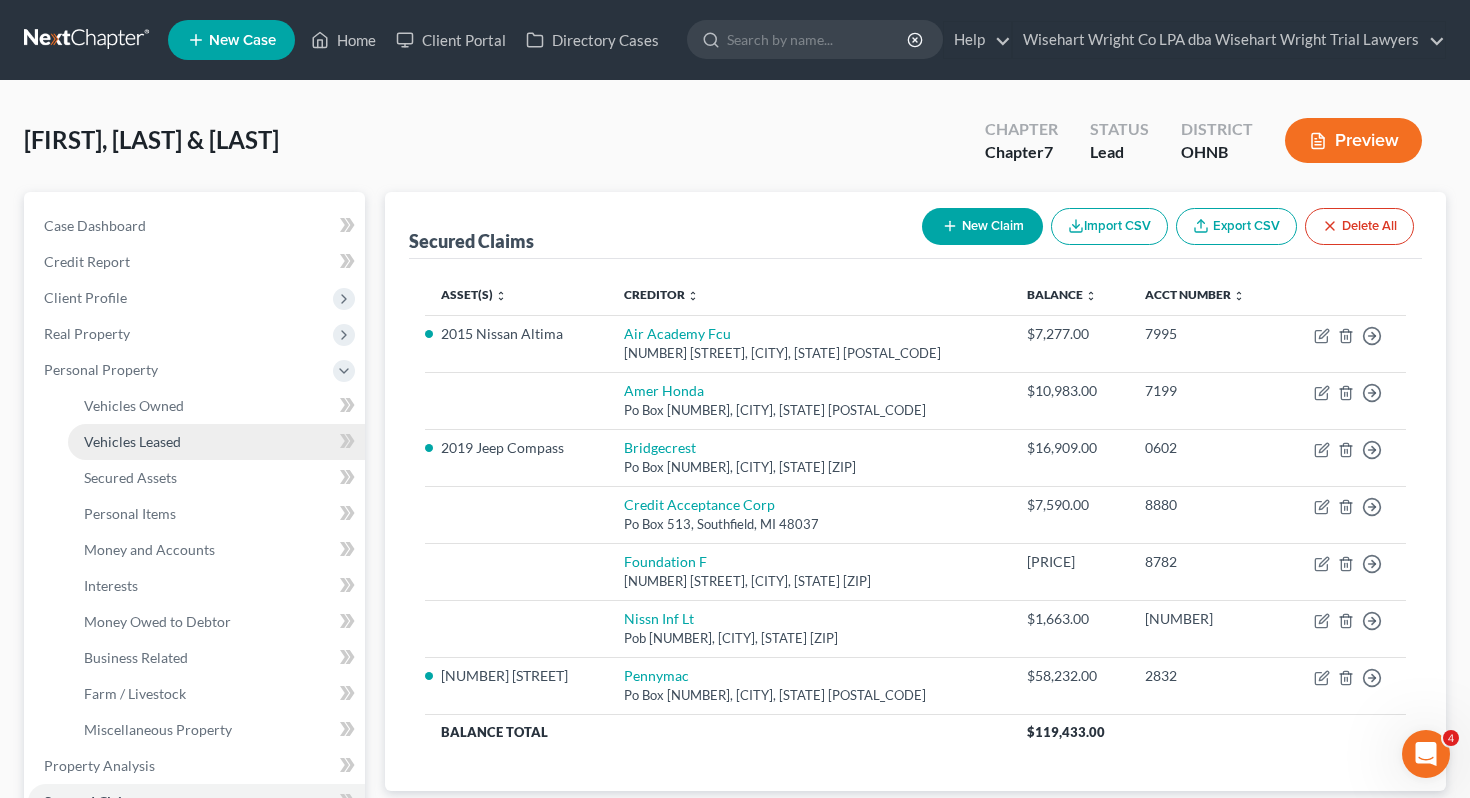 click on "Vehicles Leased" at bounding box center (132, 441) 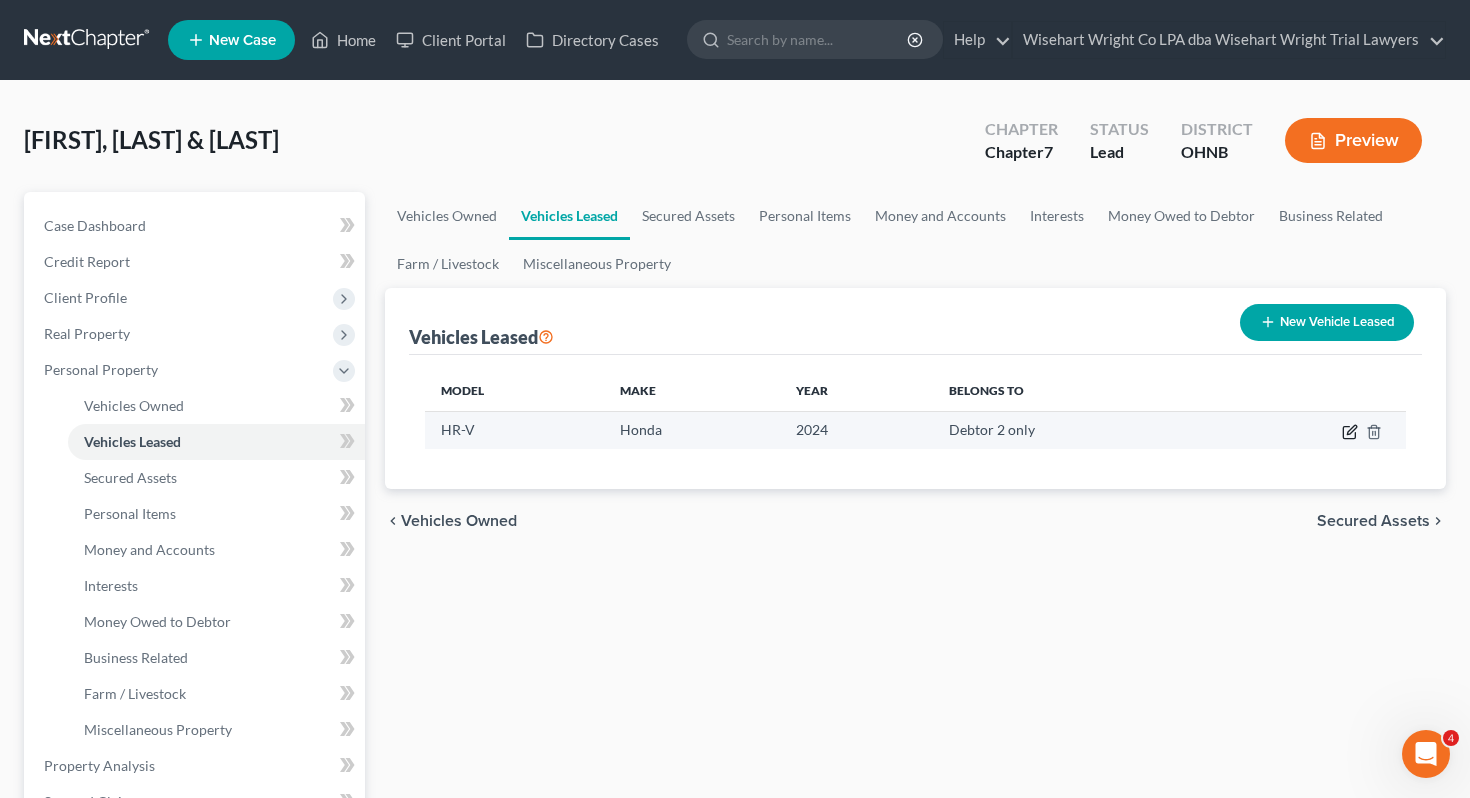 click 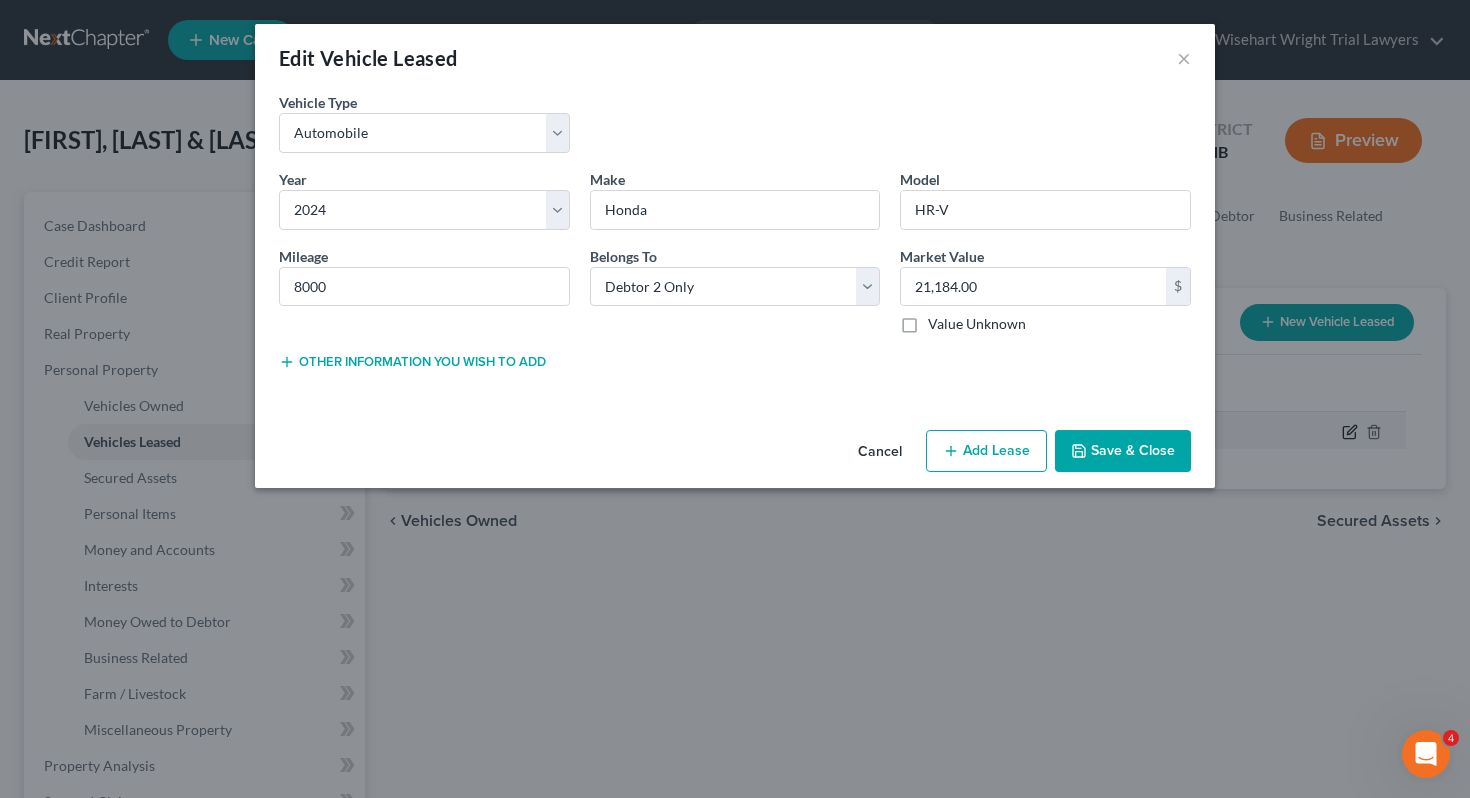 click on "Edit Vehicle Leased ×
Vehicle Type
*
Select Automobile Truck Trailer Watercraft Aircraft Motor Home Atv Other Vehicle
Year
*
Select 2026 2025 2024 2023 2022 2021 2020 2019 2018 2017 2016 2015 2014 2013 2012 2011 2010 2009 2008 2007 2006 2005 2004 2003 2002 2001 2000 1999 1998 1997 1996 1995 1994 1993 1992 1991 1990 1989 1988 1987 1986 1985 1984 1983 1982 1981 1980 1979 1978 1977 1976 1975 1974 1973 1972 1971 1970 1969 1968 1967 1966 1965 1964 1963 1962 1961 1960 1959 1958 1957 1956 1955 1954 1953 1952 1951 1950 1949 1948 1947 1946 1945 1944 1943 1942 1941 1940 1939 1938 1937 1936 1935 1934 1933 1932 1931 1930 1929 1928 1927 1926 1925 1924 1923 1922 1921 1920 1919 1918 1917 1916 1915 1914 1913 1912 1911 1910 1909 1908 1907 1906 1905 1904 1903 1902 1901
Make
*
Honda
Model
*
HR-VMileage [NUMBER]
Belongs To
*
Select Debtor [NUMBER] Only Debtor [NUMBER] Only Debtor [NUMBER] And Debtor [NUMBER] Only At Least One Of The Debtors And Another Community Property Market Value" at bounding box center [735, 399] 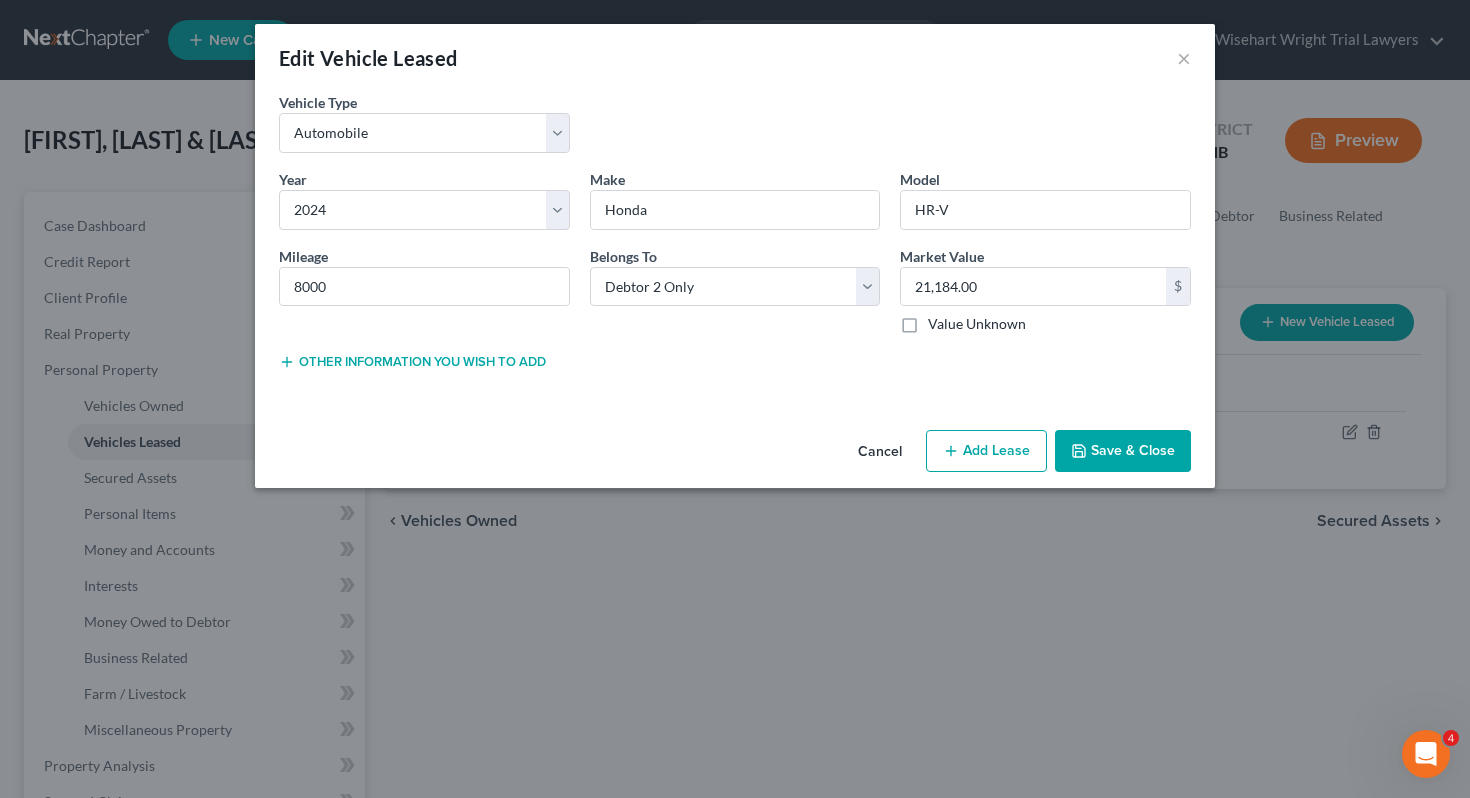 click on "Add Lease" at bounding box center [986, 451] 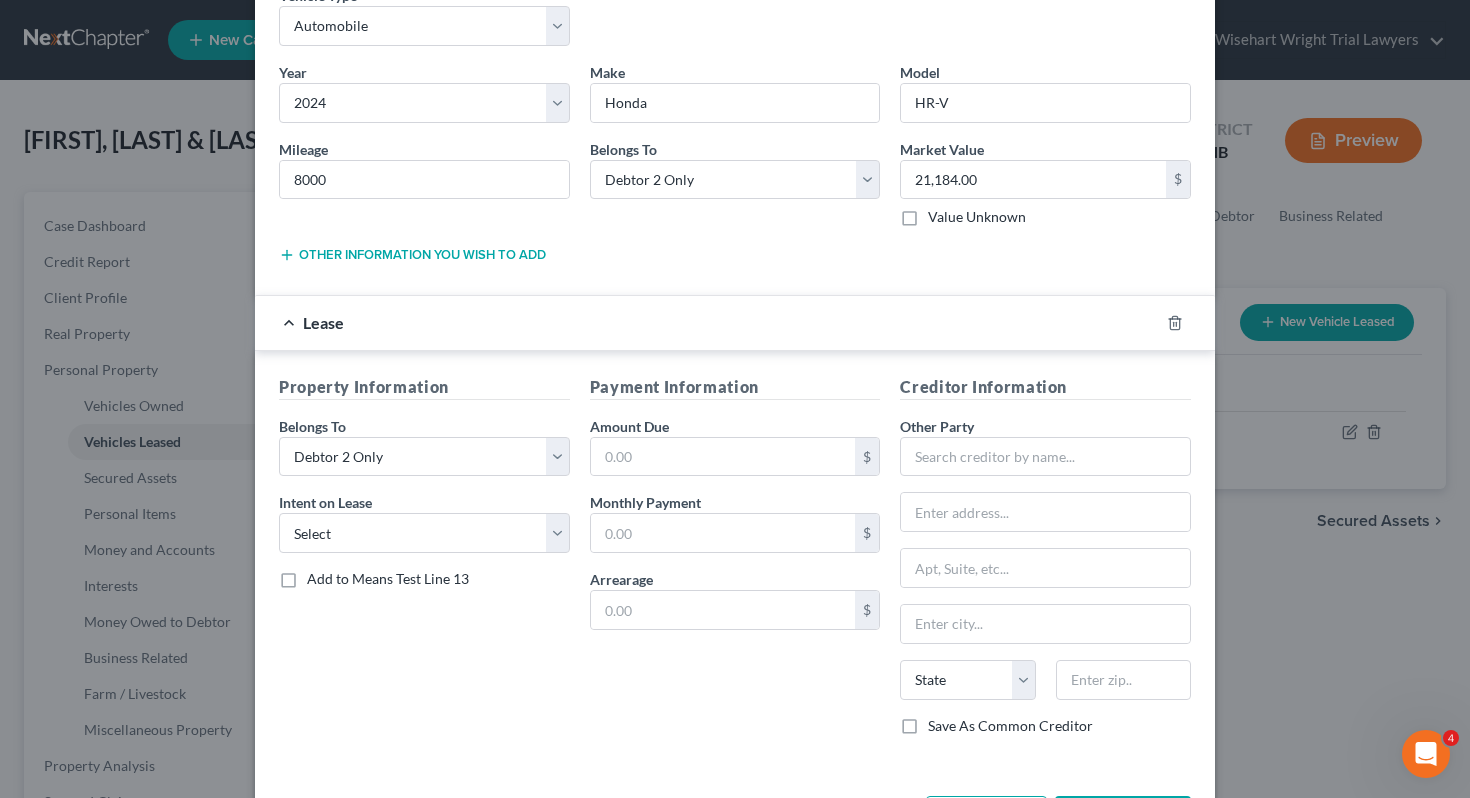 scroll, scrollTop: 186, scrollLeft: 0, axis: vertical 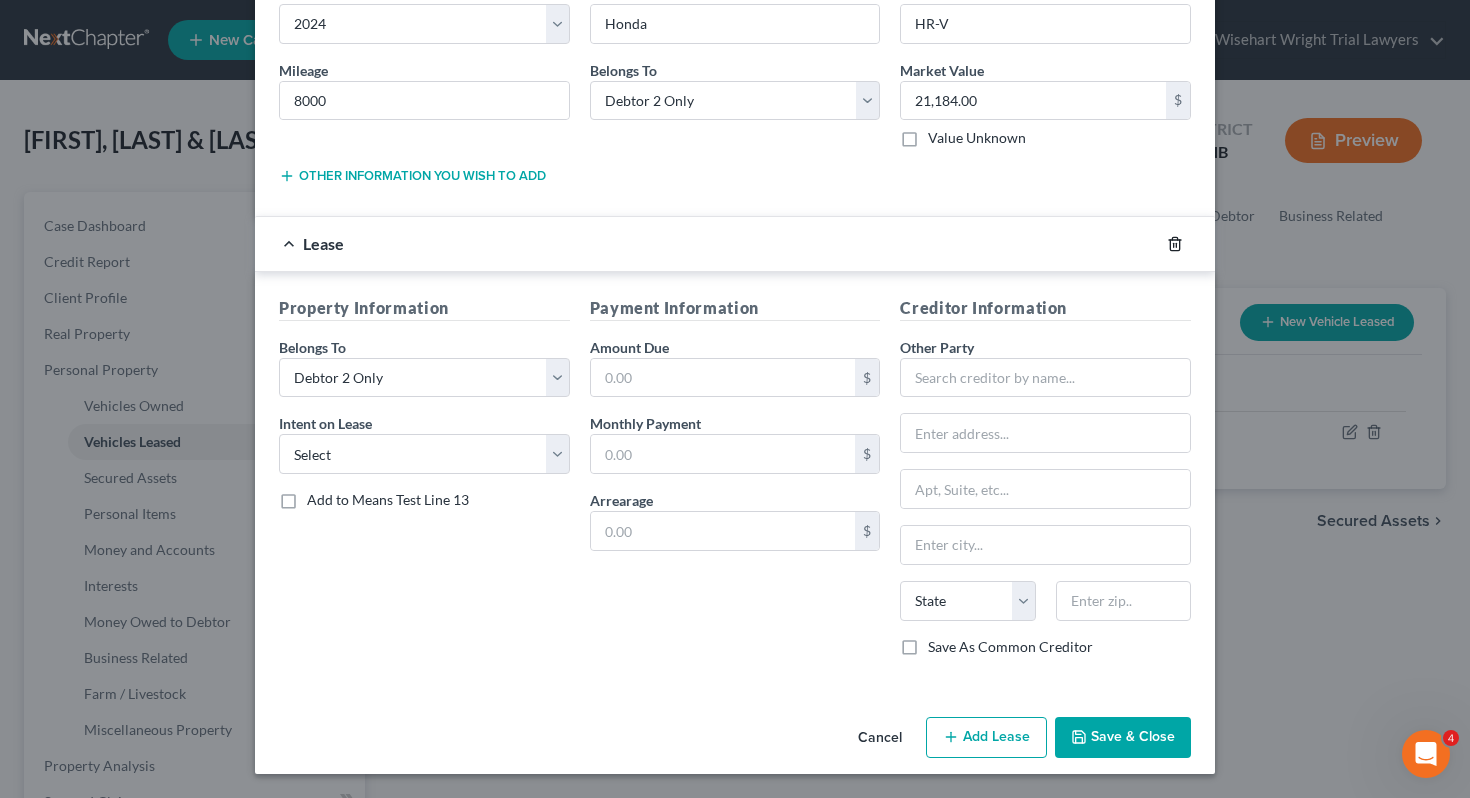 click 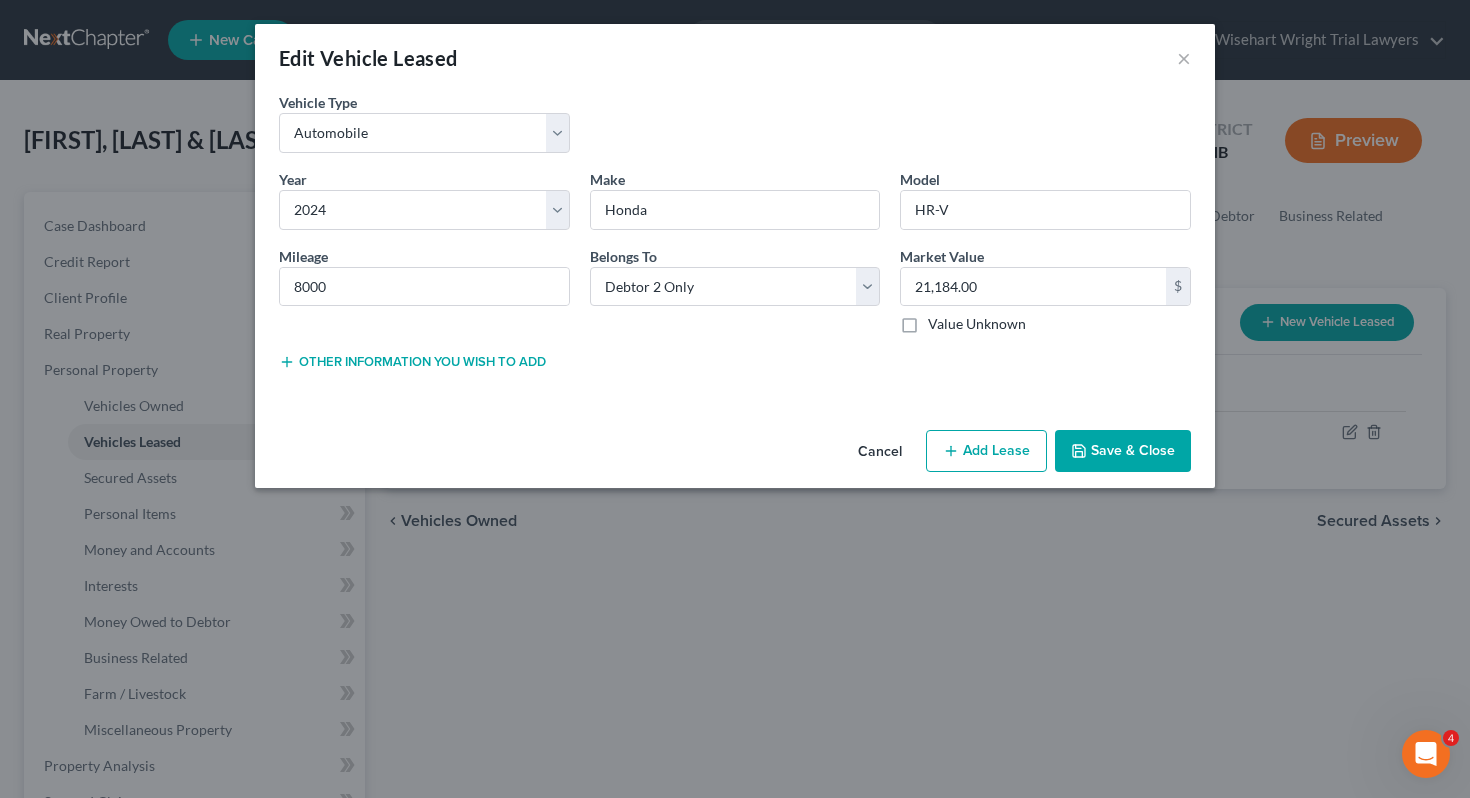 scroll, scrollTop: 0, scrollLeft: 0, axis: both 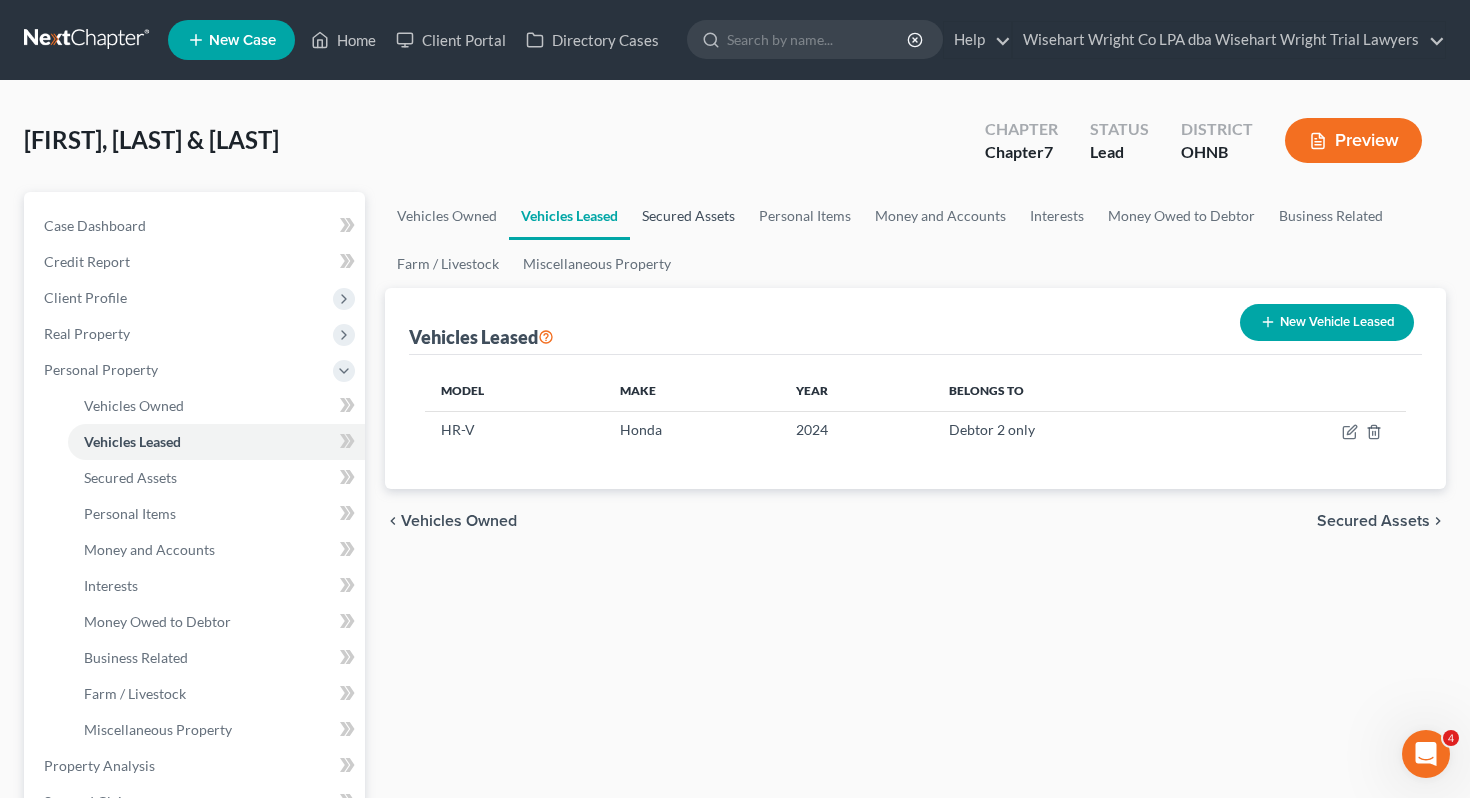 click on "Secured Assets" at bounding box center (688, 216) 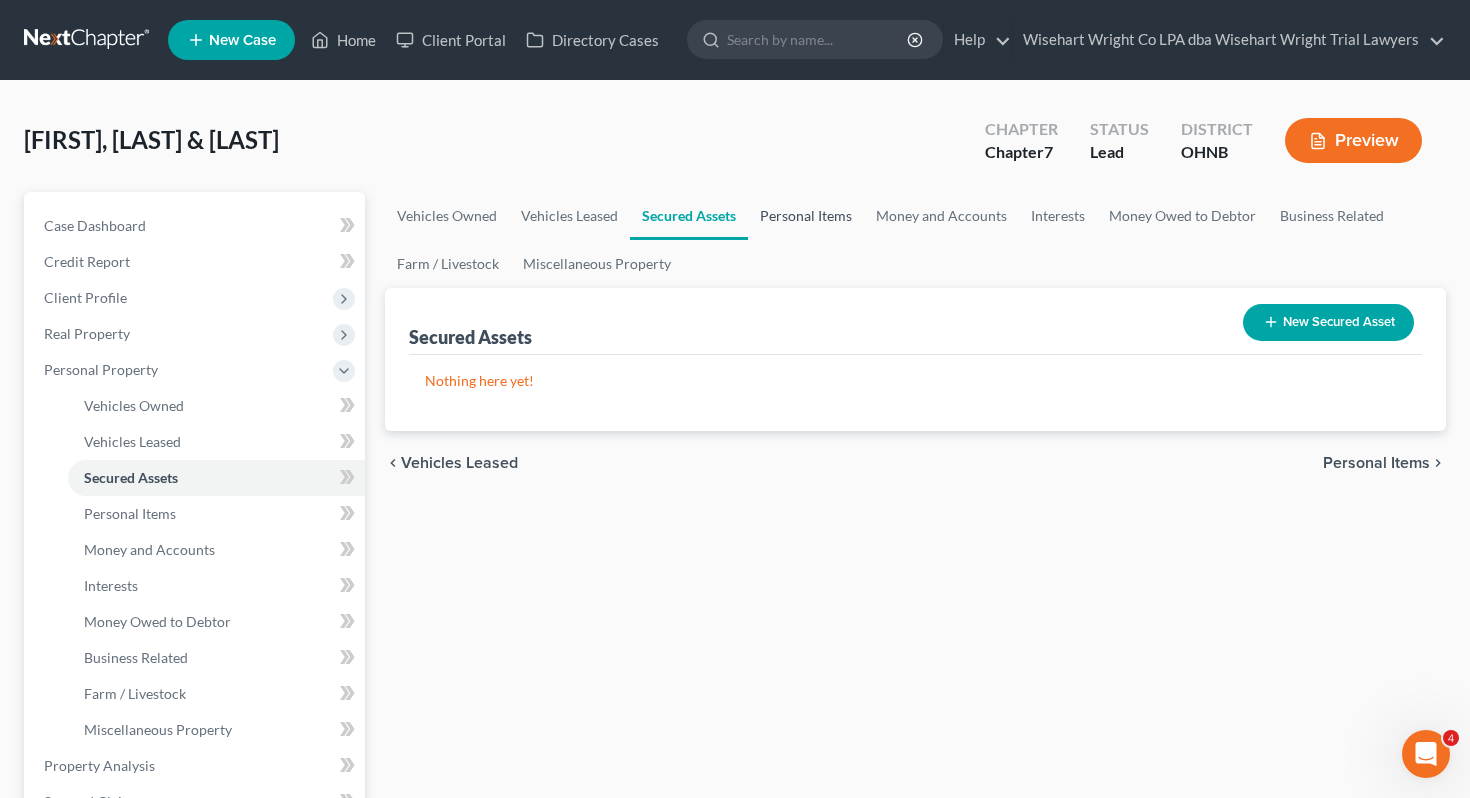 click on "Personal Items" at bounding box center (806, 216) 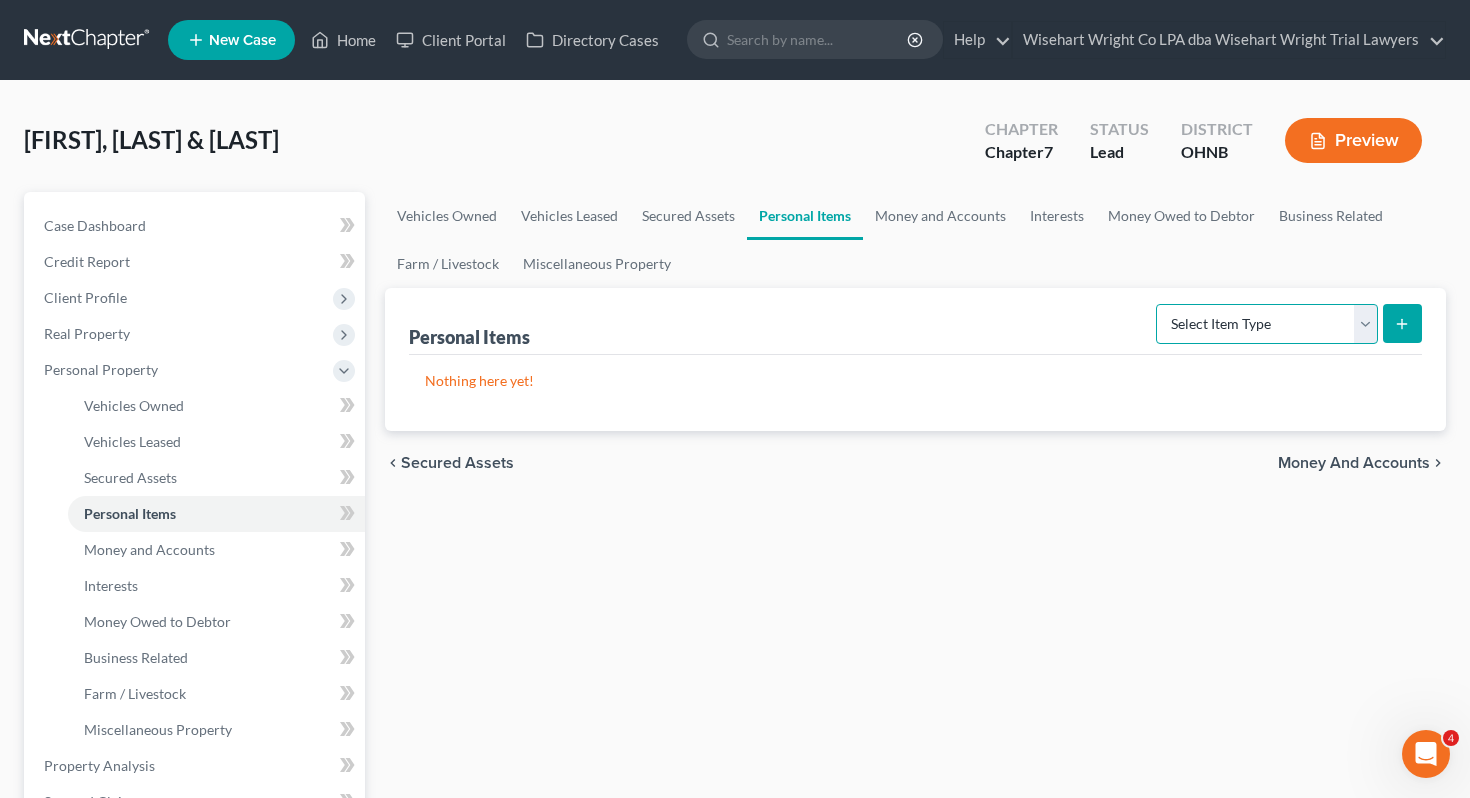 click on "Select Item Type Clothing Collectibles Of Value Electronics Firearms Household Goods Jewelry Other Pet(s) Sports & Hobby Equipment" at bounding box center [1267, 324] 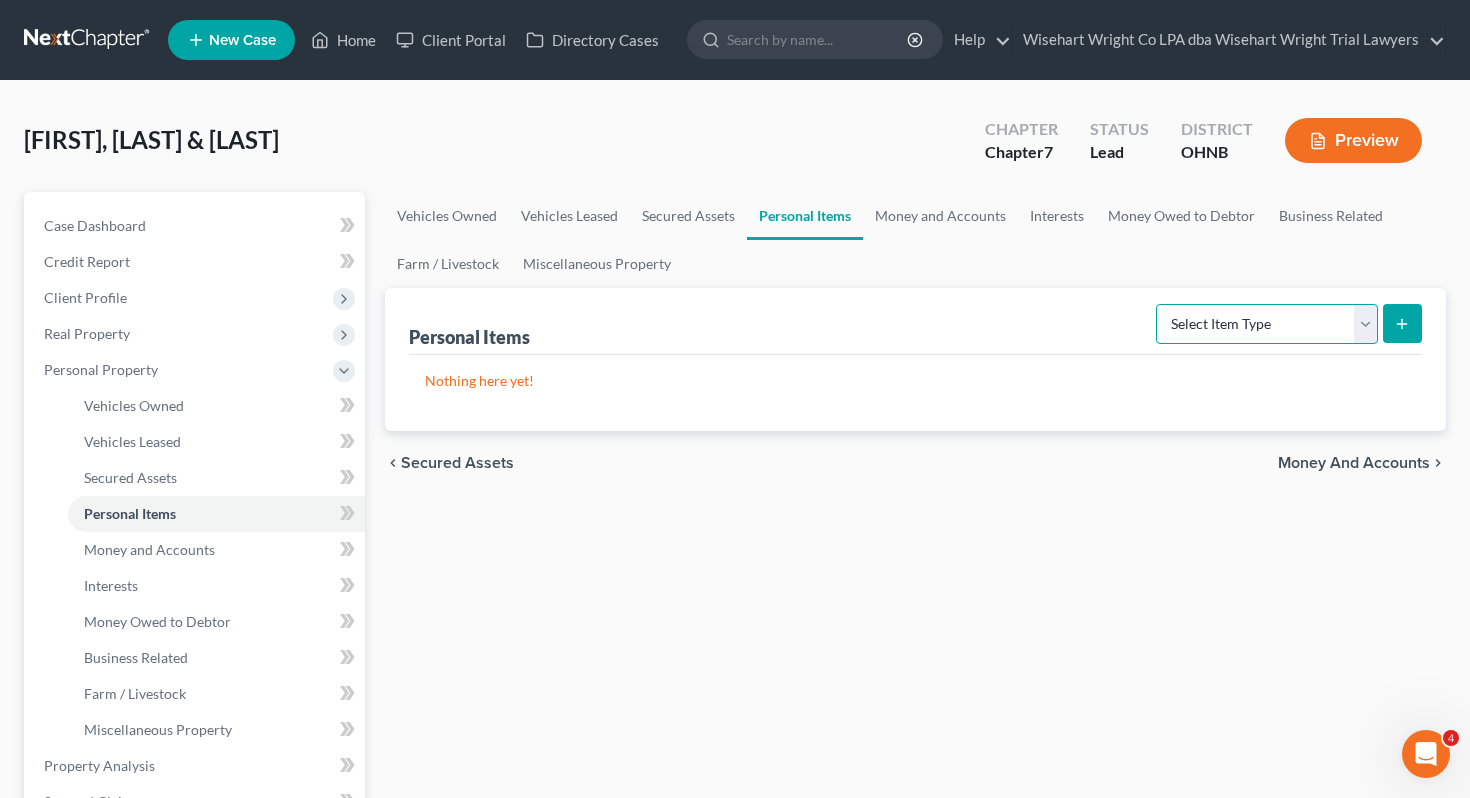 select on "clothing" 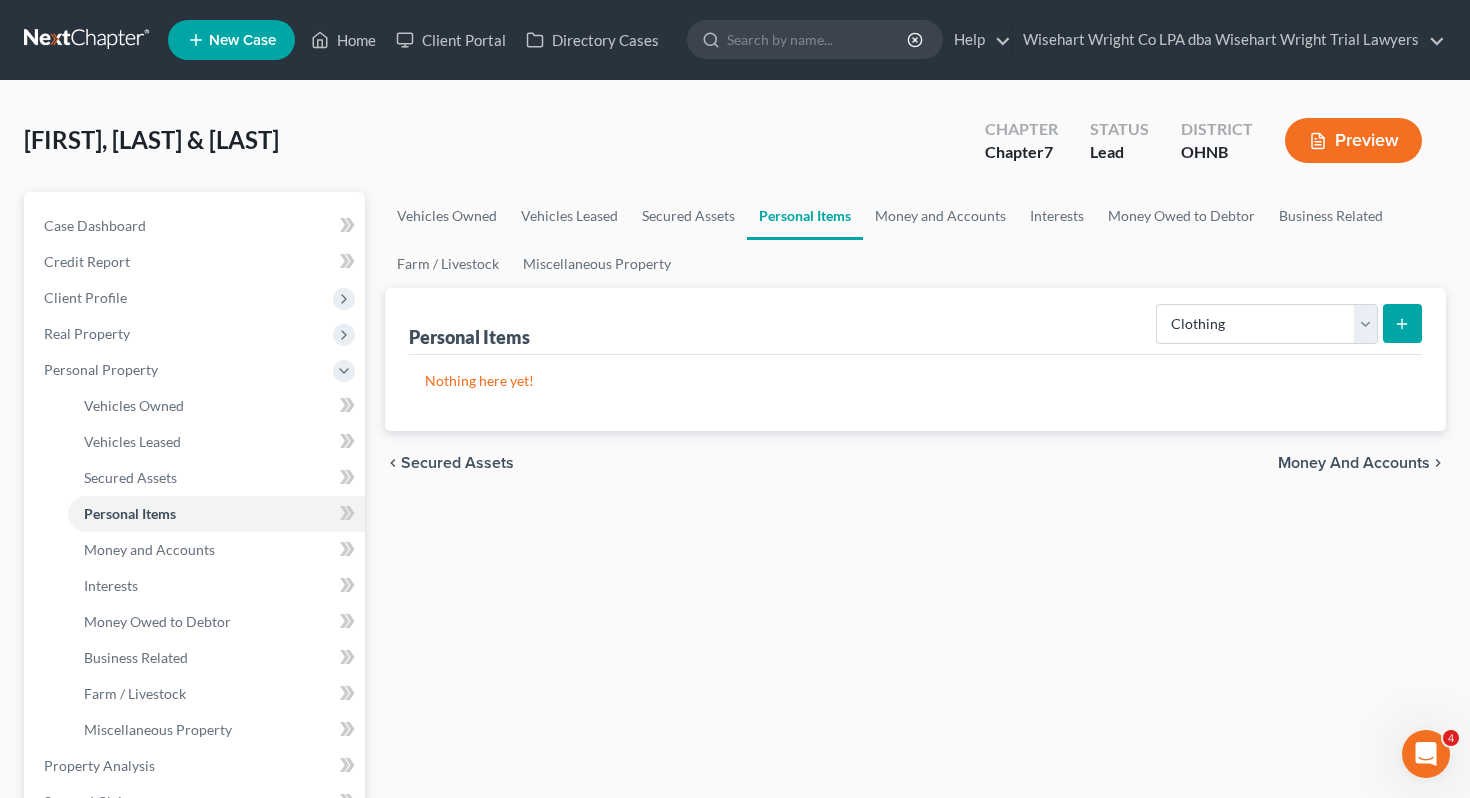 click 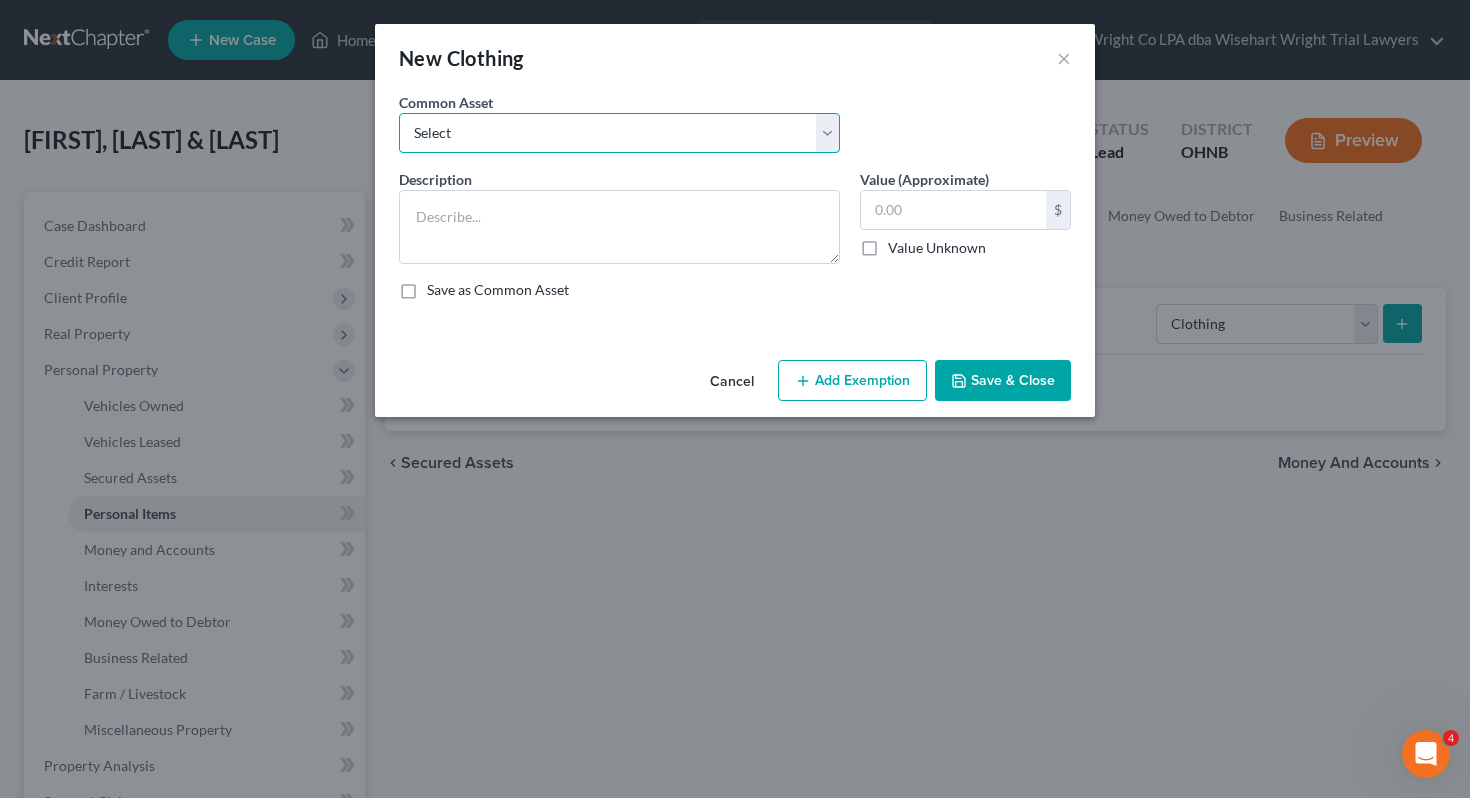 click on "Select Normal work & daily wearing apparel" at bounding box center (619, 133) 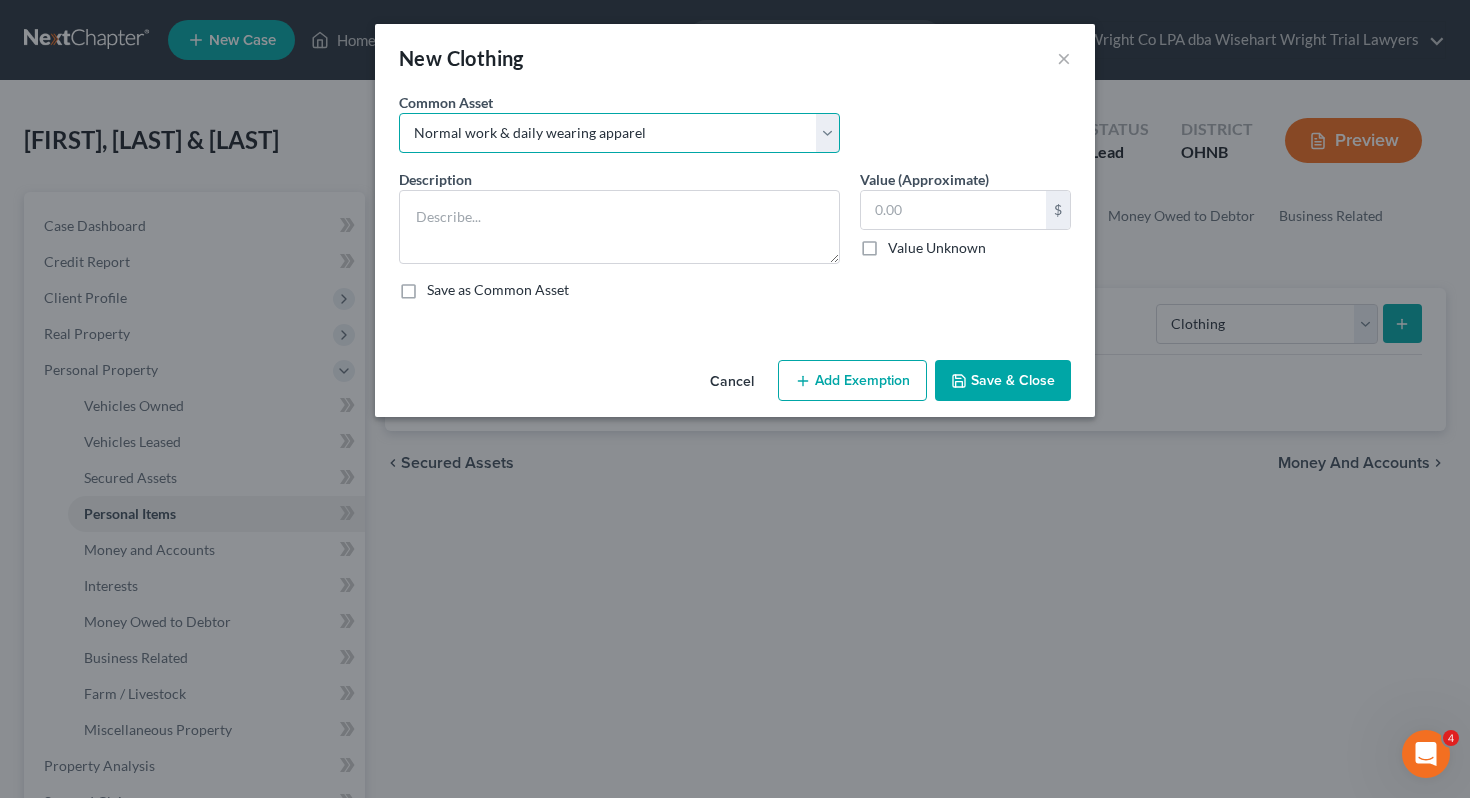 type on "Normal work & daily wearing apparel" 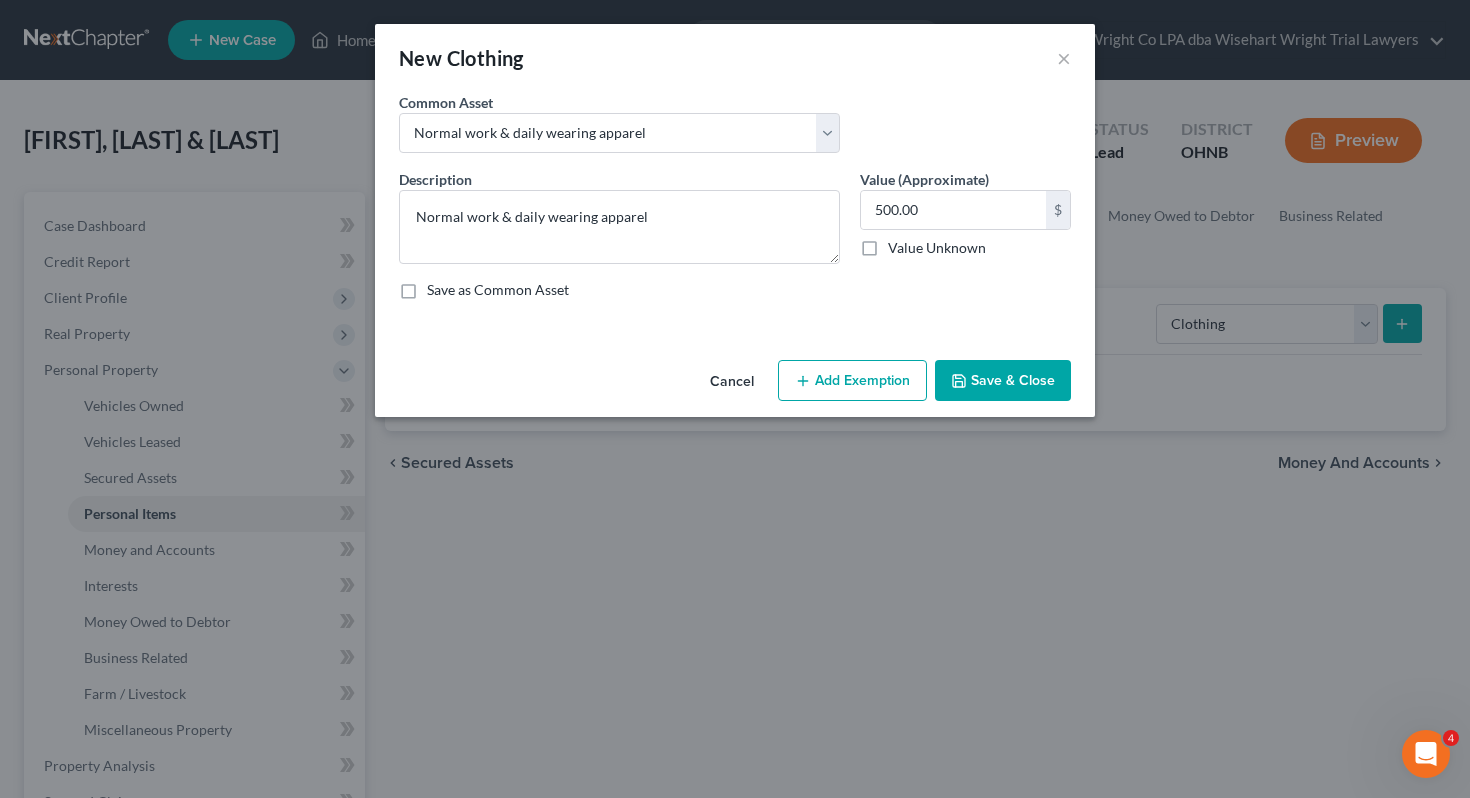 click on "Save & Close" at bounding box center [1003, 381] 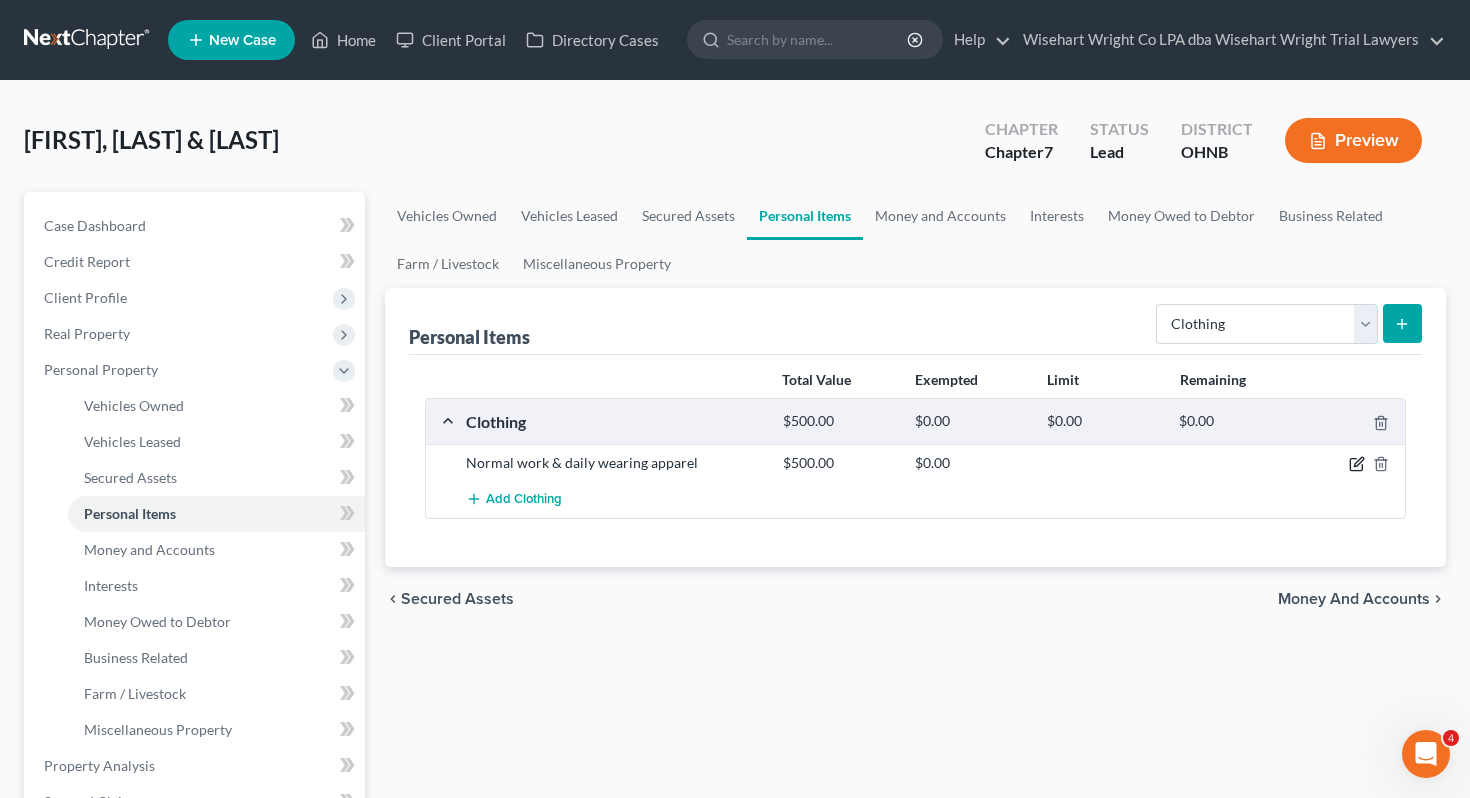 click 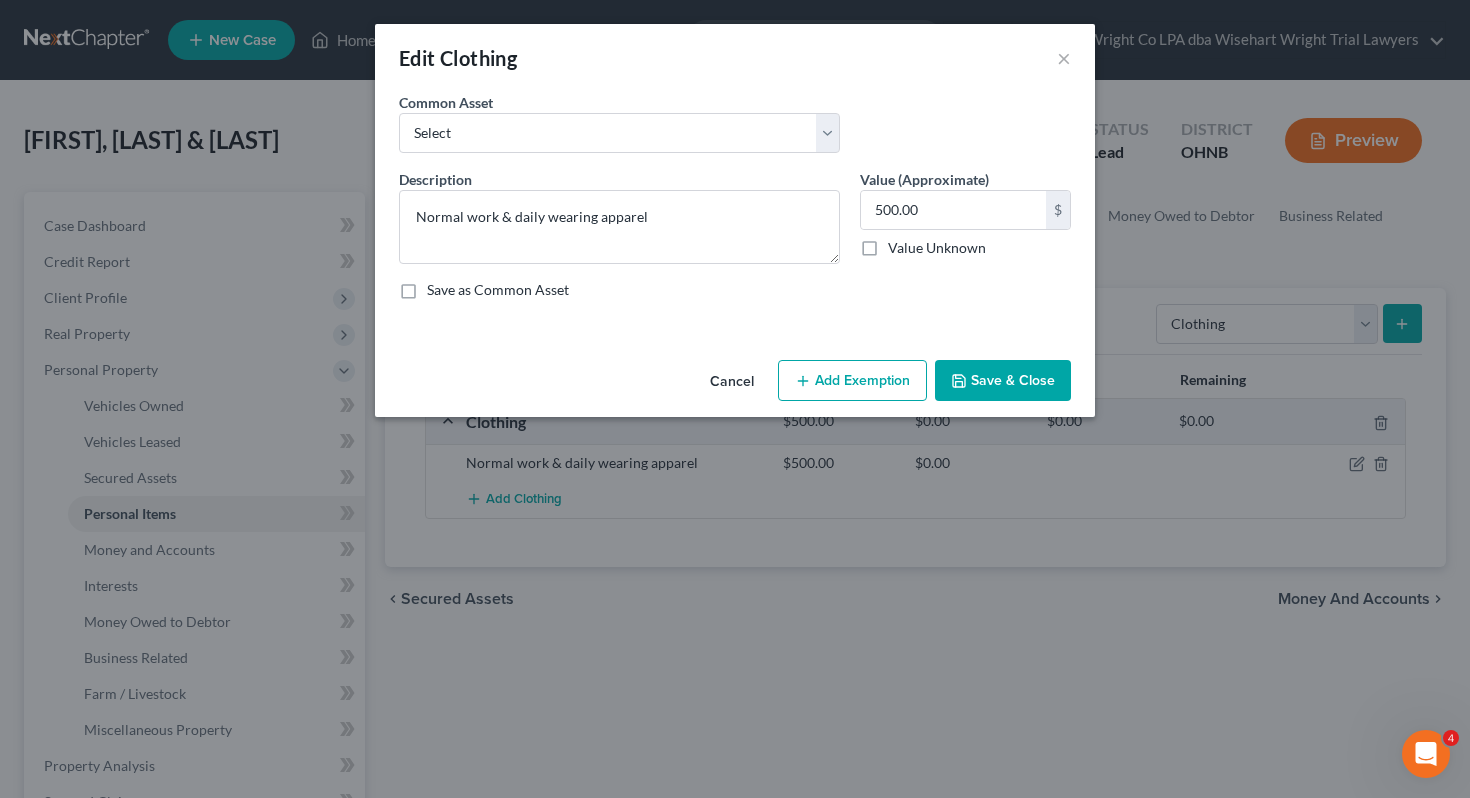 click on "Add Exemption" at bounding box center [852, 381] 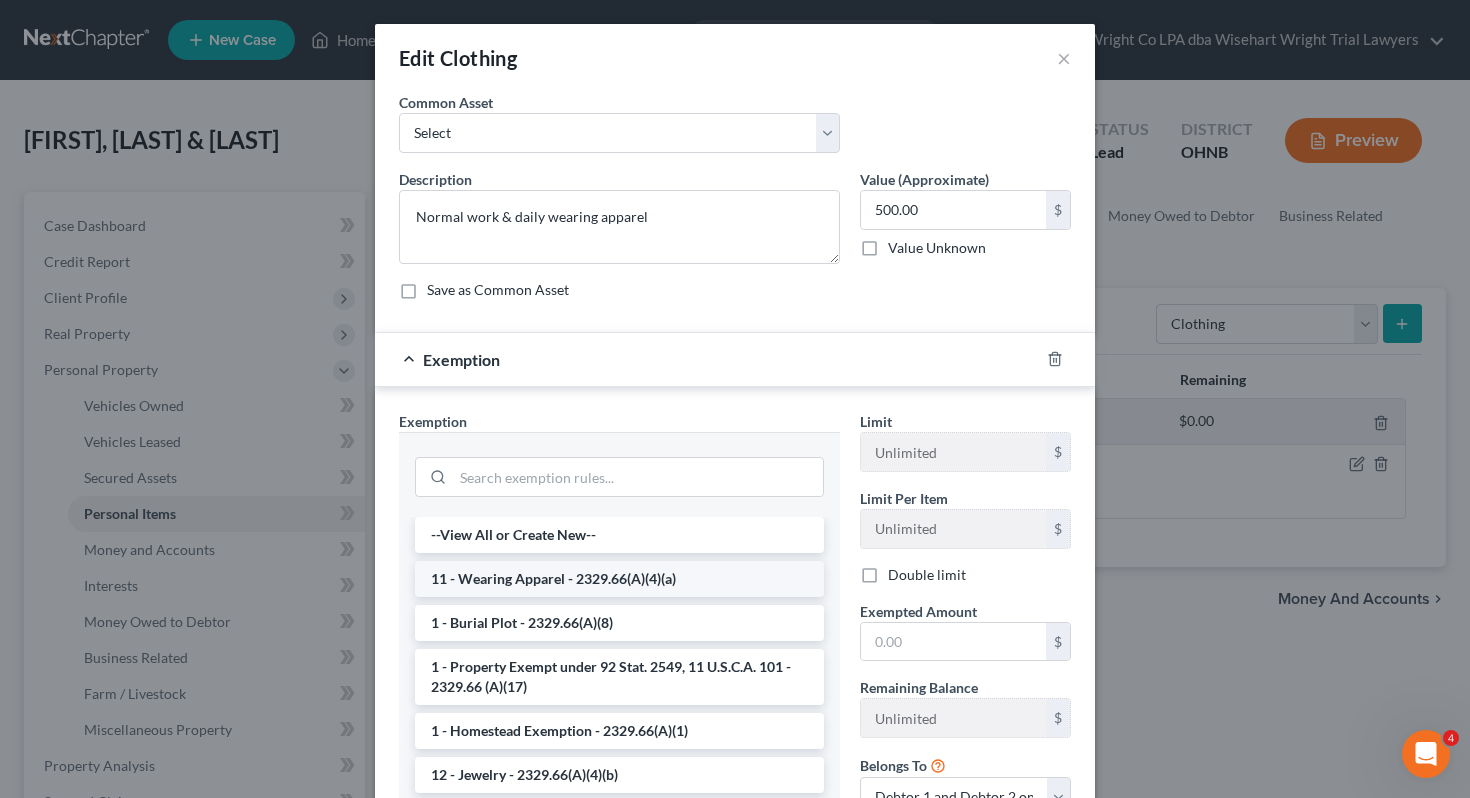 click on "11 - Wearing Apparel - 2329.66(A)(4)(a)" at bounding box center [619, 579] 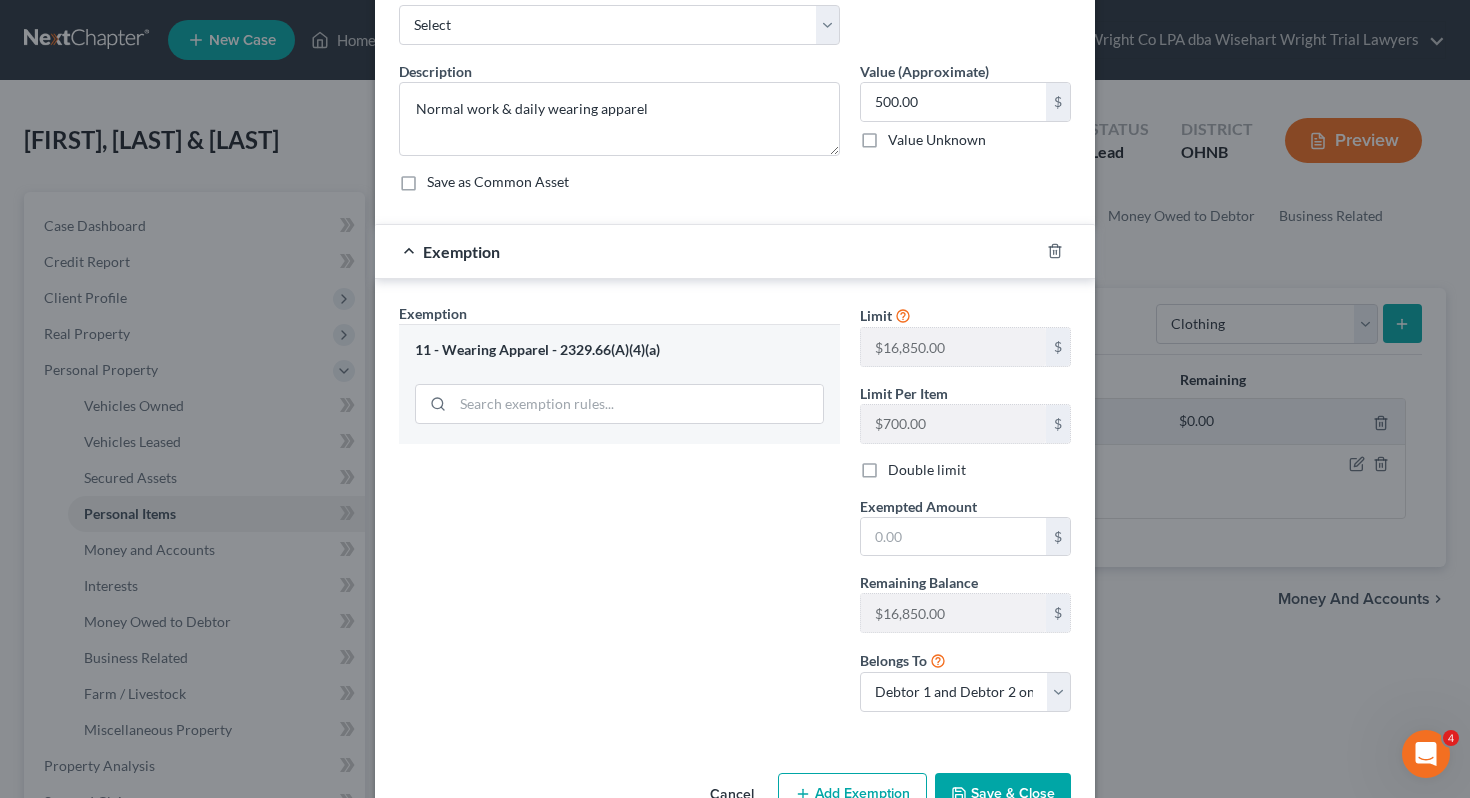 scroll, scrollTop: 164, scrollLeft: 0, axis: vertical 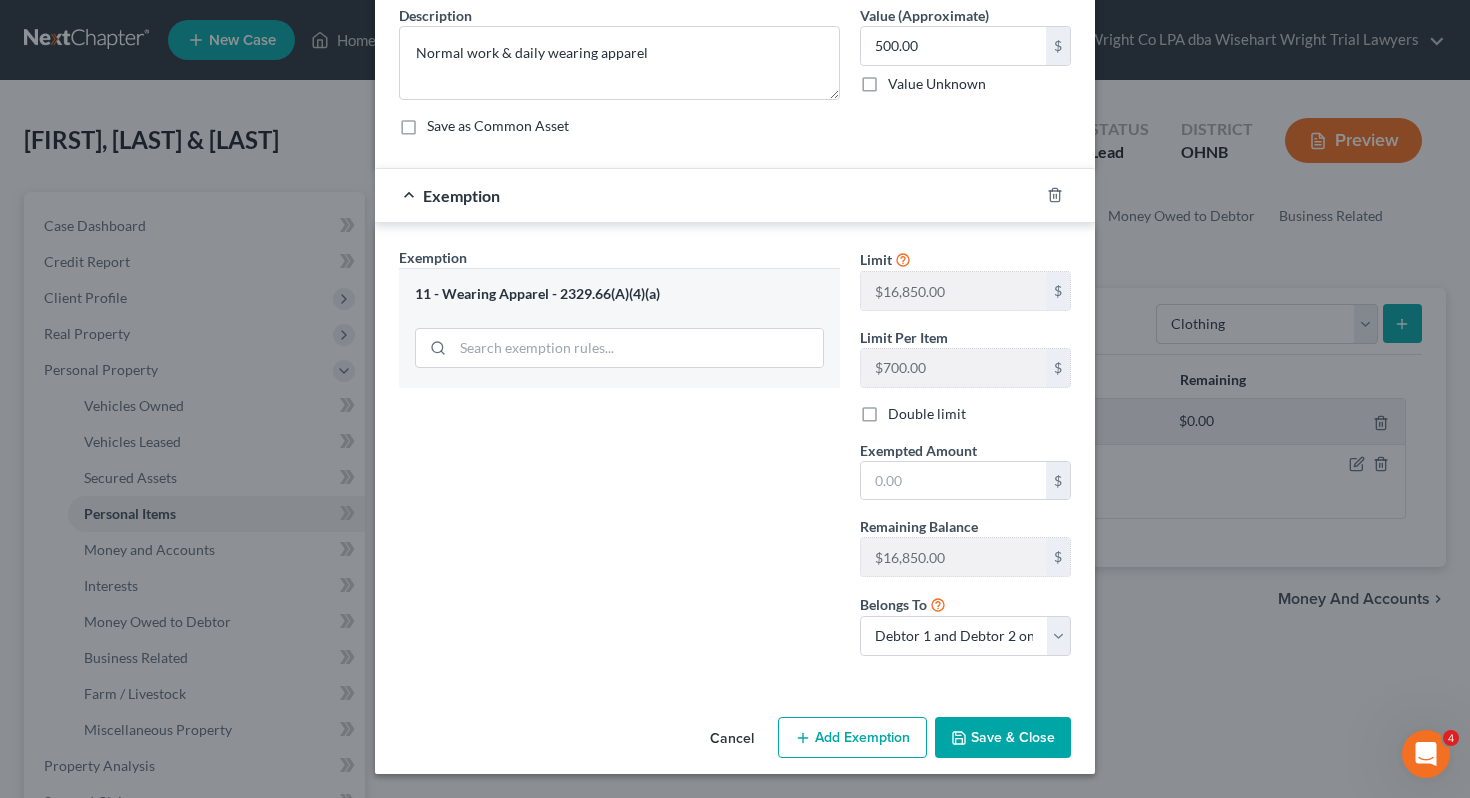 click on "Save & Close" at bounding box center (1003, 738) 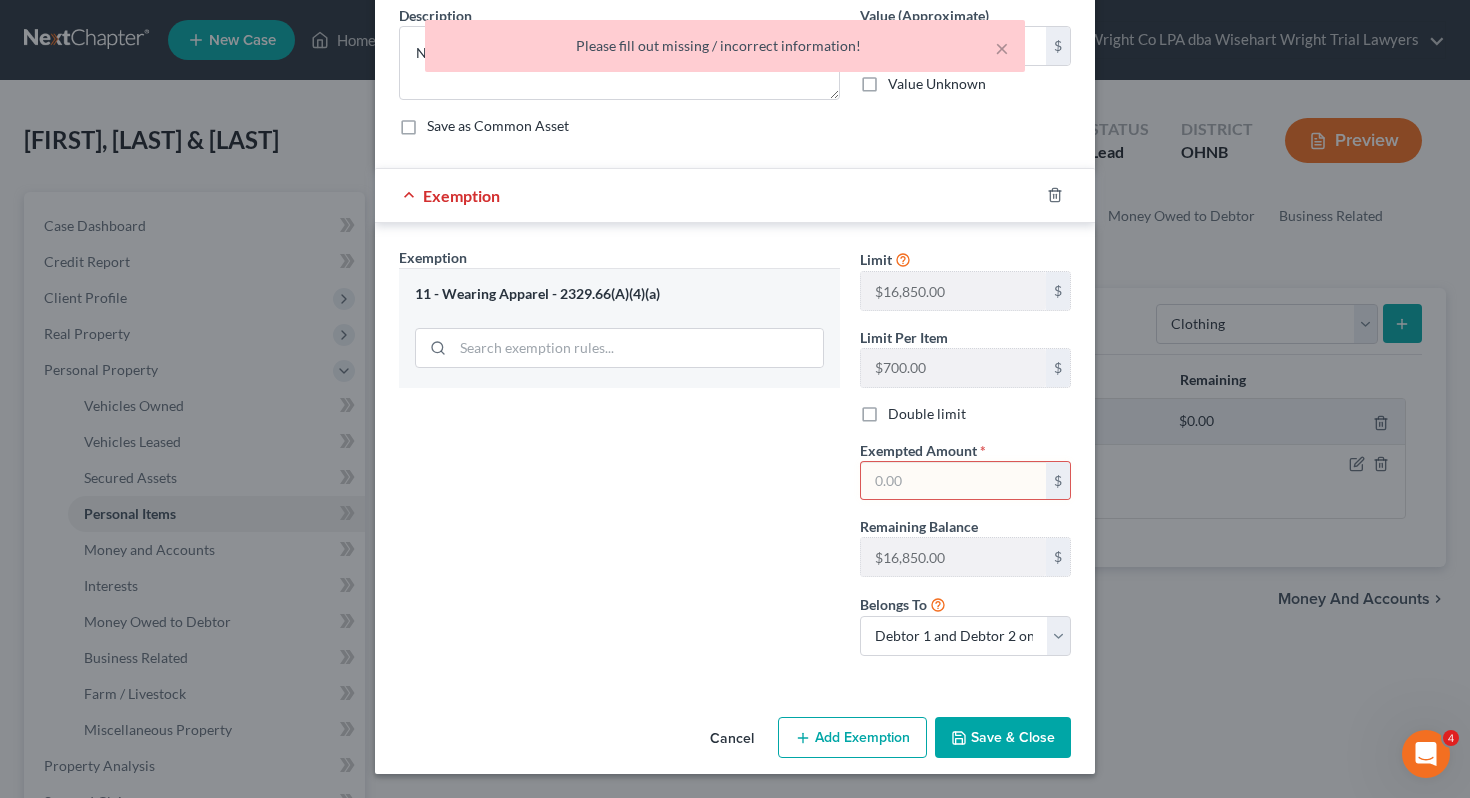 click at bounding box center [953, 481] 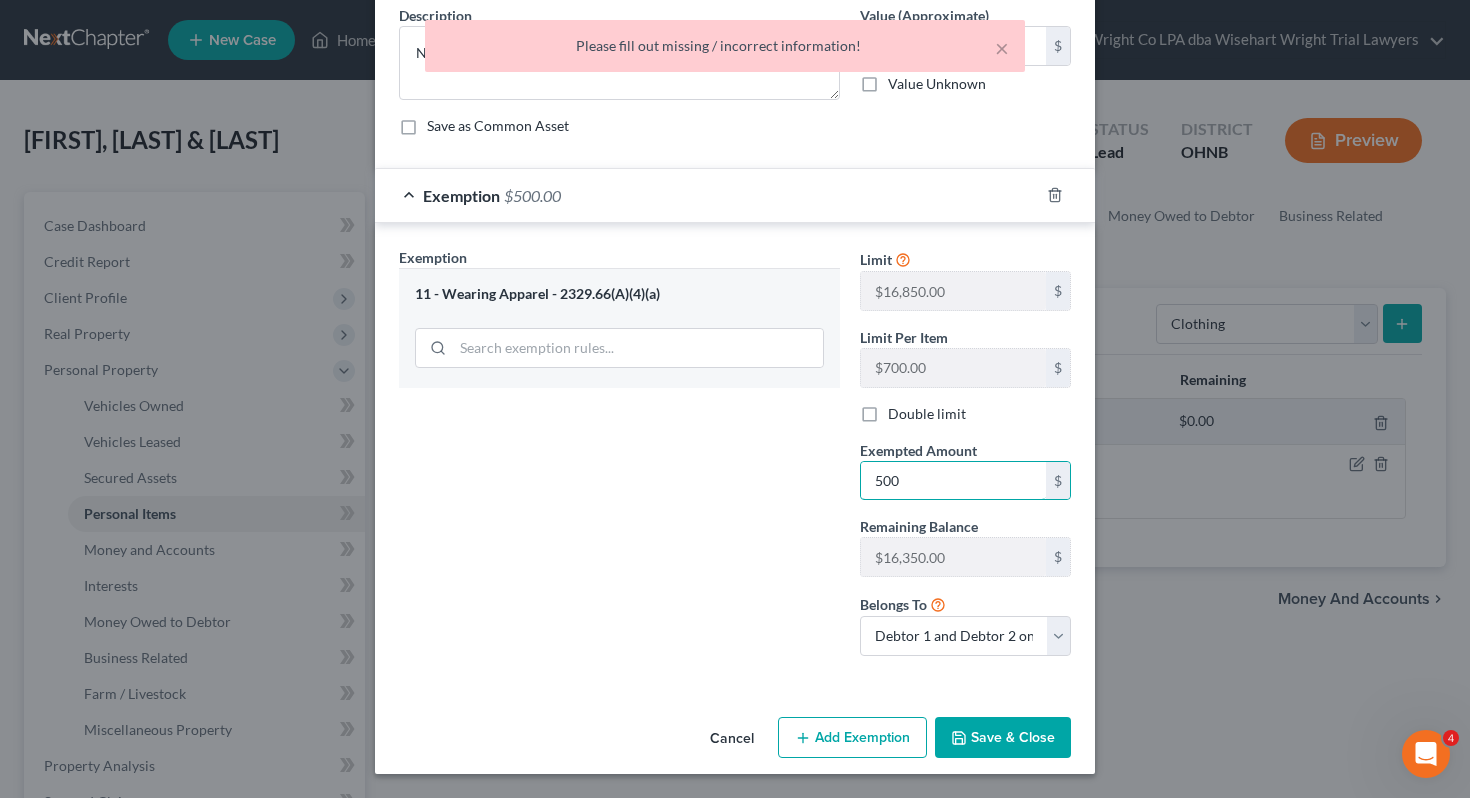 type on "500" 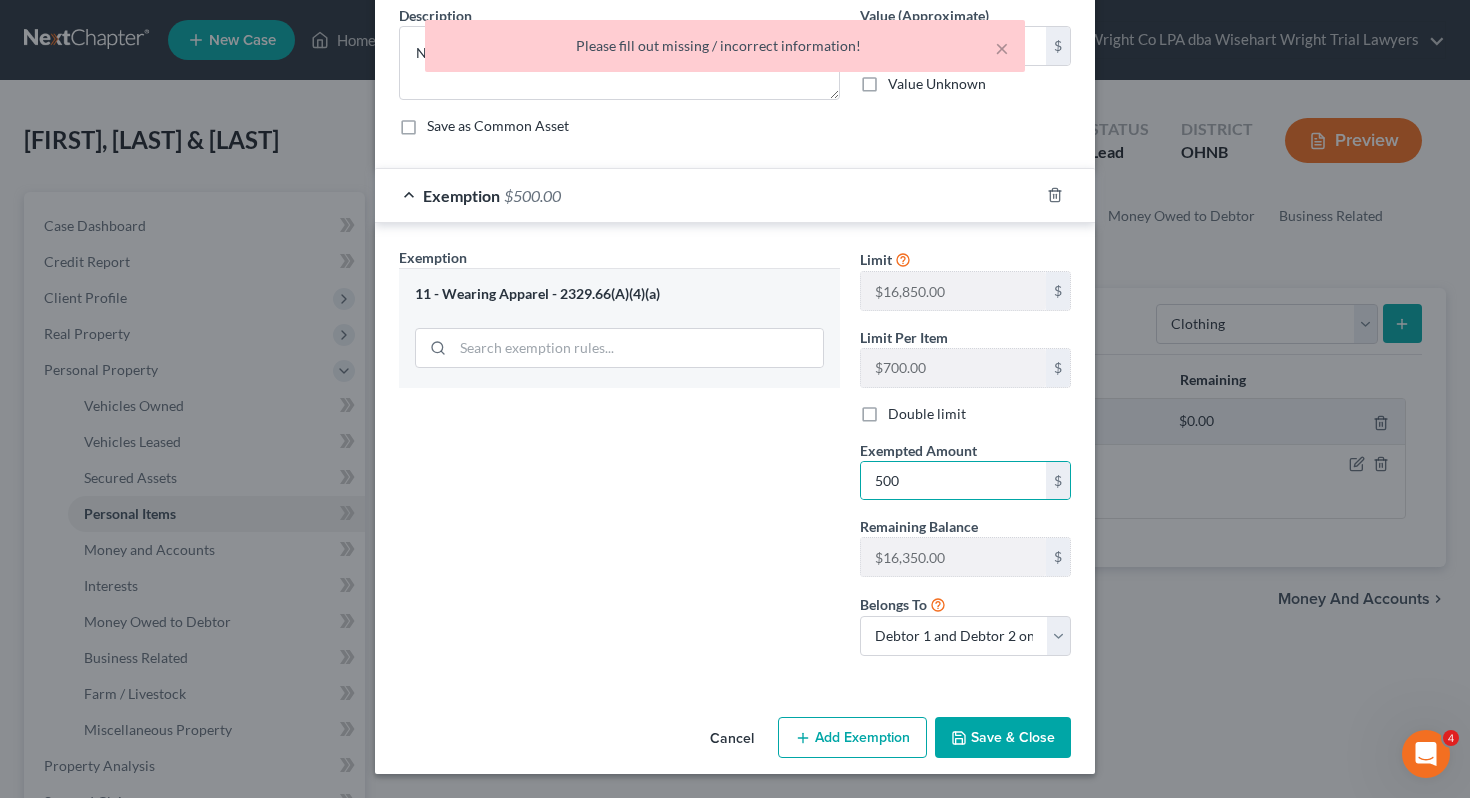 click on "Save & Close" at bounding box center (1003, 738) 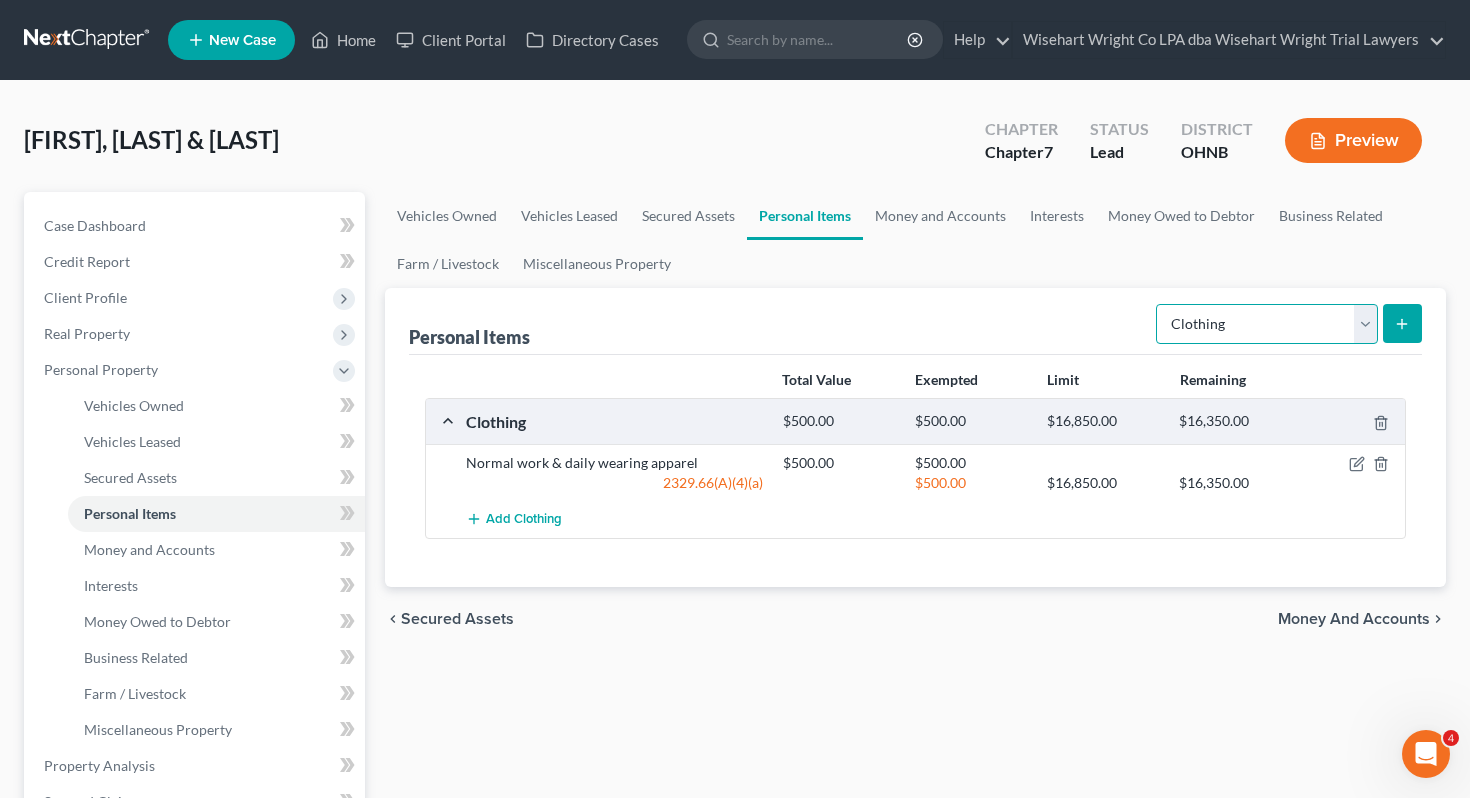 click on "Select Item Type Clothing Collectibles Of Value Electronics Firearms Household Goods Jewelry Other Pet(s) Sports & Hobby Equipment" at bounding box center (1267, 324) 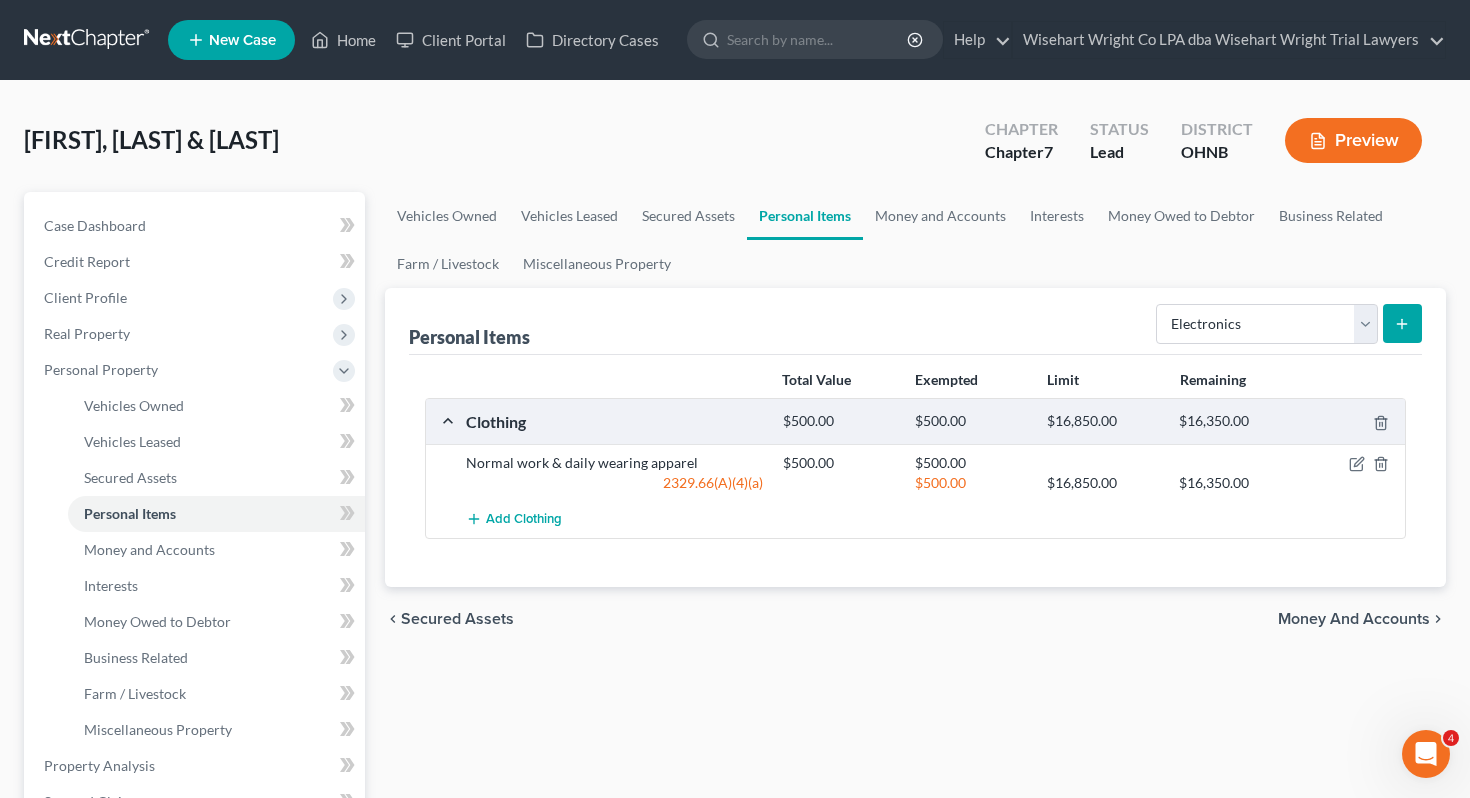 click 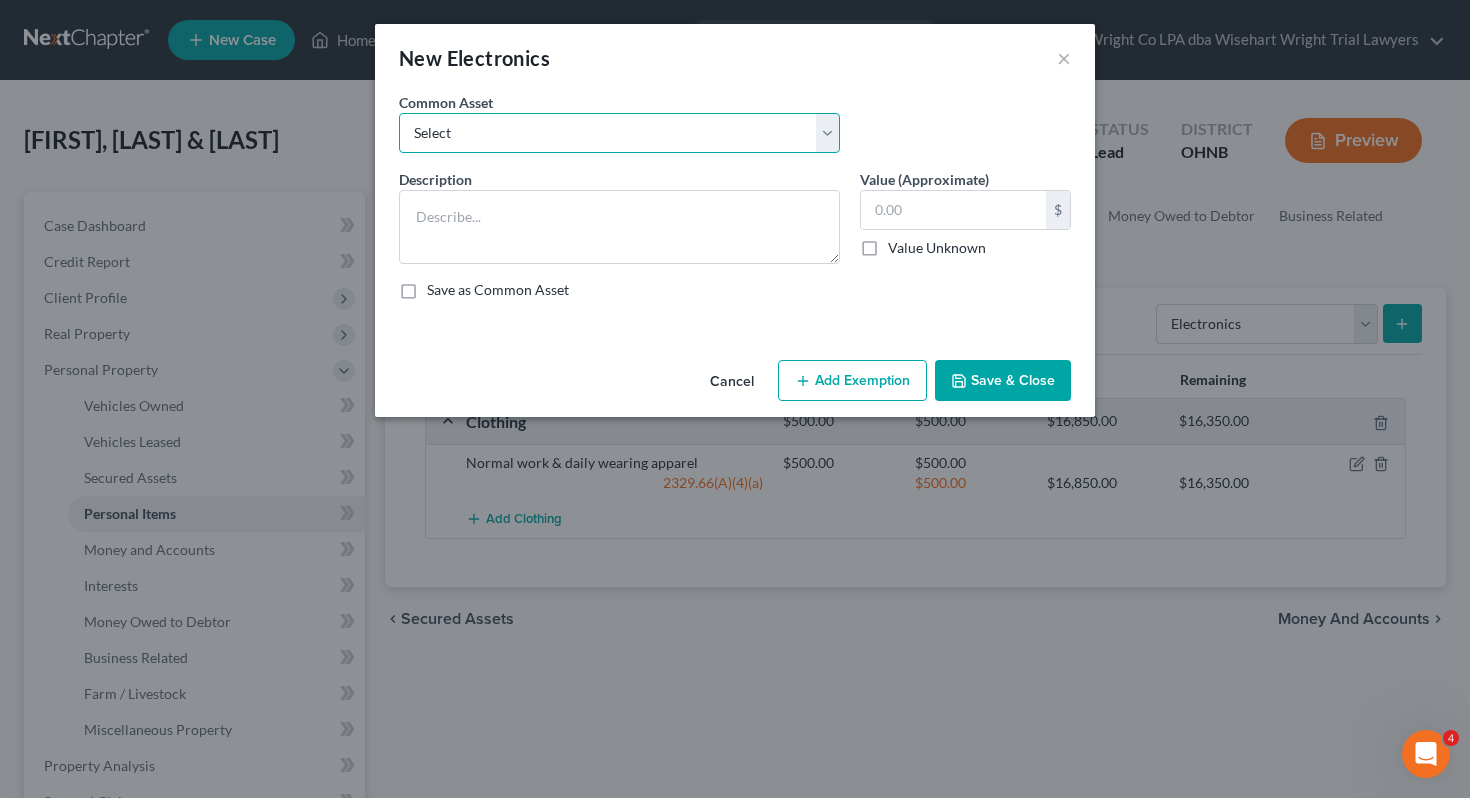 click on "Select # Televisions & # Computers 1 Television & 1 Computer" at bounding box center [619, 133] 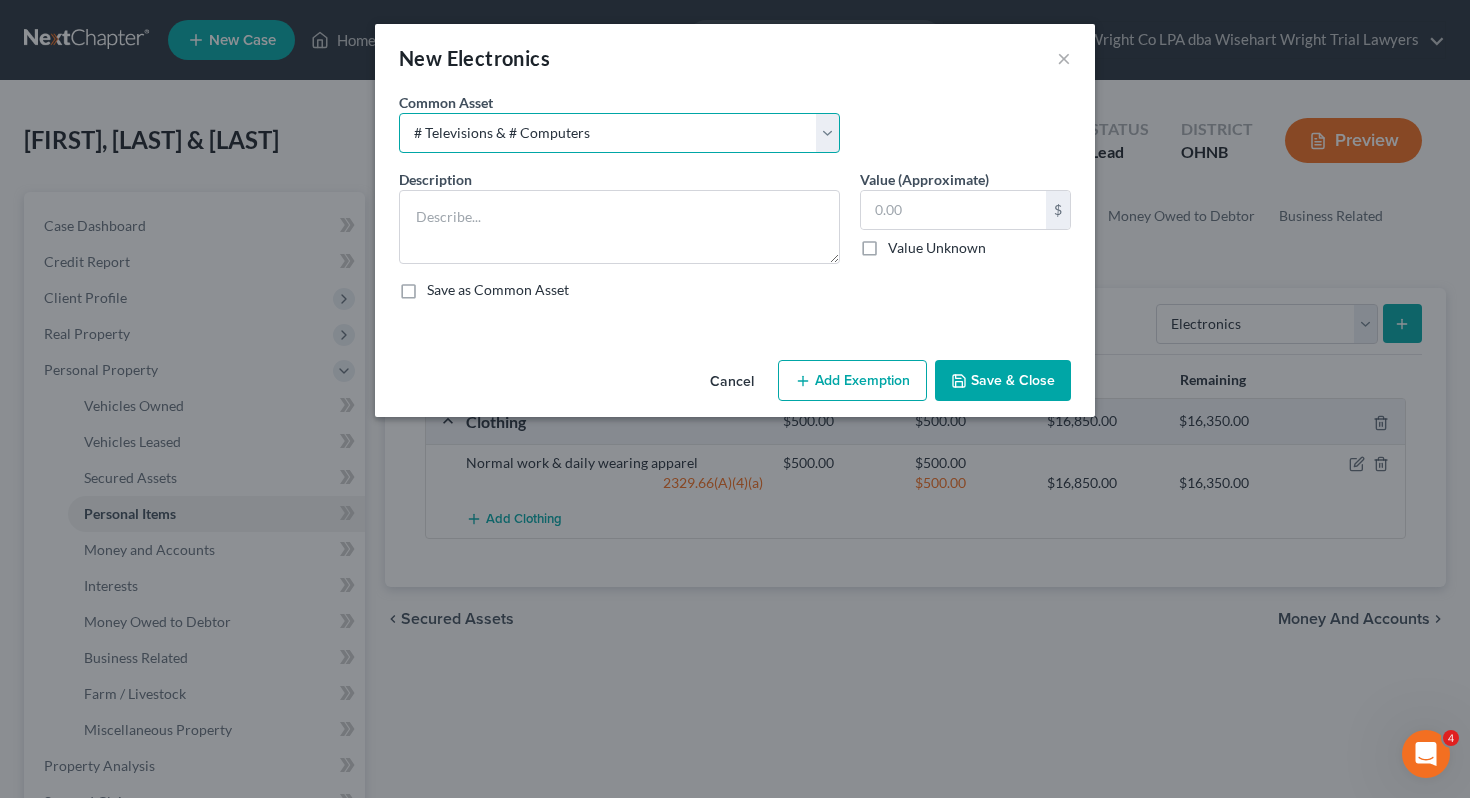 type on "# Televisions & # Computers" 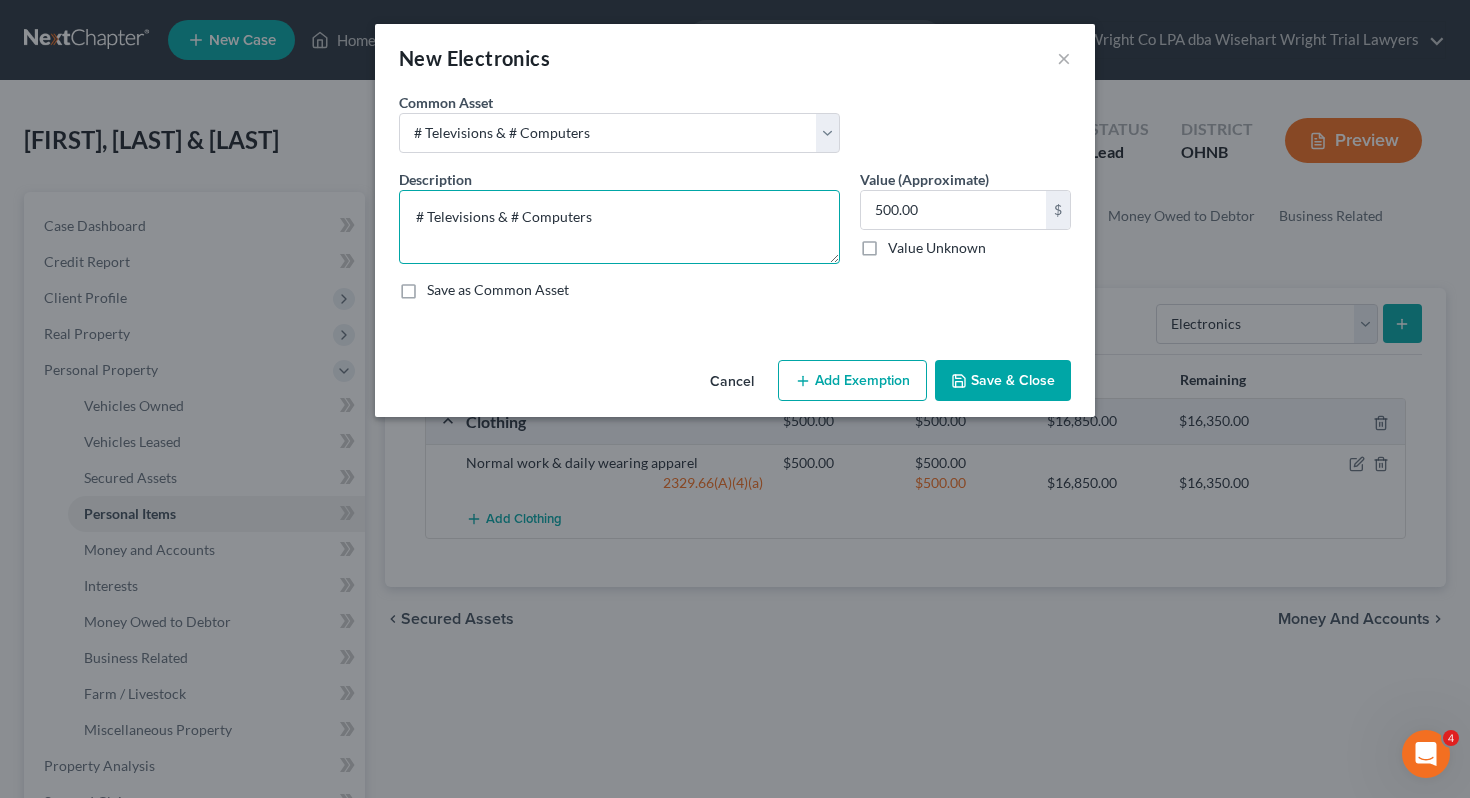 click on "# Televisions & # Computers" at bounding box center [619, 227] 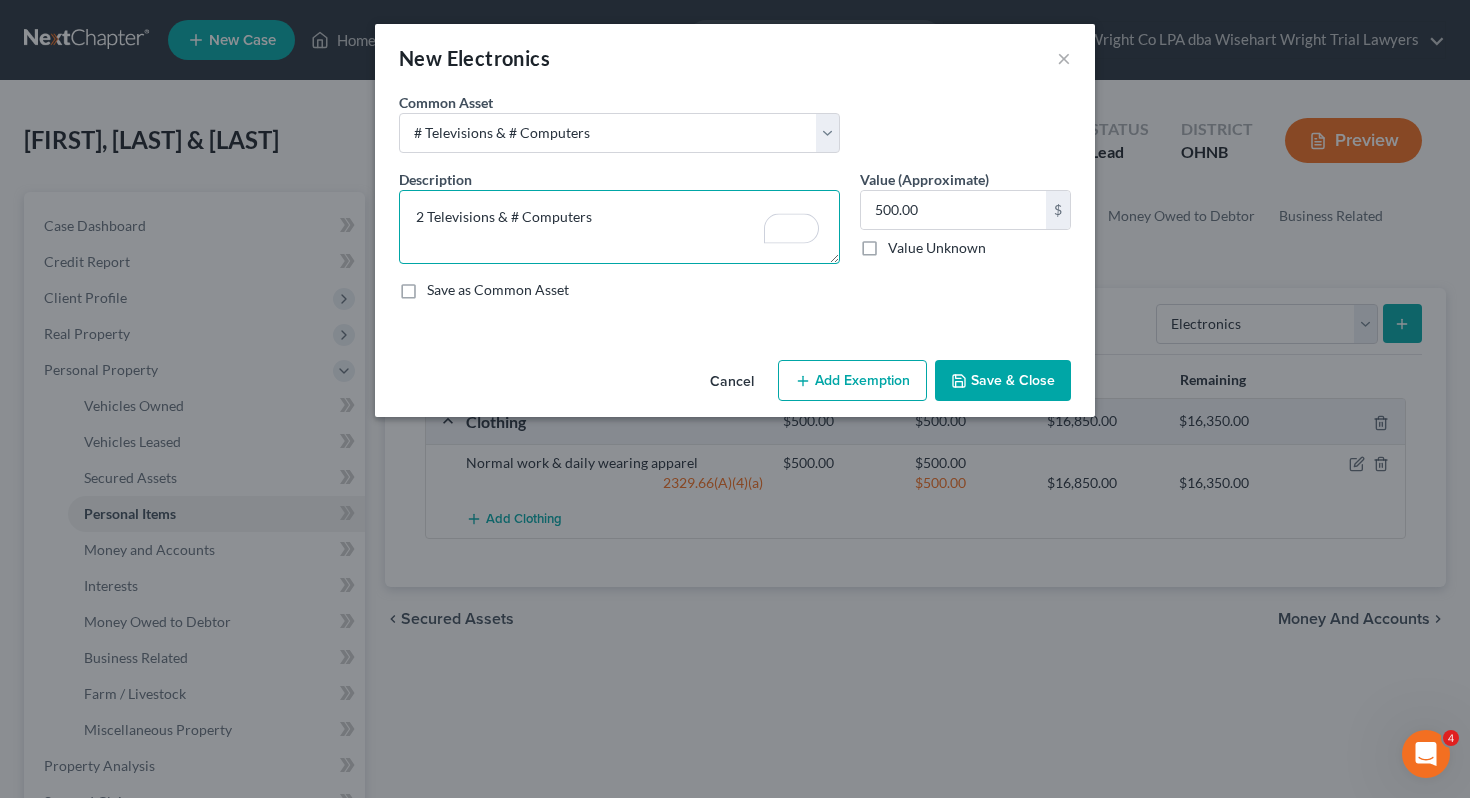 click on "2 Televisions & # Computers" at bounding box center (619, 227) 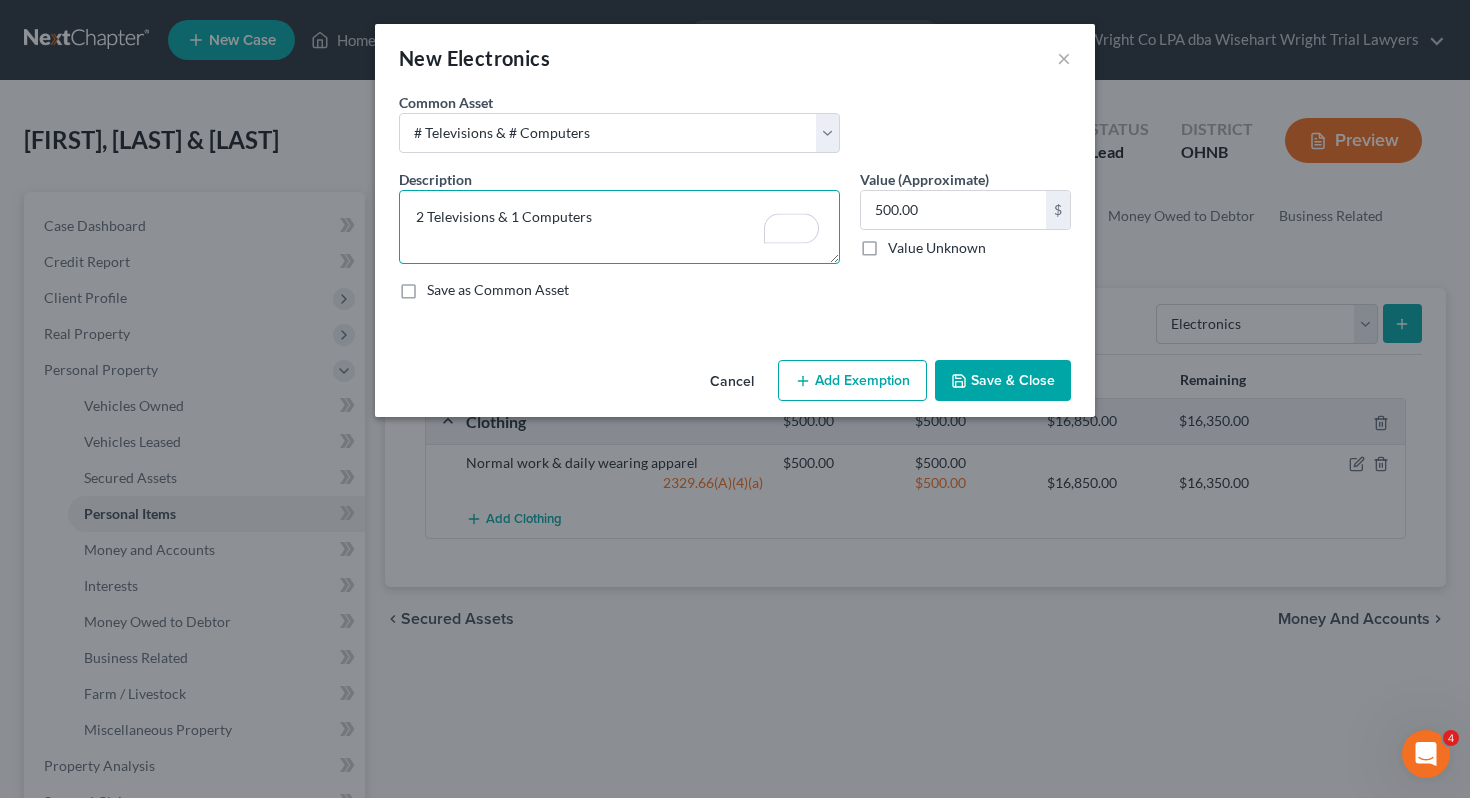 click on "2 Televisions & 1 Computers" at bounding box center (619, 227) 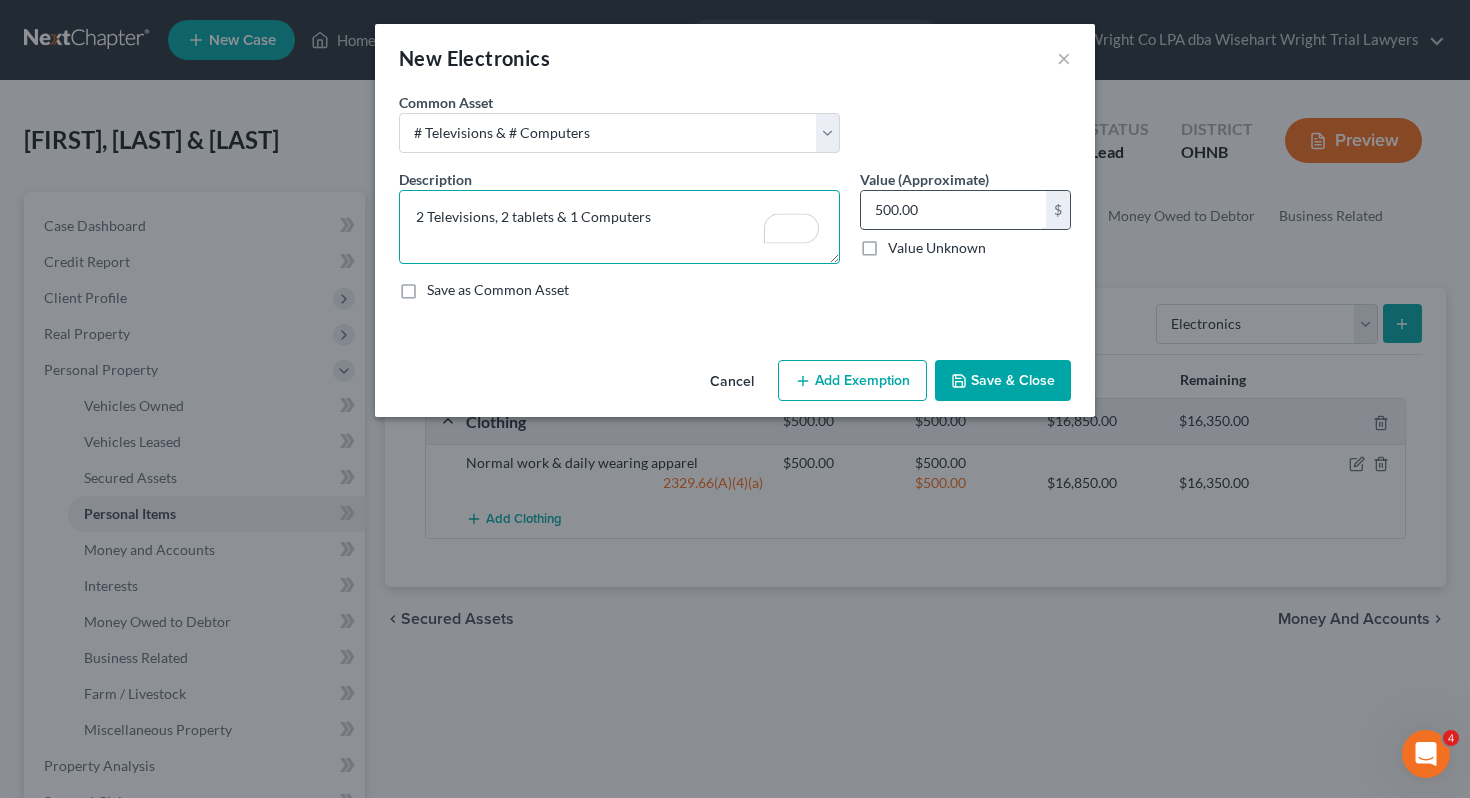 type on "2 Televisions, 2 tablets & 1 Computers" 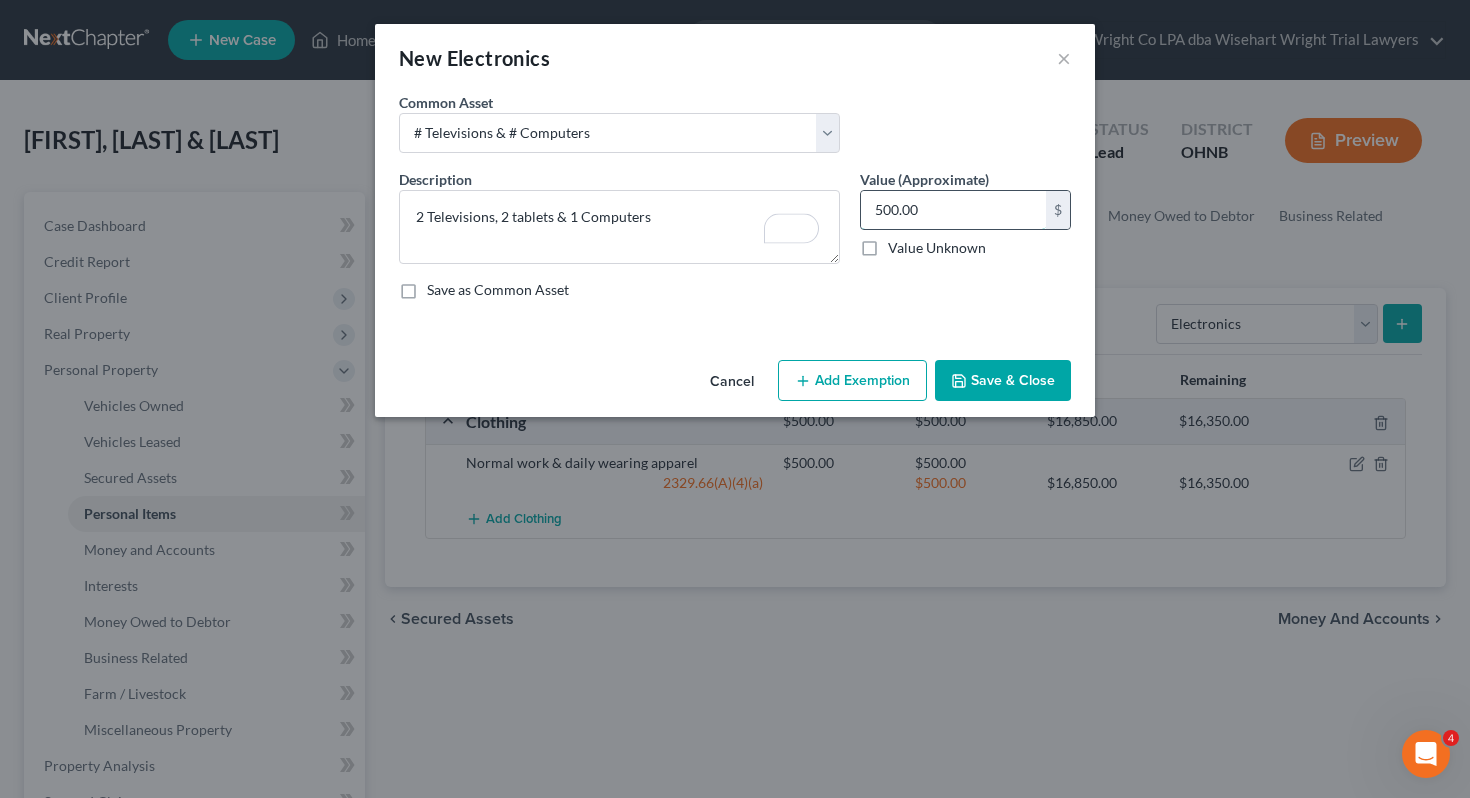 click on "500.00" at bounding box center (953, 210) 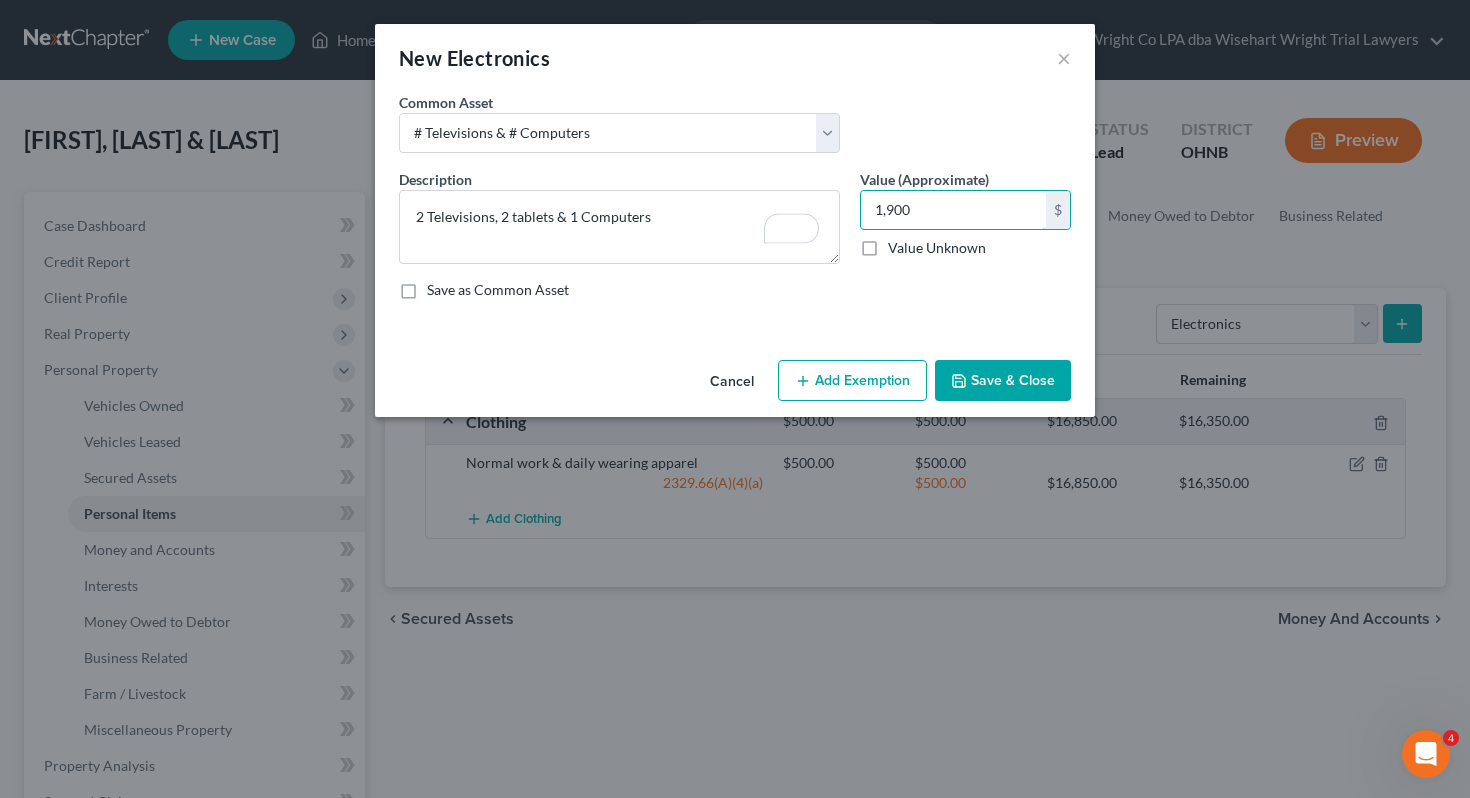 type on "1,900" 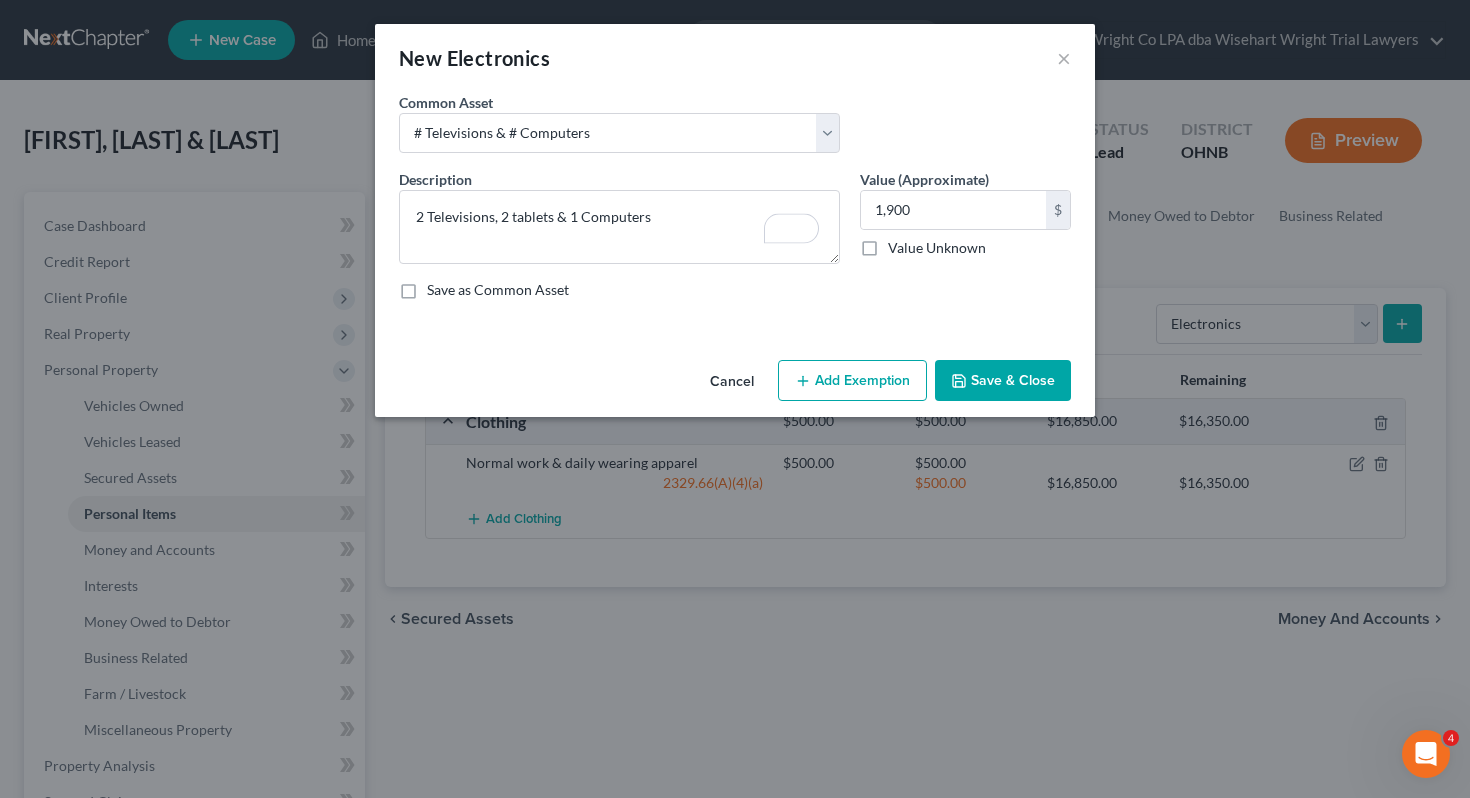 click on "Add Exemption" at bounding box center [852, 381] 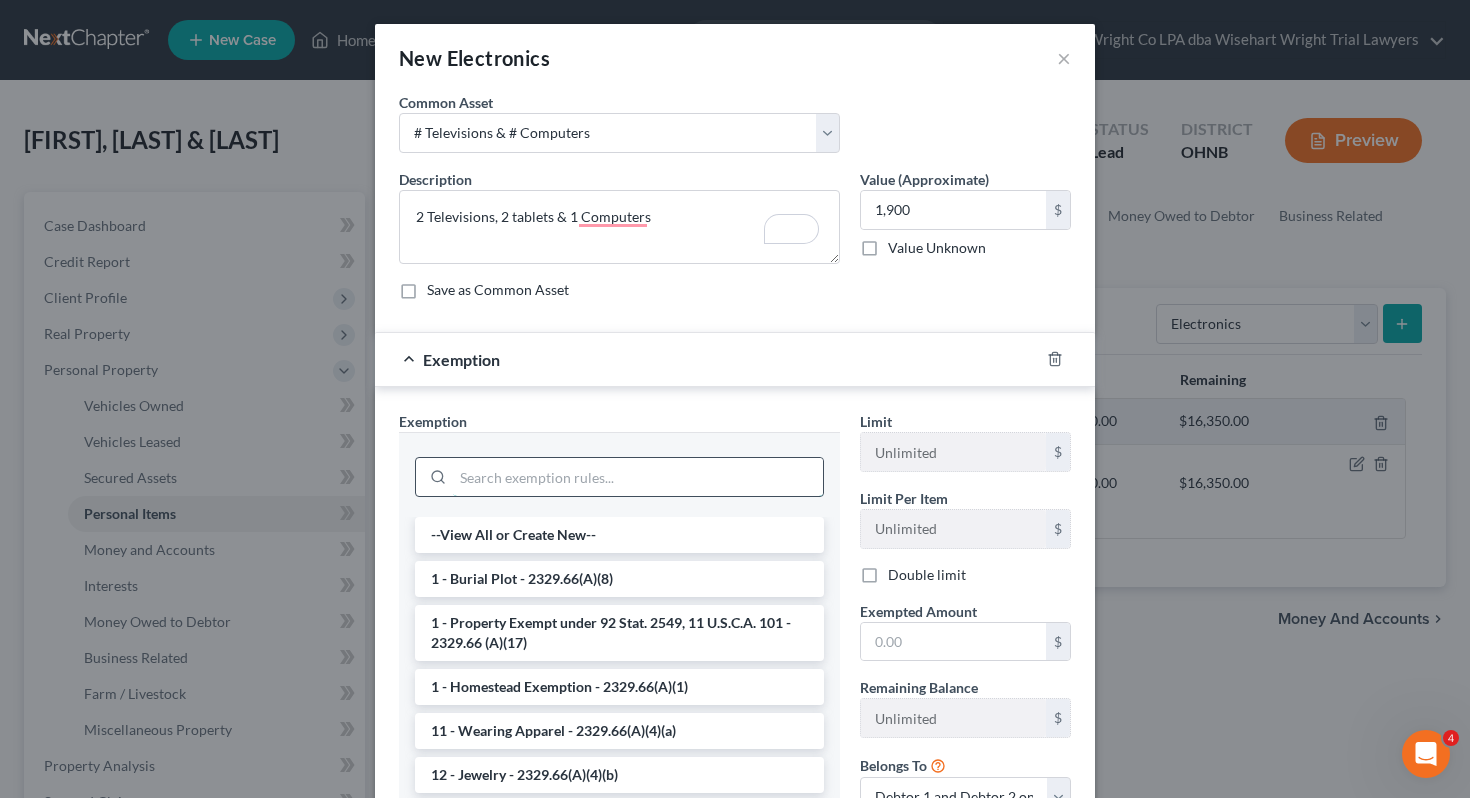 click at bounding box center [638, 477] 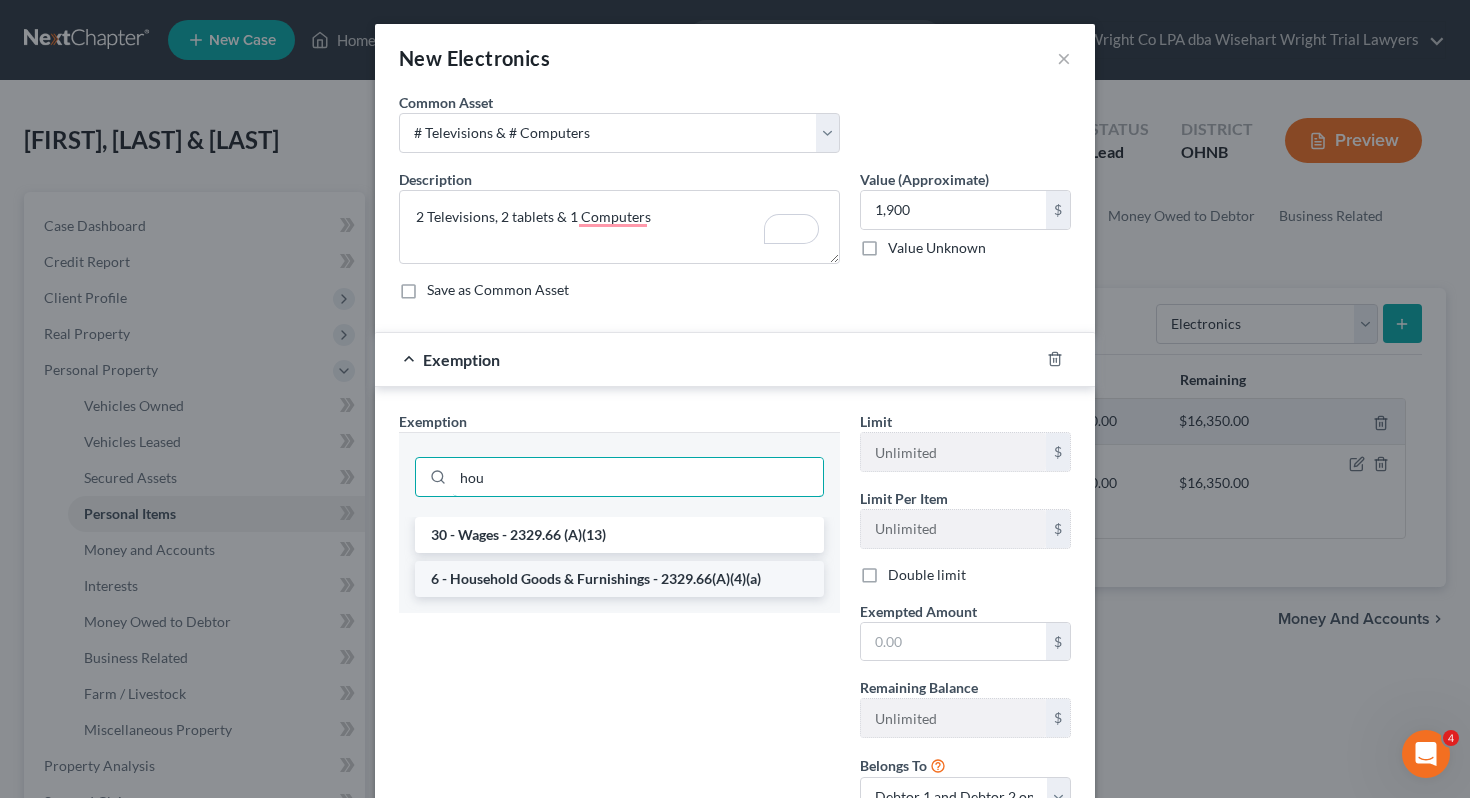type on "hou" 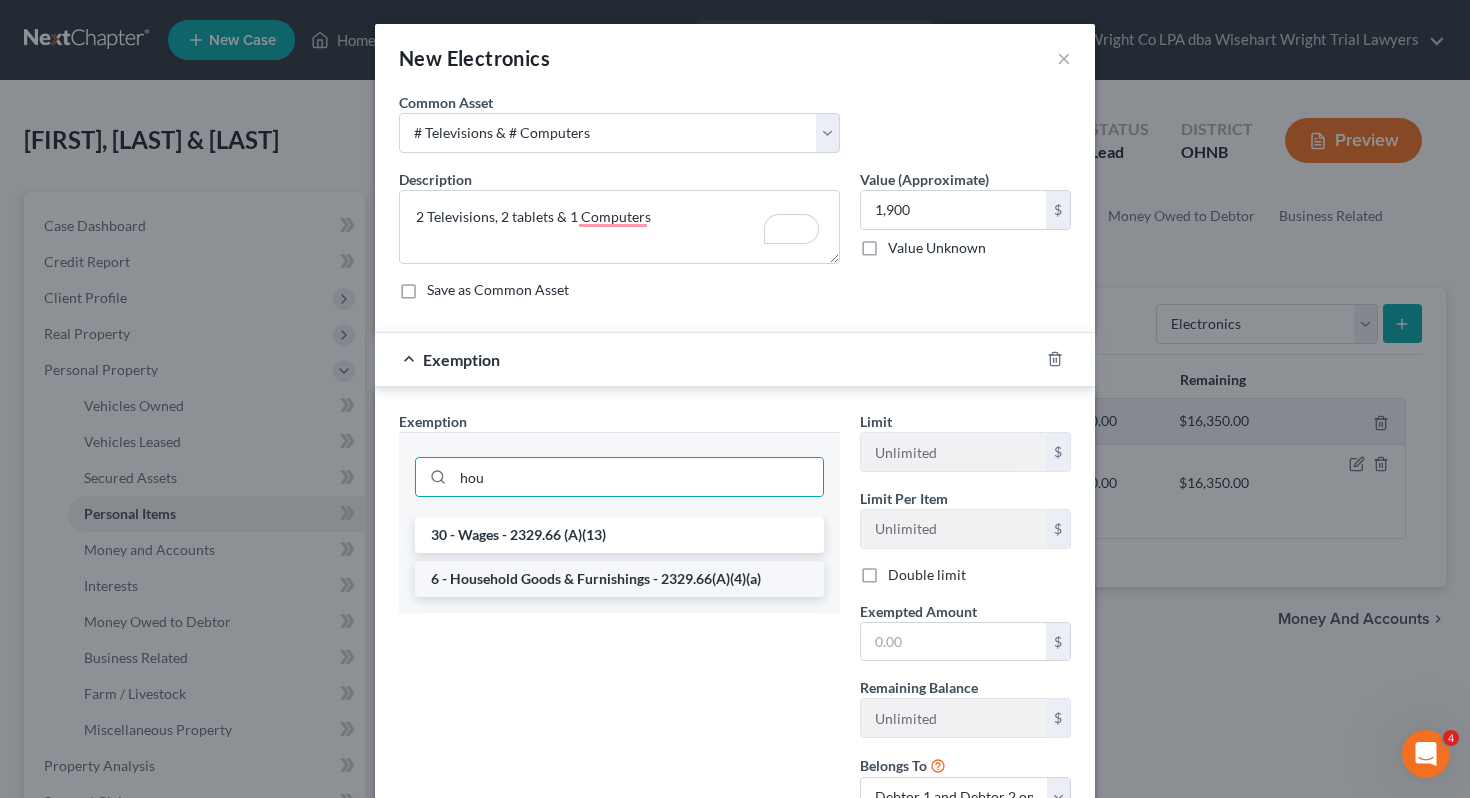 click on "6 - Household Goods & Furnishings - 2329.66(A)(4)(a)" at bounding box center (619, 579) 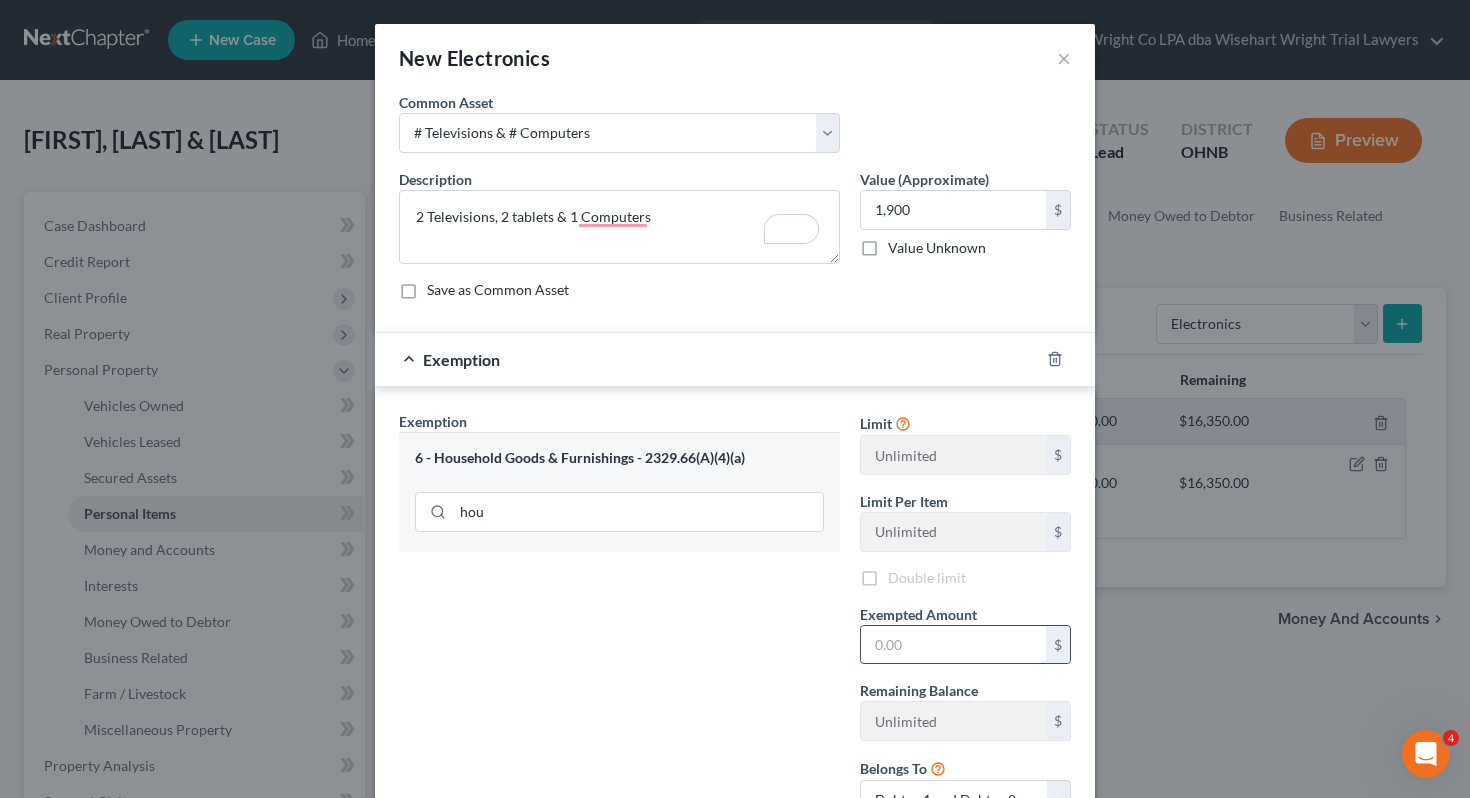 click at bounding box center [953, 645] 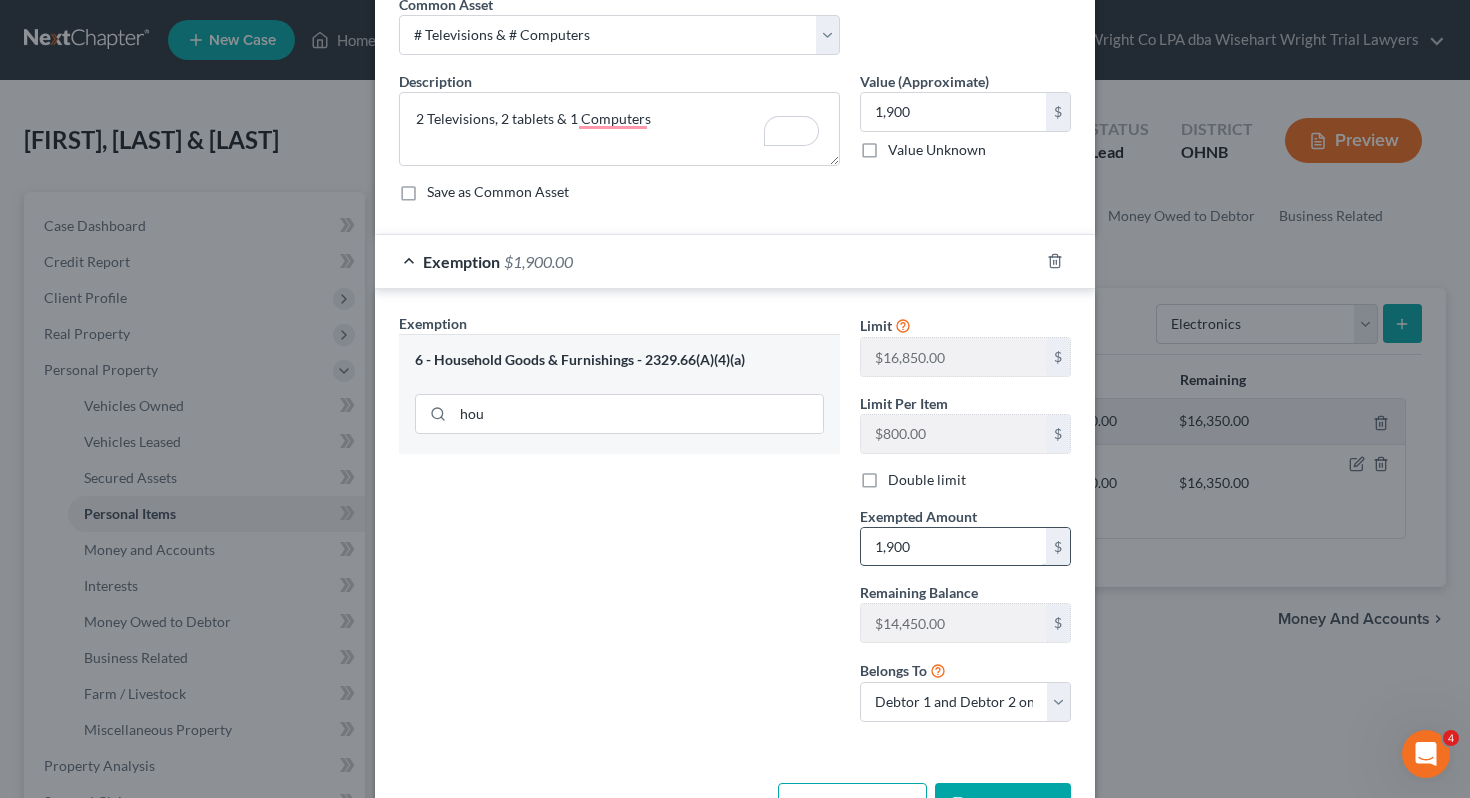 scroll, scrollTop: 164, scrollLeft: 0, axis: vertical 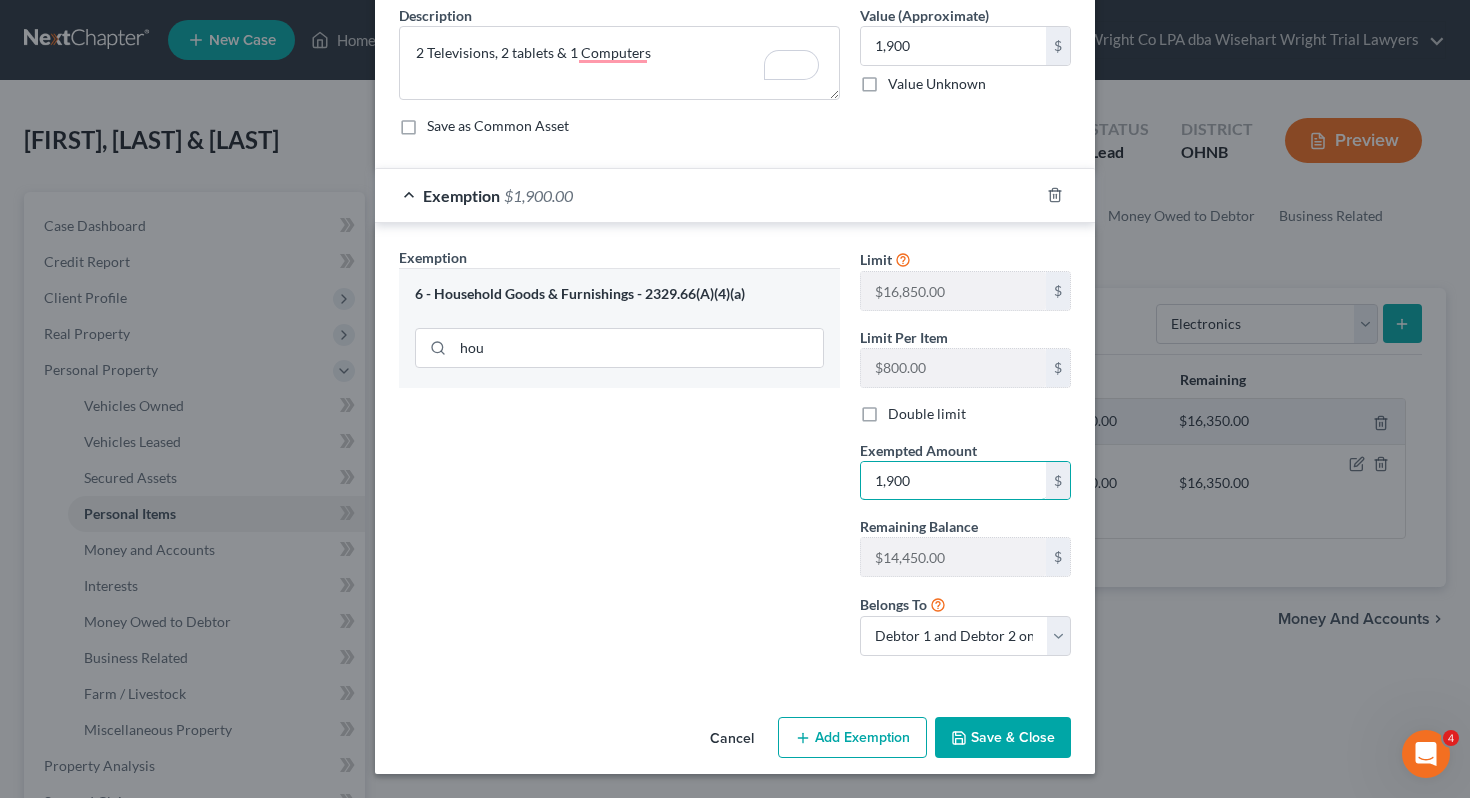 type on "1,900" 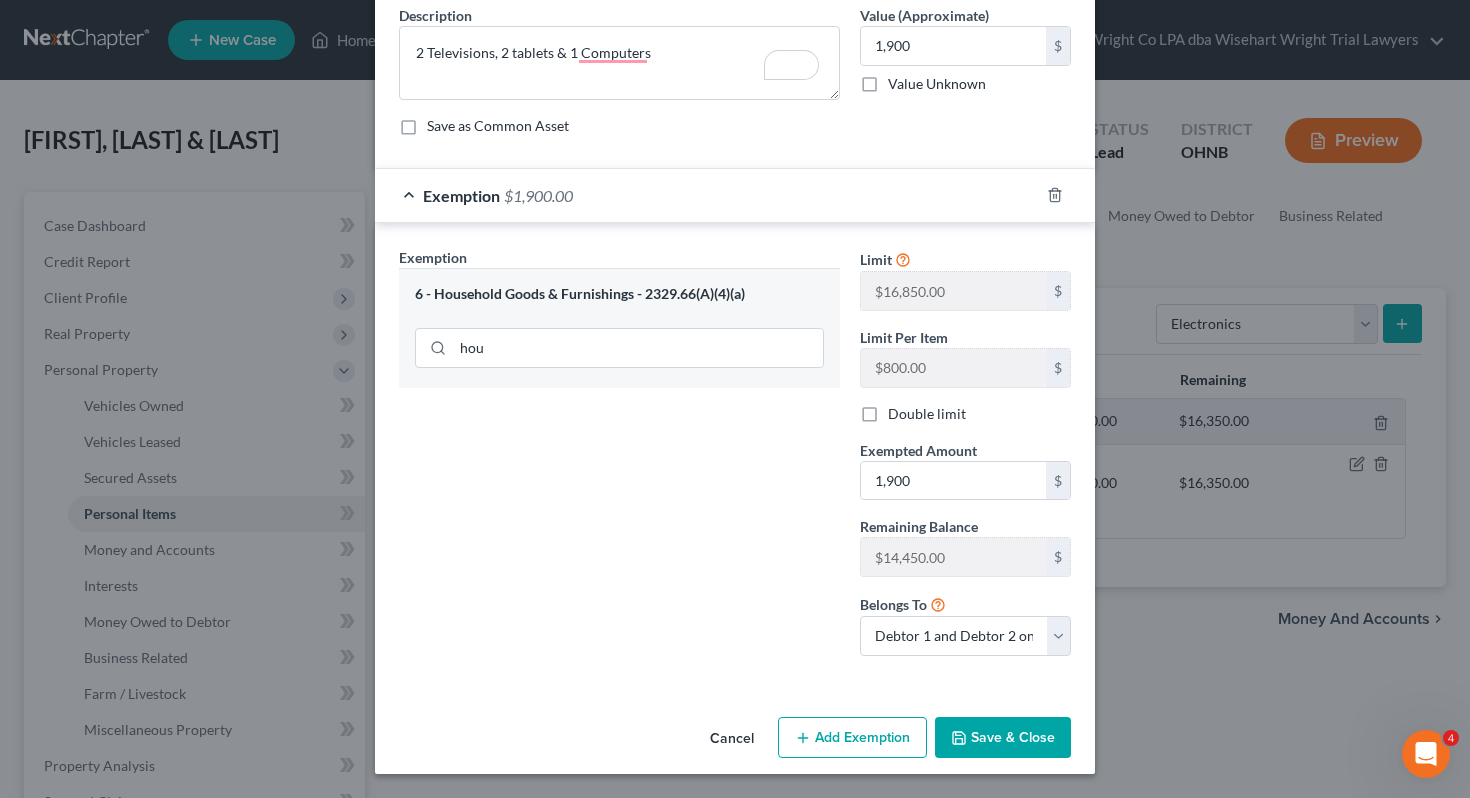 click on "Save & Close" at bounding box center [1003, 738] 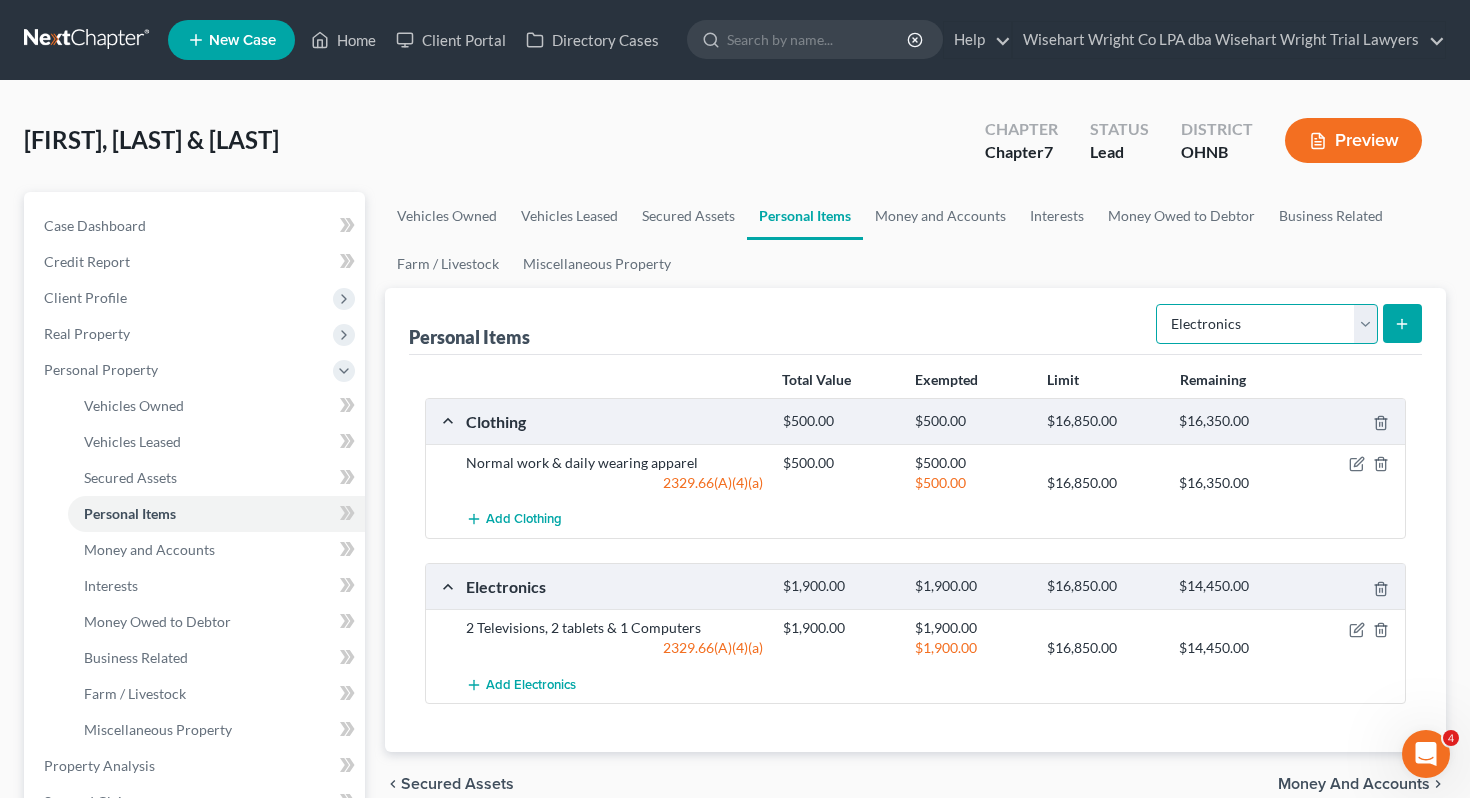 click on "Select Item Type Clothing Collectibles Of Value Electronics Firearms Household Goods Jewelry Other Pet(s) Sports & Hobby Equipment" at bounding box center [1267, 324] 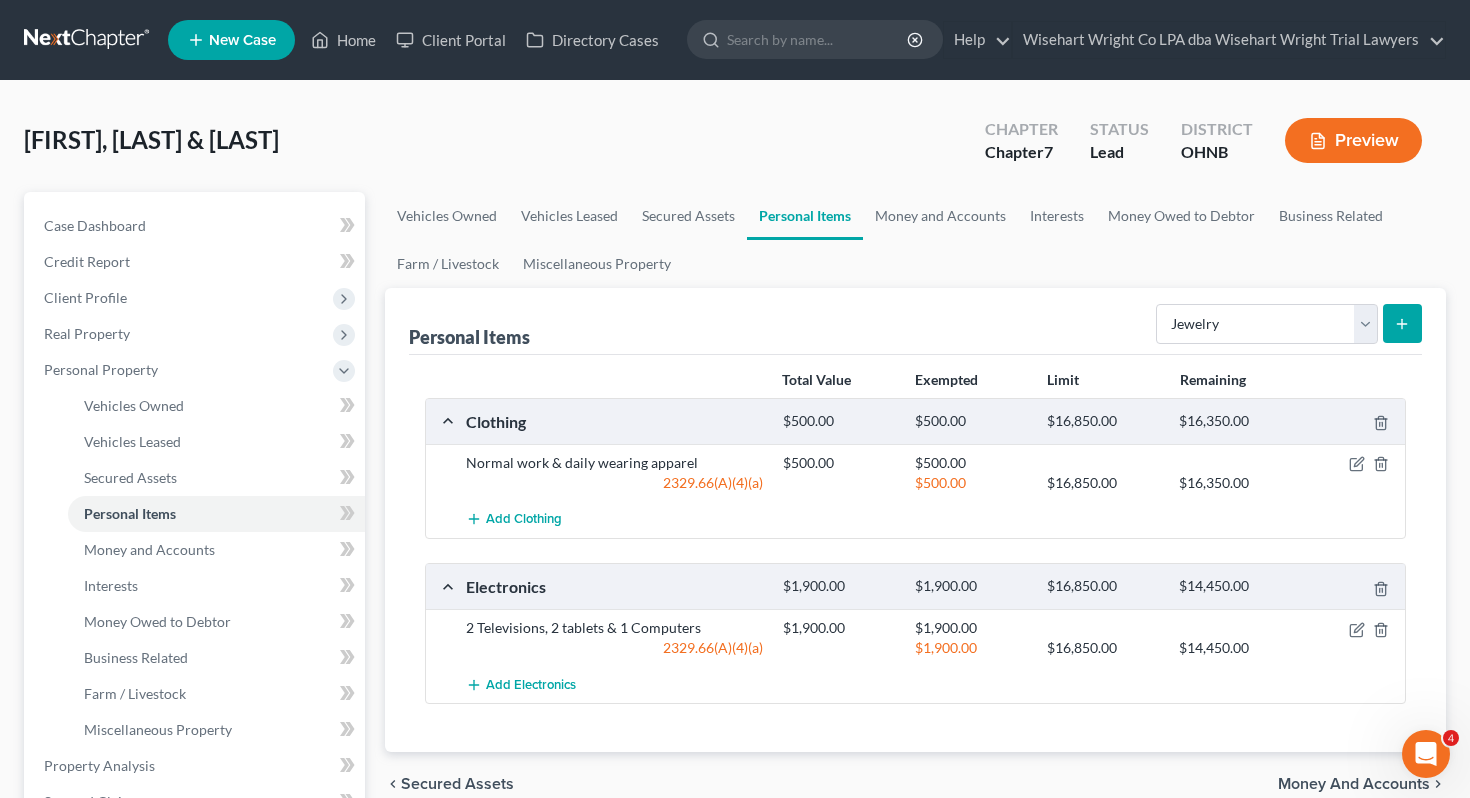 click 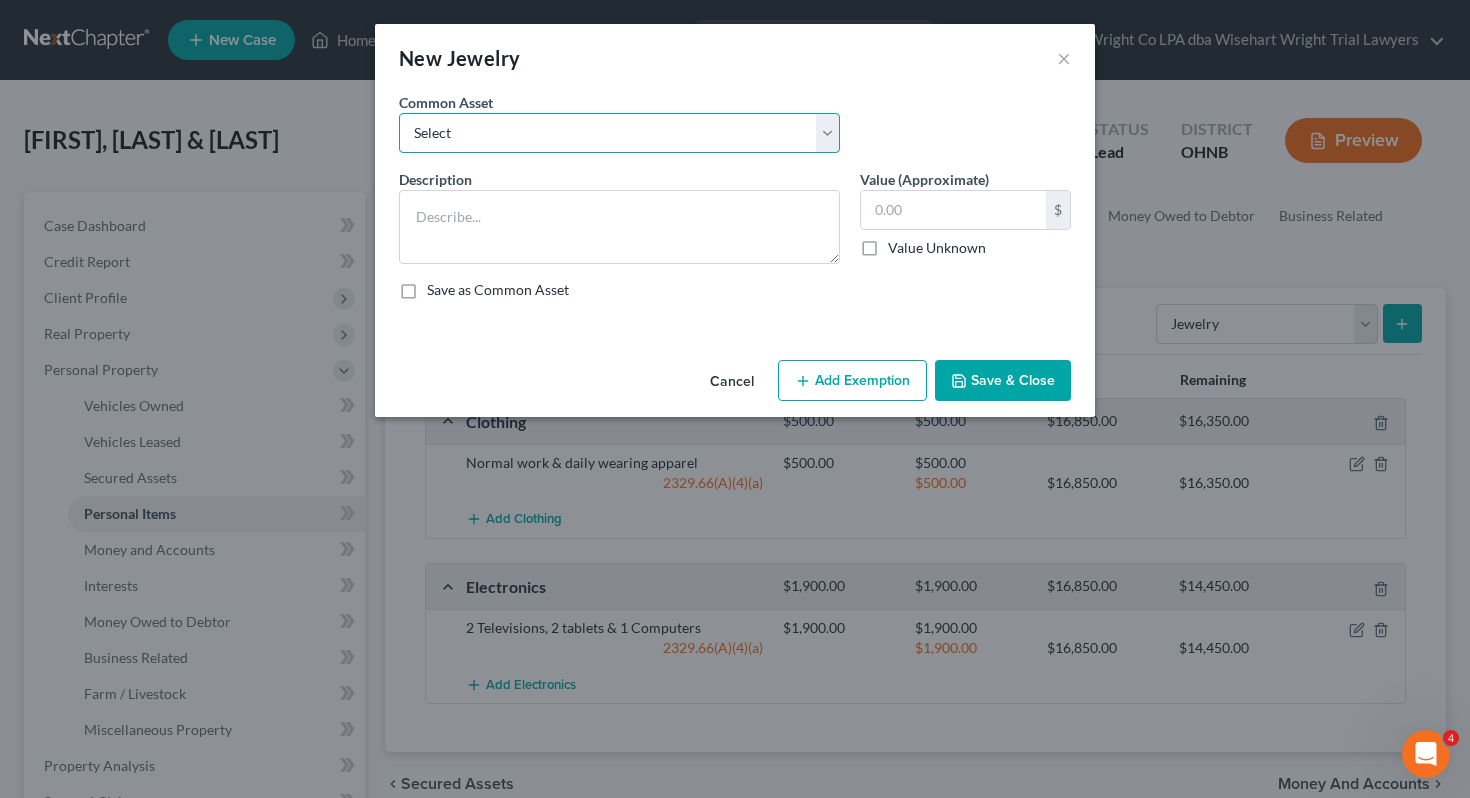 click on "Select Assorted items of inexpensive jewelry Wedding bands and assorted items of inexpensive/costume jewelry Assorted items of inexpensive jewelry" at bounding box center (619, 133) 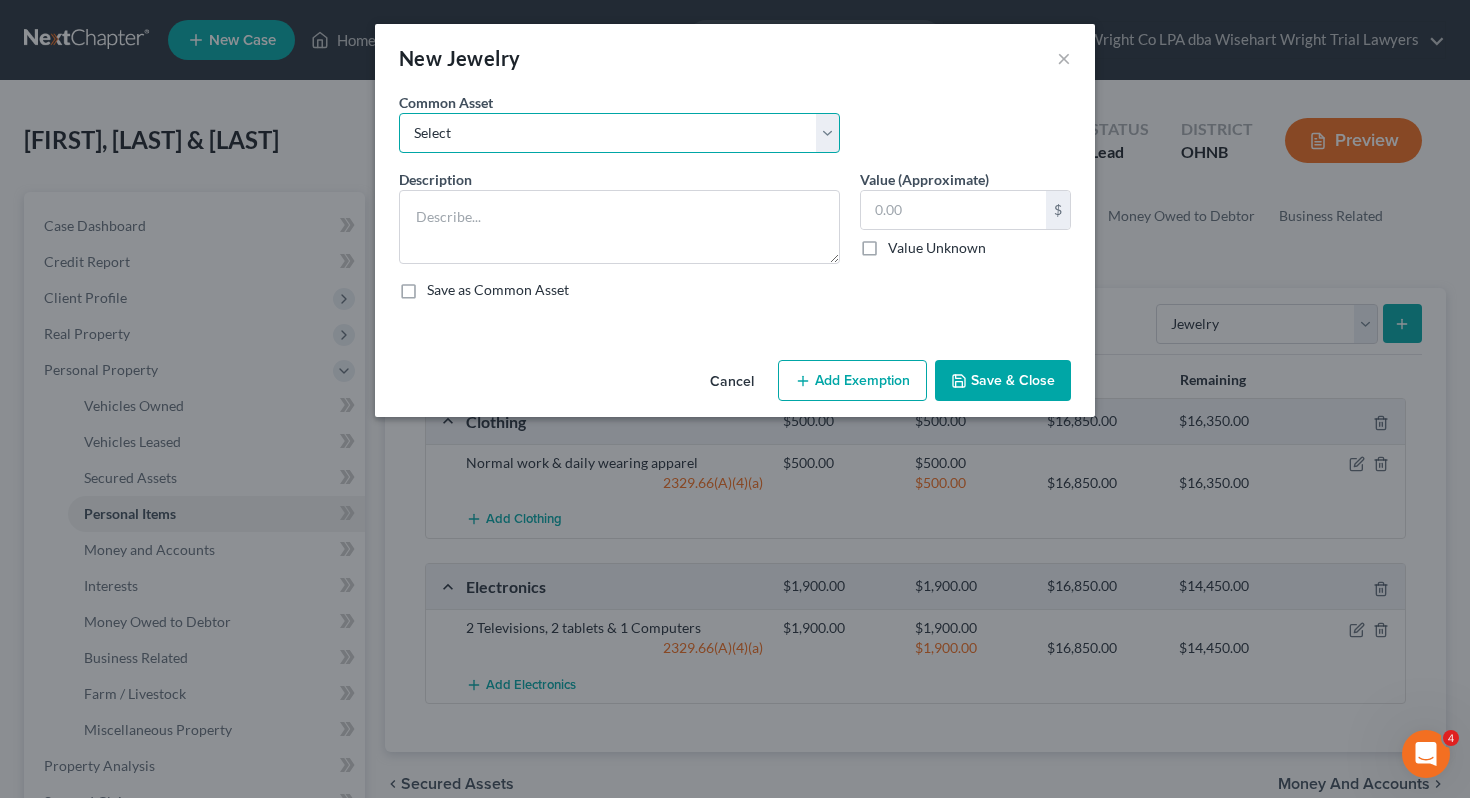 select on "0" 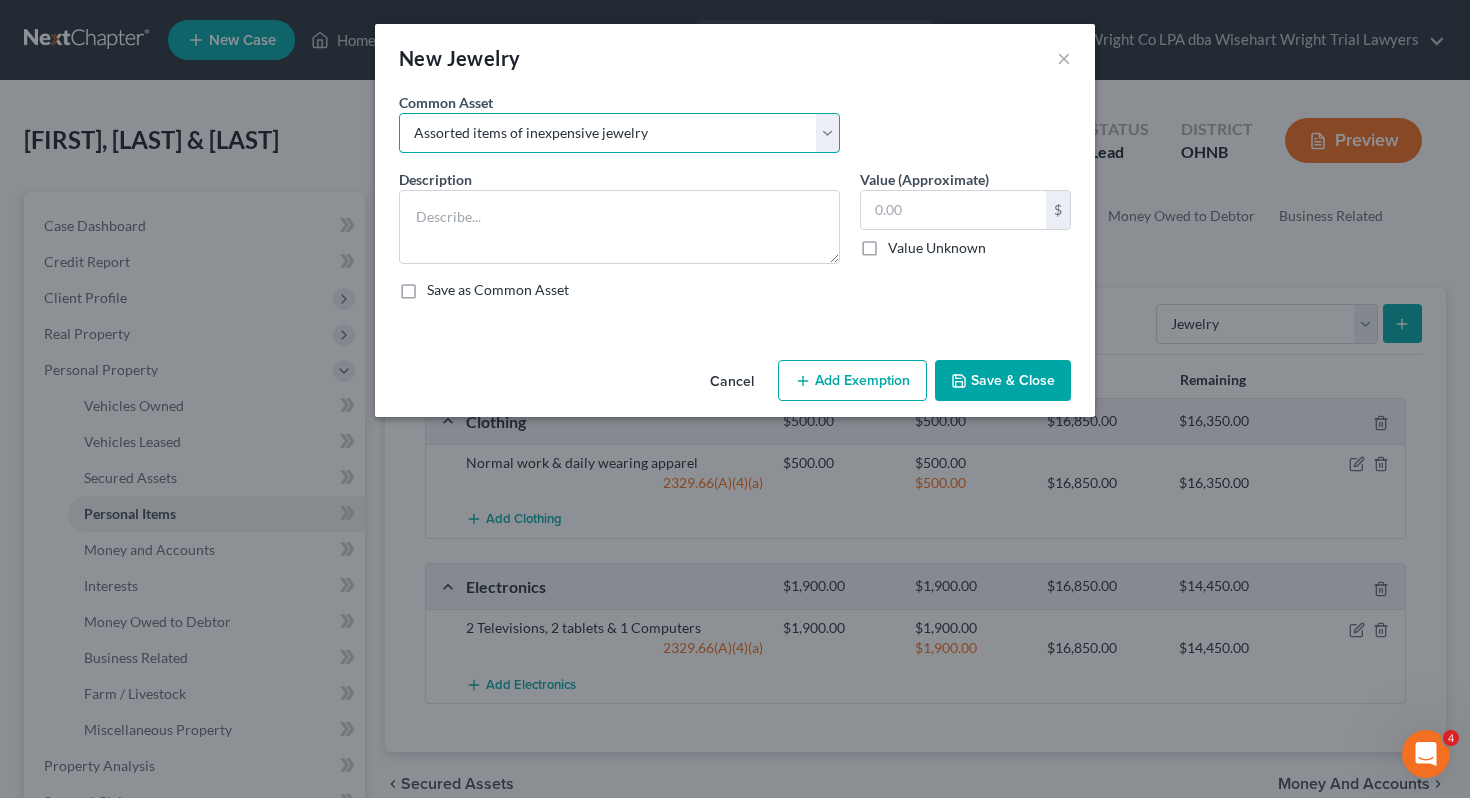type on "Assorted items of inexpensive jewelry" 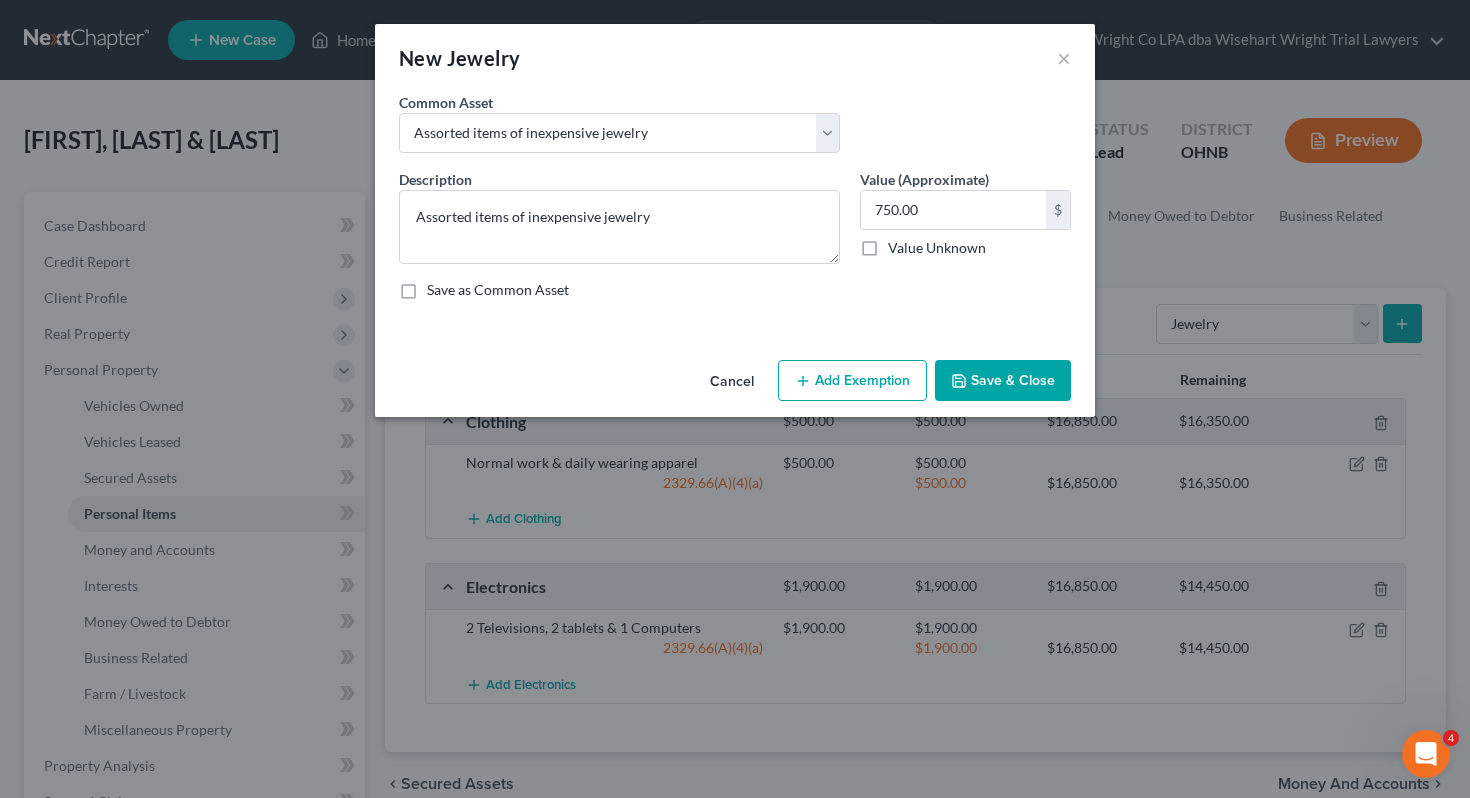 click on "Cancel Add Exemption Save & Close" at bounding box center [735, 385] 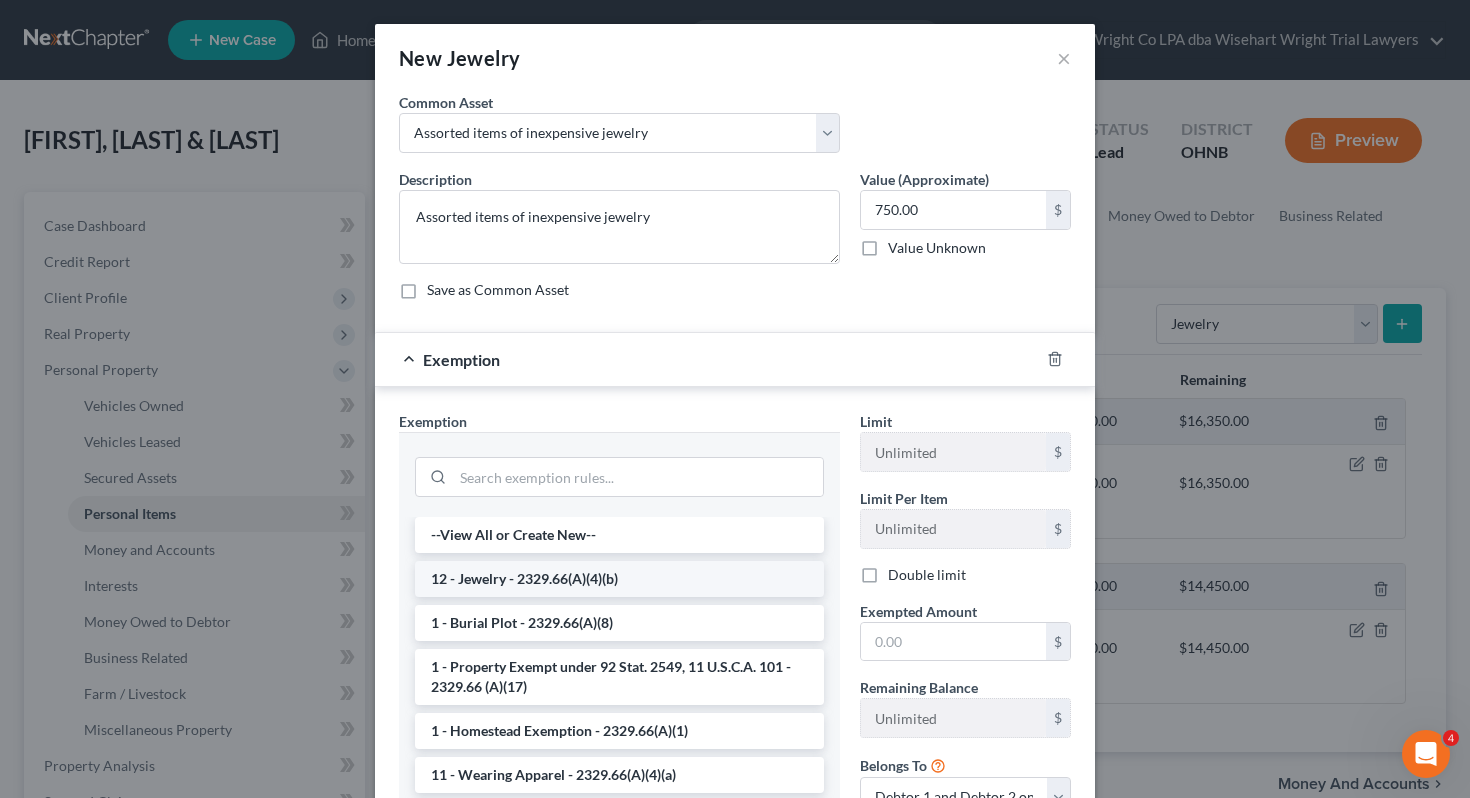 click on "12 - Jewelry  - 2329.66(A)(4)(b)" at bounding box center [619, 579] 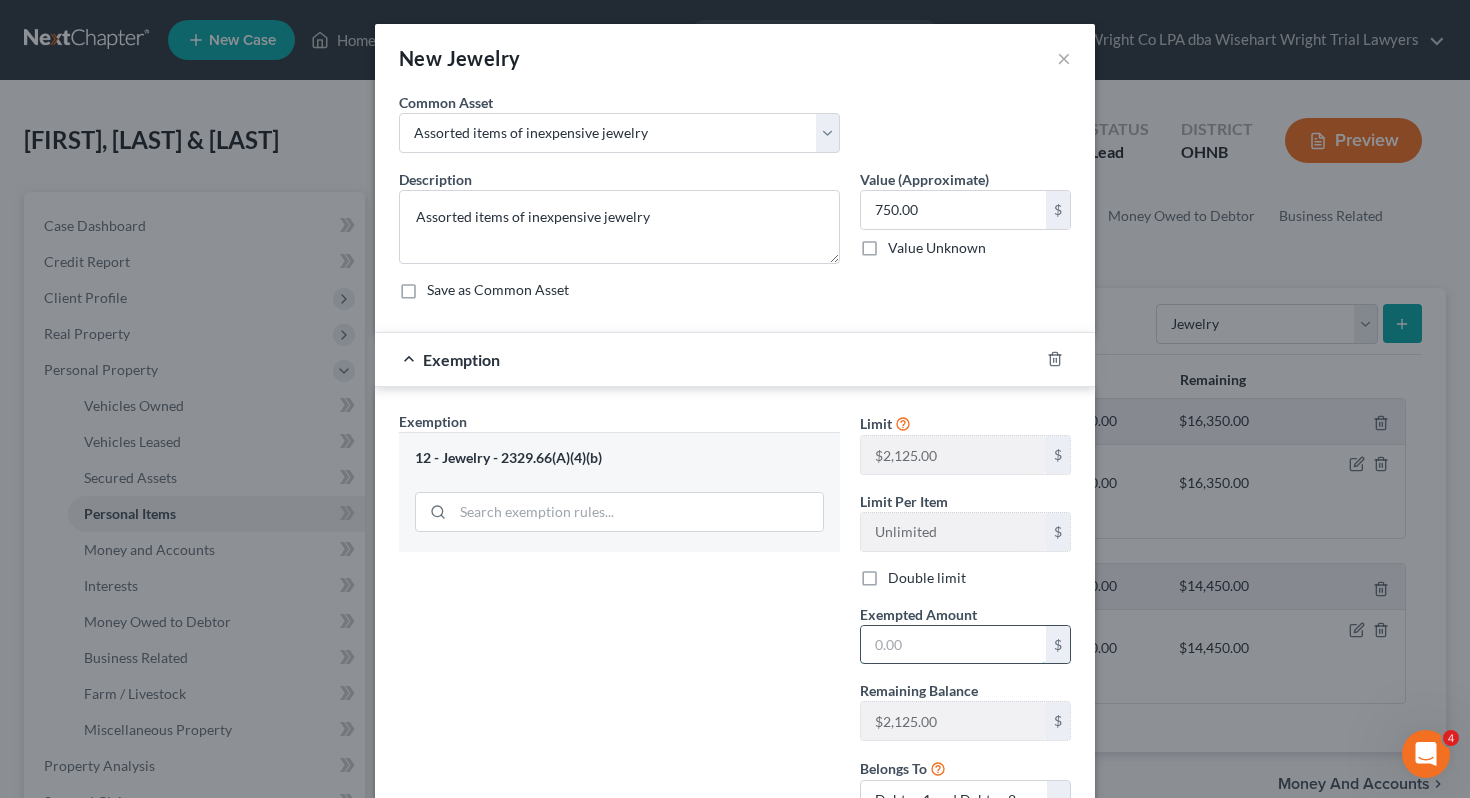 click at bounding box center [953, 645] 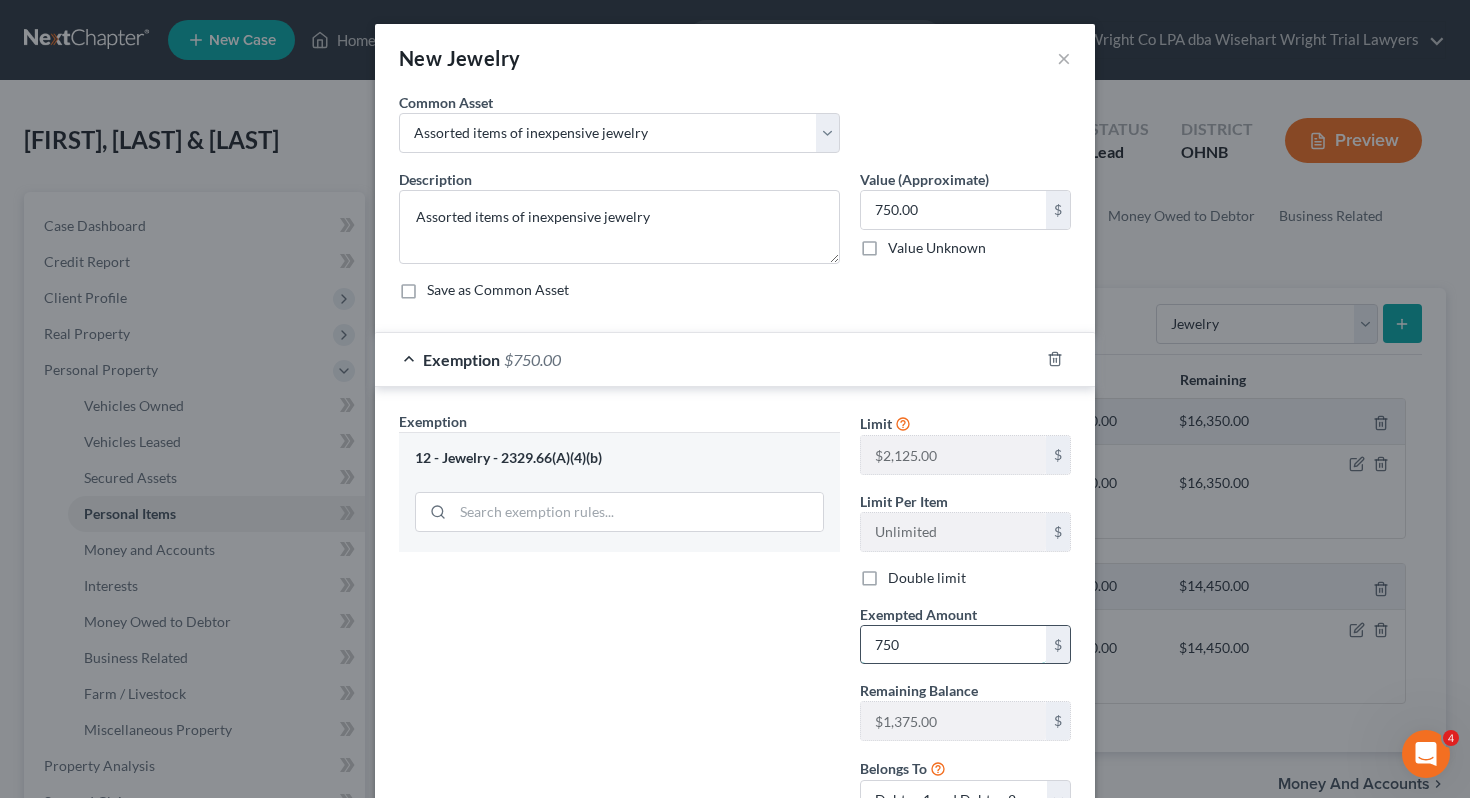 scroll, scrollTop: 164, scrollLeft: 0, axis: vertical 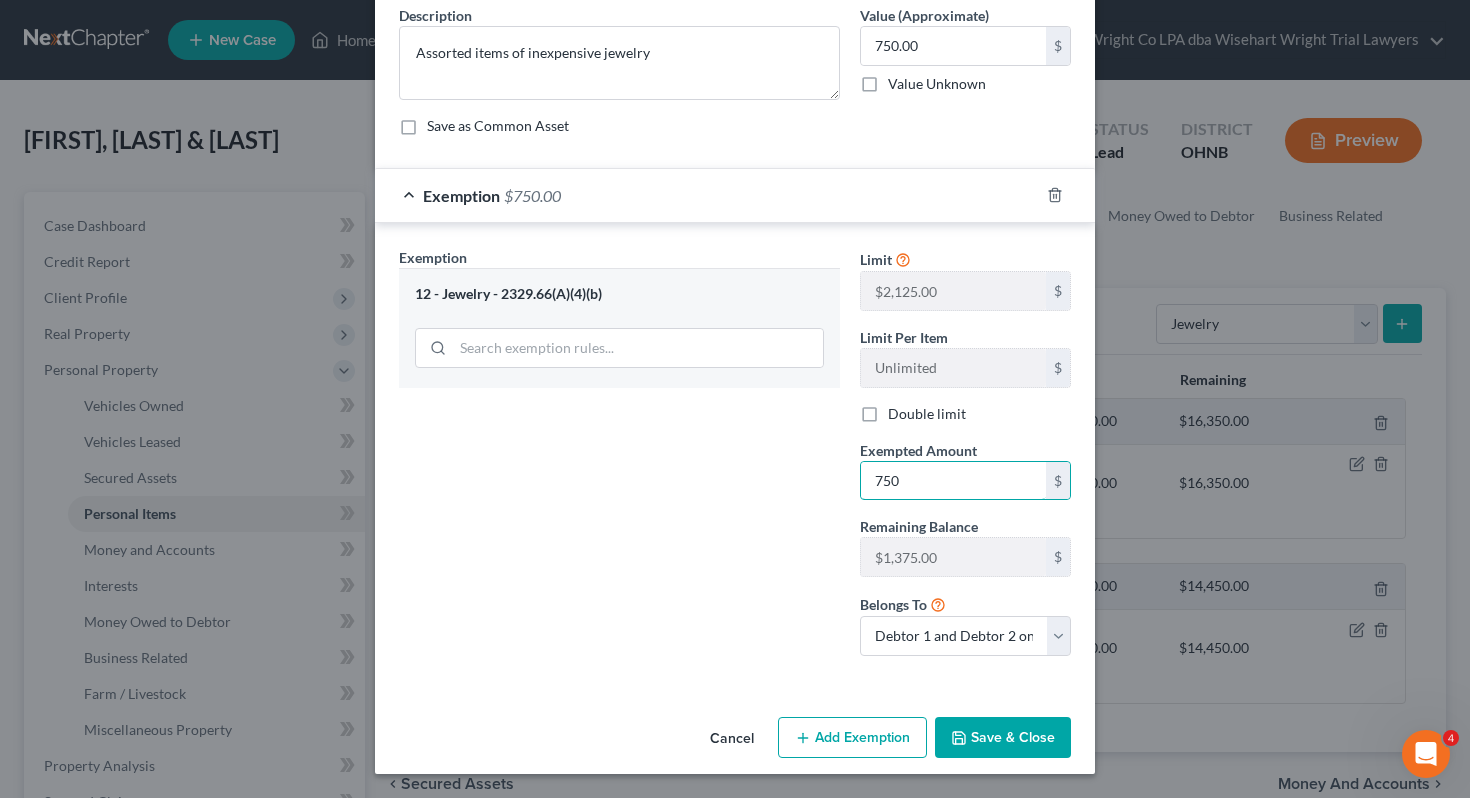 type on "750" 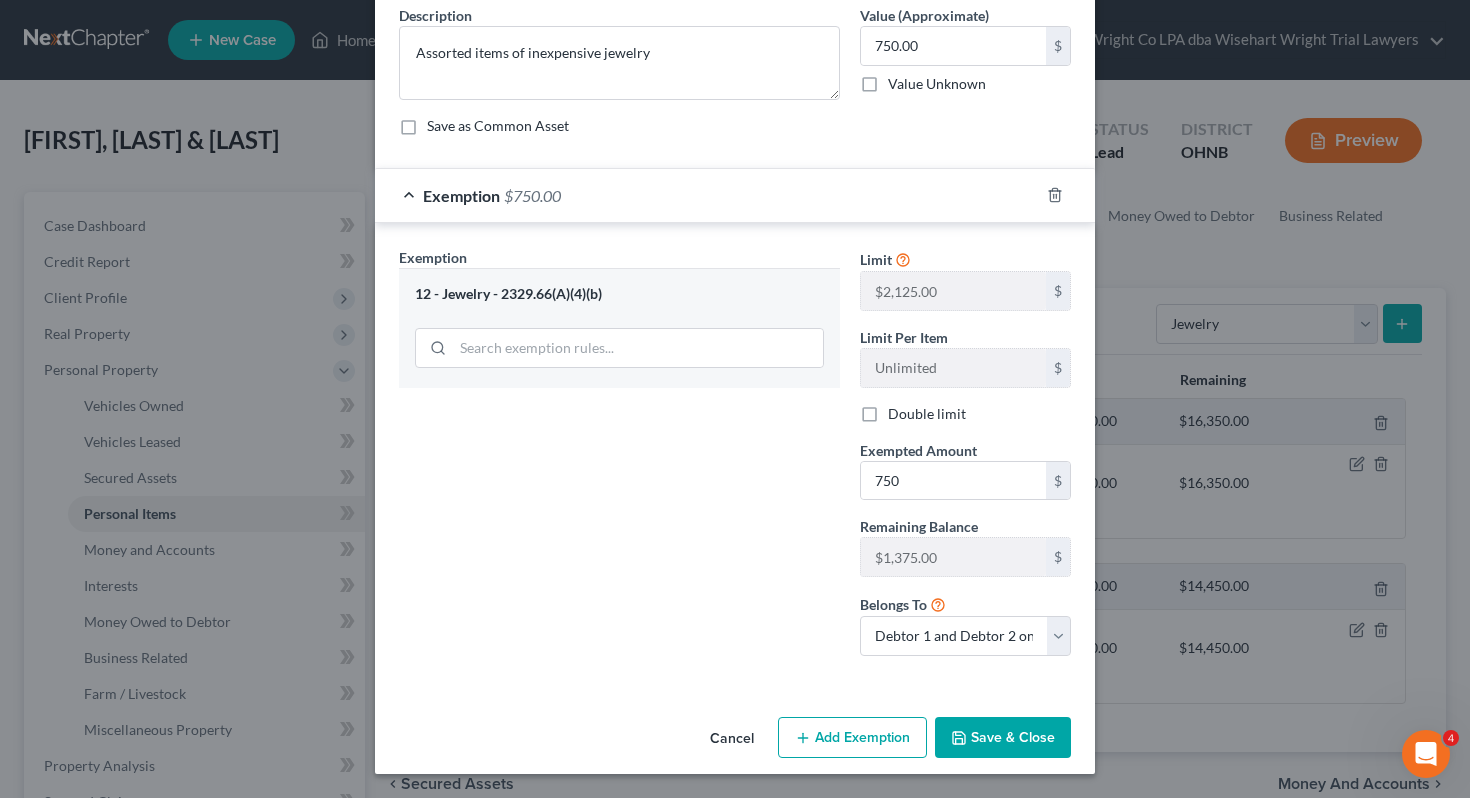 click on "Save & Close" at bounding box center [1003, 738] 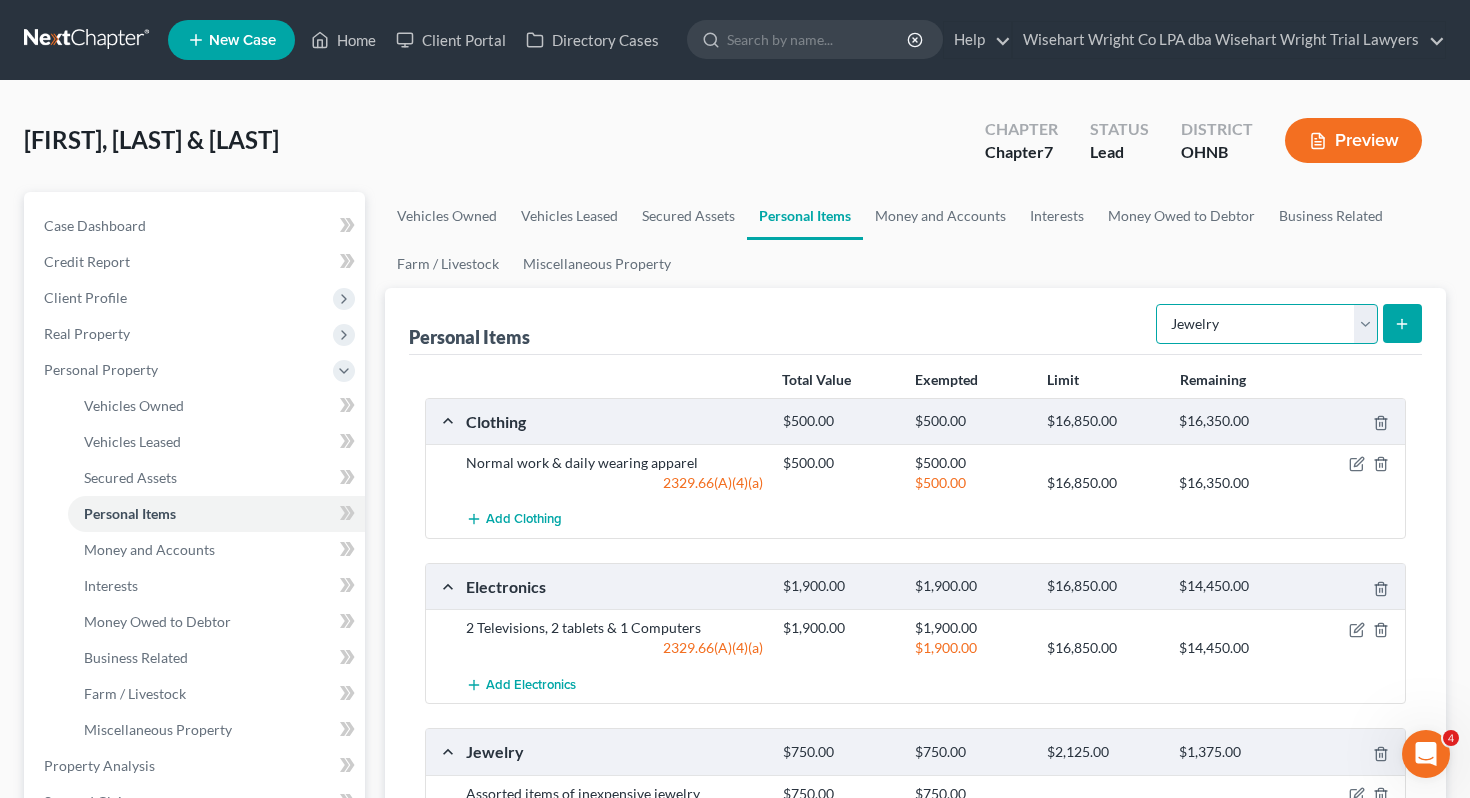 click on "Select Item Type Clothing Collectibles Of Value Electronics Firearms Household Goods Jewelry Other Pet(s) Sports & Hobby Equipment" at bounding box center (1267, 324) 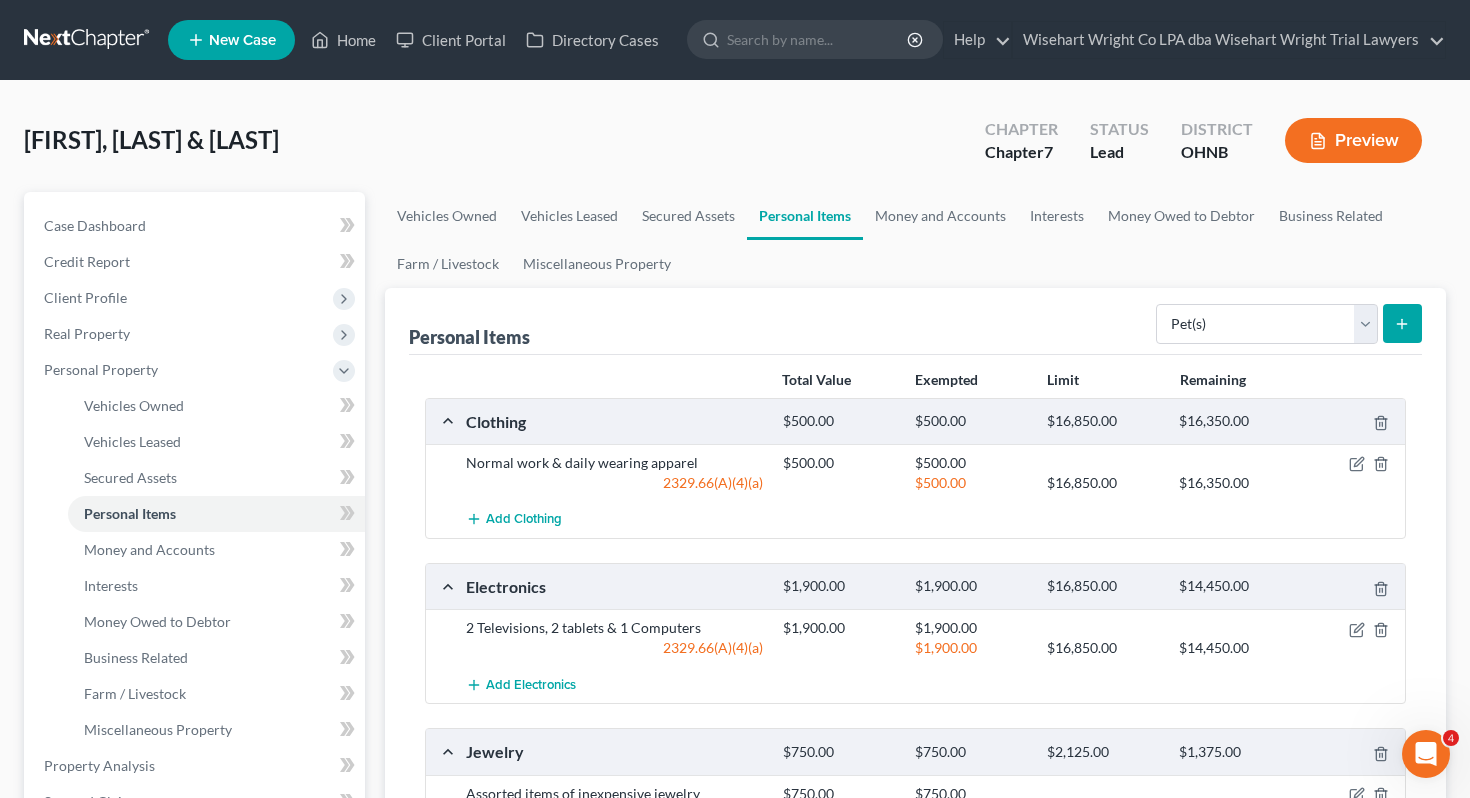 click at bounding box center (1402, 323) 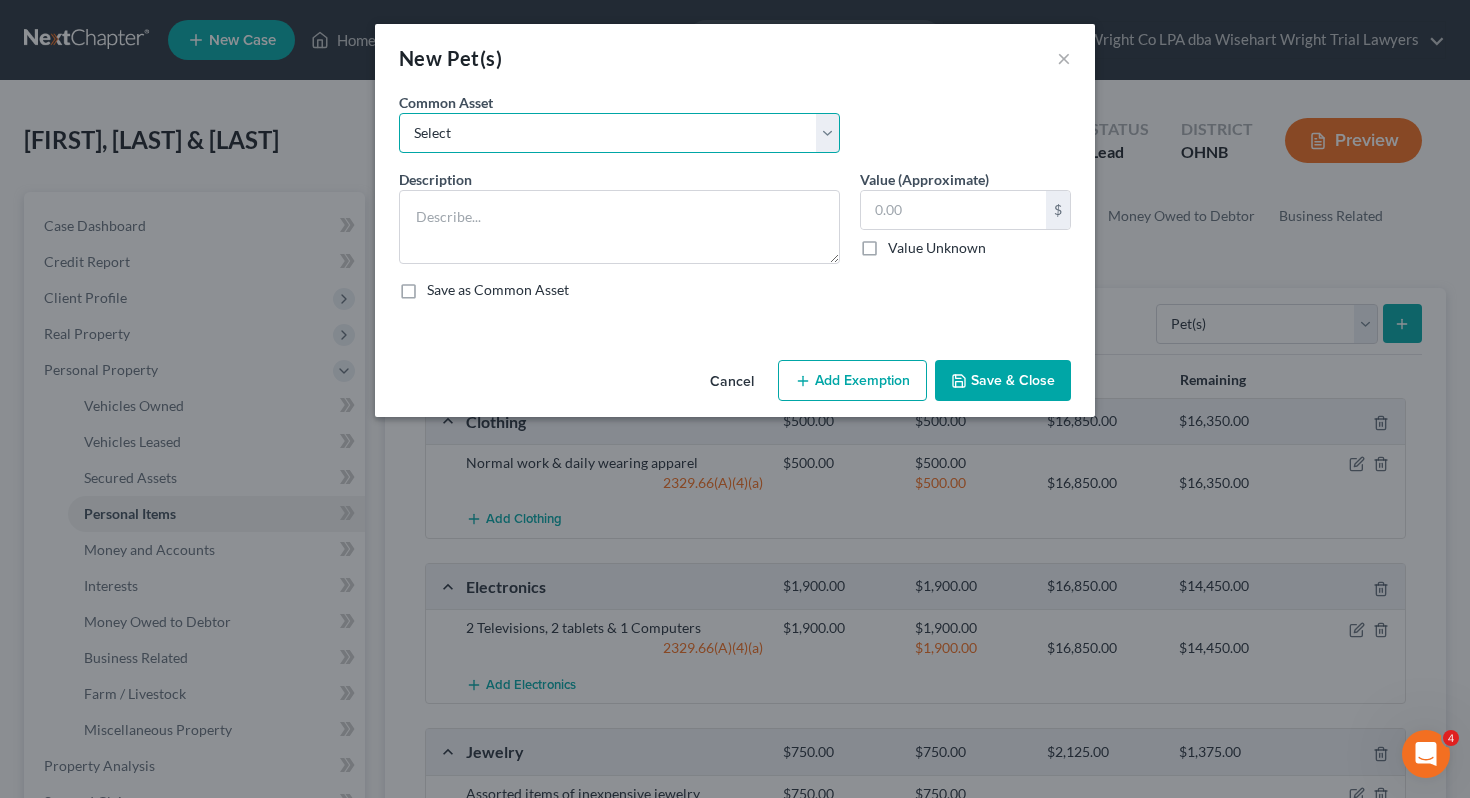 click on "Select 11 year old dog" at bounding box center [619, 133] 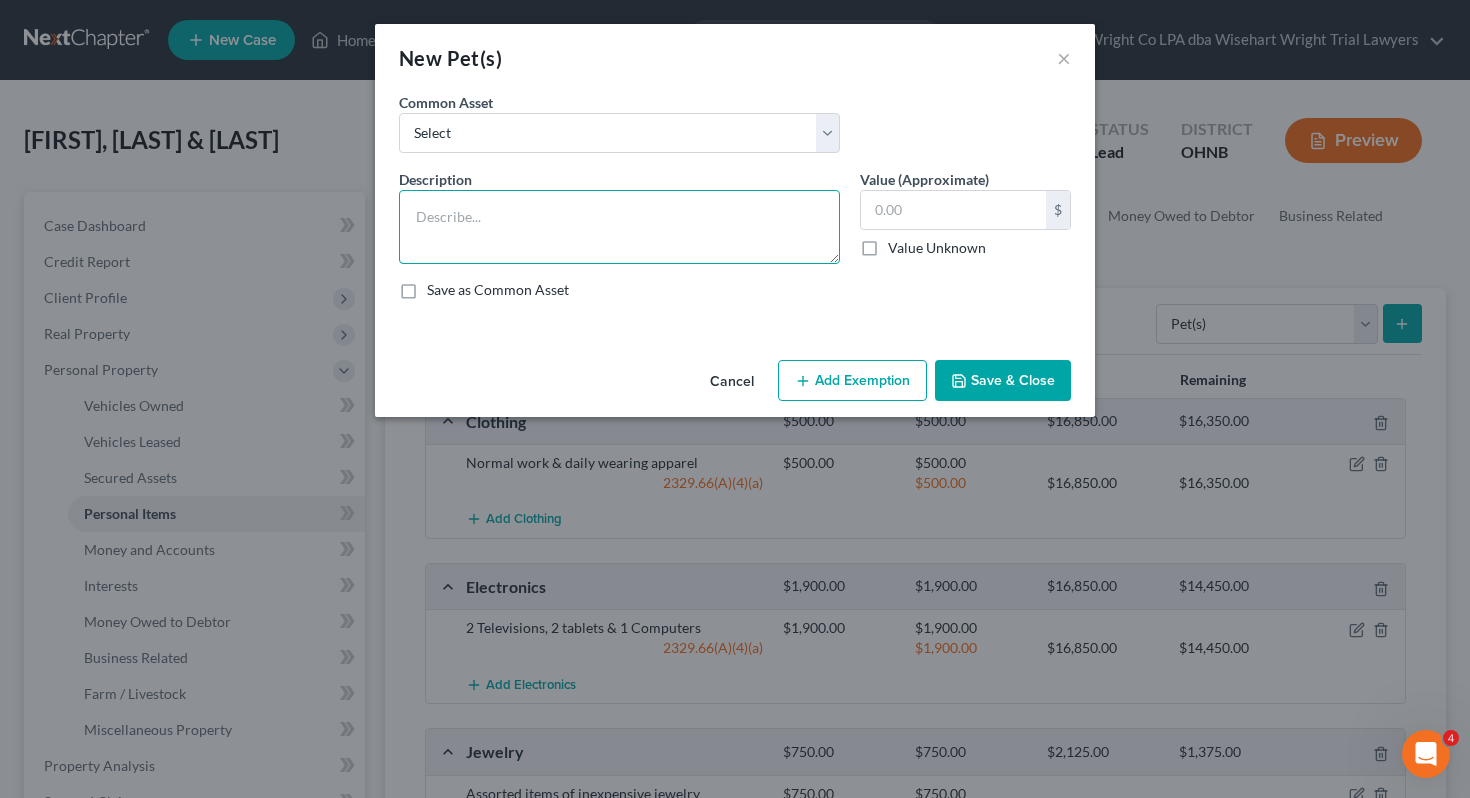 click at bounding box center [619, 227] 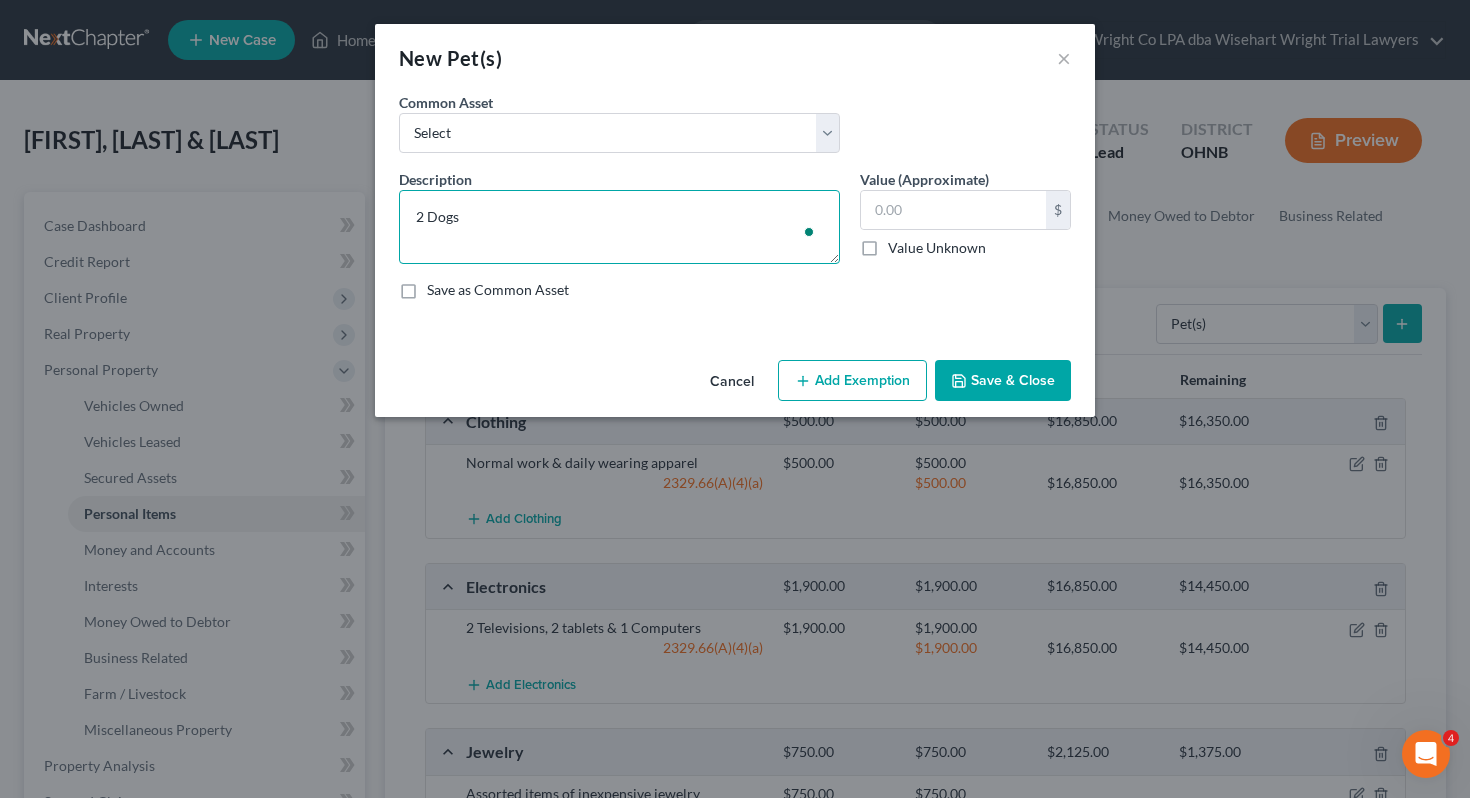 type on "2 Dogs" 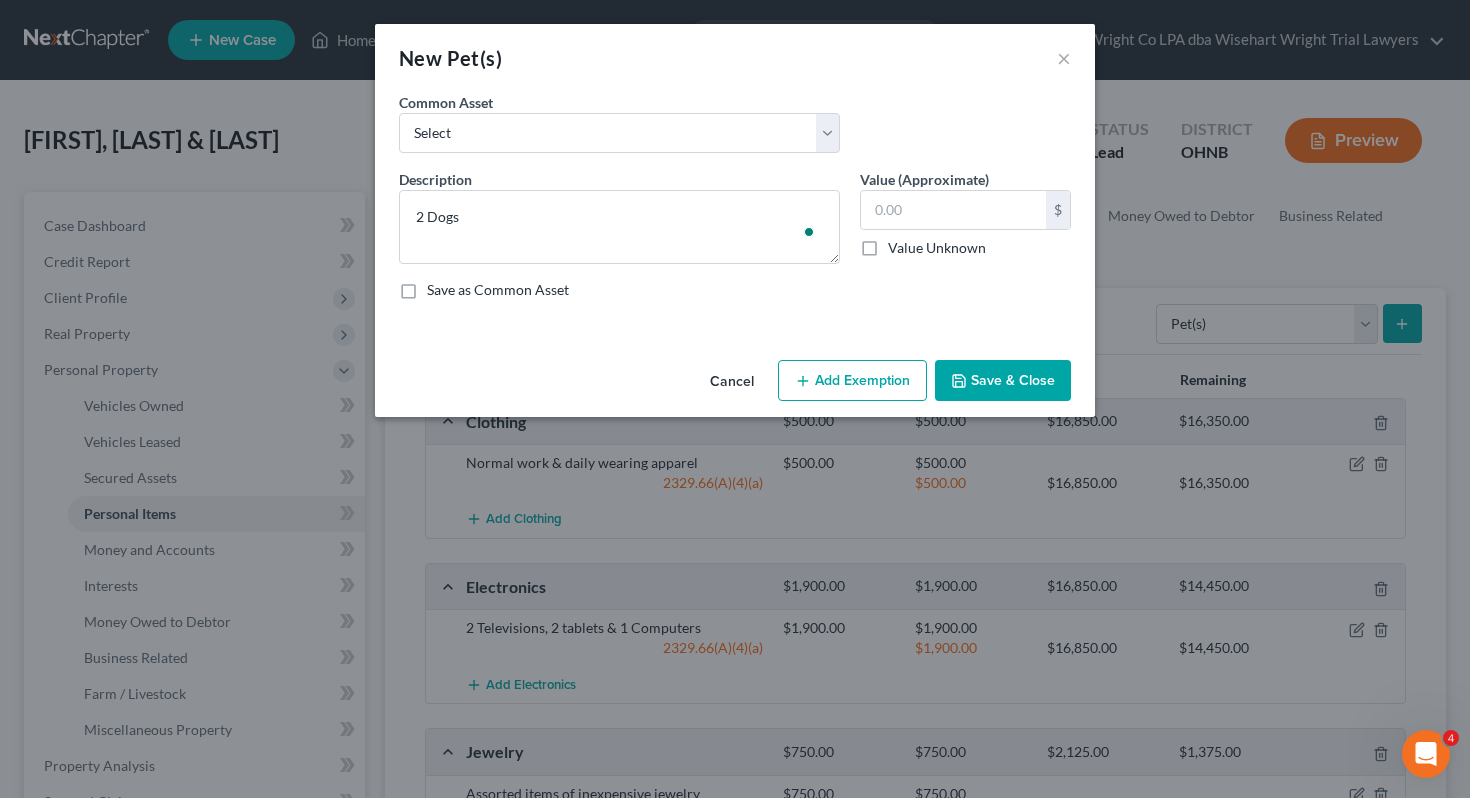 click on "Value Unknown" at bounding box center [937, 248] 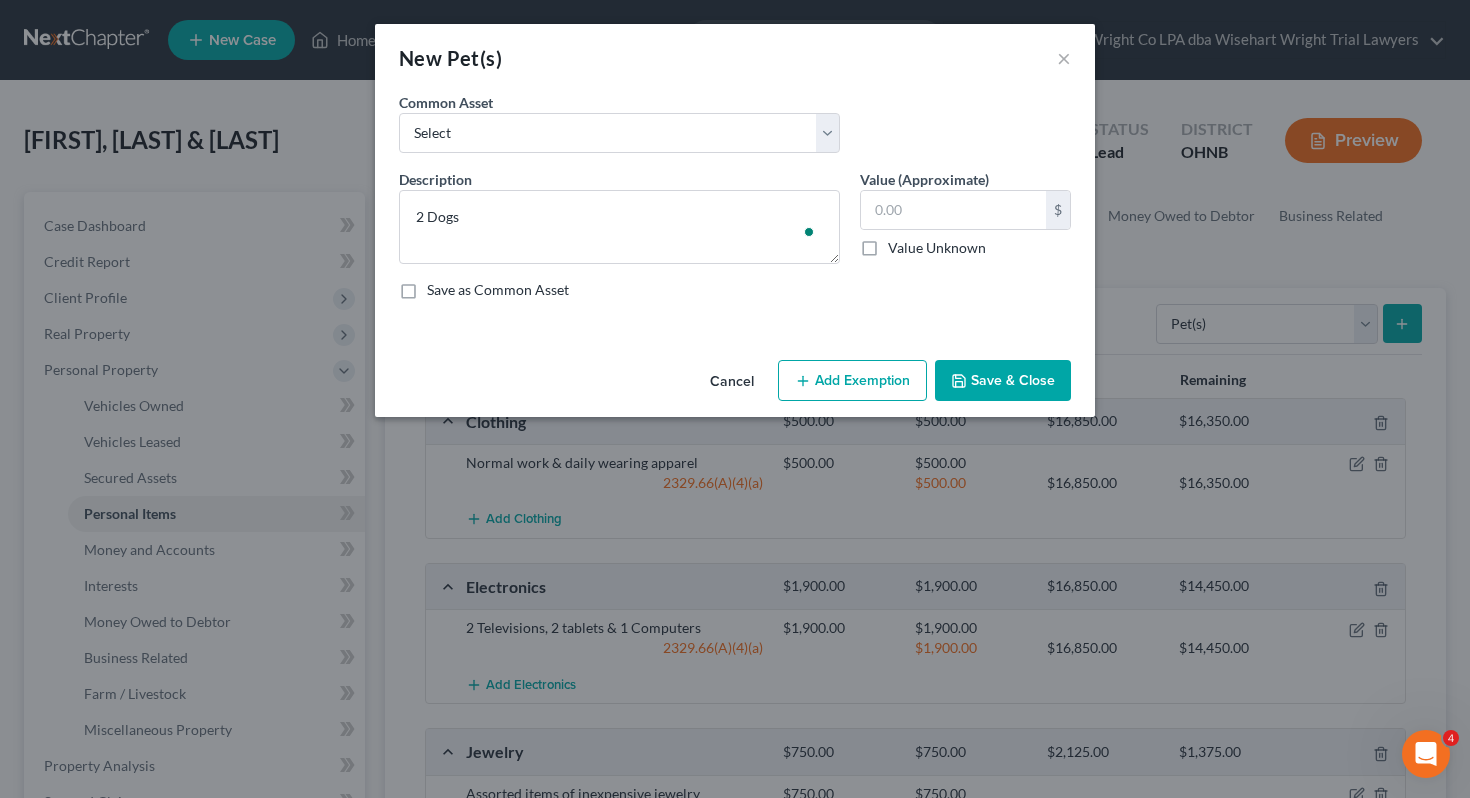 click on "Value Unknown" at bounding box center (902, 244) 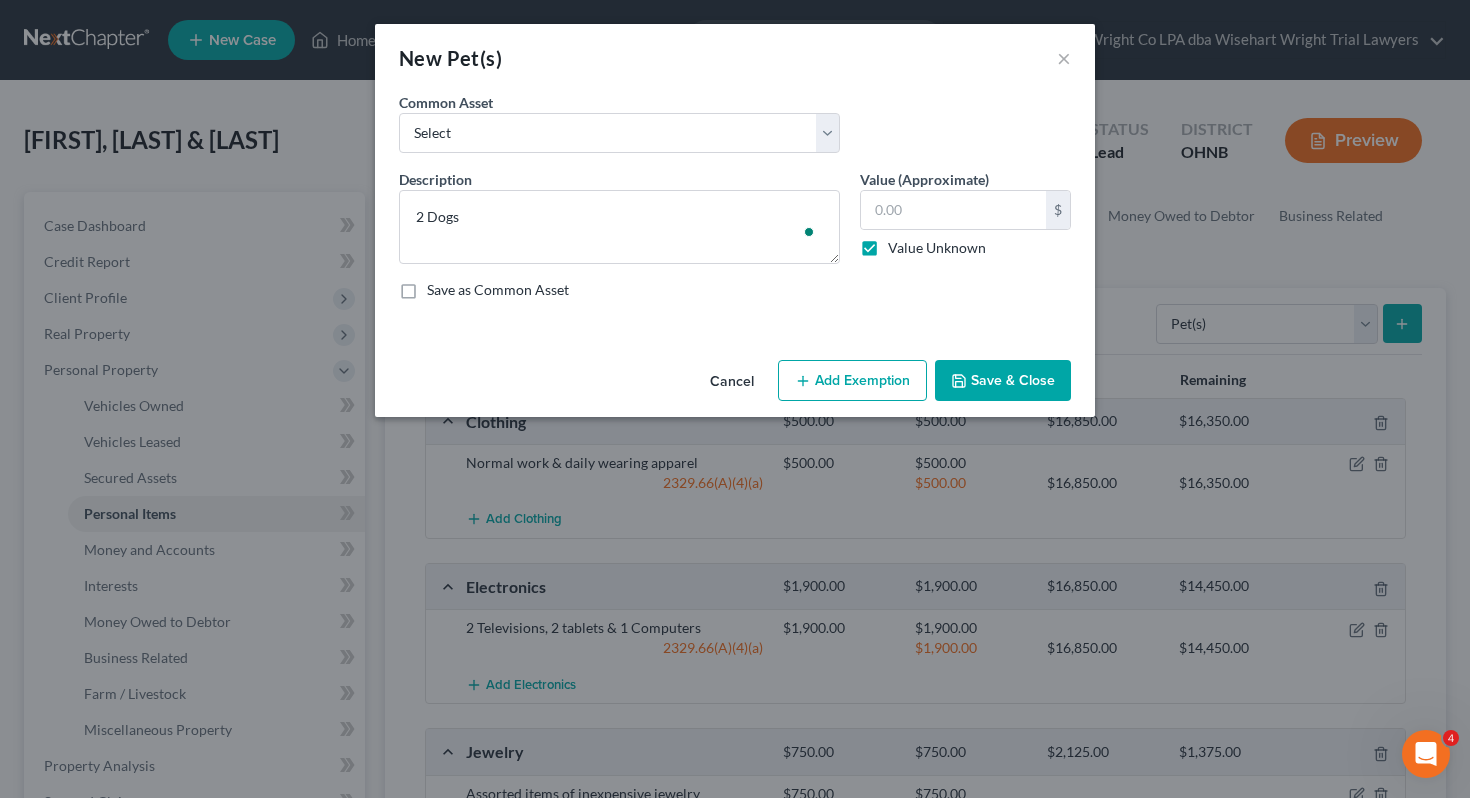 type on "0.00" 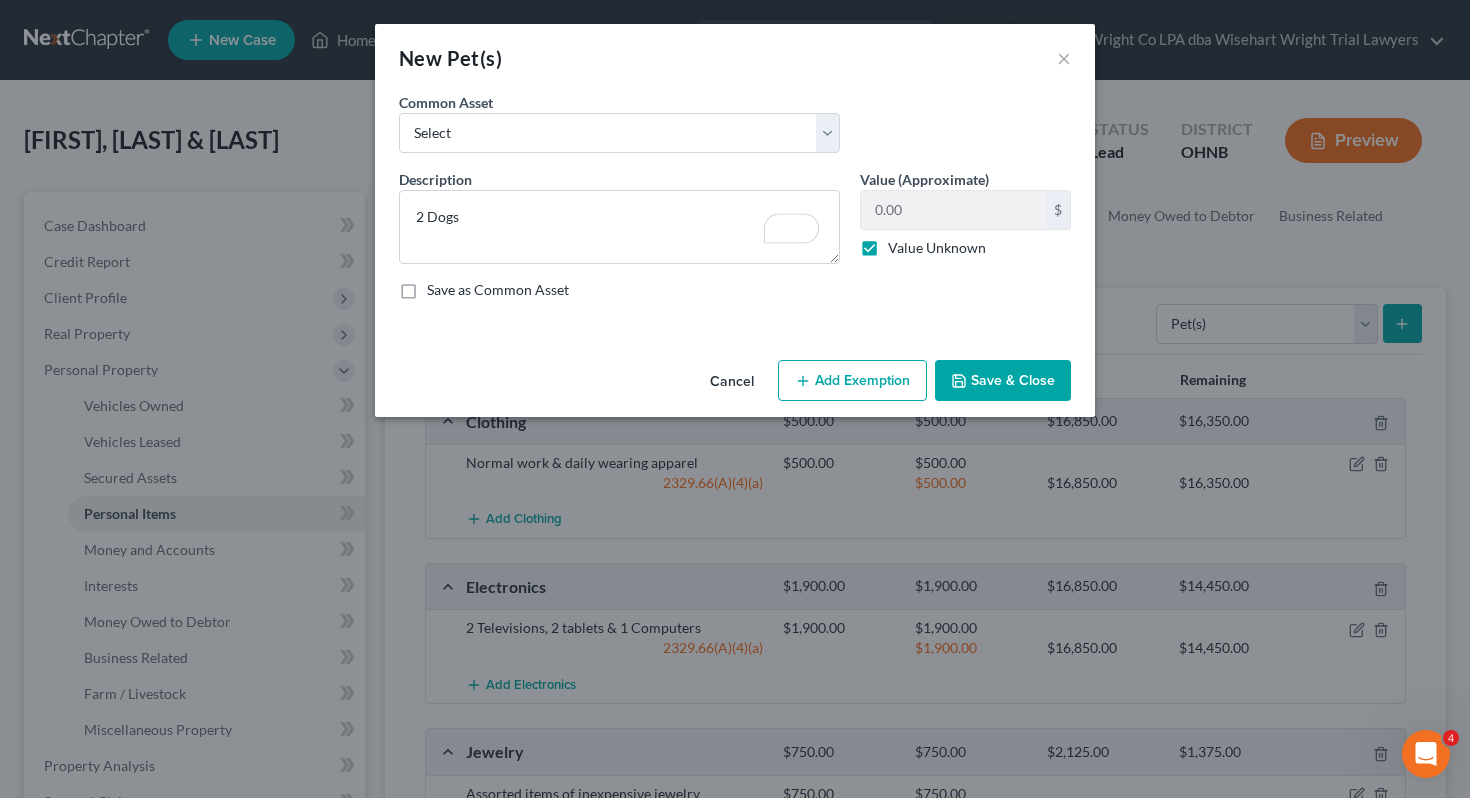 click on "Save & Close" at bounding box center [1003, 381] 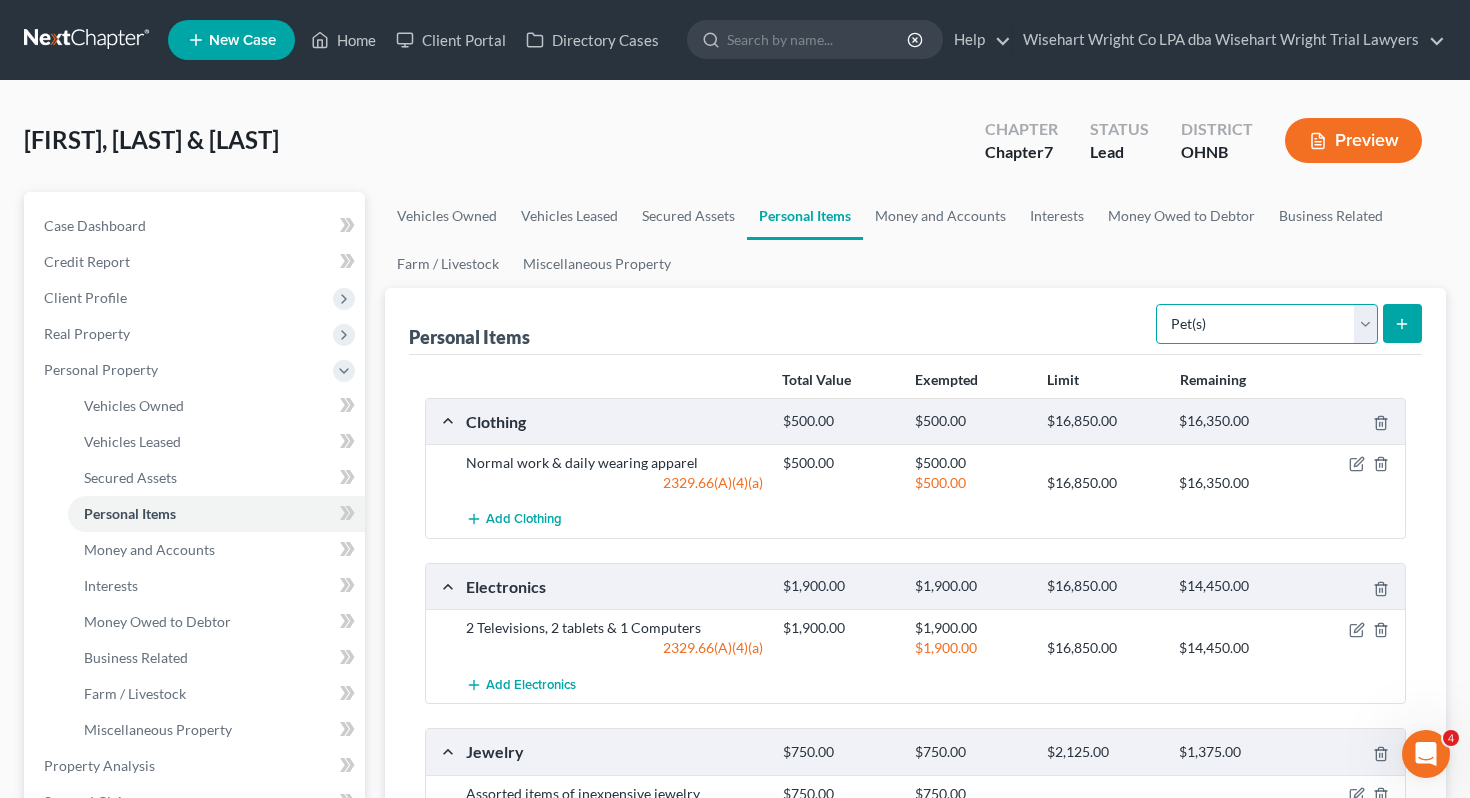 click on "Select Item Type Clothing Collectibles Of Value Electronics Firearms Household Goods Jewelry Other Pet(s) Sports & Hobby Equipment" at bounding box center (1267, 324) 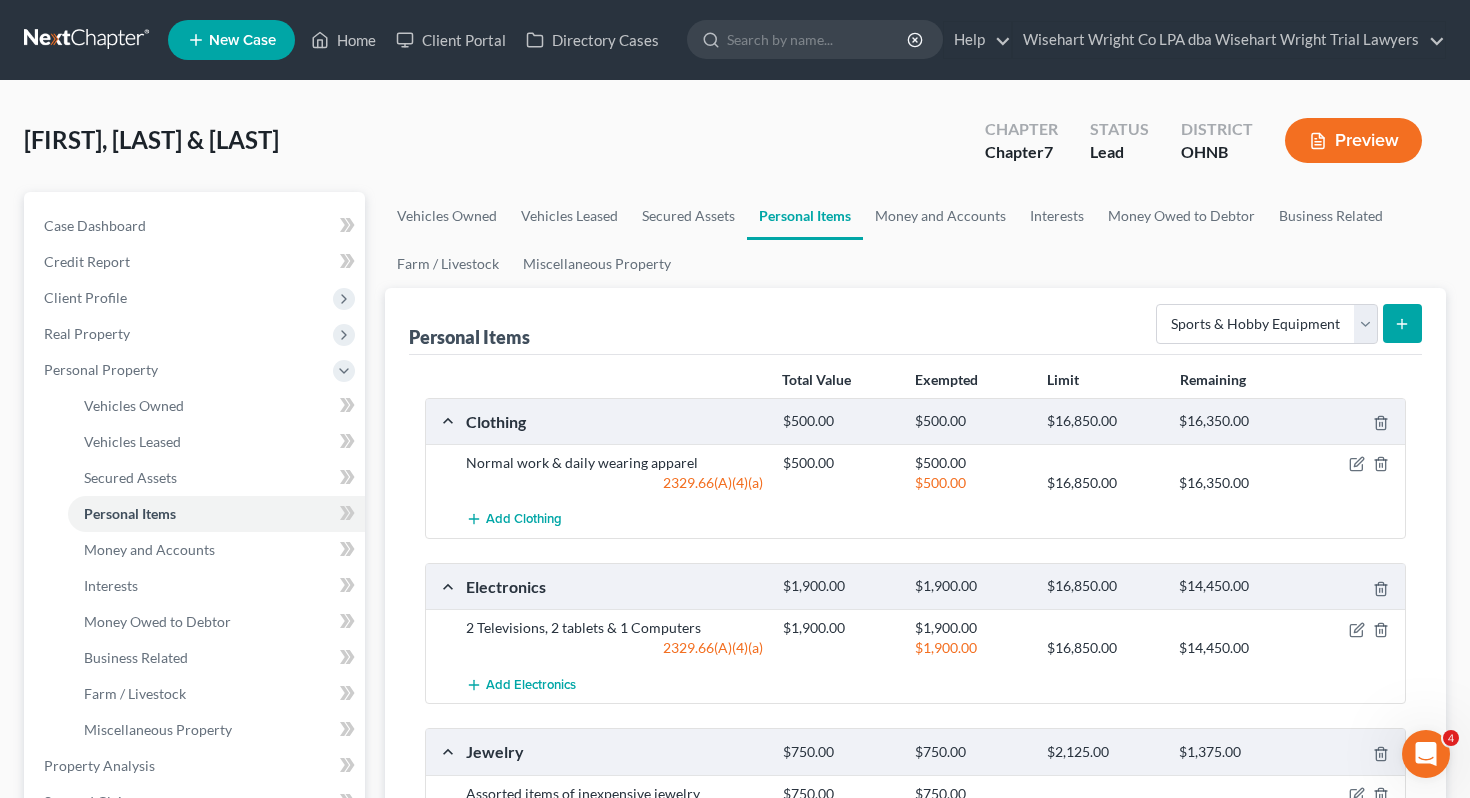 click at bounding box center (1402, 323) 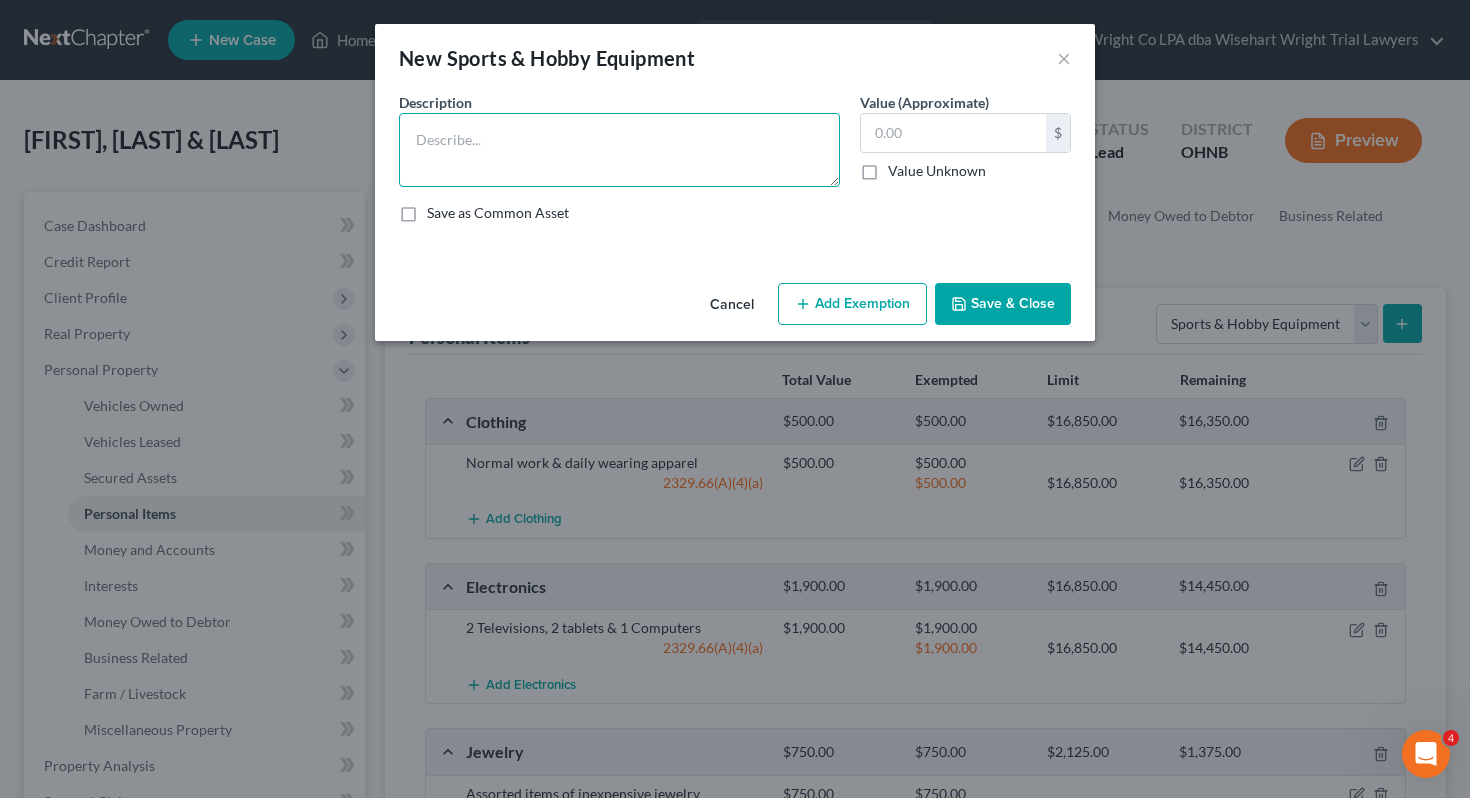 click at bounding box center [619, 150] 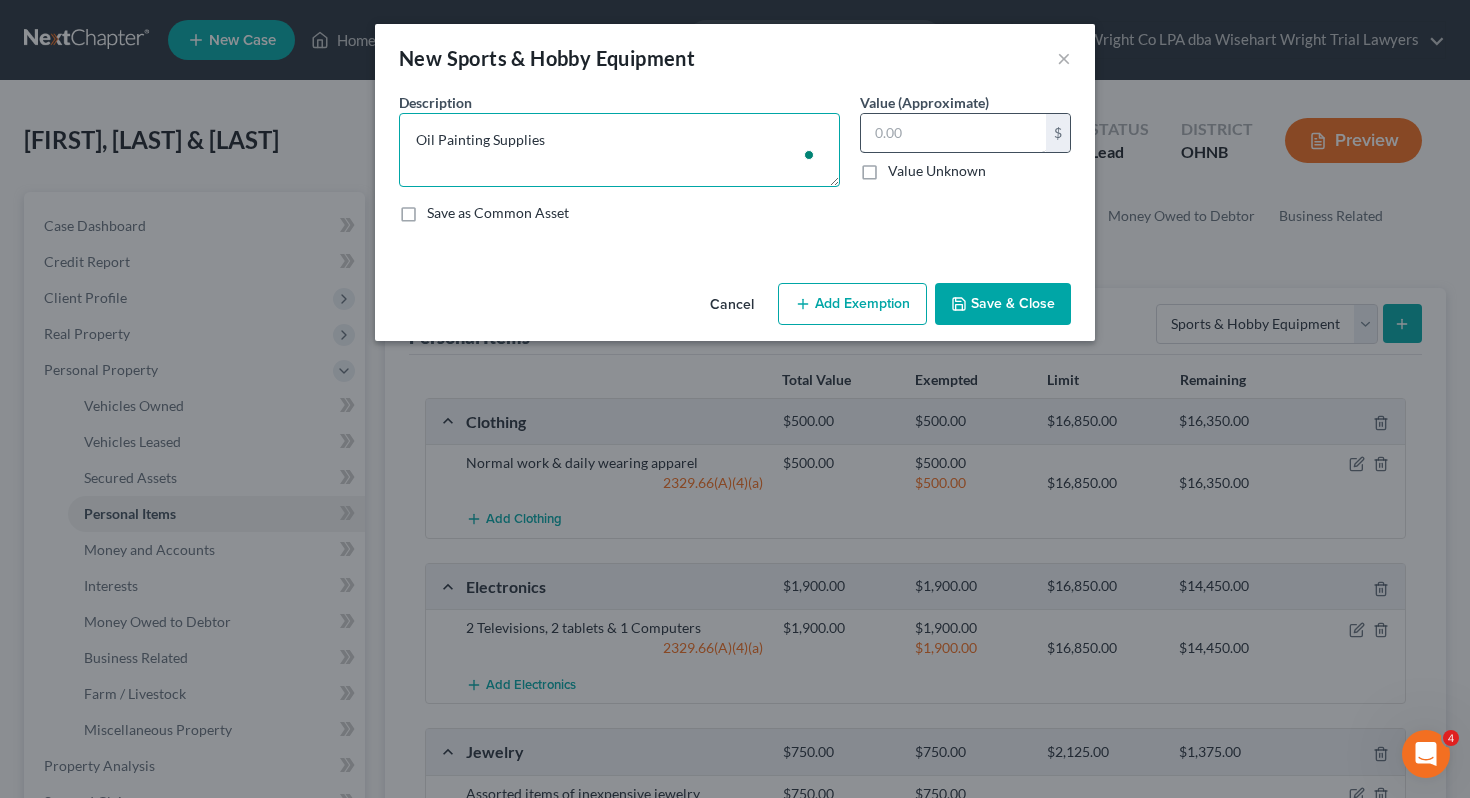 type on "Oil Painting Supplies" 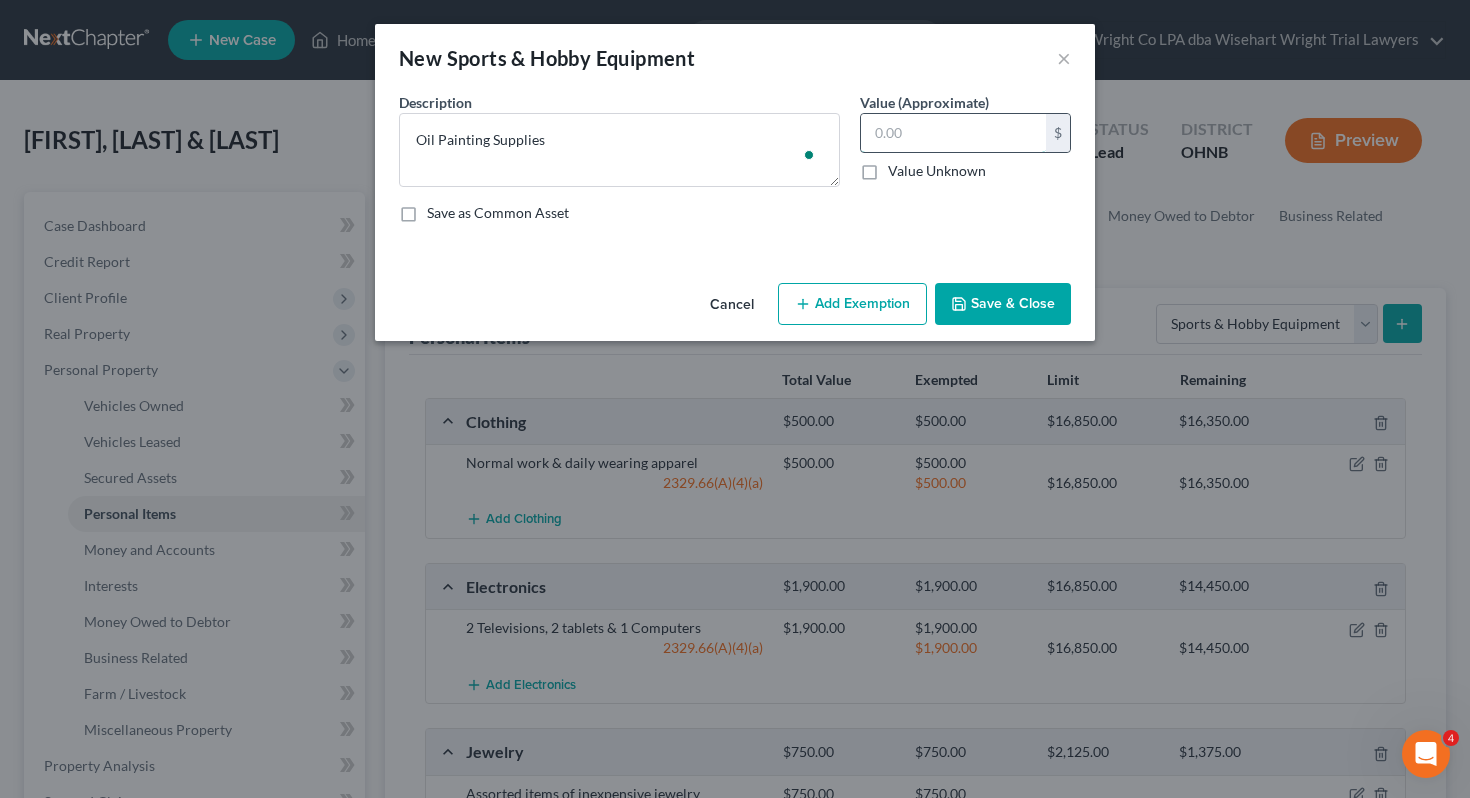 click at bounding box center [953, 133] 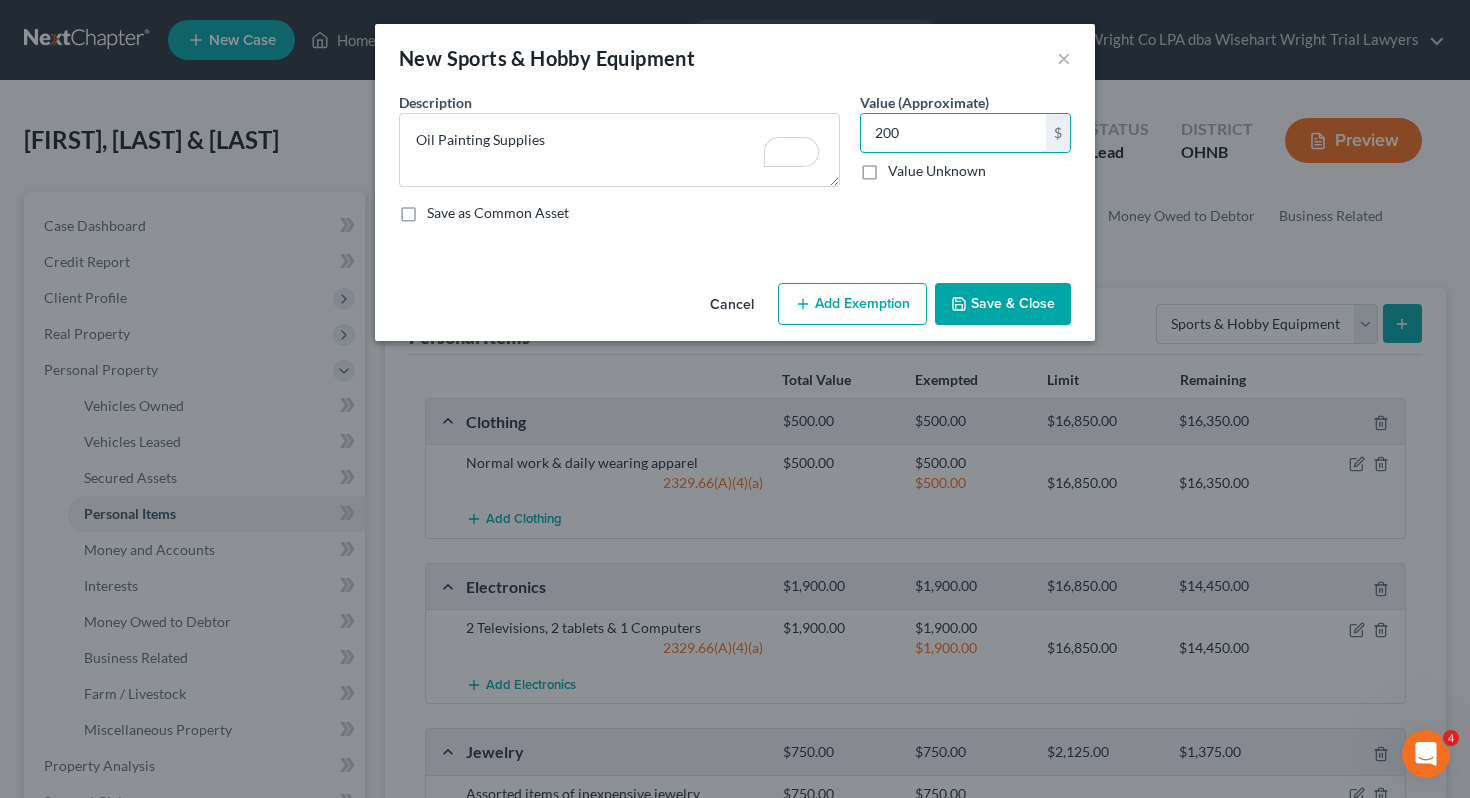 type on "200" 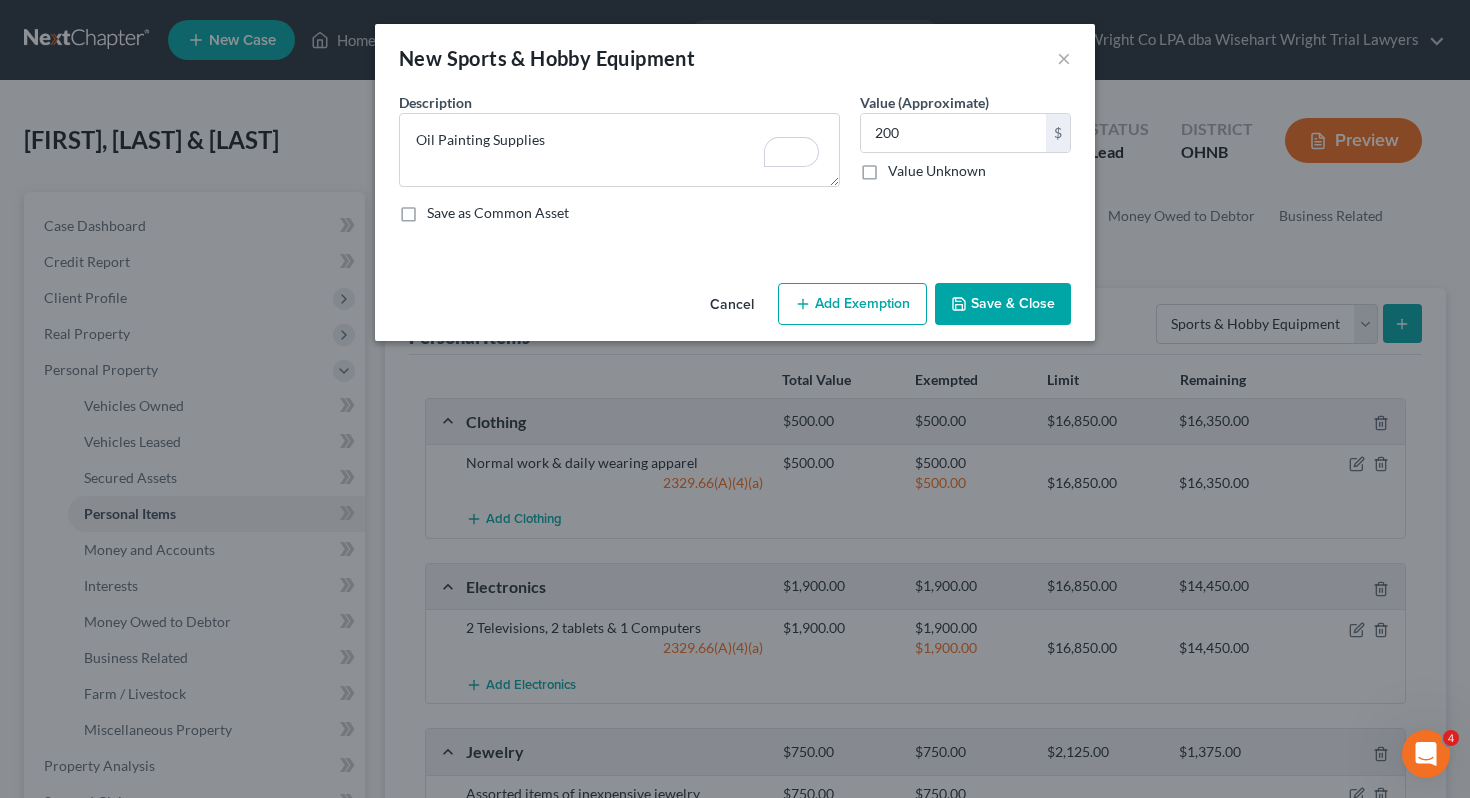 click on "Cancel Add Exemption Save & Close" at bounding box center (735, 308) 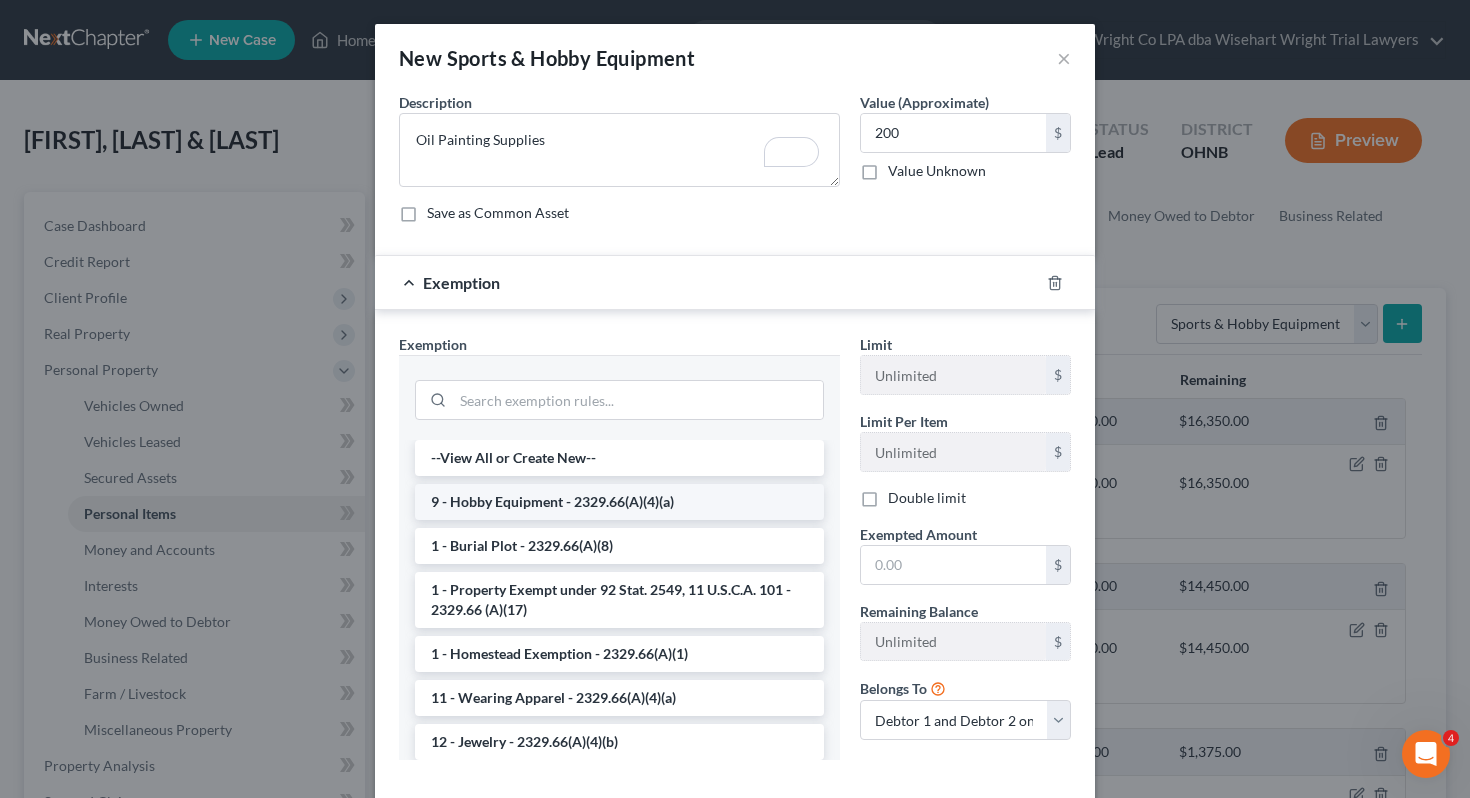 click on "9 - Hobby Equipment - 2329.66(A)(4)(a)" at bounding box center (619, 502) 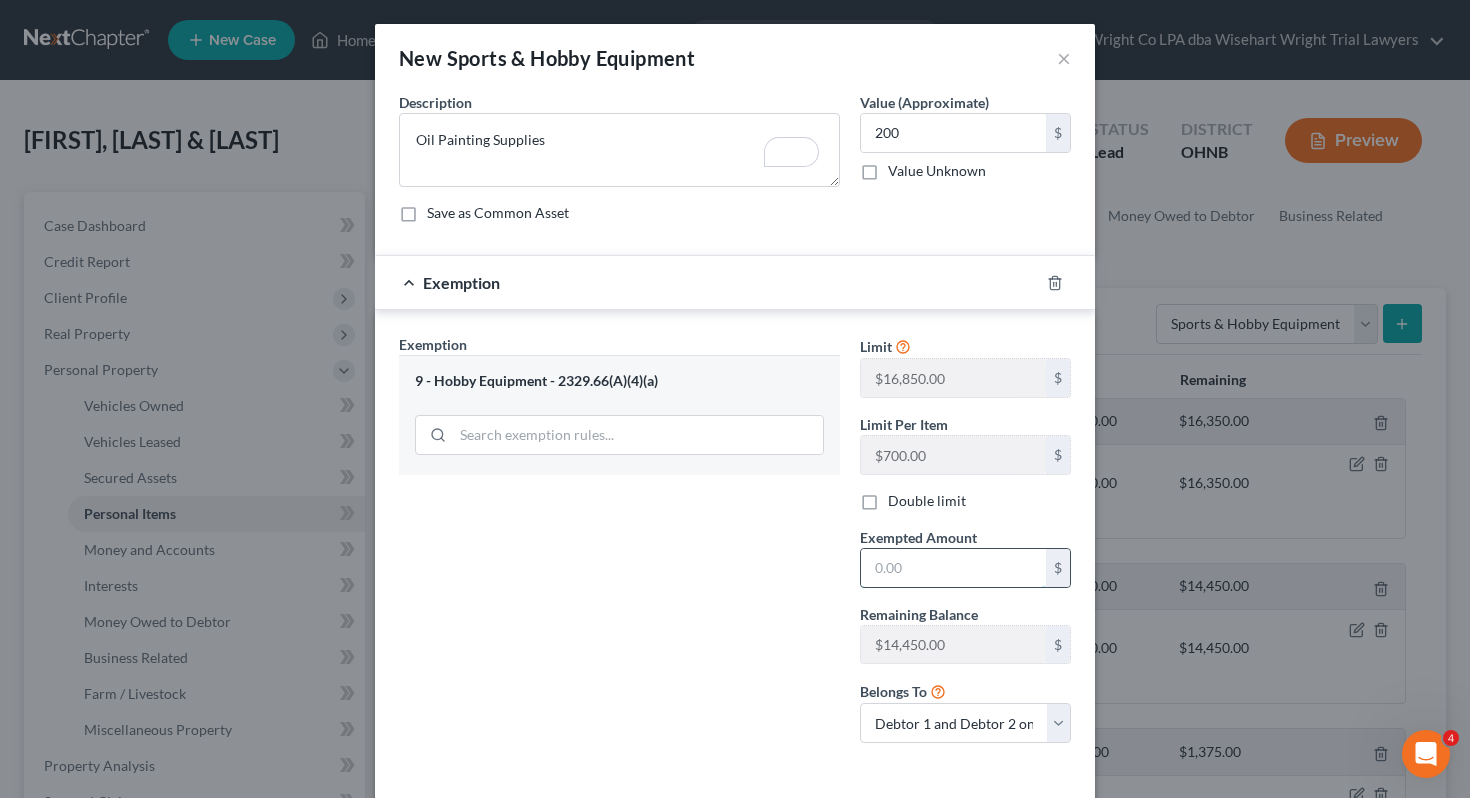 click at bounding box center [953, 568] 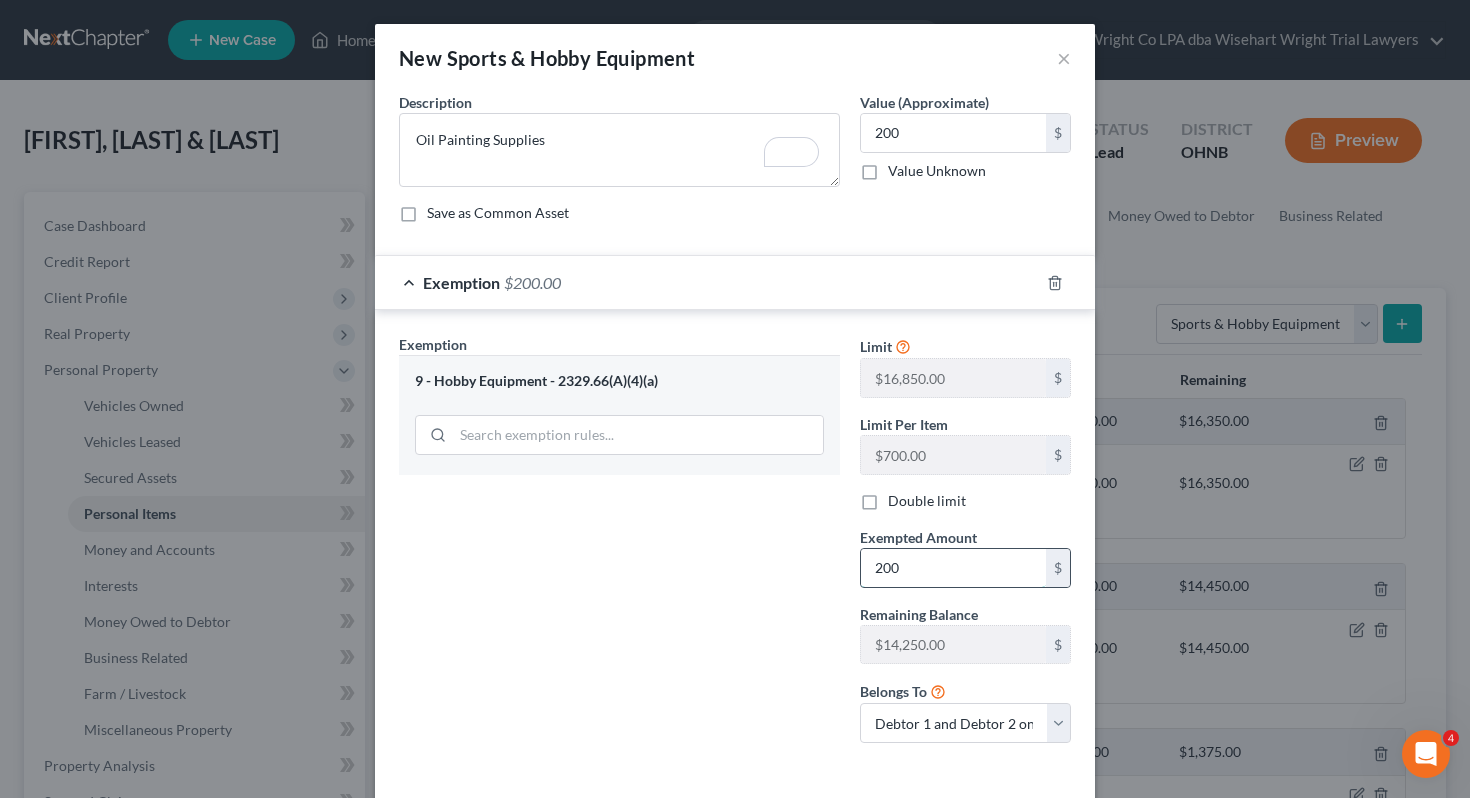 scroll, scrollTop: 88, scrollLeft: 0, axis: vertical 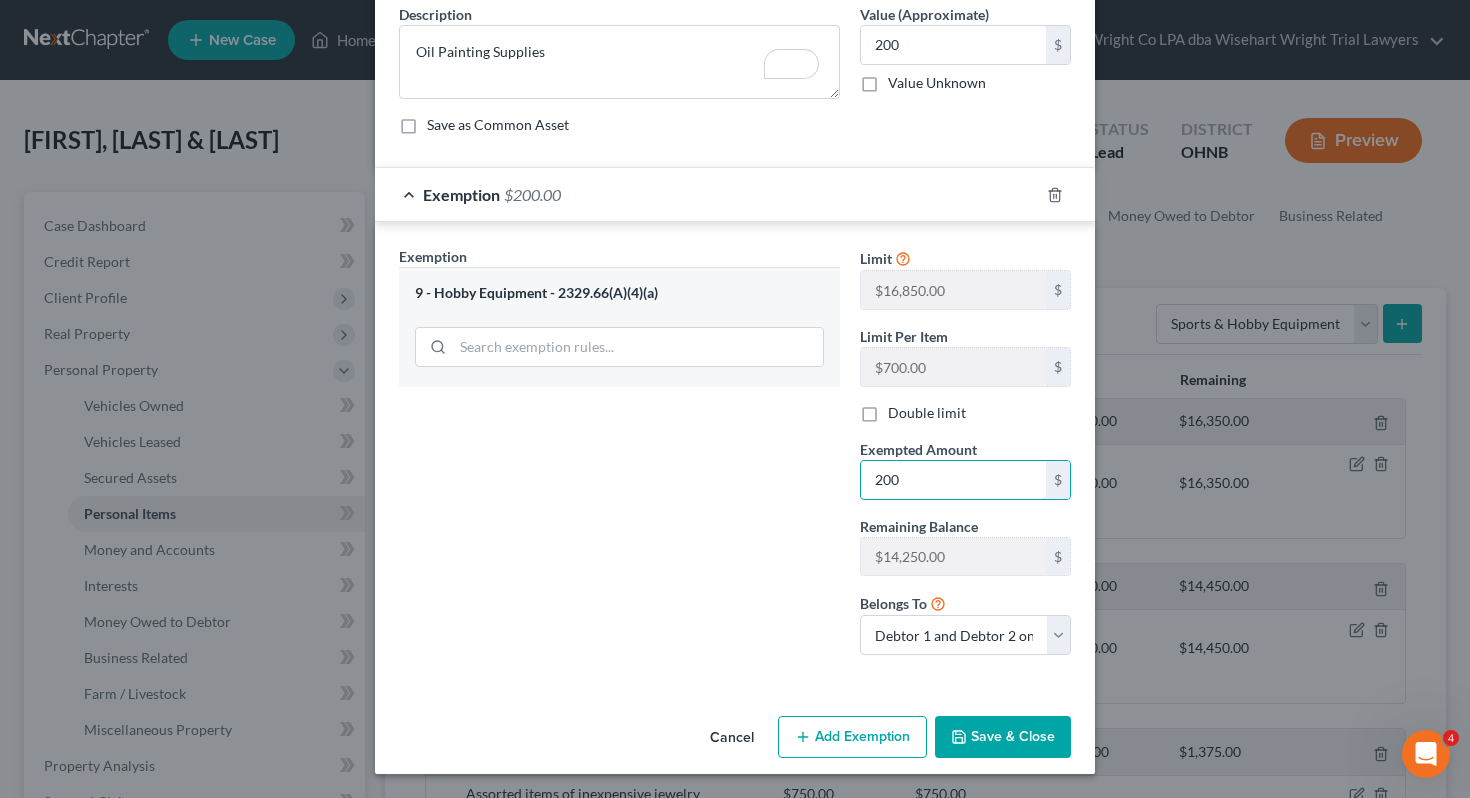 type on "200" 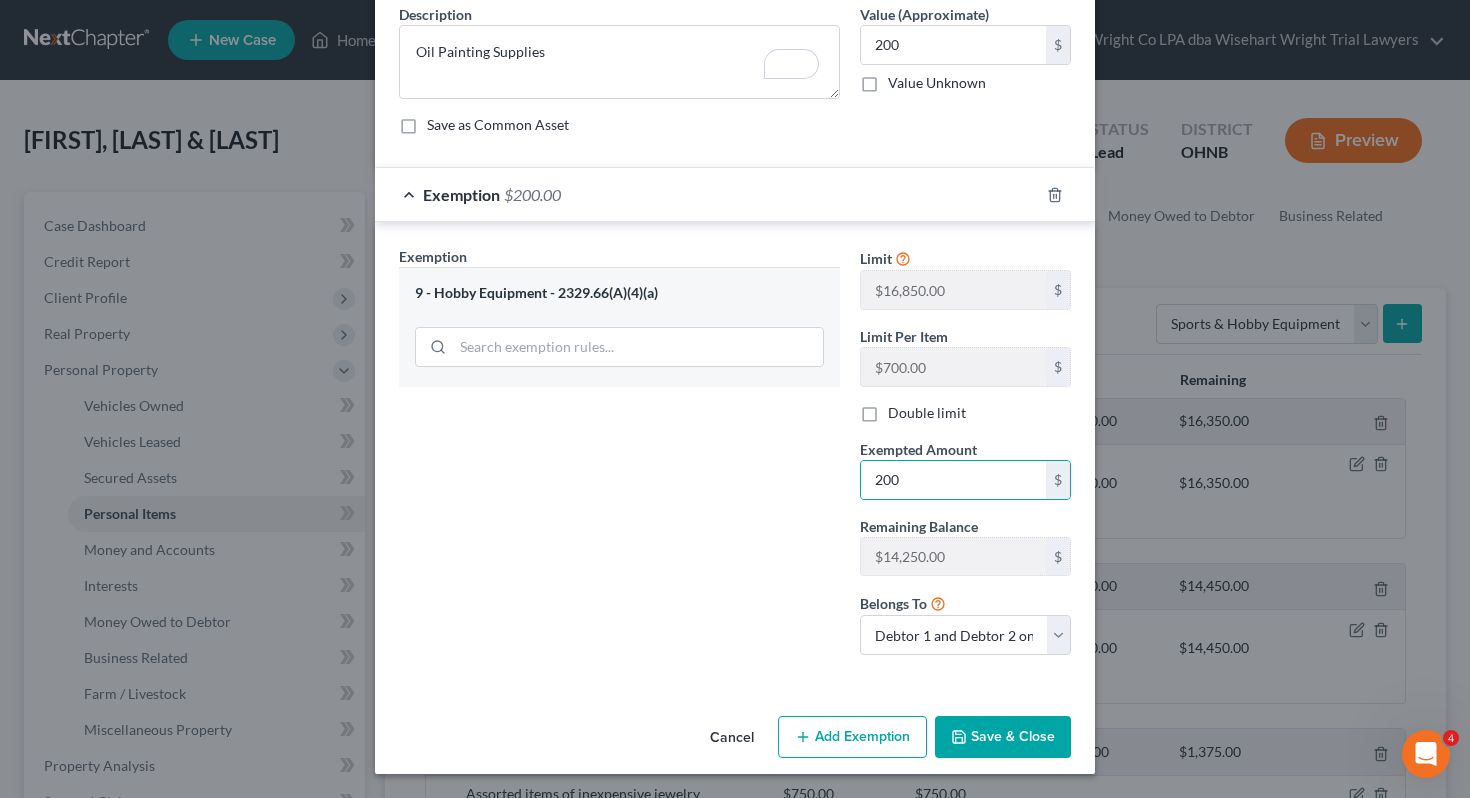 click on "Exemption Set must be selected for CA. Exemption 9 - Hobby Equipment - 2329.66(A)(4)(a)" at bounding box center [619, 458] 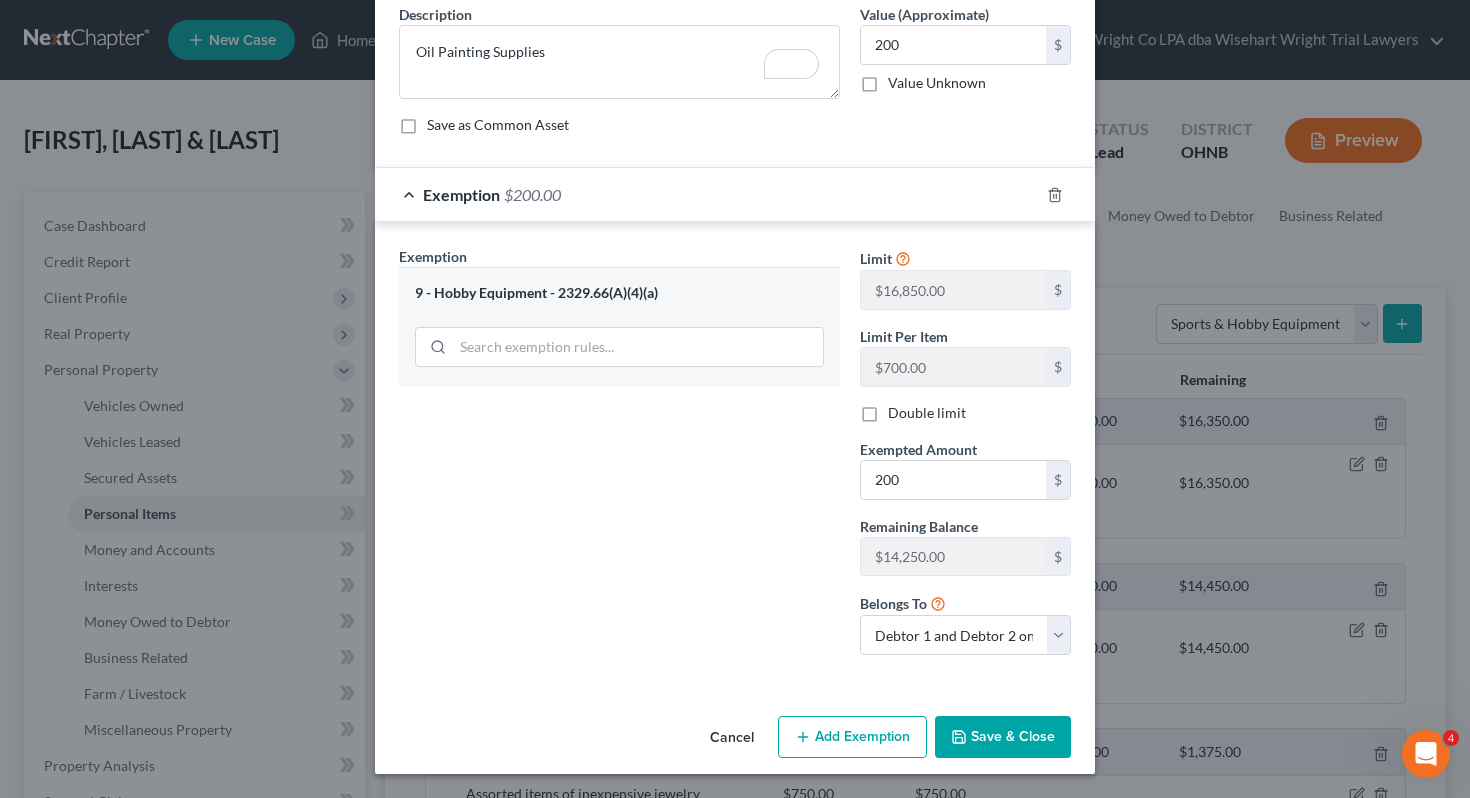 click on "Save & Close" at bounding box center (1003, 737) 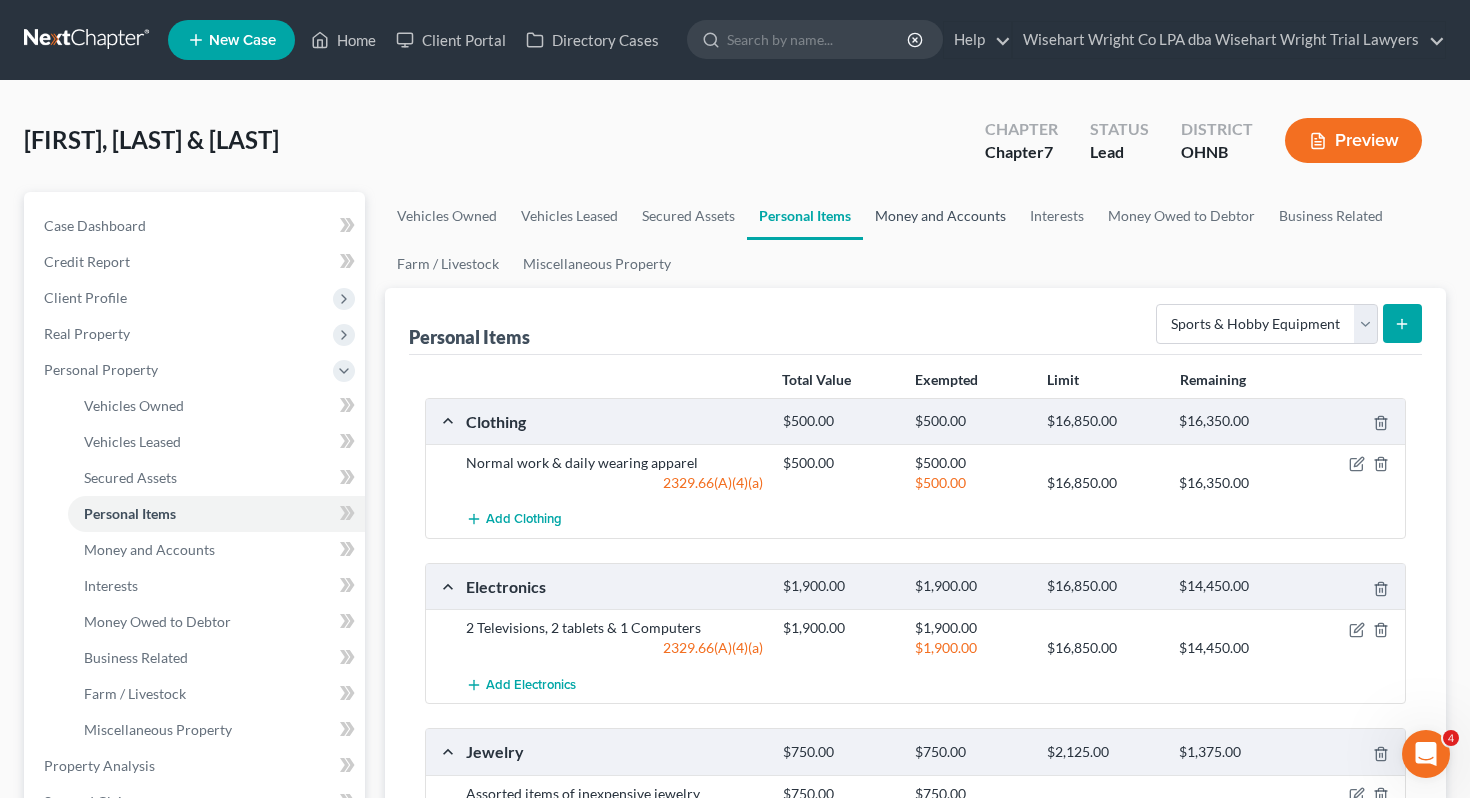 click on "Money and Accounts" at bounding box center [940, 216] 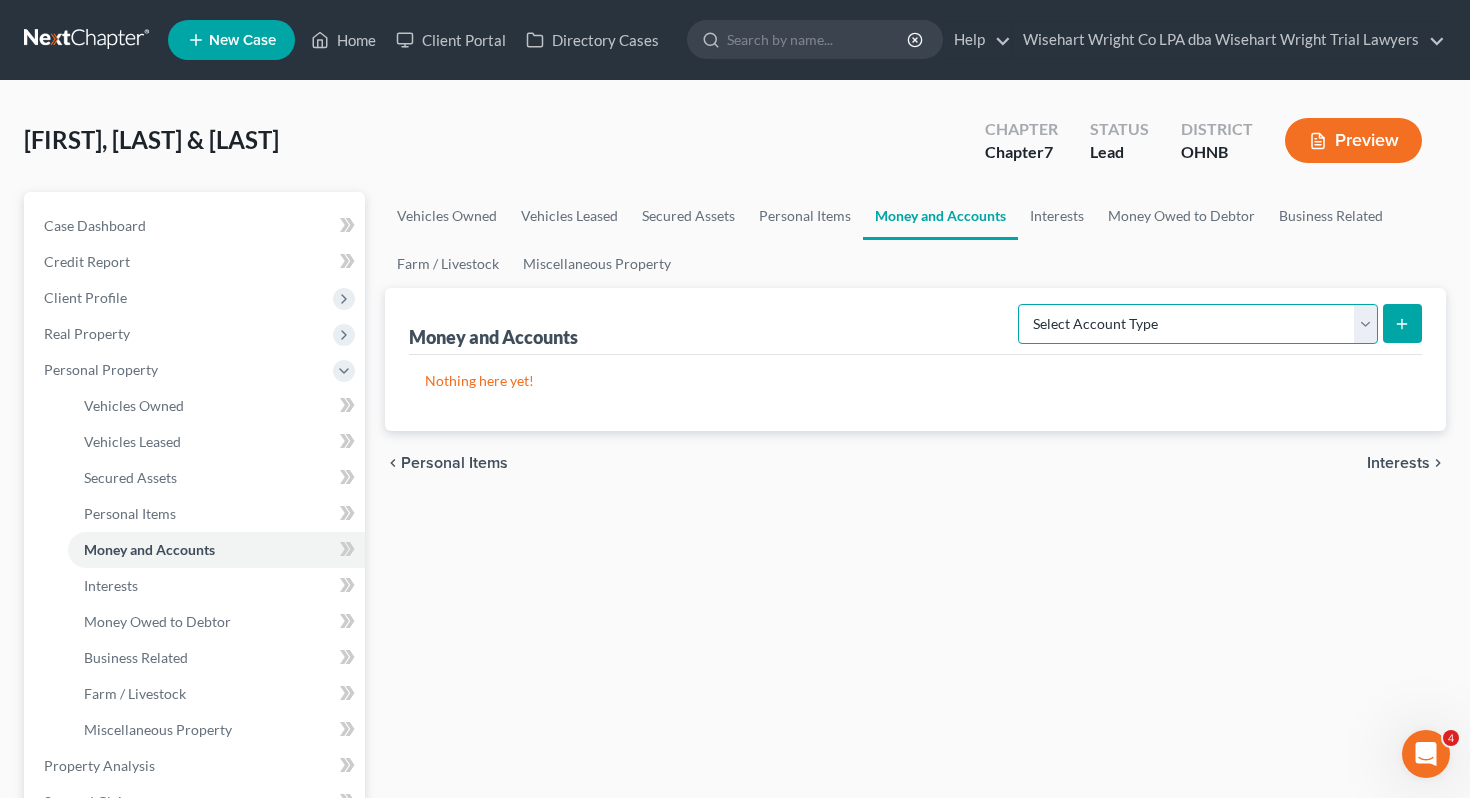 click on "Select Account Type Brokerage Cash on Hand Certificates of Deposit Checking Account Money Market Other (Credit Union, Health Savings Account, etc) Safe Deposit Box Savings Account Security Deposits or Prepayments" at bounding box center (1198, 324) 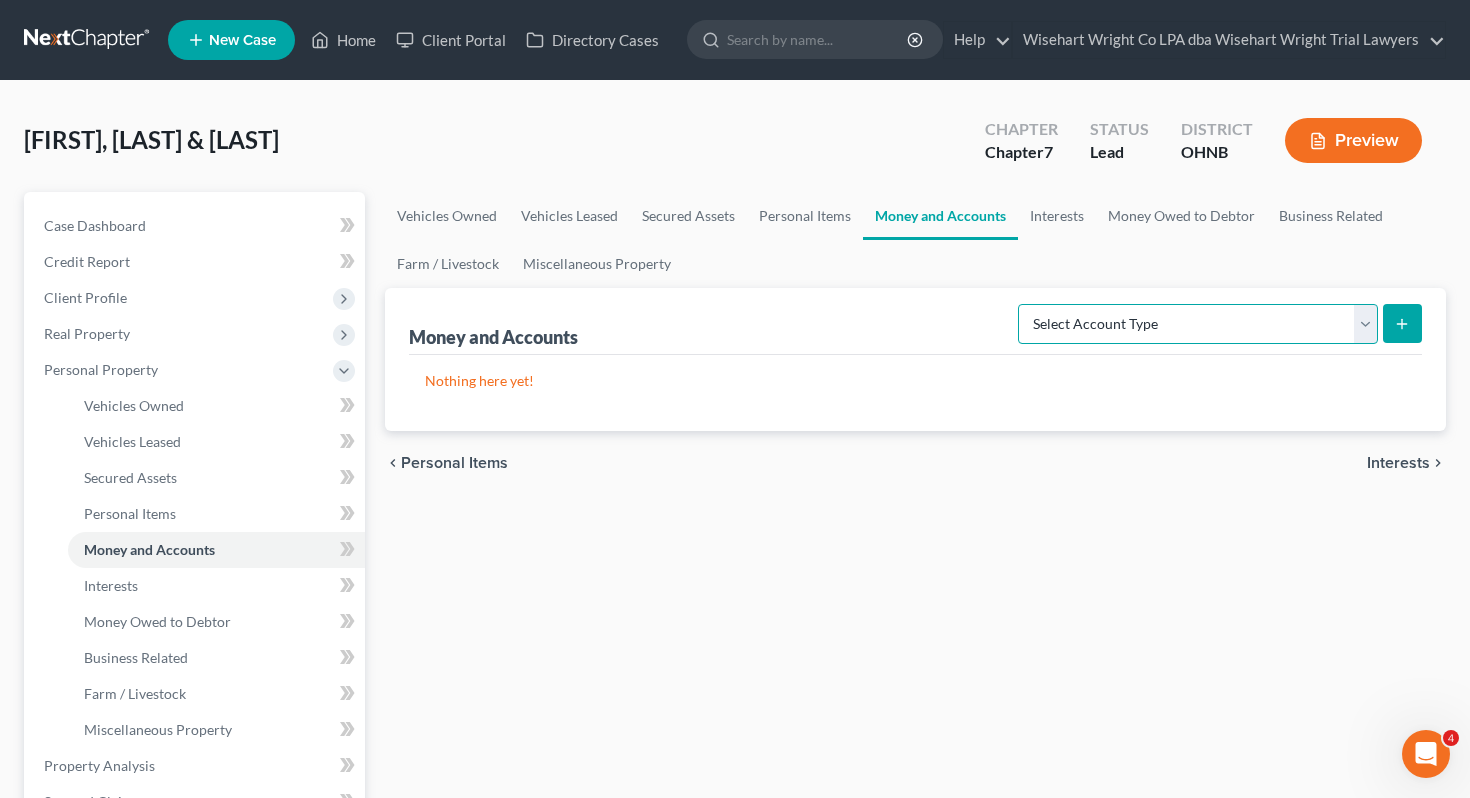 select on "cash_on_hand" 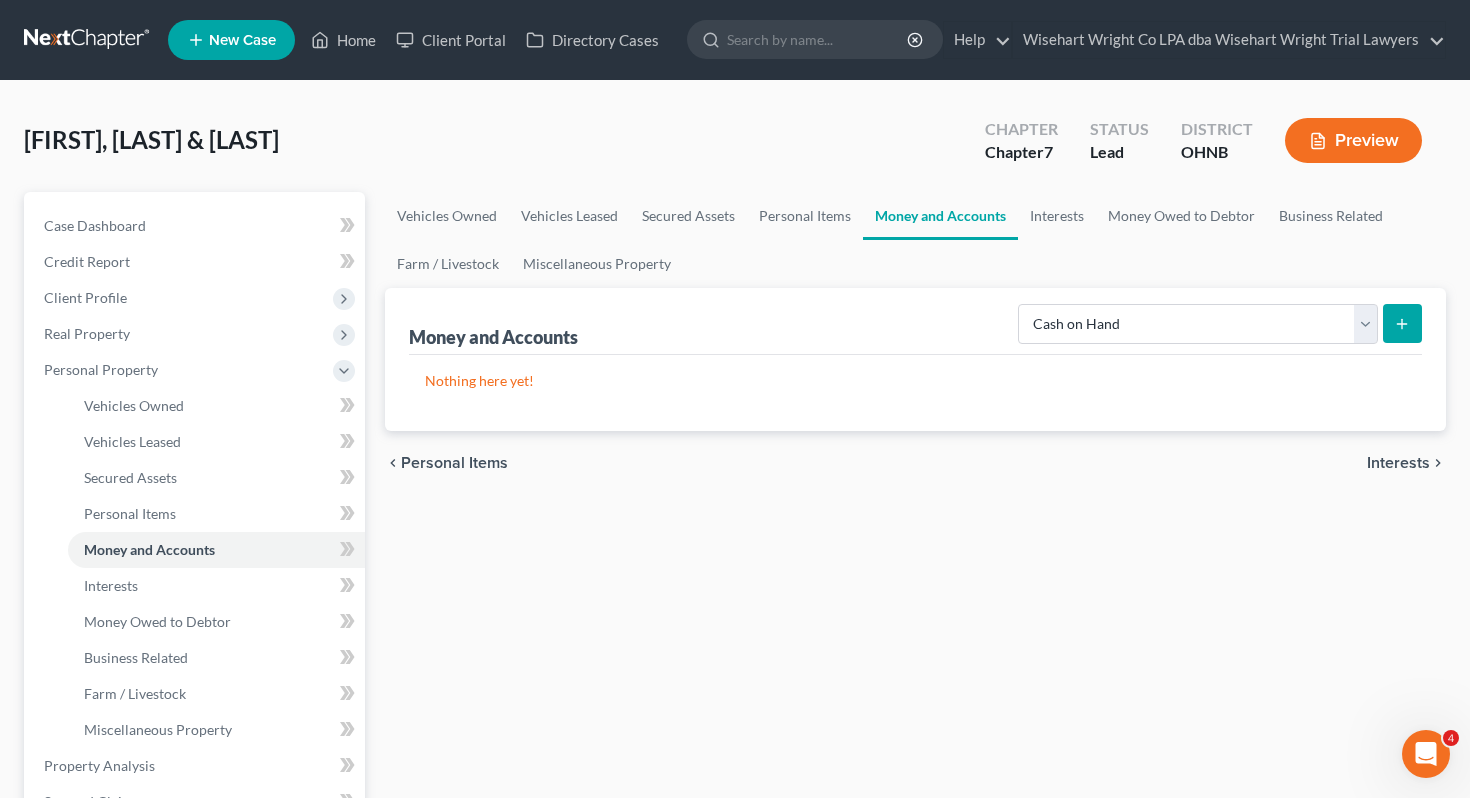 click on "Money and Accounts Select Account Type Brokerage Cash on Hand Certificates of Deposit Checking Account Money Market Other (Credit Union, Health Savings Account, etc) Safe Deposit Box Savings Account Security Deposits or Prepayments
Nothing here yet!
Please wait..." at bounding box center (916, 359) 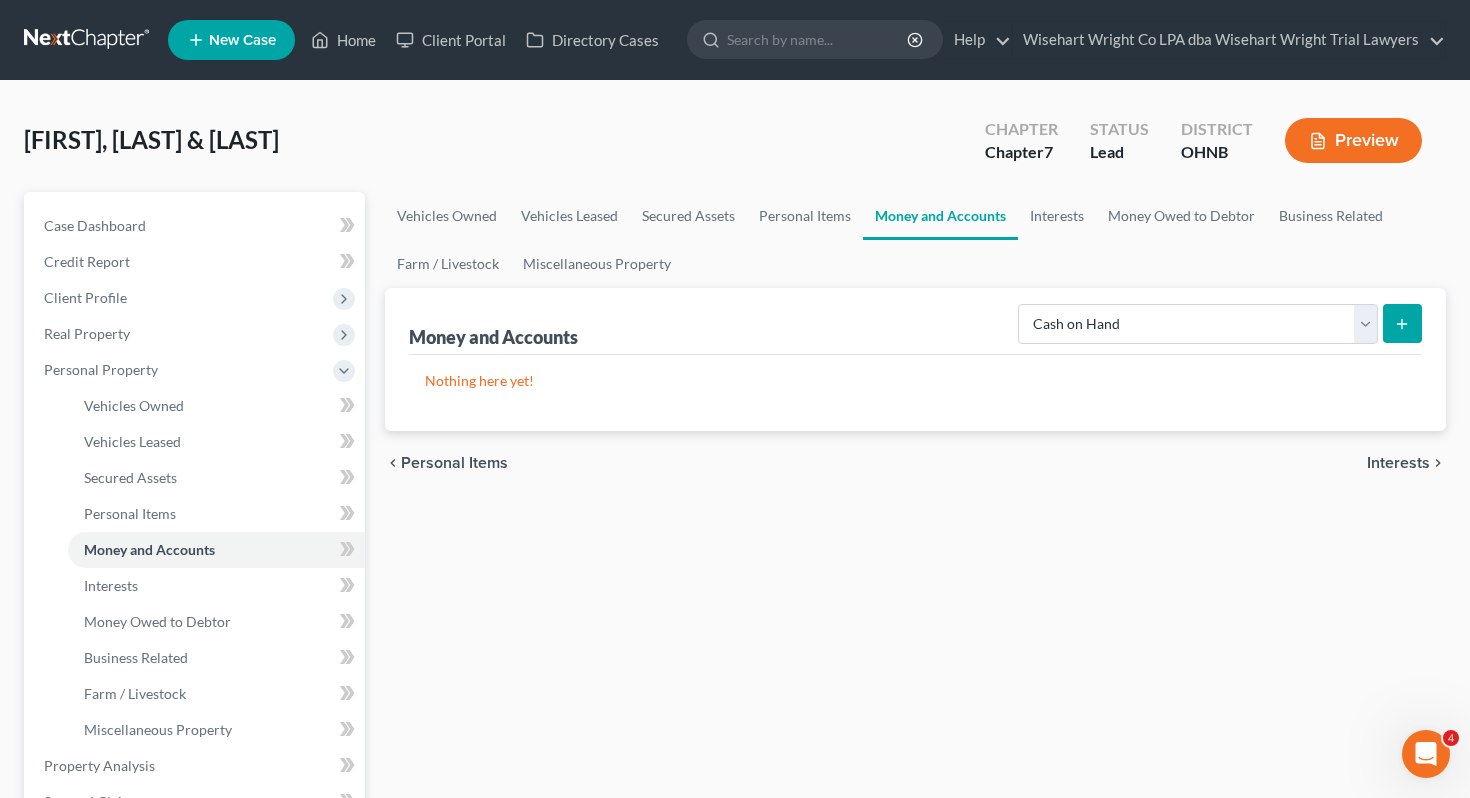 click at bounding box center (1402, 323) 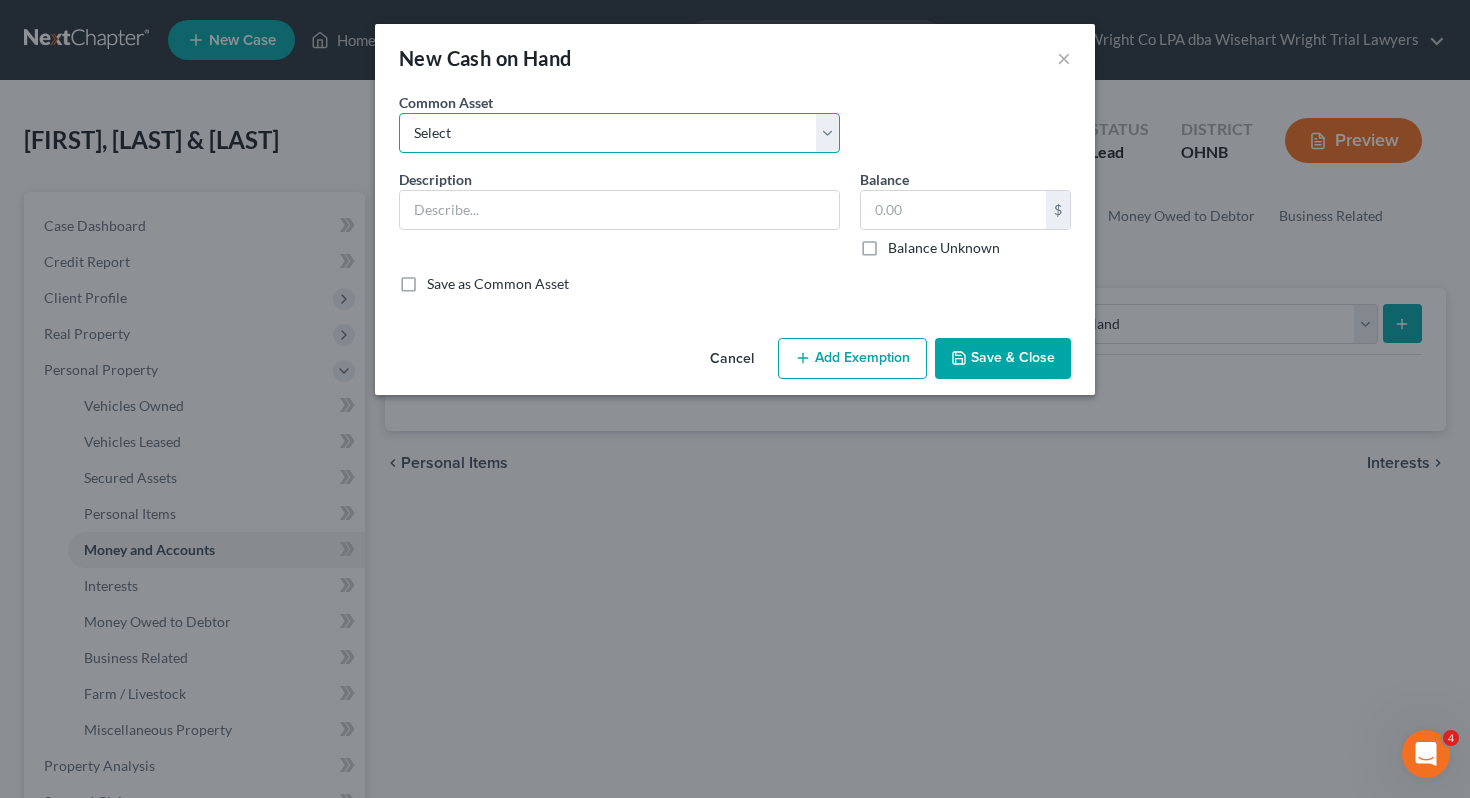 click on "Select Cash on hand, day of filing" at bounding box center (619, 133) 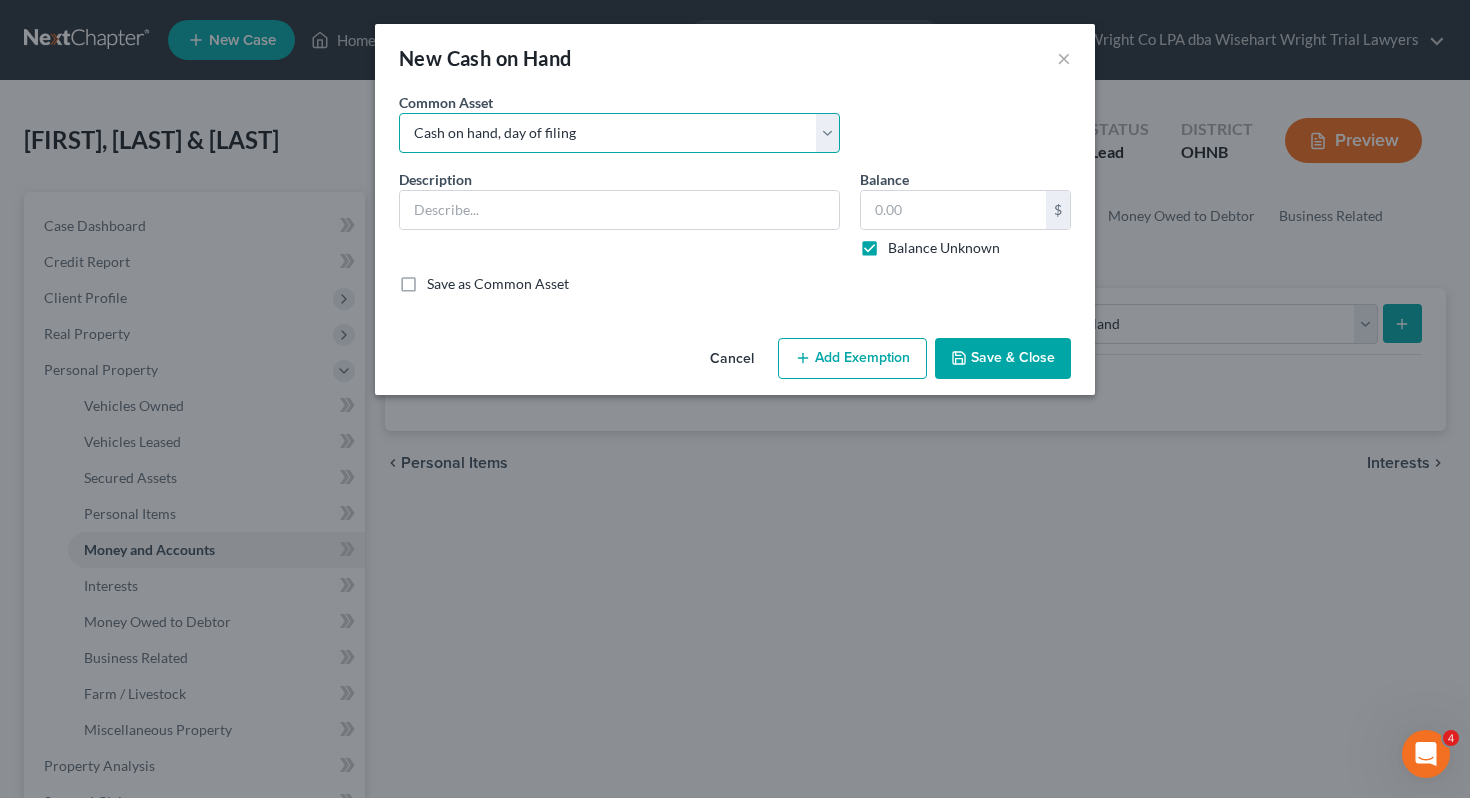 type on "Cash on hand, day of filing" 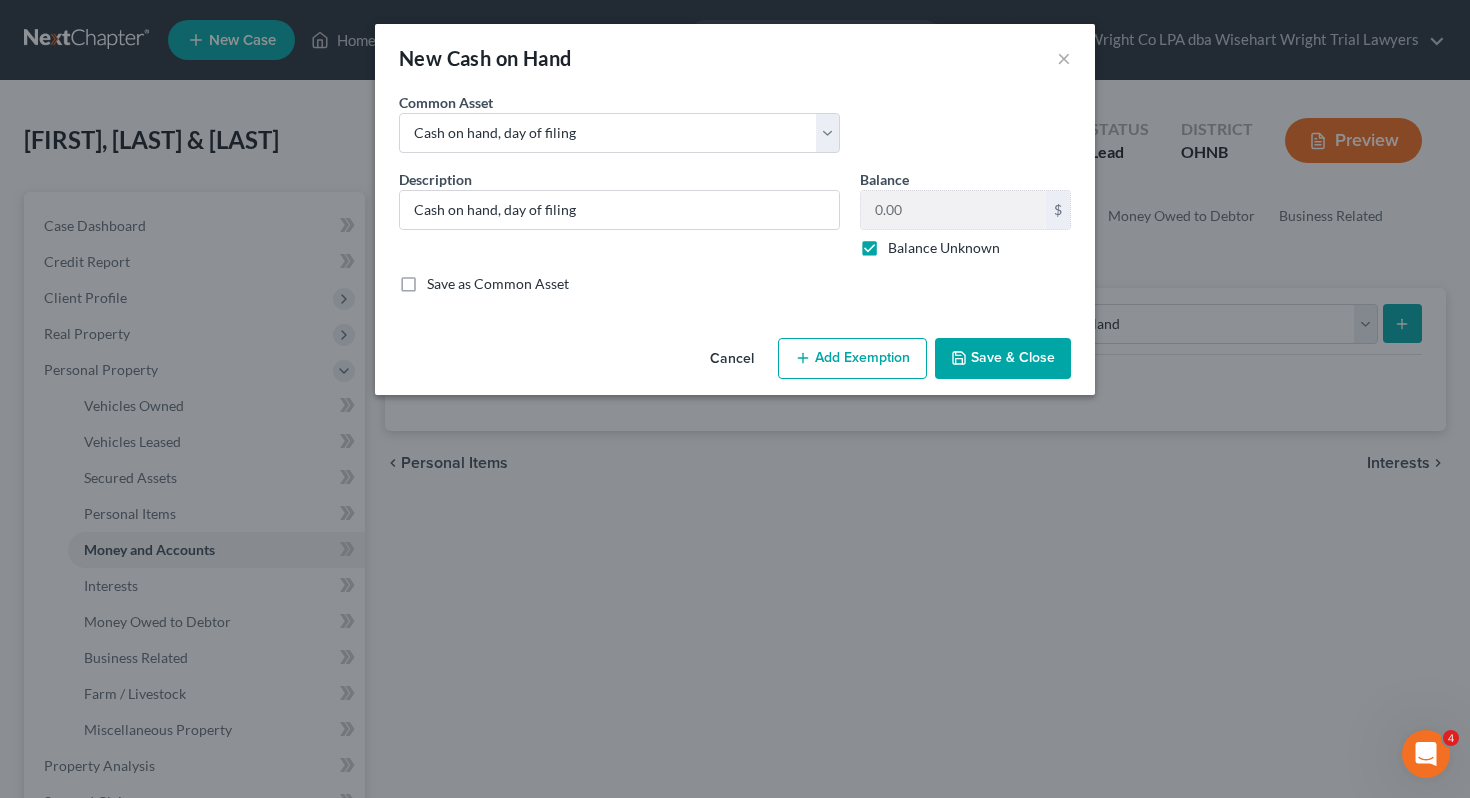 click 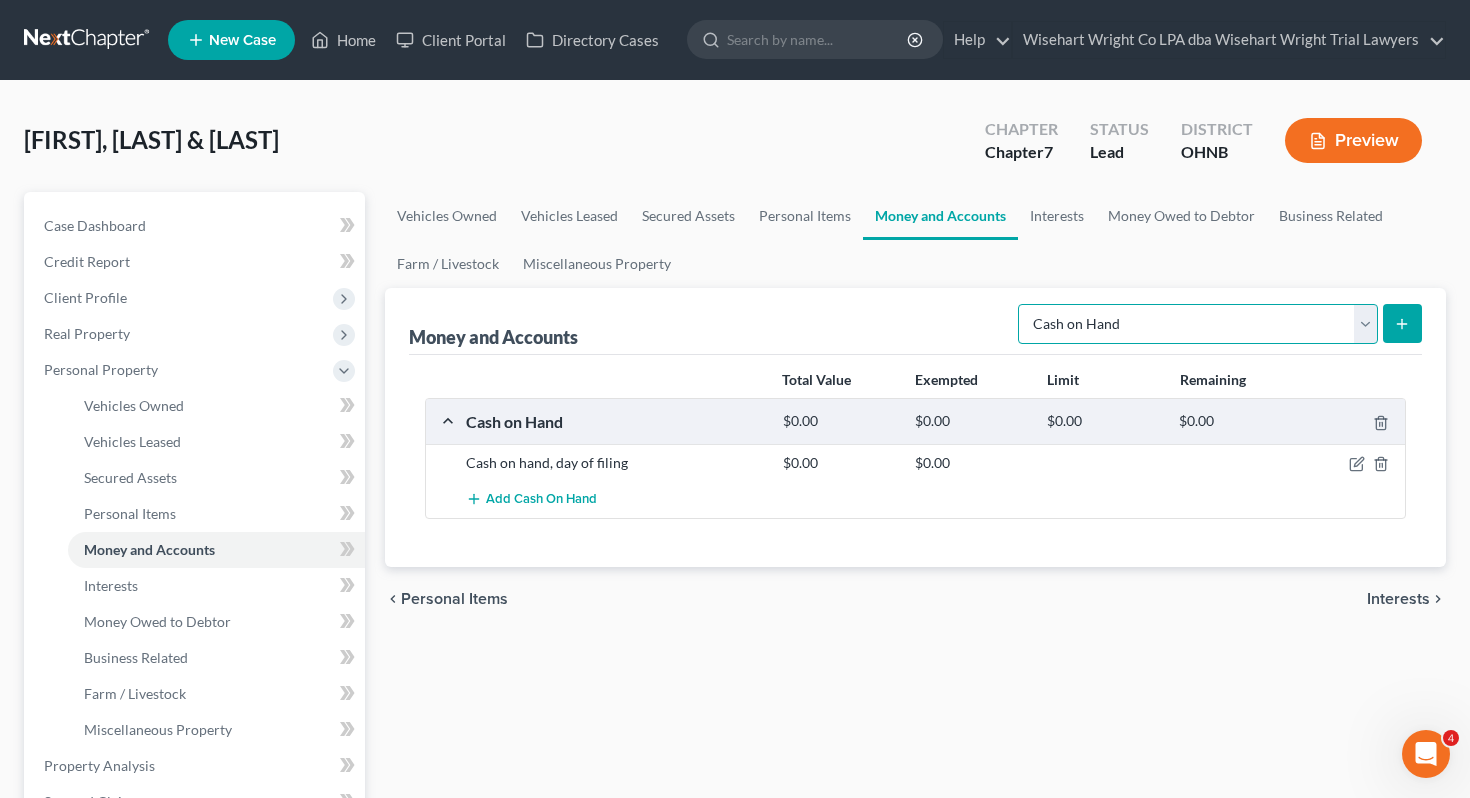 click on "Select Account Type Brokerage Cash on Hand Certificates of Deposit Checking Account Money Market Other (Credit Union, Health Savings Account, etc) Safe Deposit Box Savings Account Security Deposits or Prepayments" at bounding box center (1198, 324) 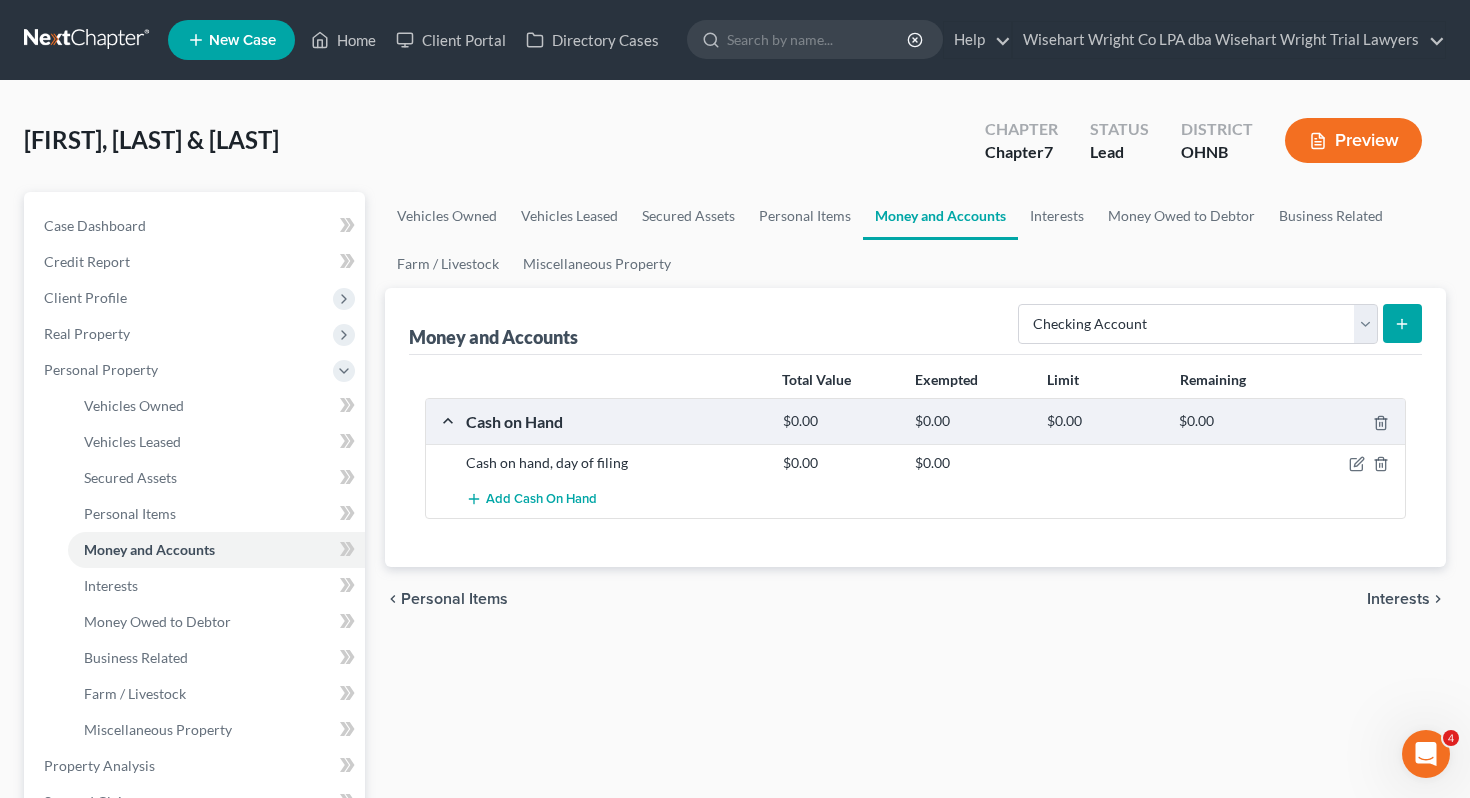 click at bounding box center (1402, 323) 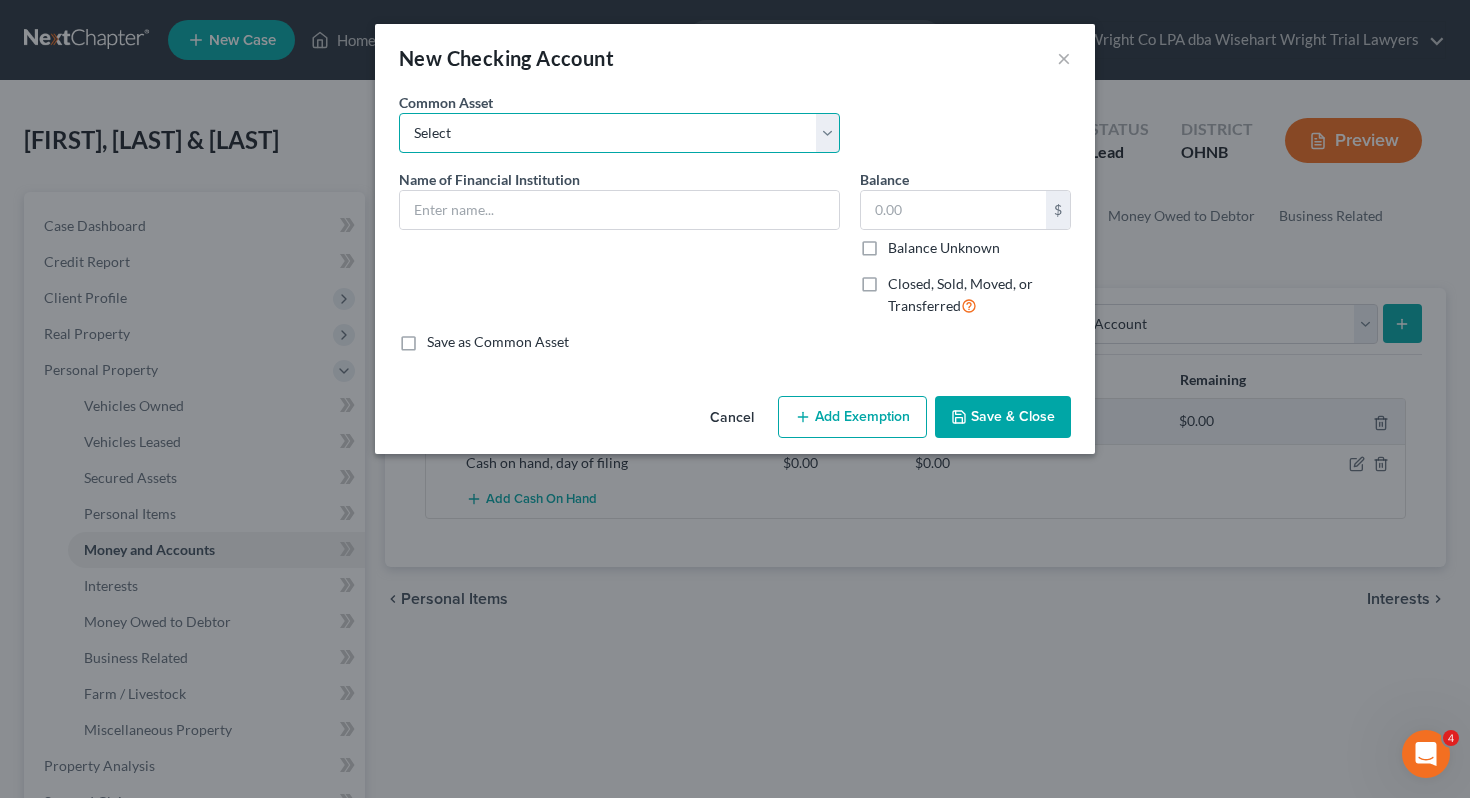 click on "Select ***NEED NAME OF BANK*** Huntington Bank Fifth Third Firelands Federal Credit Union Vactionland FCU Commodore Perry FCU Key Bank PNC Huntington Bank Woodforest National Bank Key Bank Civista Erie Community Federal Credit Union First National Bank Premier Bank Materion Partners Federal Credit Union Sun Federal Credit Union Civista (Business)" at bounding box center [619, 133] 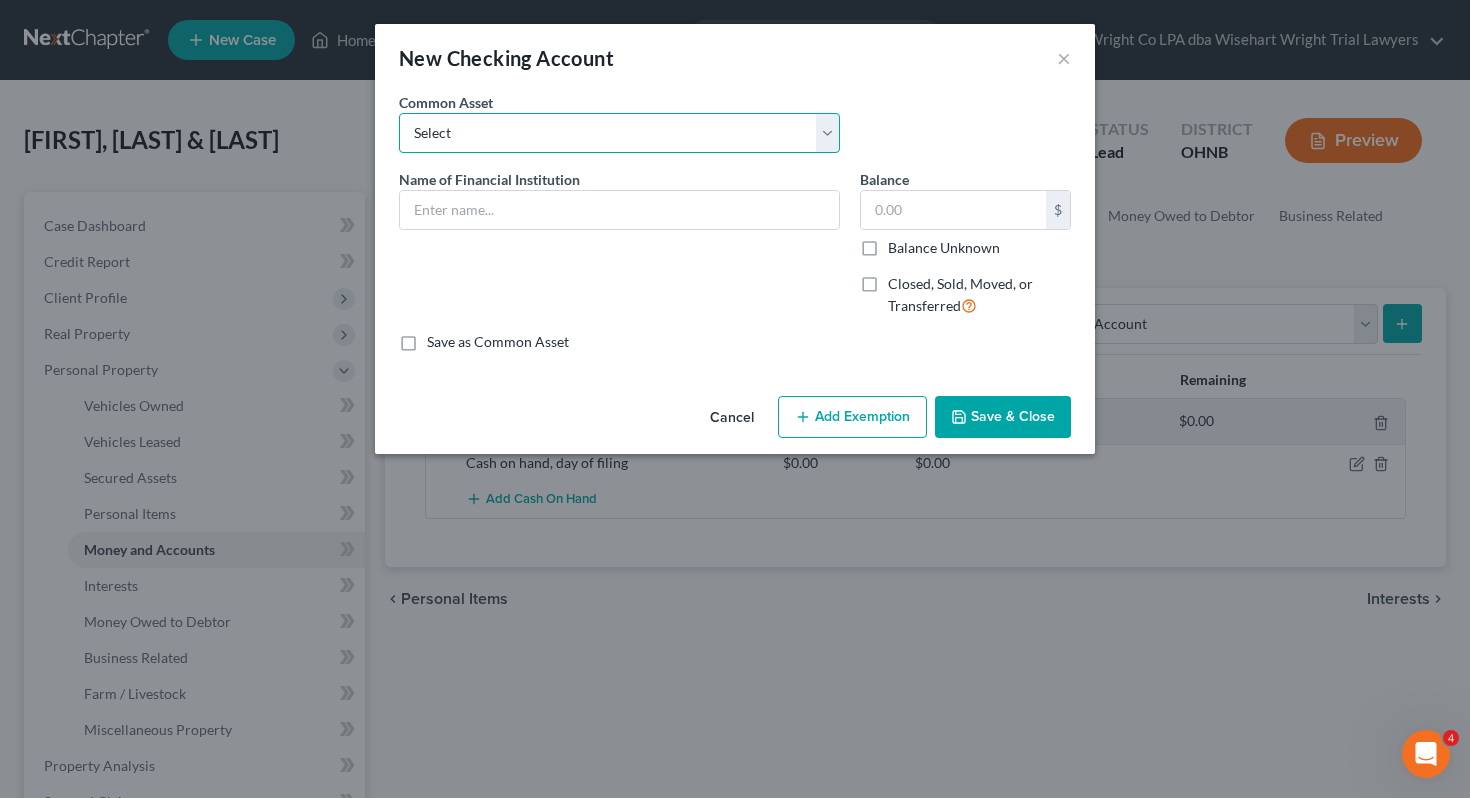 select on "6" 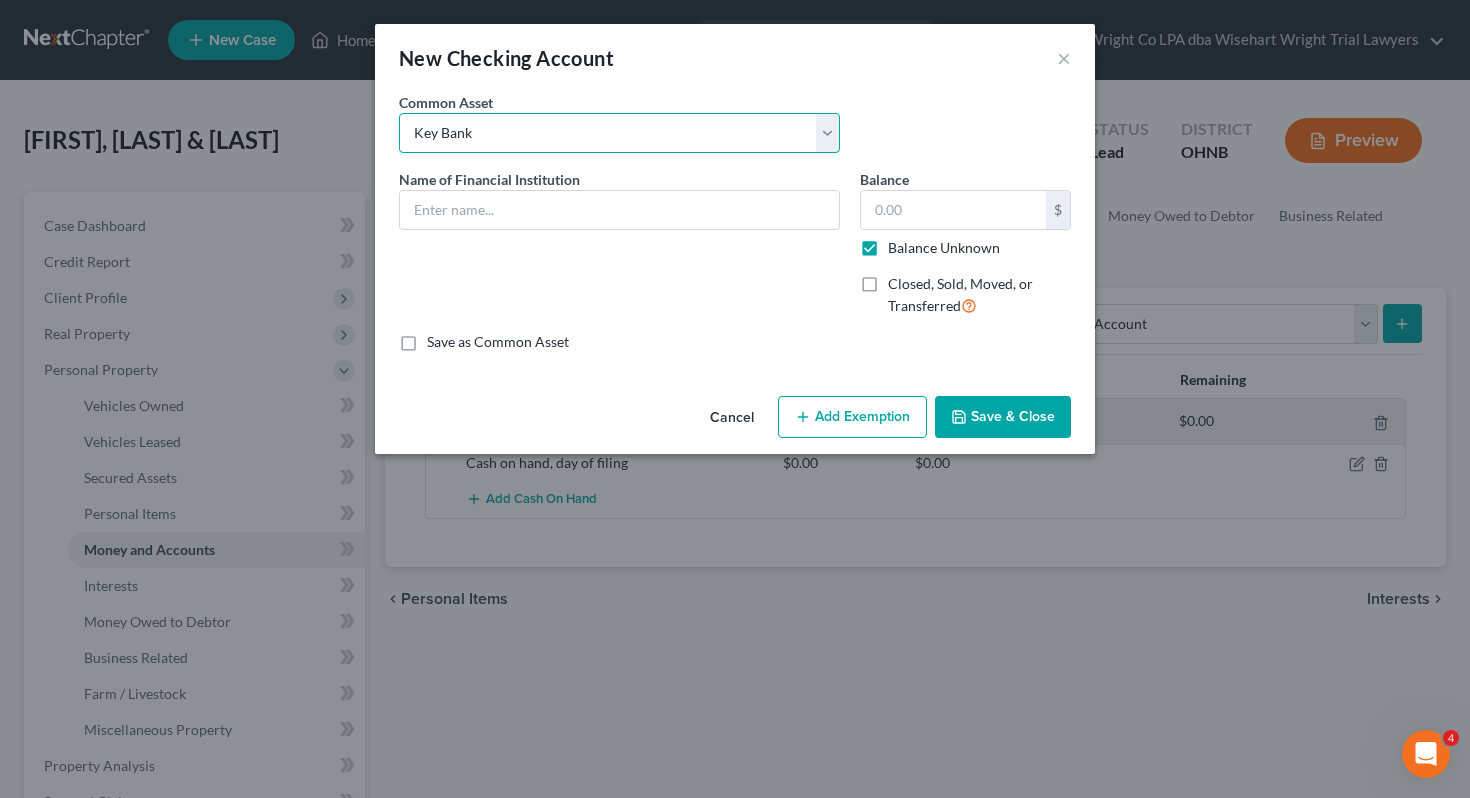 type on "Key Bank" 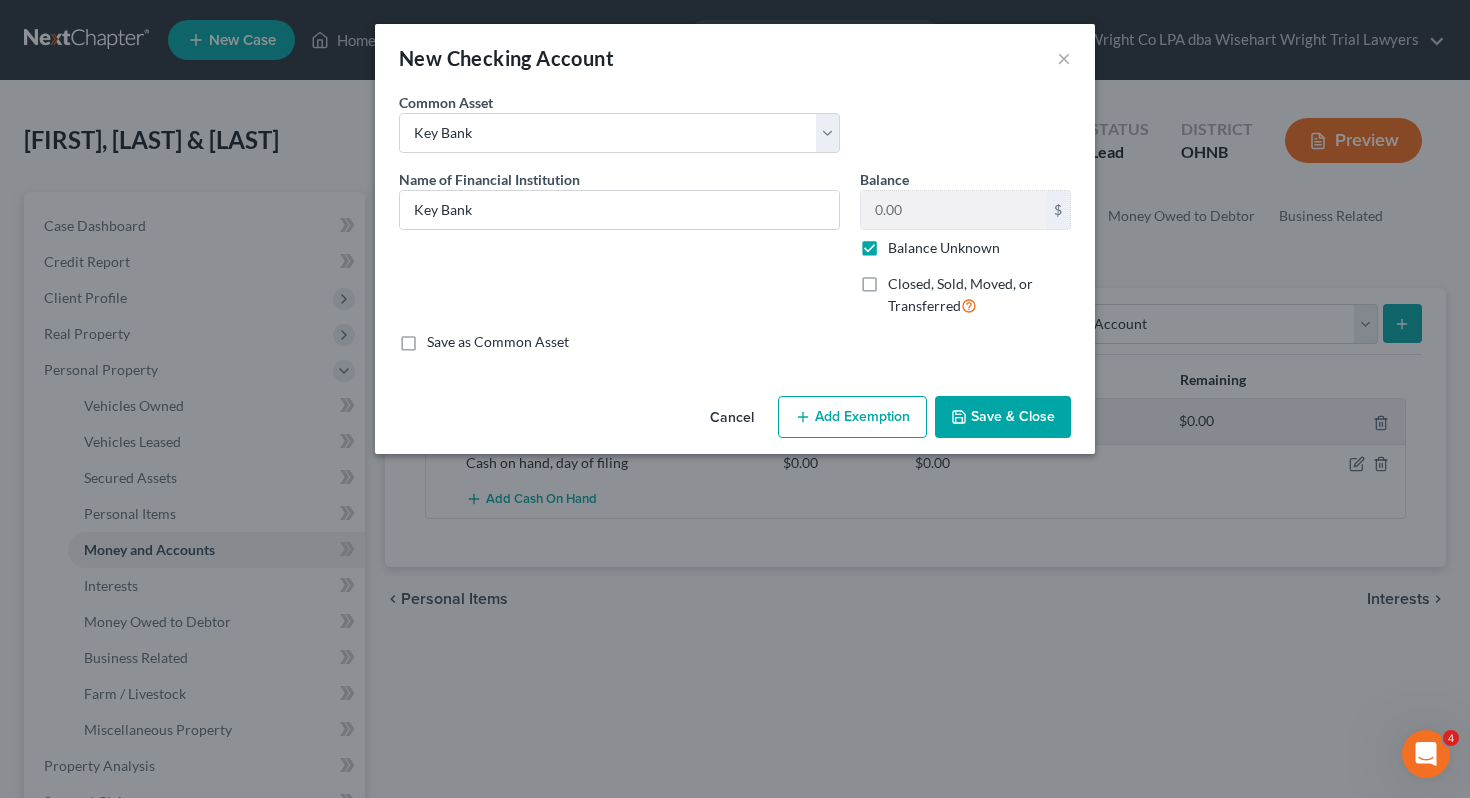 click on "Save & Close" at bounding box center (1003, 417) 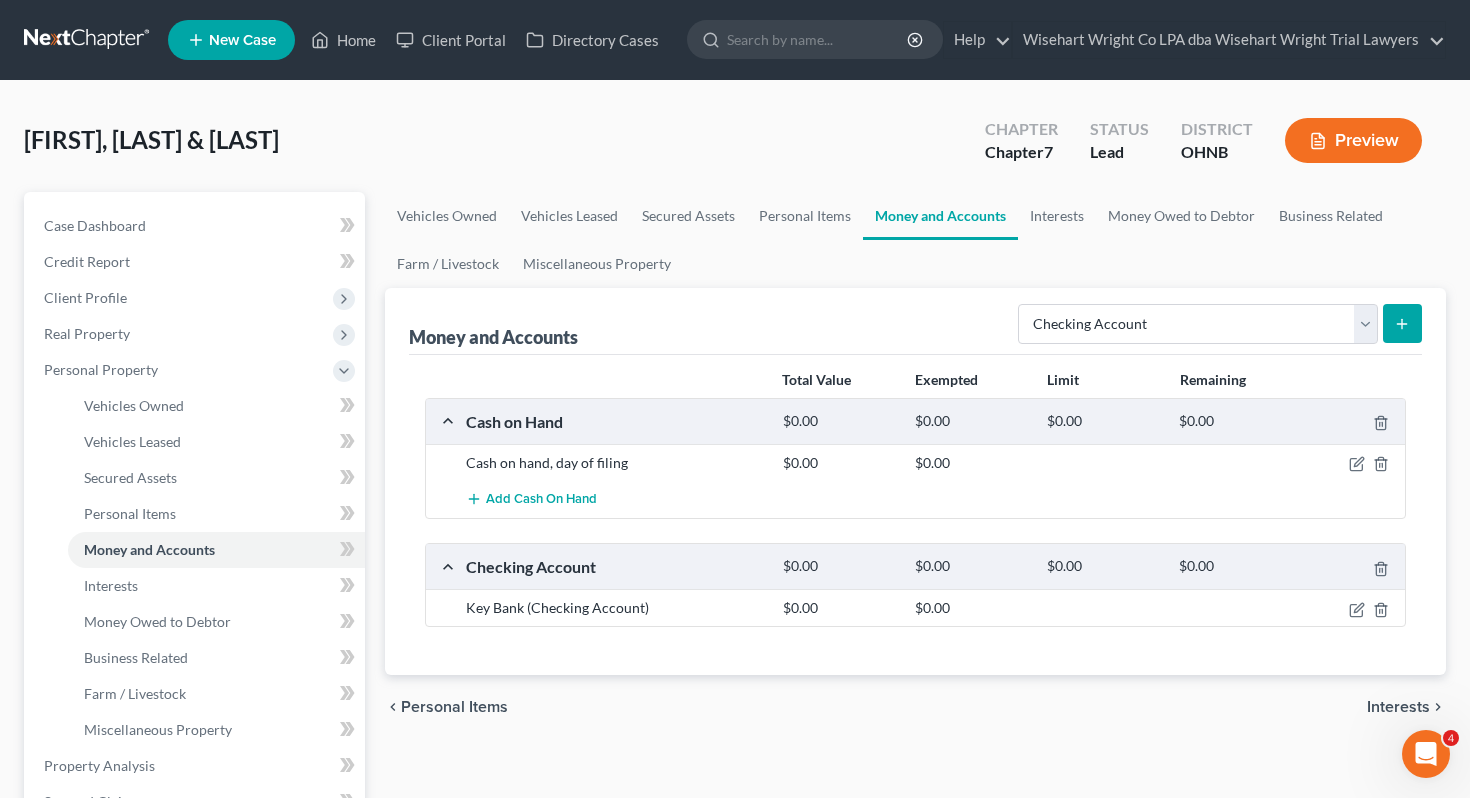 click 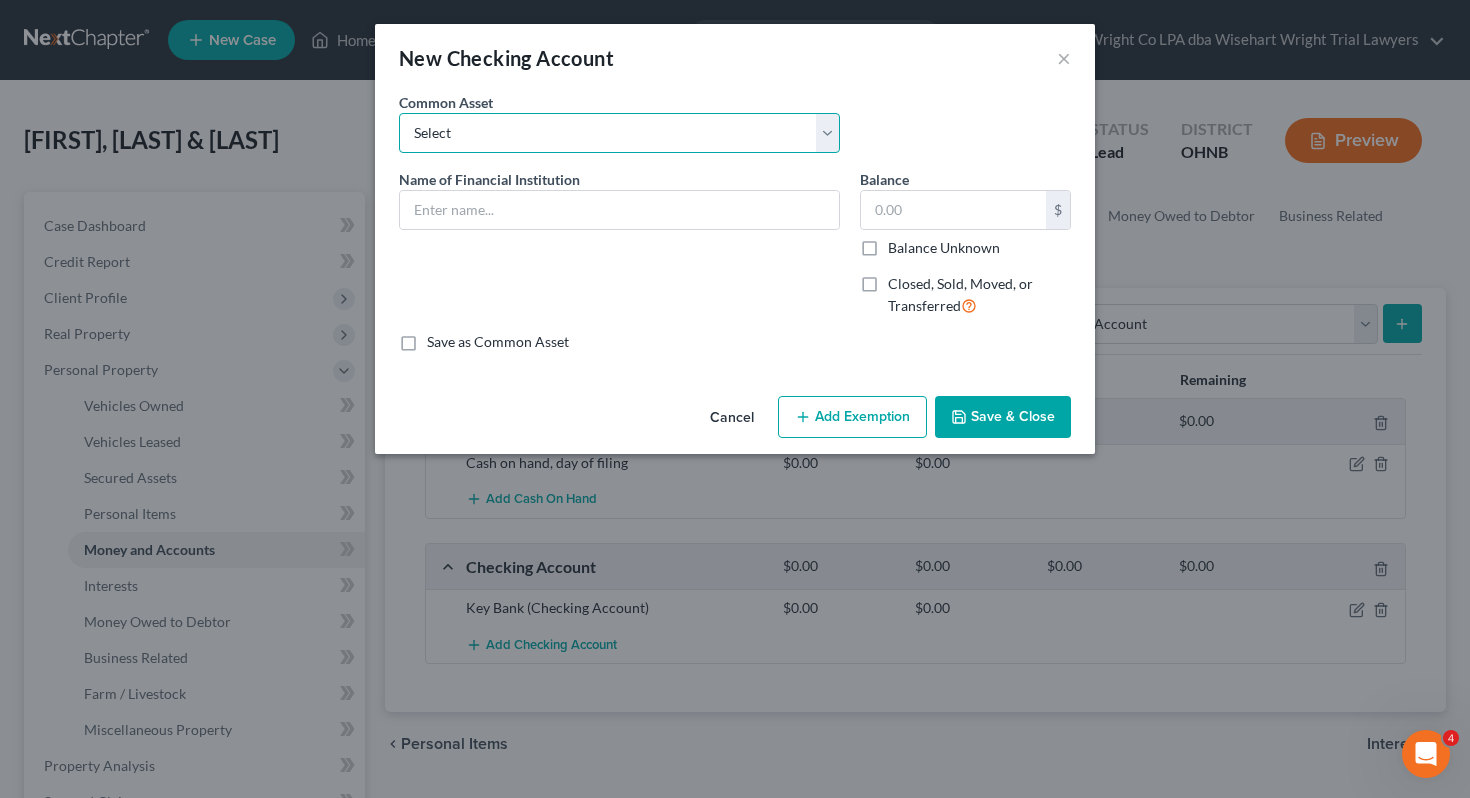 click on "Select ***NEED NAME OF BANK*** Huntington Bank Fifth Third Firelands Federal Credit Union Vactionland FCU Commodore Perry FCU Key Bank PNC Huntington Bank Woodforest National Bank Key Bank Civista Erie Community Federal Credit Union First National Bank Premier Bank Materion Partners Federal Credit Union Sun Federal Credit Union Civista (Business)" at bounding box center [619, 133] 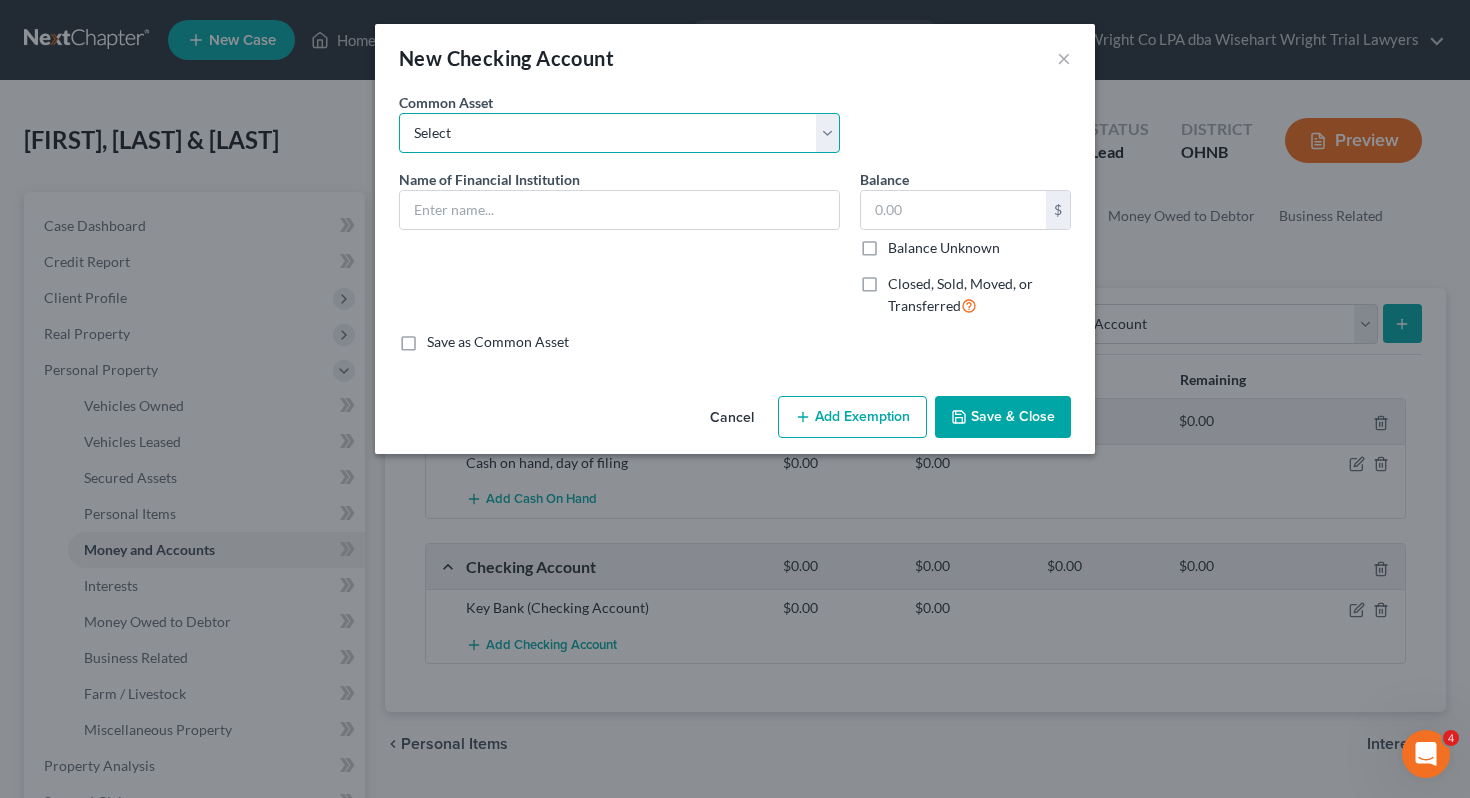 select on "6" 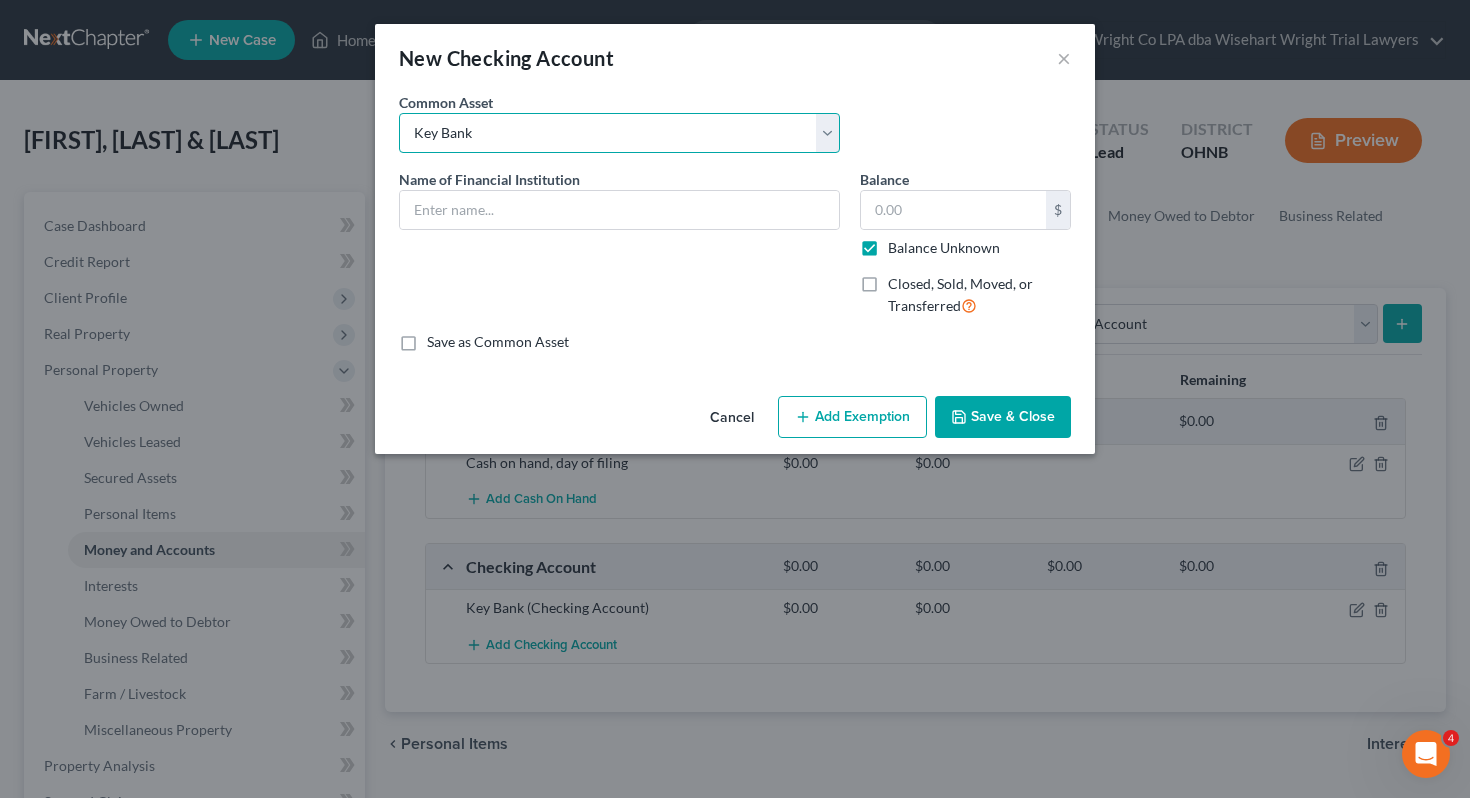 type on "Key Bank" 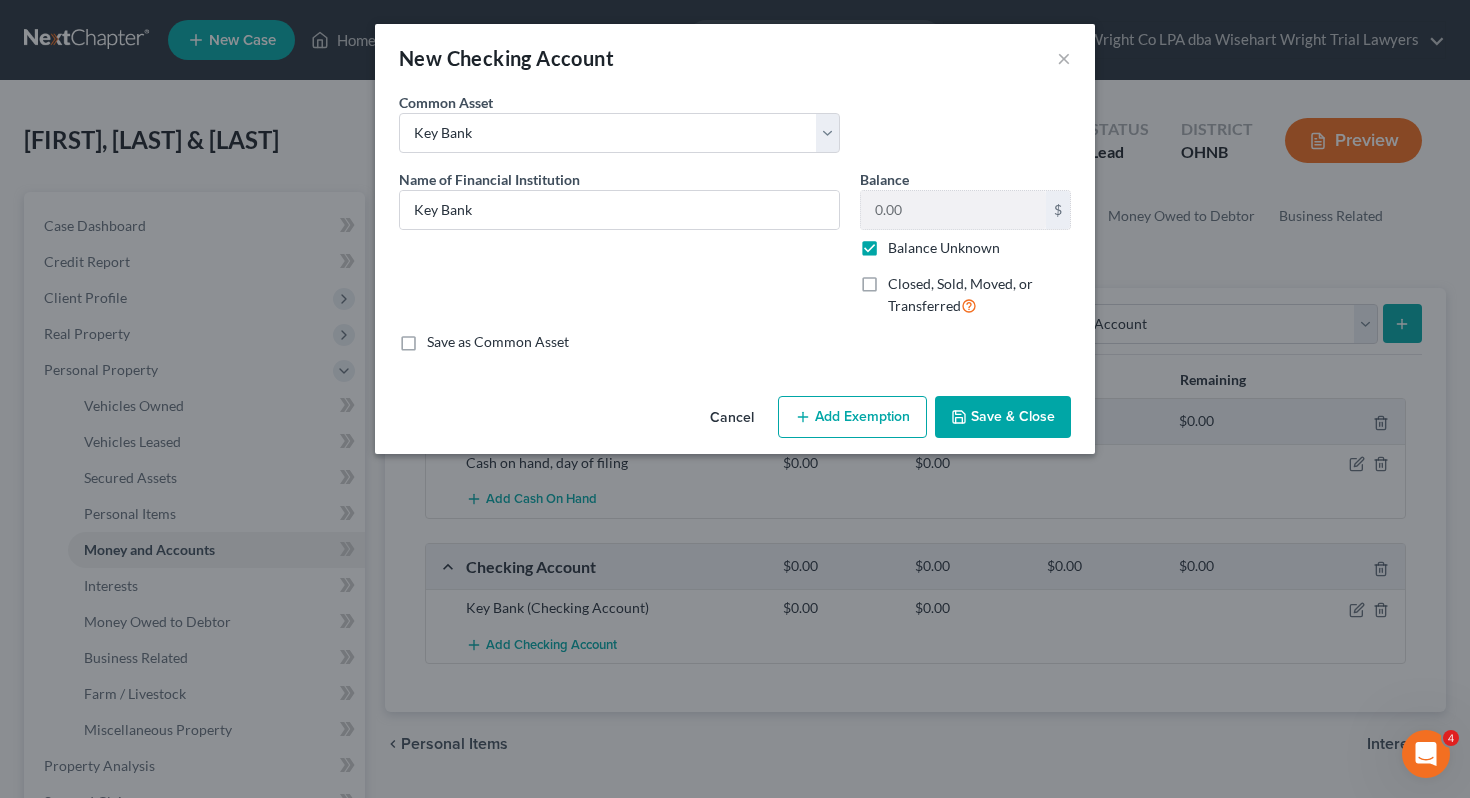 click on "Save & Close" at bounding box center [1003, 417] 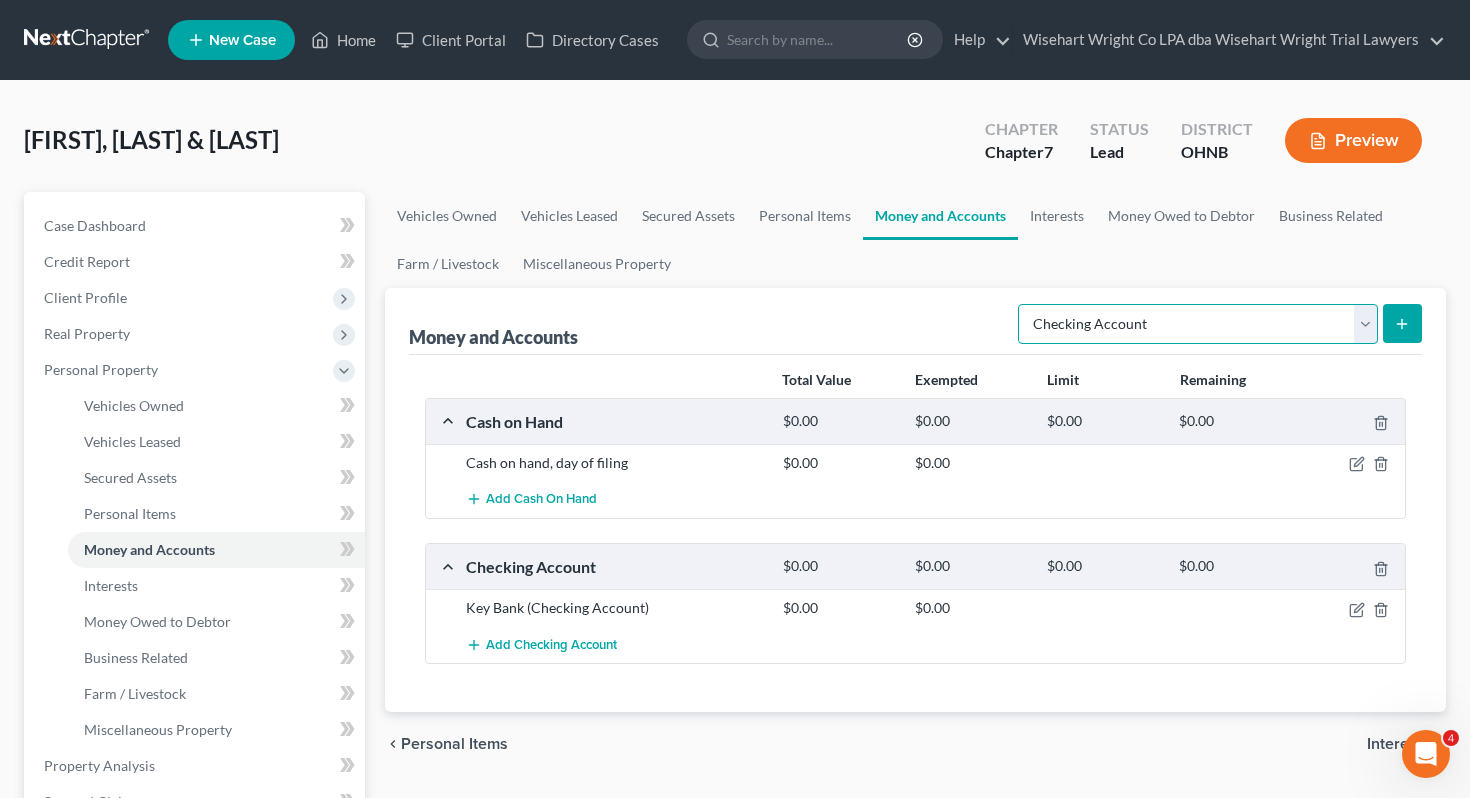 click on "Select Account Type Brokerage Cash on Hand Certificates of Deposit Checking Account Money Market Other (Credit Union, Health Savings Account, etc) Safe Deposit Box Savings Account Security Deposits or Prepayments" at bounding box center [1198, 324] 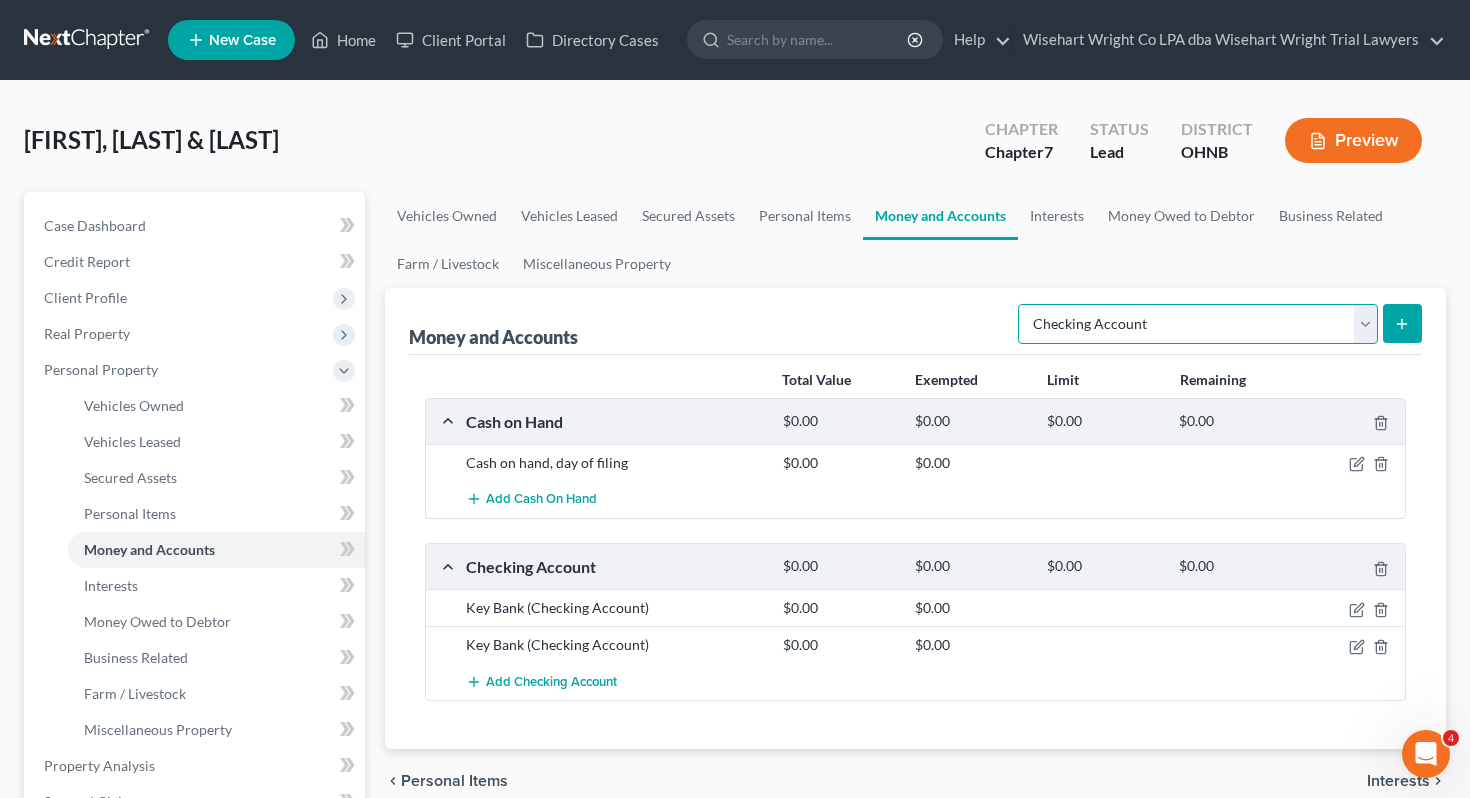 select on "savings" 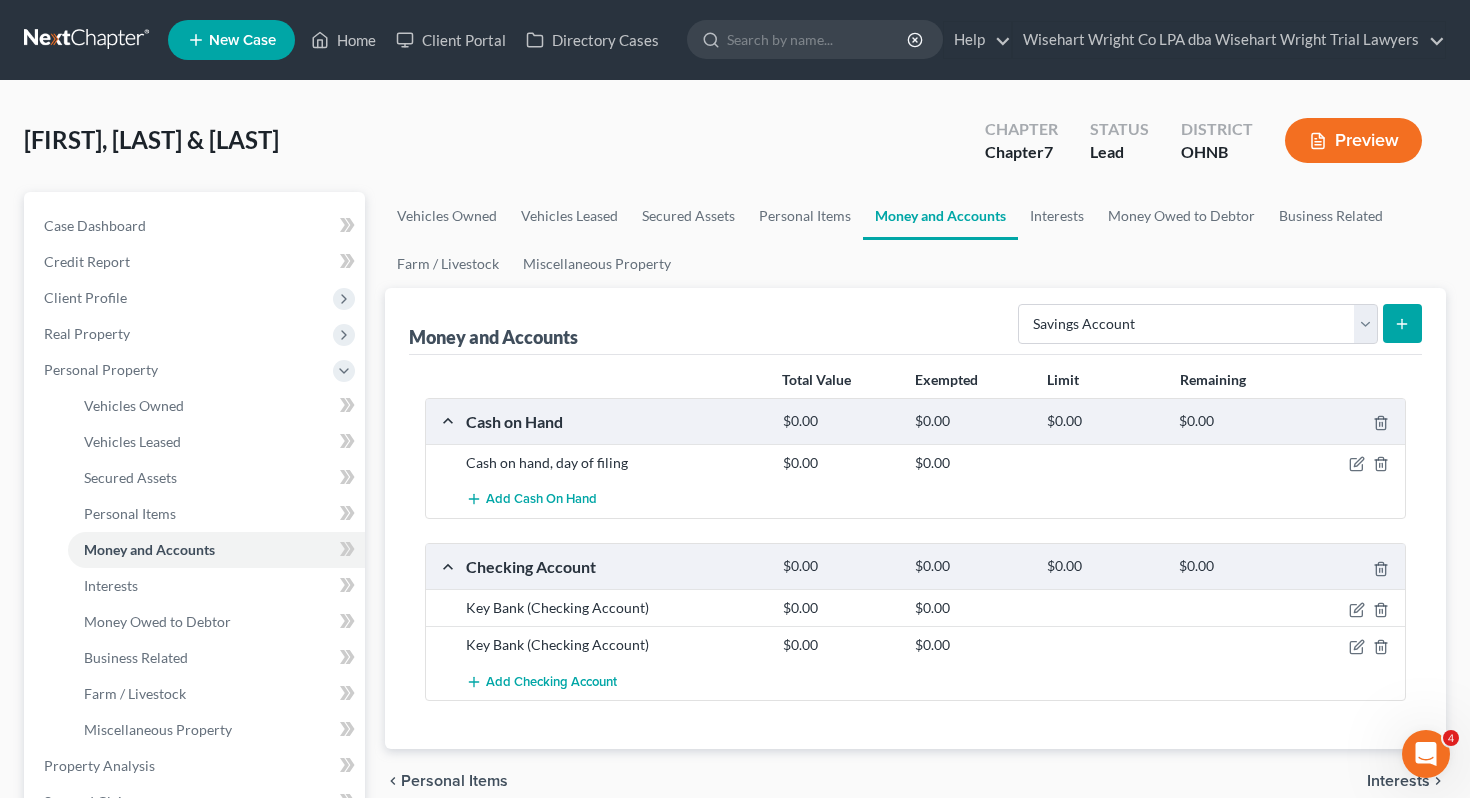 click 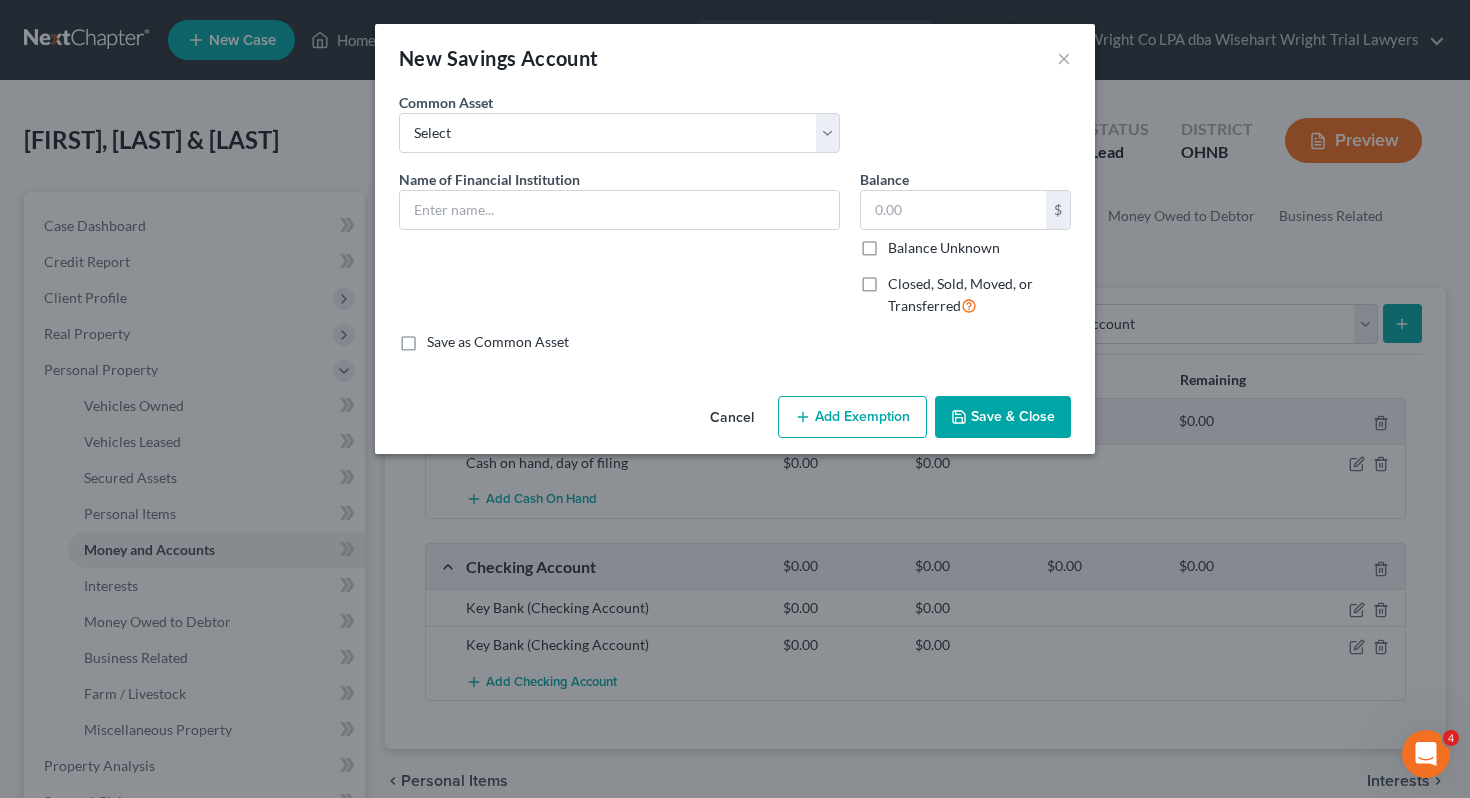 click on "Select Partners Federal Credit Union ***NEED NAME OF BANK*** Fifth Third Vactionland FCU Commodore Perry FCU Firelands Federal Credit Union Woodforest National Bank Key Bank" at bounding box center (619, 122) 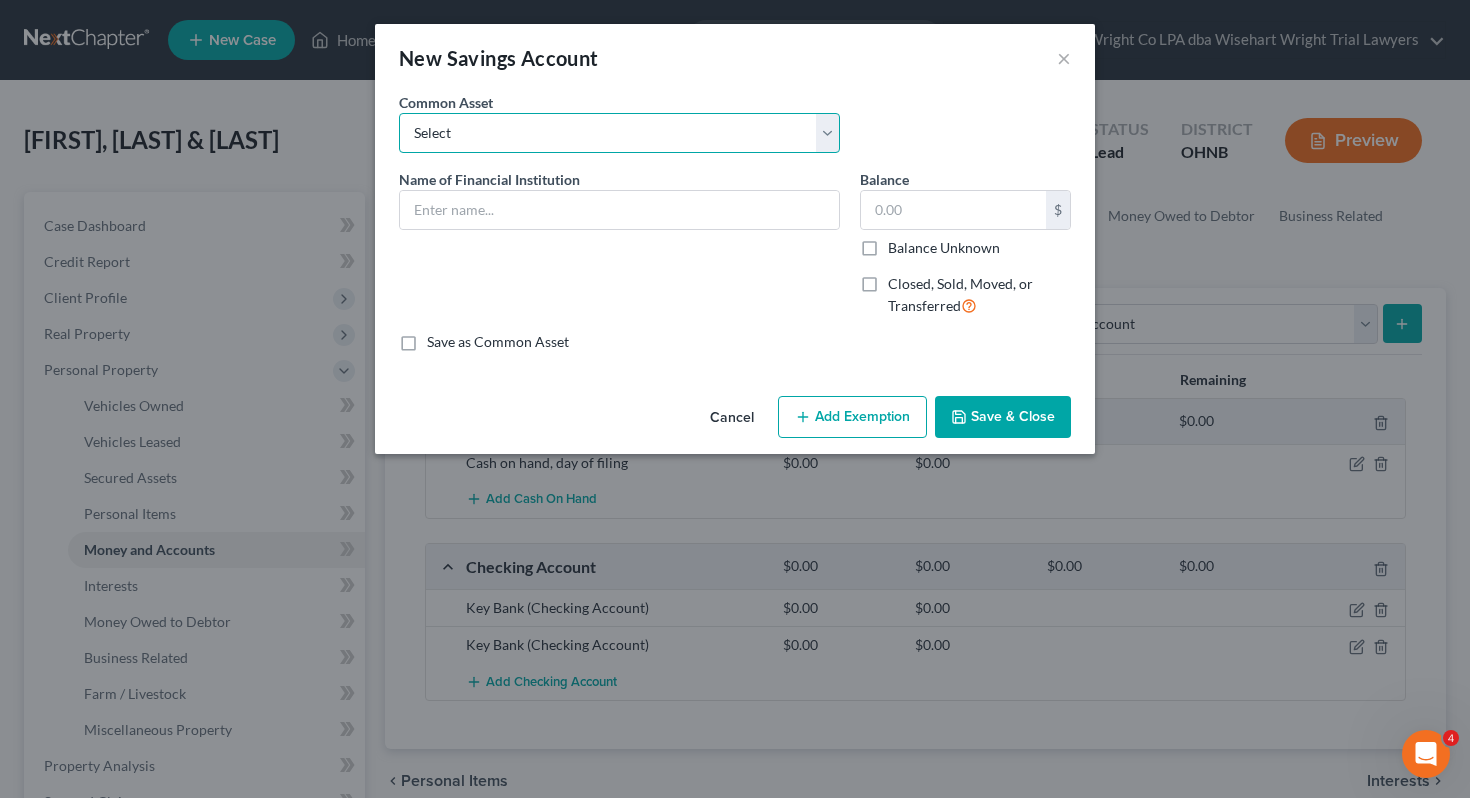 click on "Select Partners Federal Credit Union ***NEED NAME OF BANK*** Fifth Third Vactionland FCU Commodore Perry FCU Firelands Federal Credit Union Woodforest National Bank Key Bank" at bounding box center [619, 133] 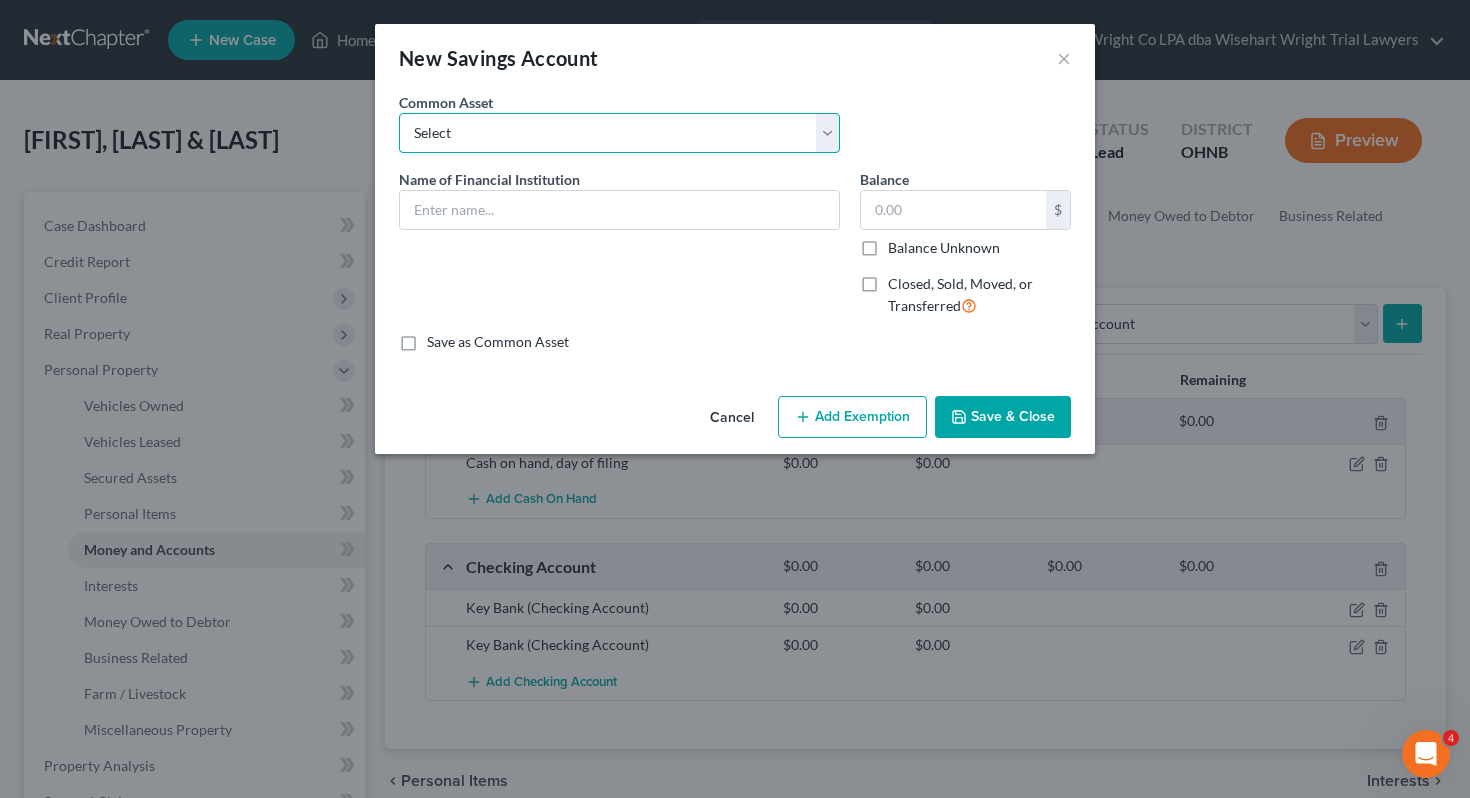 select on "7" 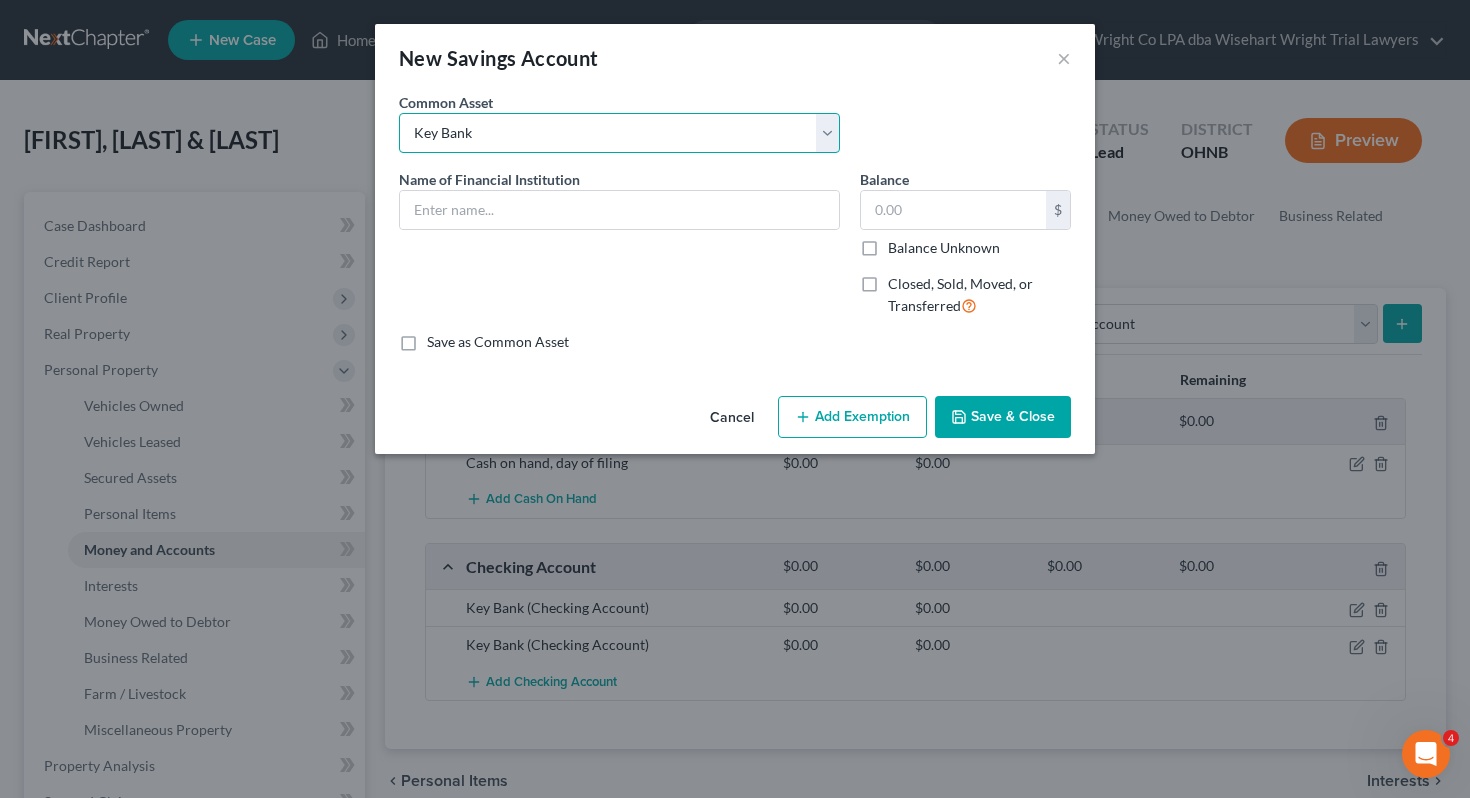 type on "Key Bank" 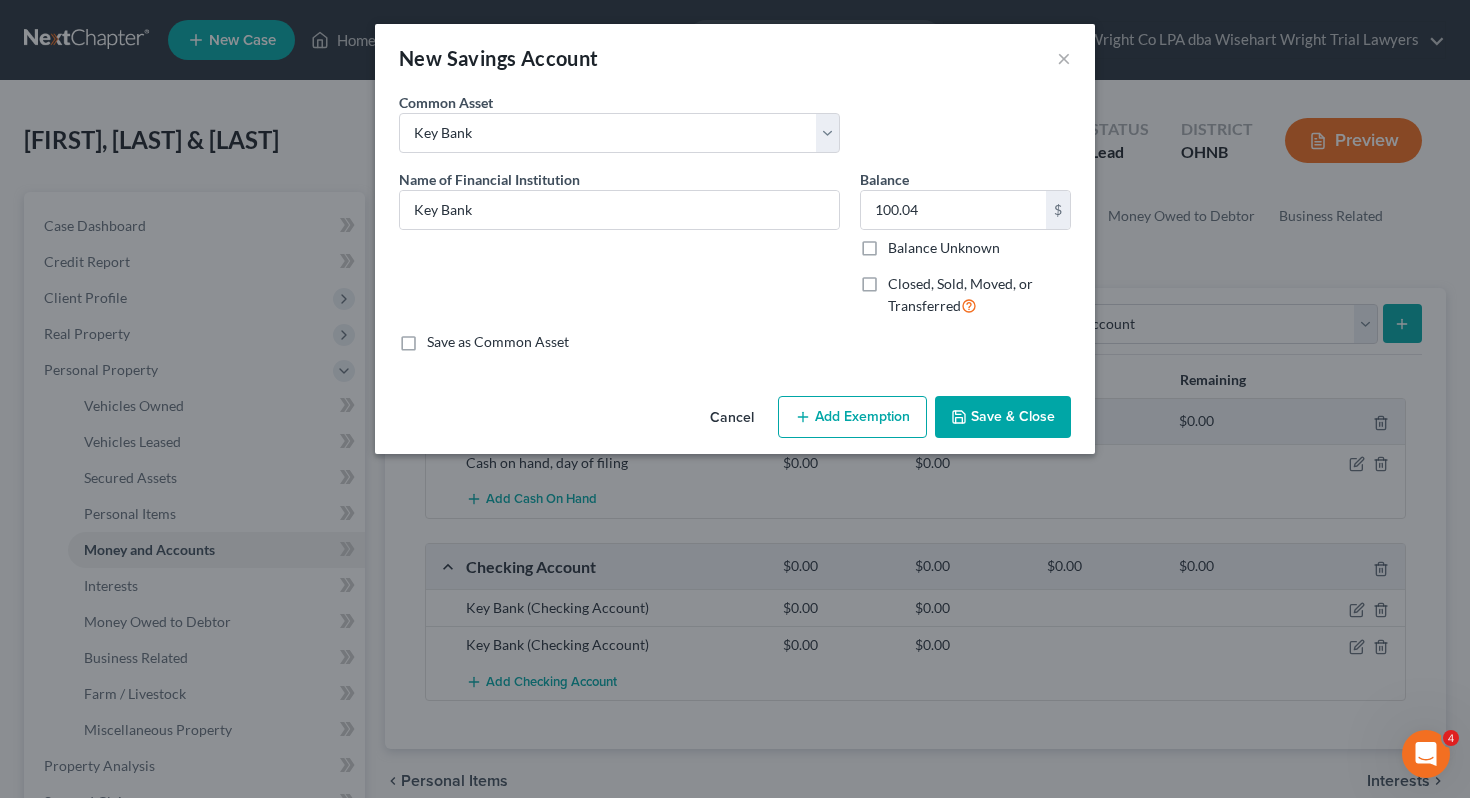click on "Save & Close" at bounding box center (1003, 417) 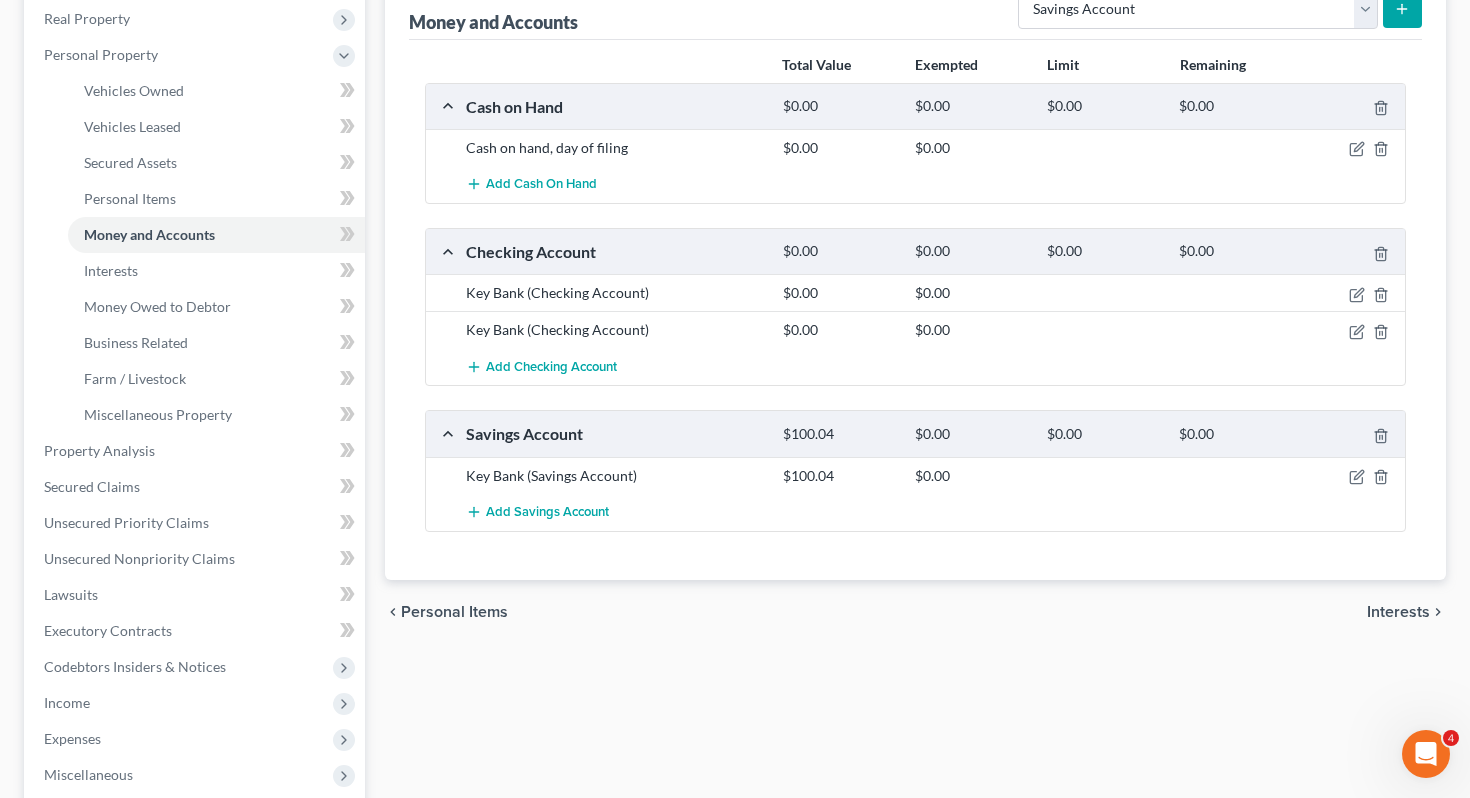 scroll, scrollTop: 576, scrollLeft: 0, axis: vertical 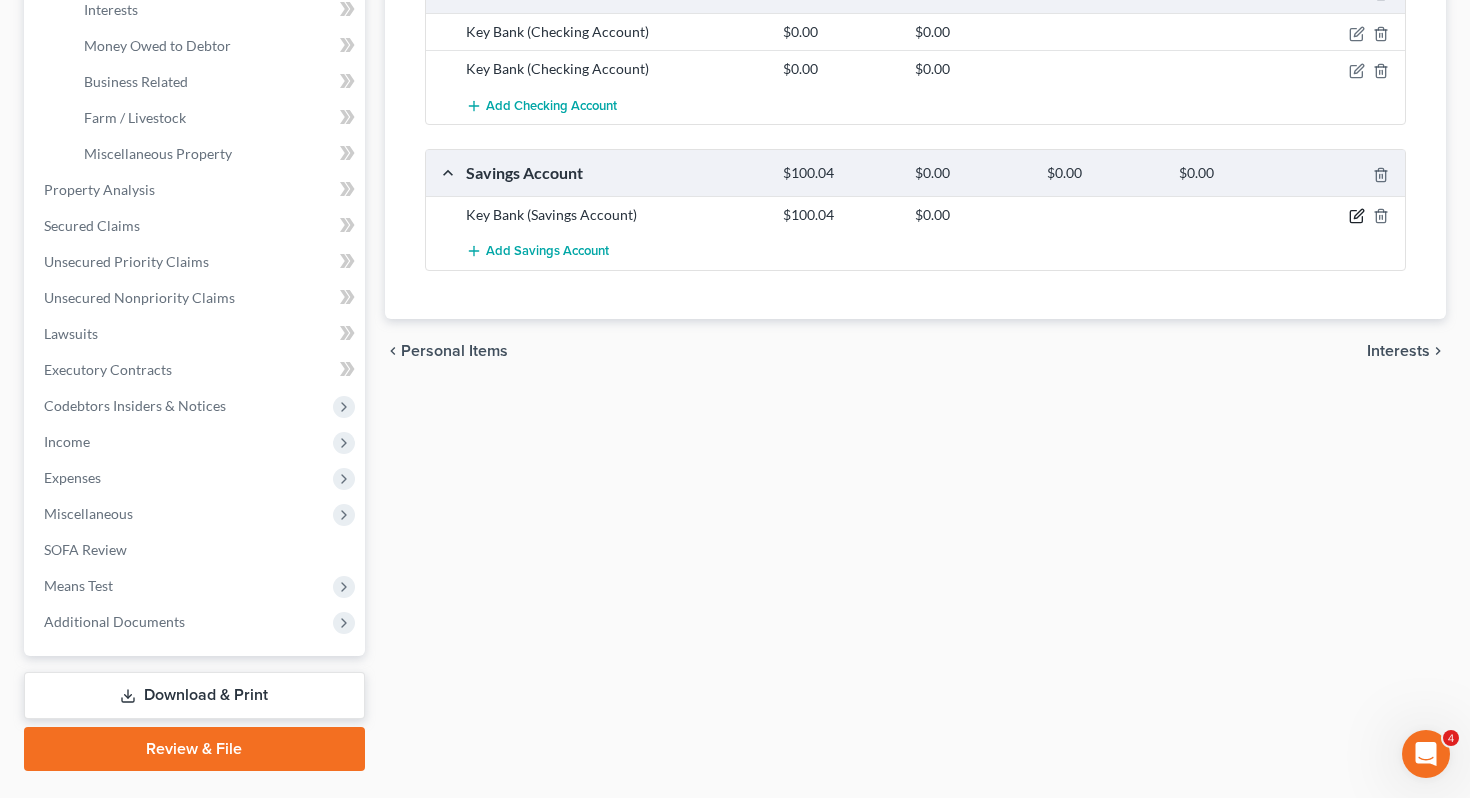 click 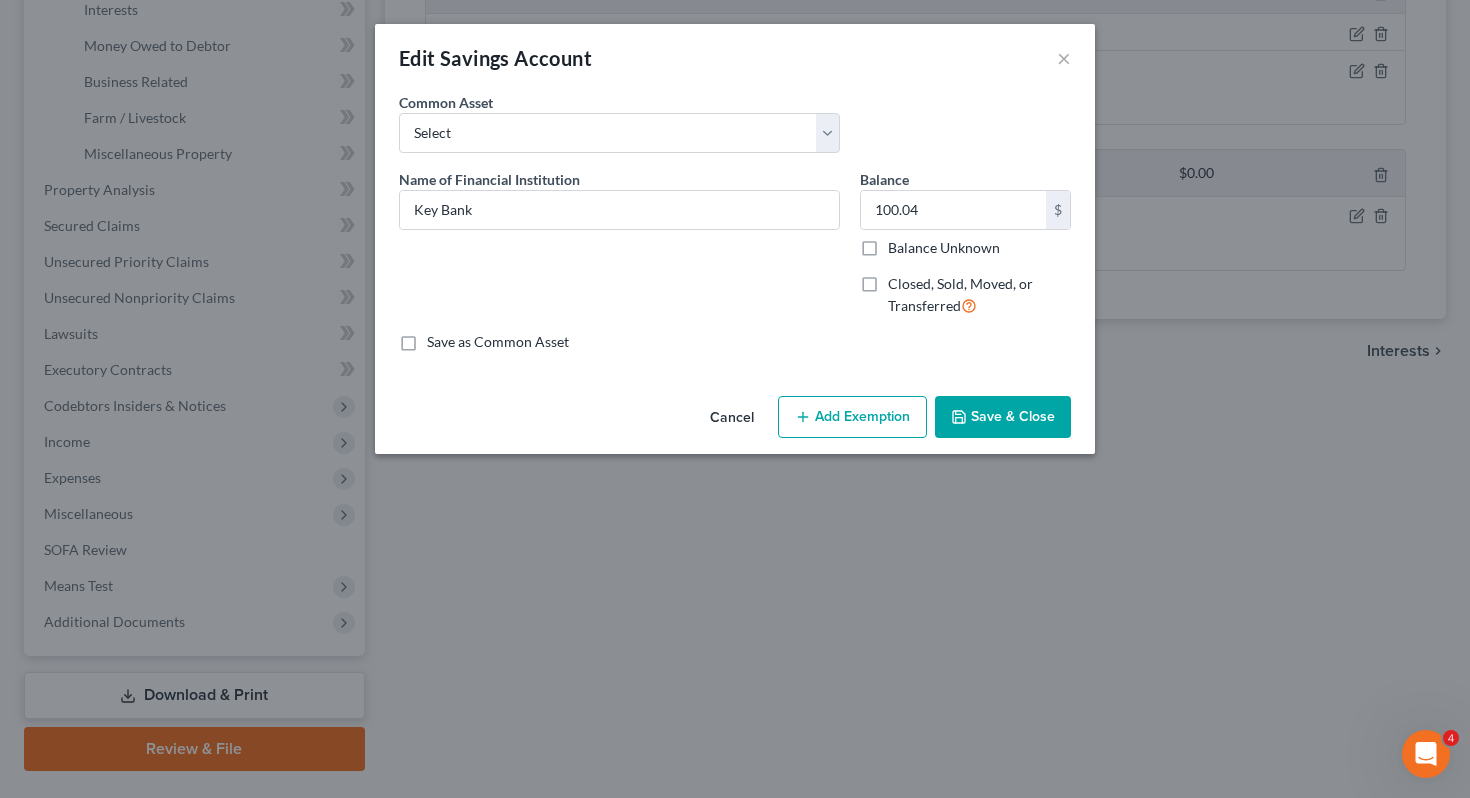 click on "Balance Unknown" at bounding box center [944, 248] 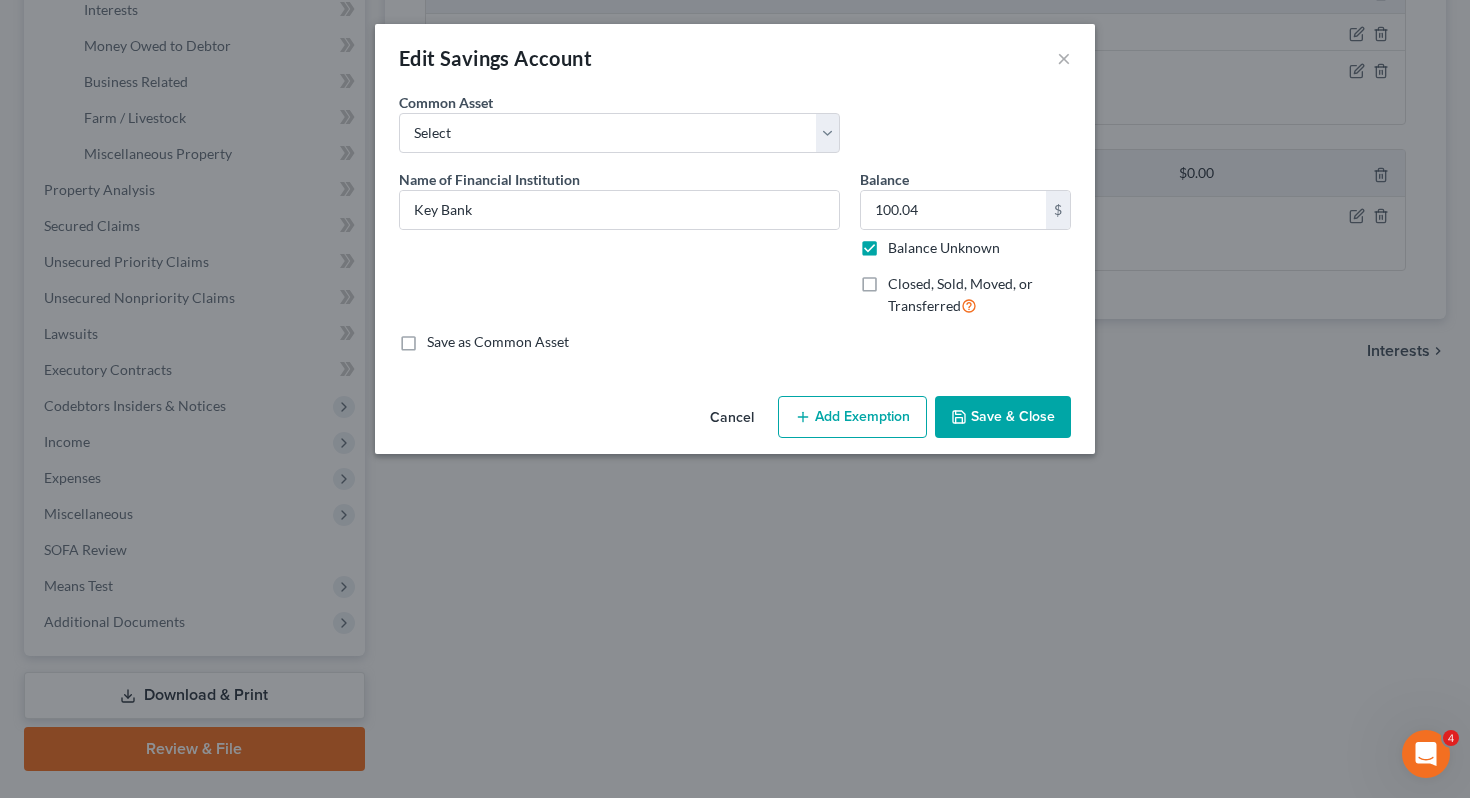 type on "0.00" 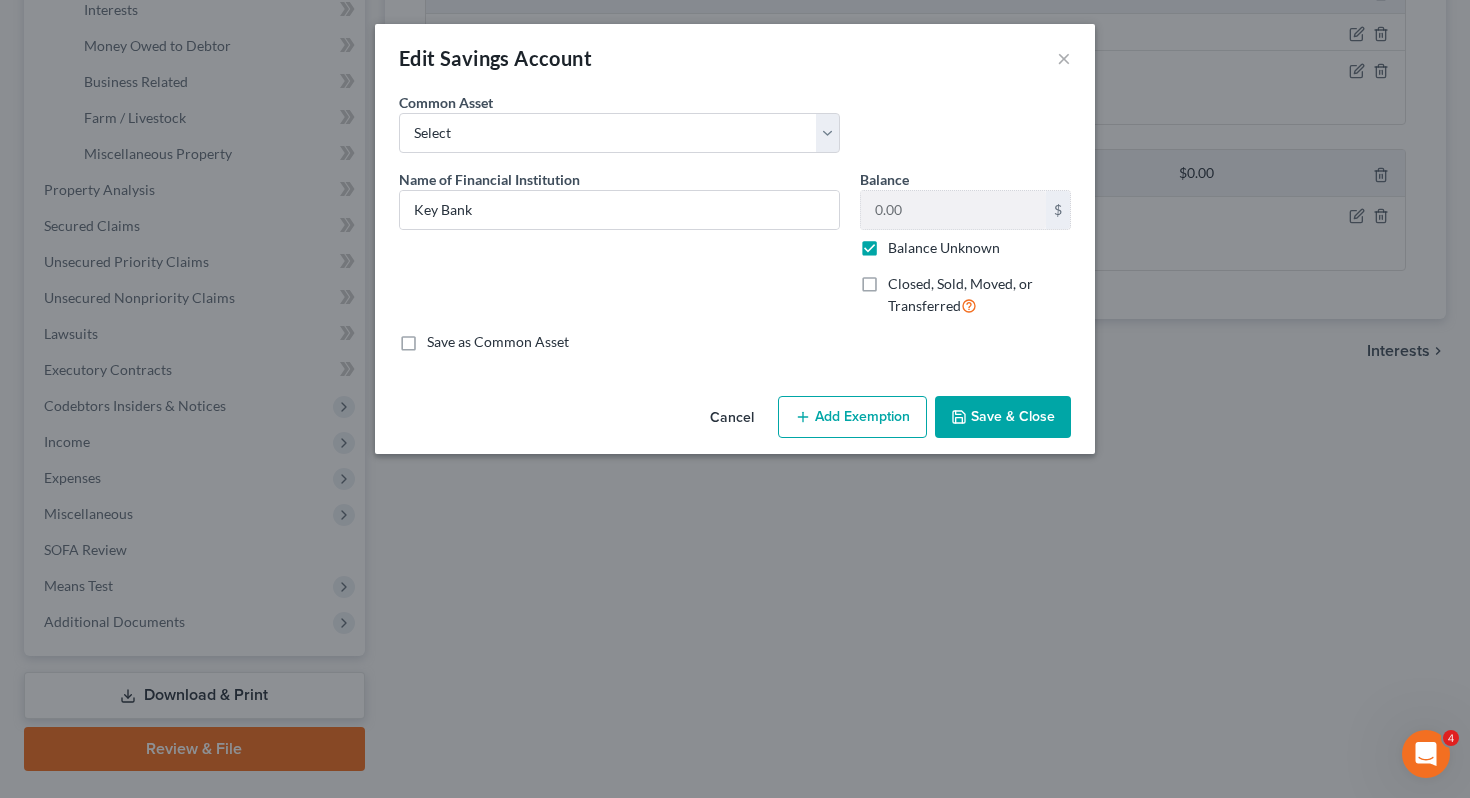 click on "Save & Close" at bounding box center [1003, 417] 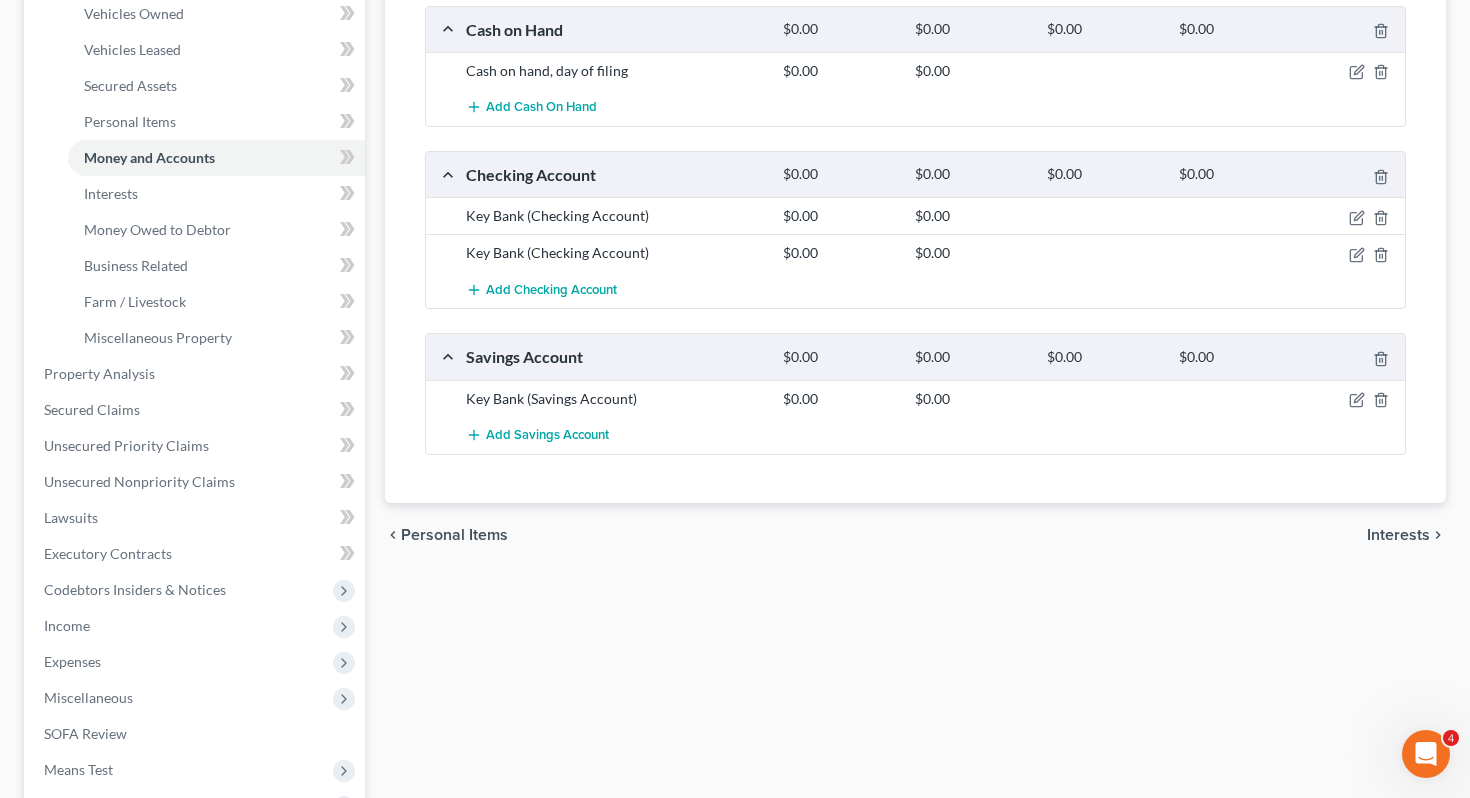scroll, scrollTop: 0, scrollLeft: 0, axis: both 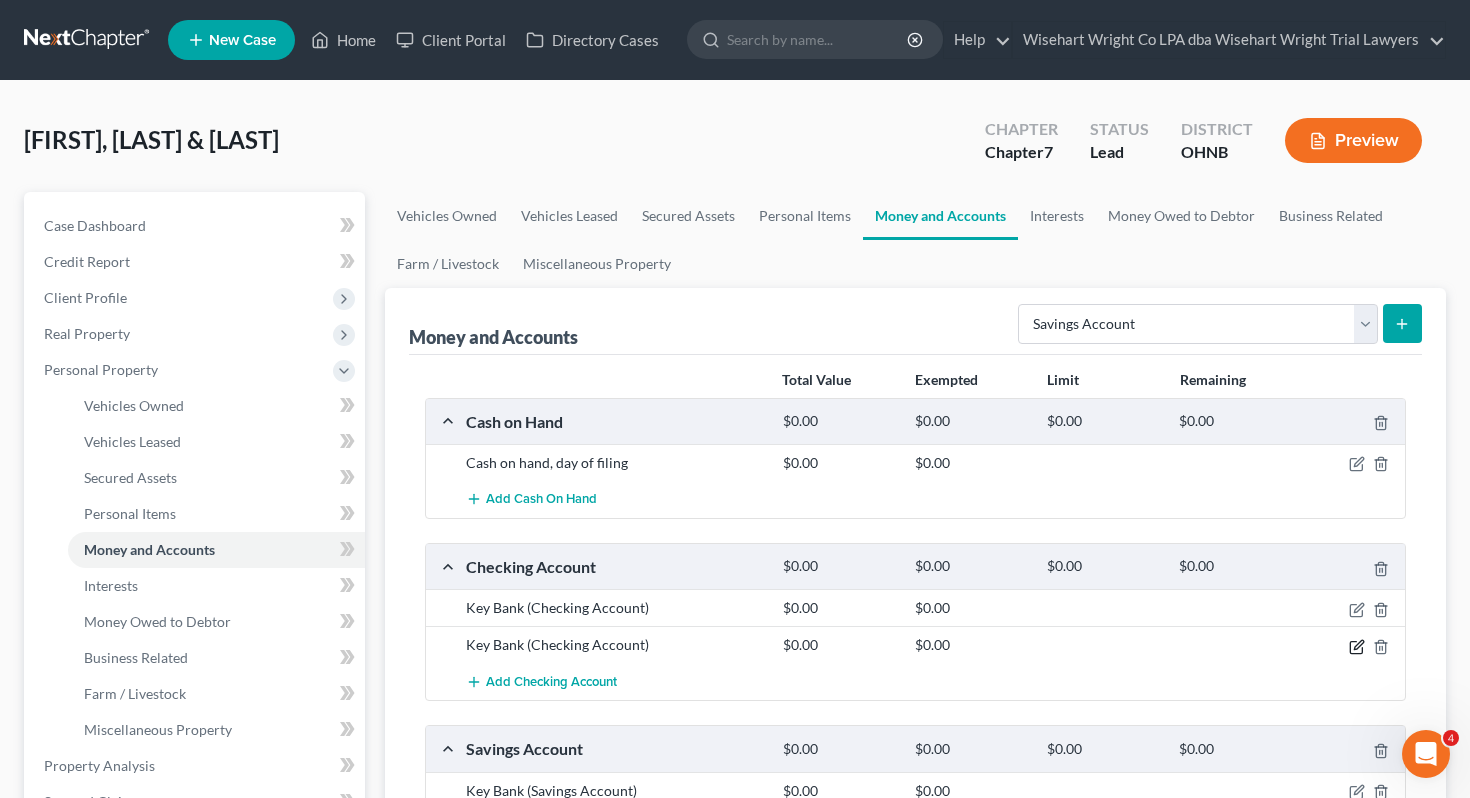 click 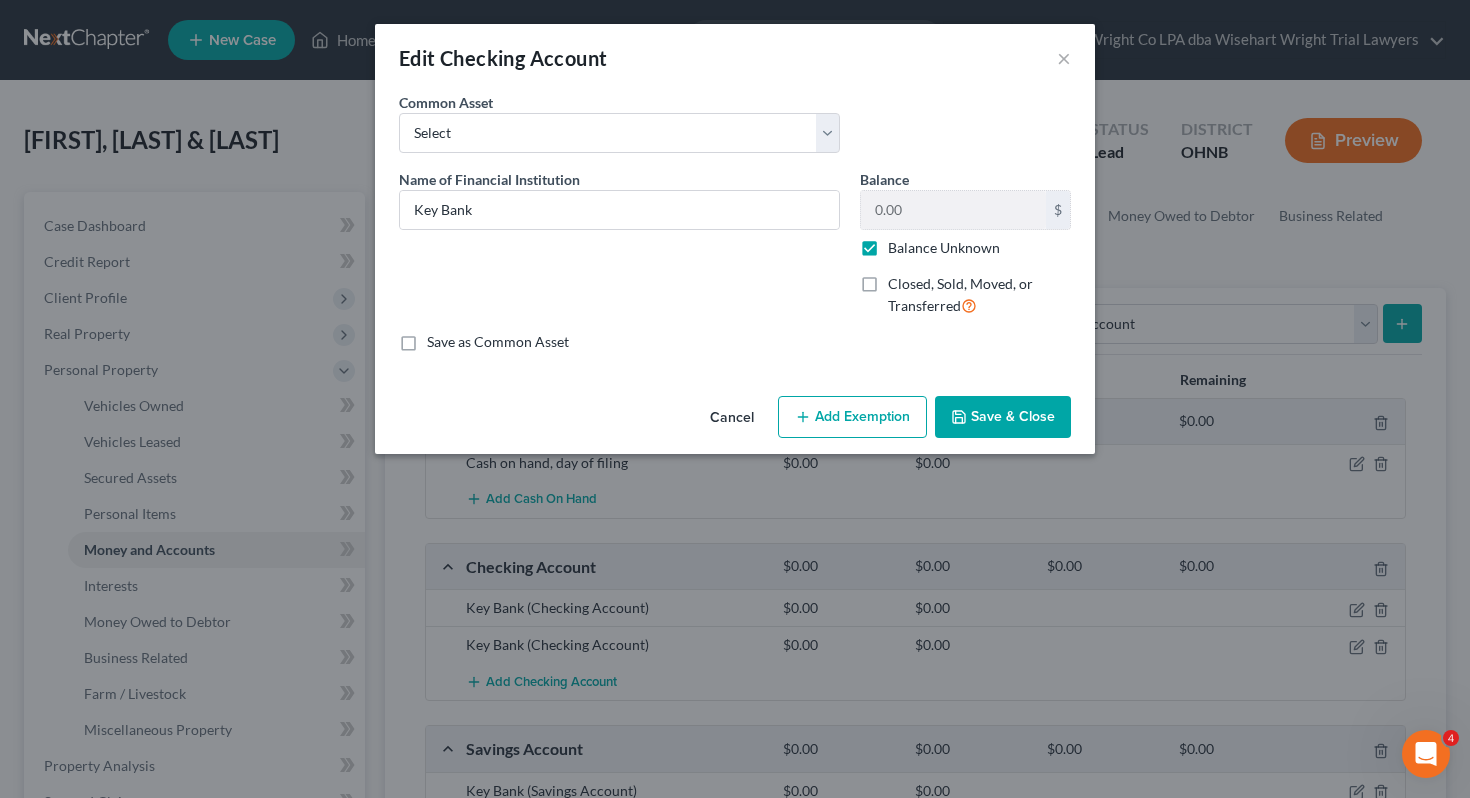 click on "Closed, Sold, Moved, or Transferred" at bounding box center [960, 294] 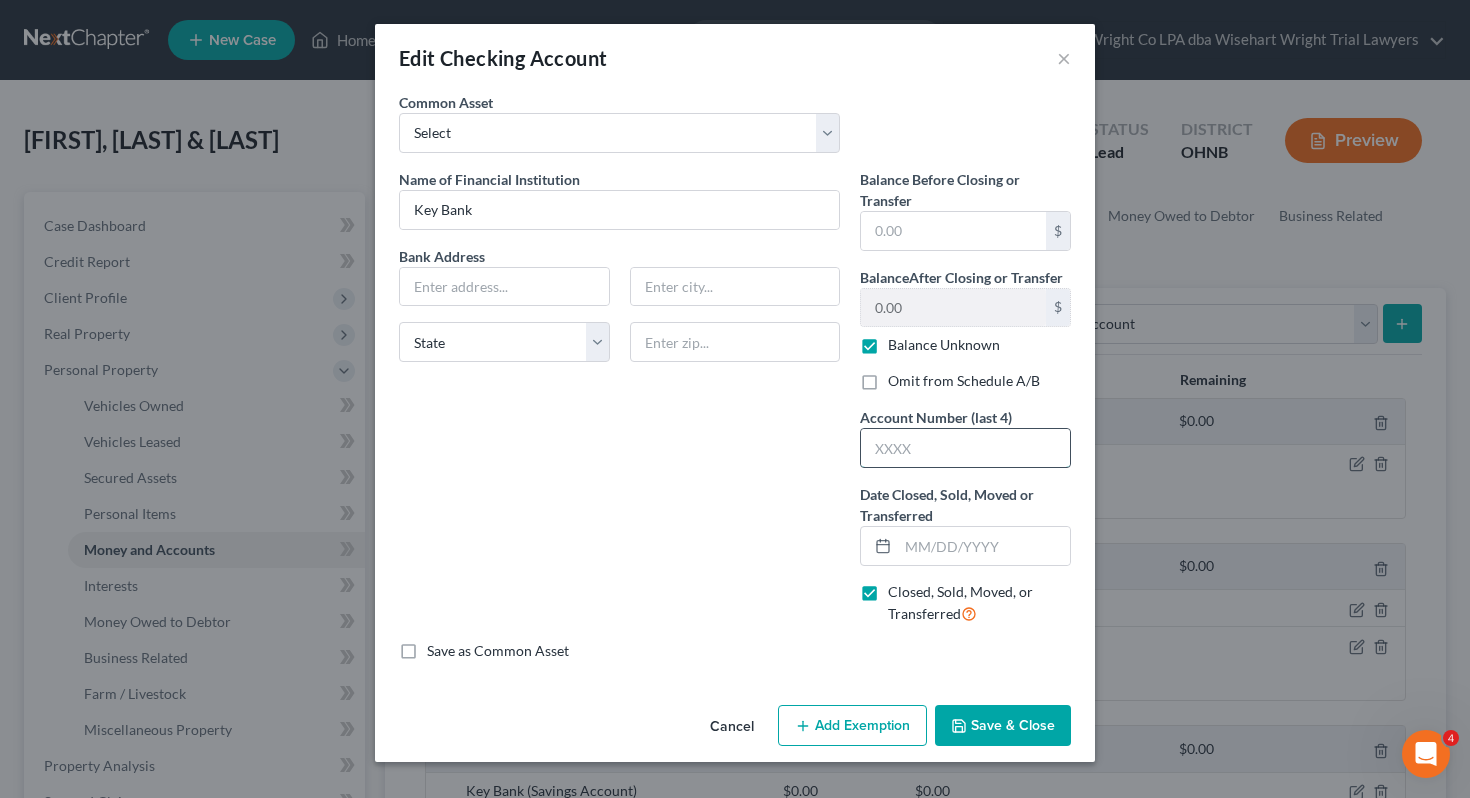 click at bounding box center [965, 448] 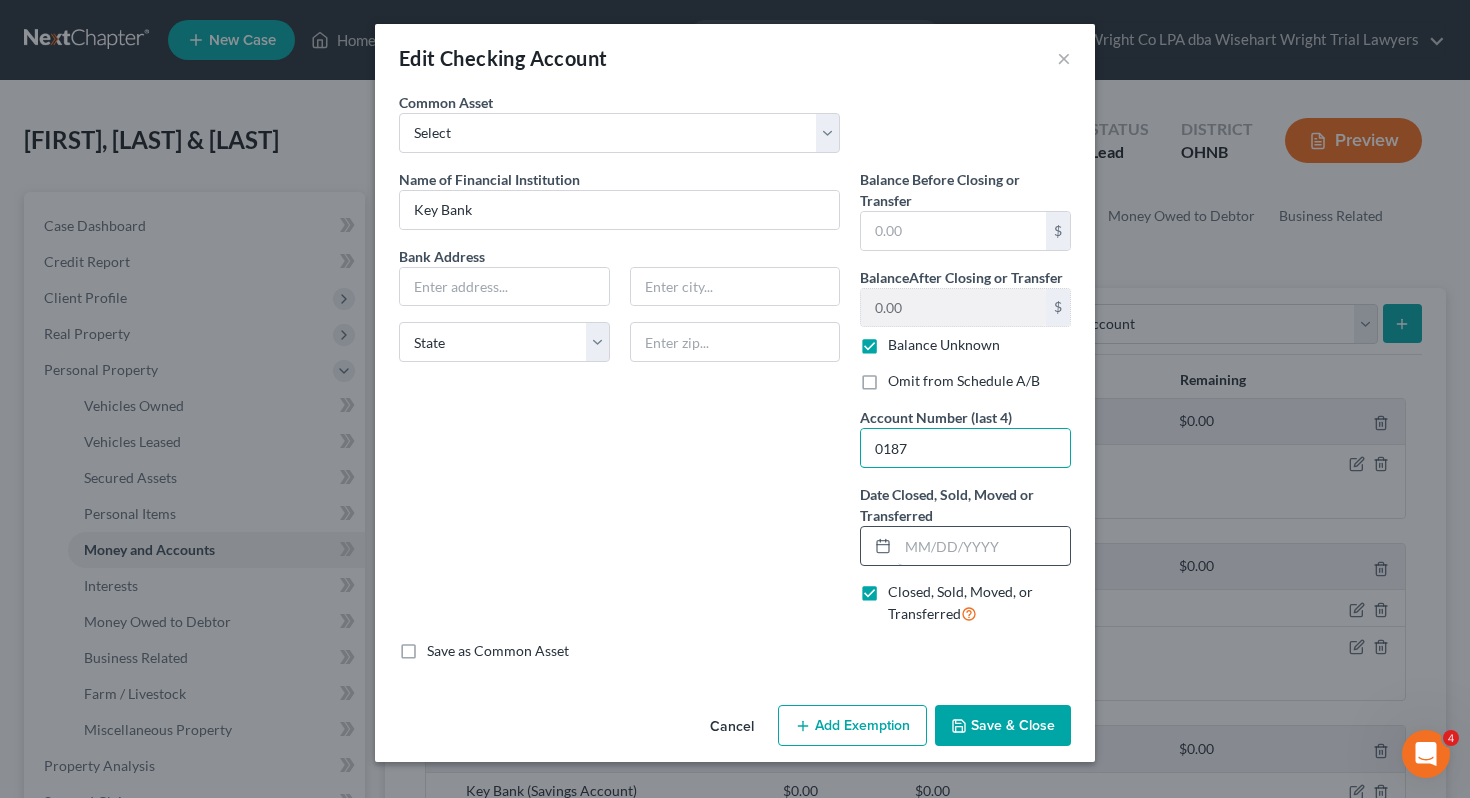 type on "0187" 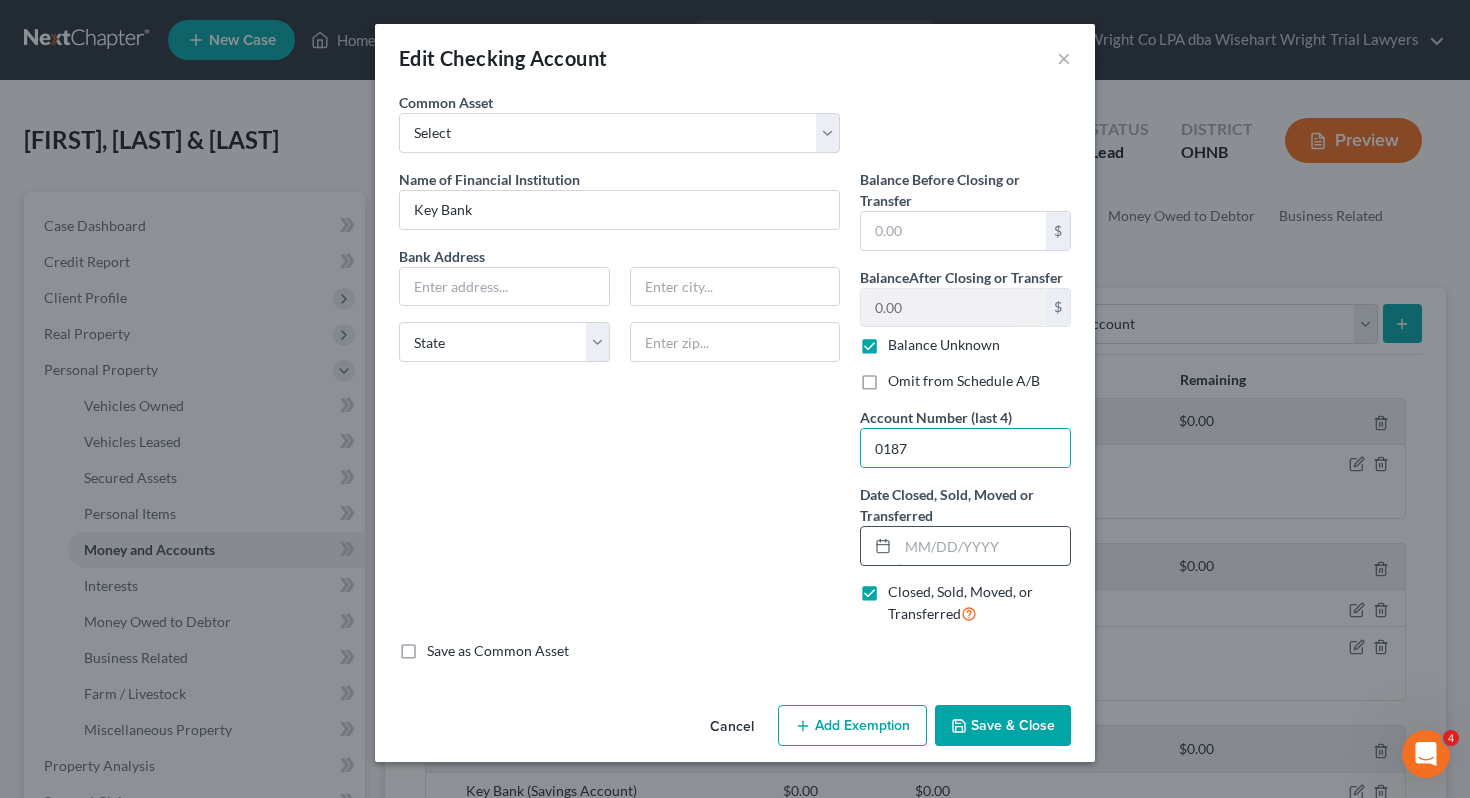 click at bounding box center (984, 546) 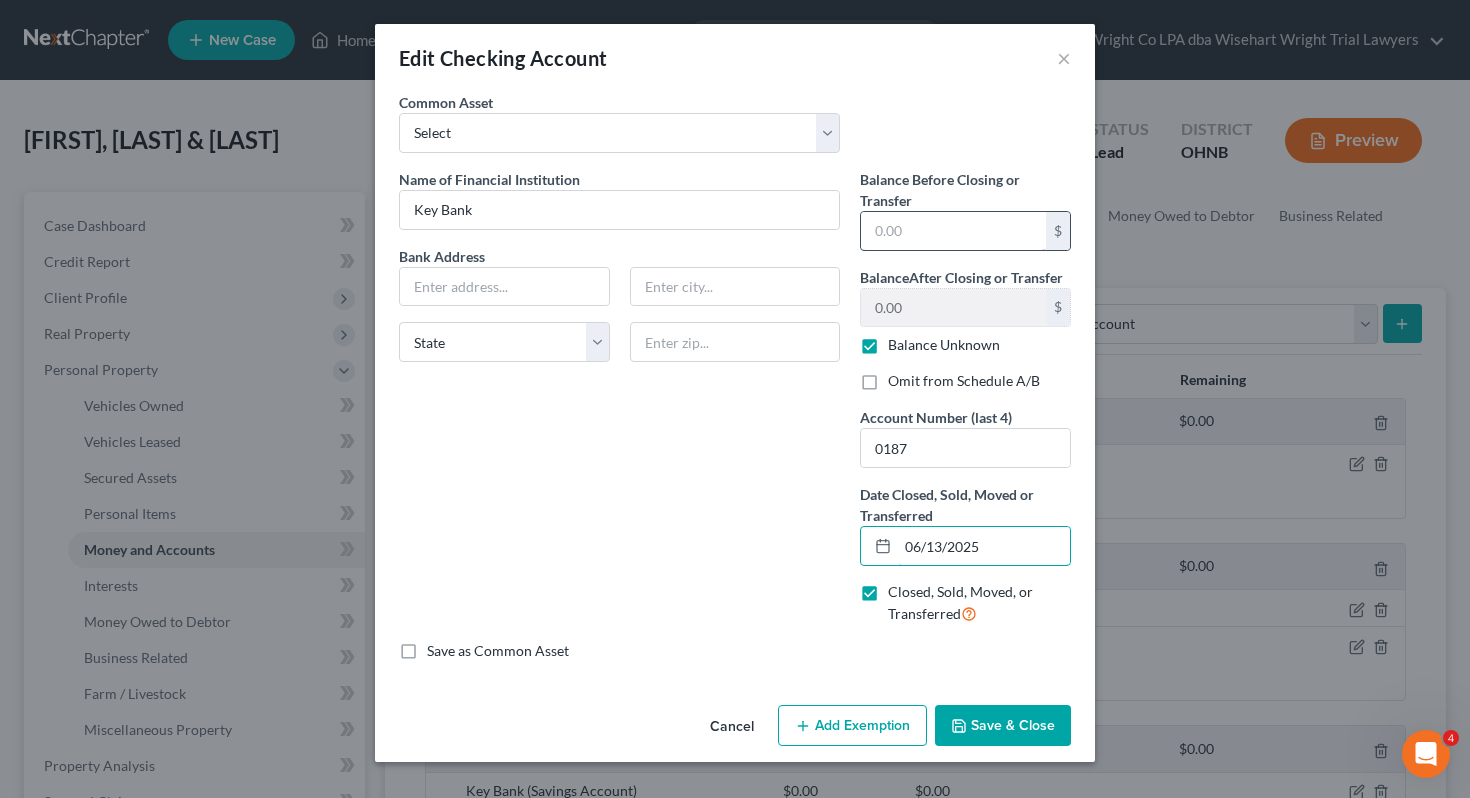 type on "06/13/2025" 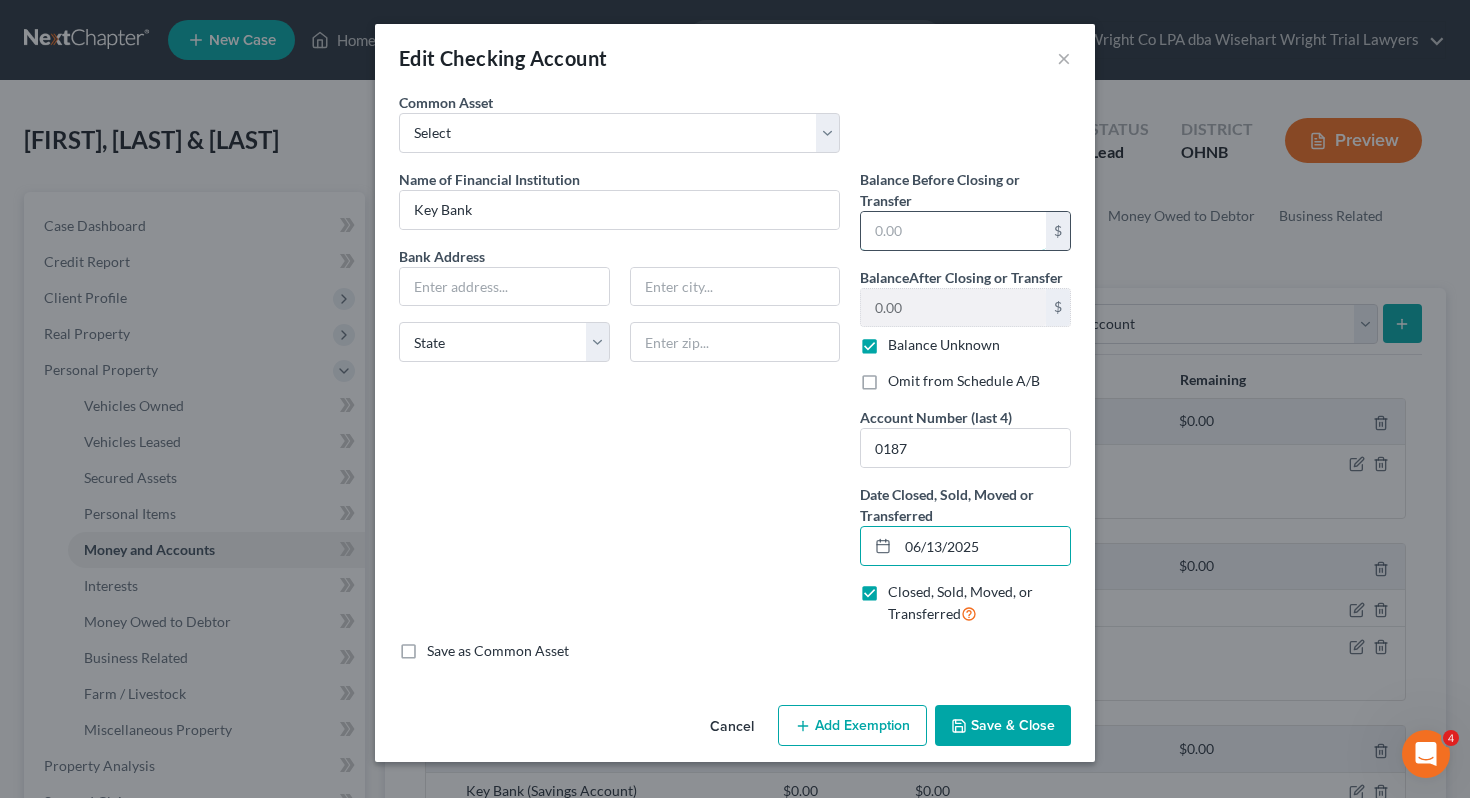 click at bounding box center (953, 231) 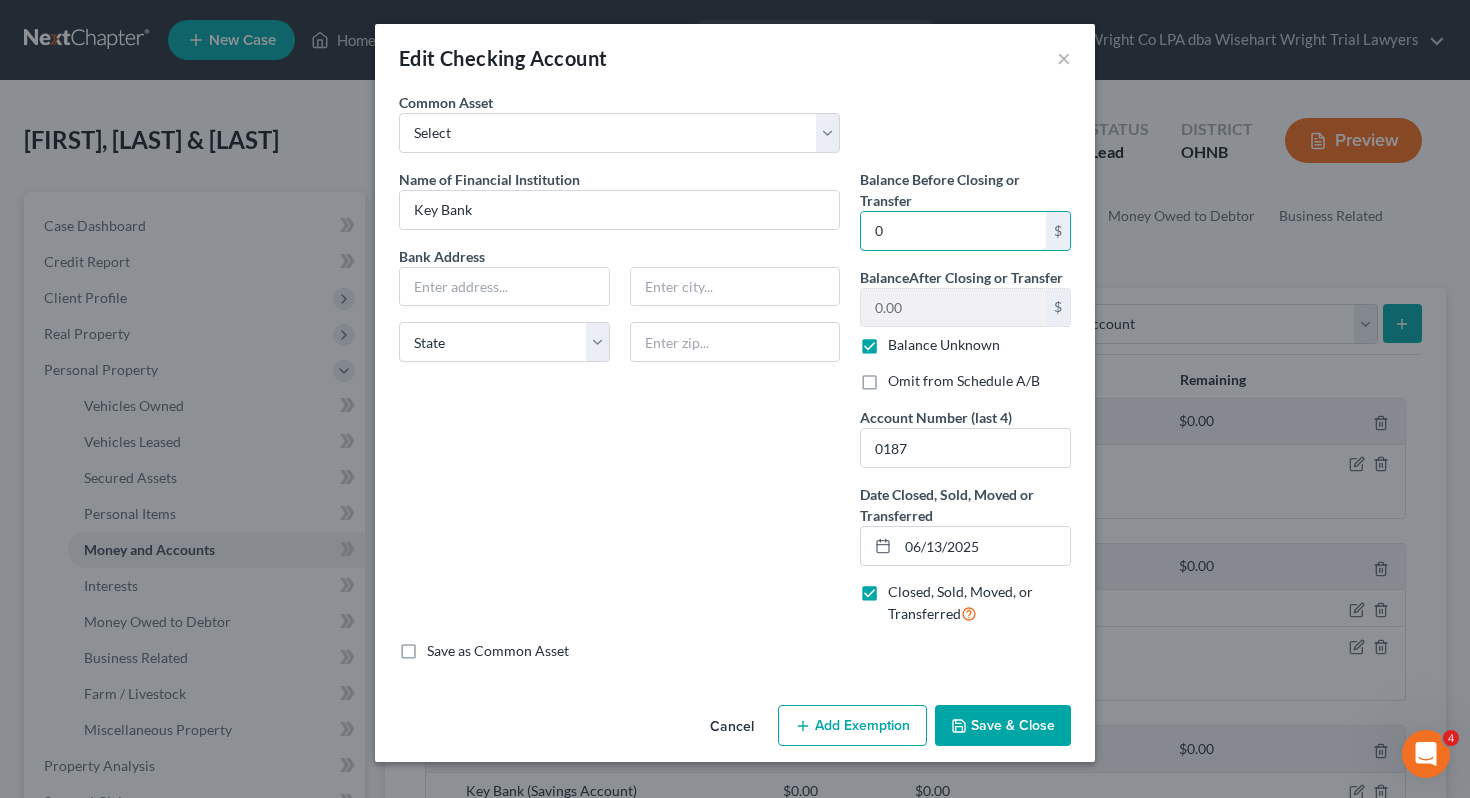 type on "0" 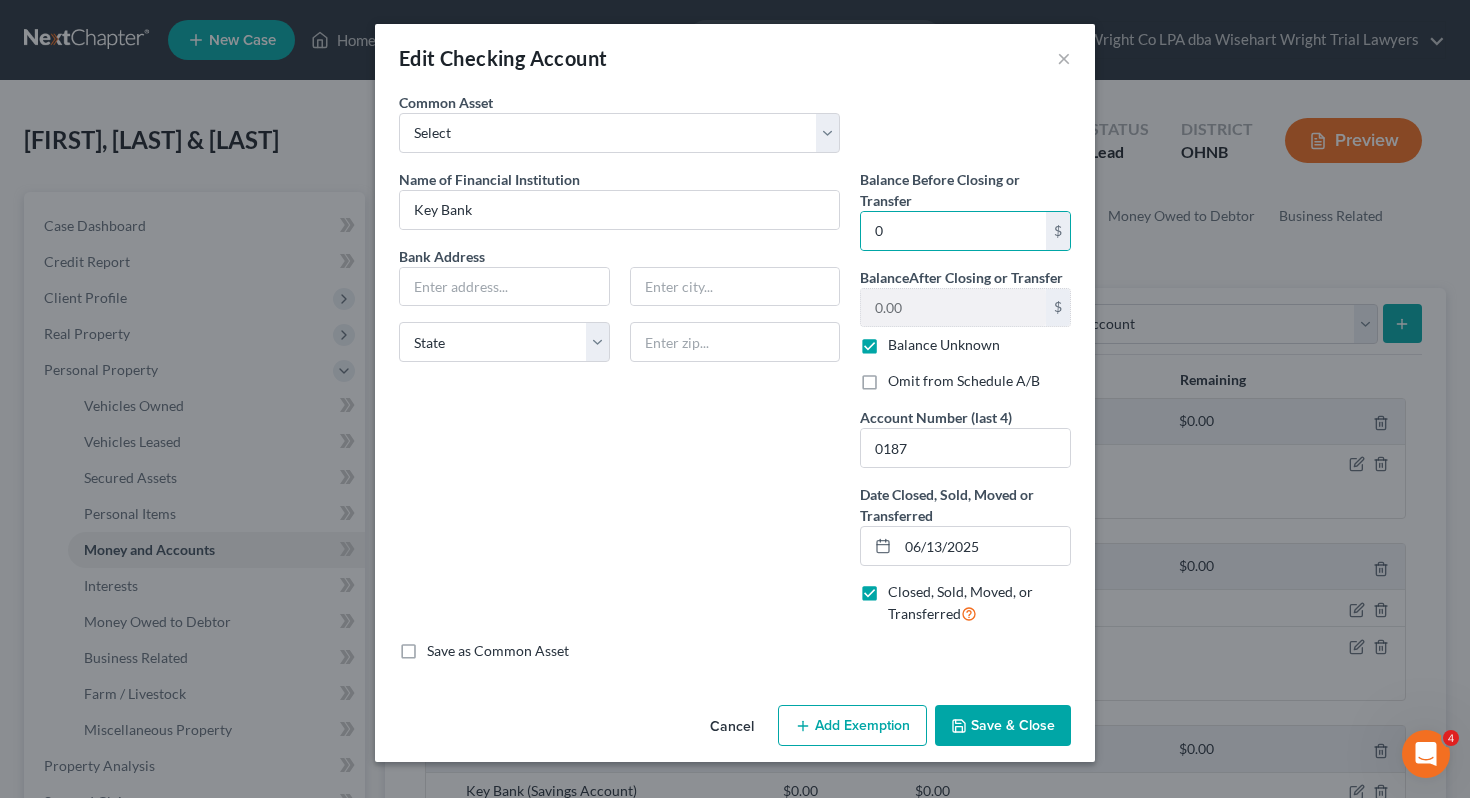 click 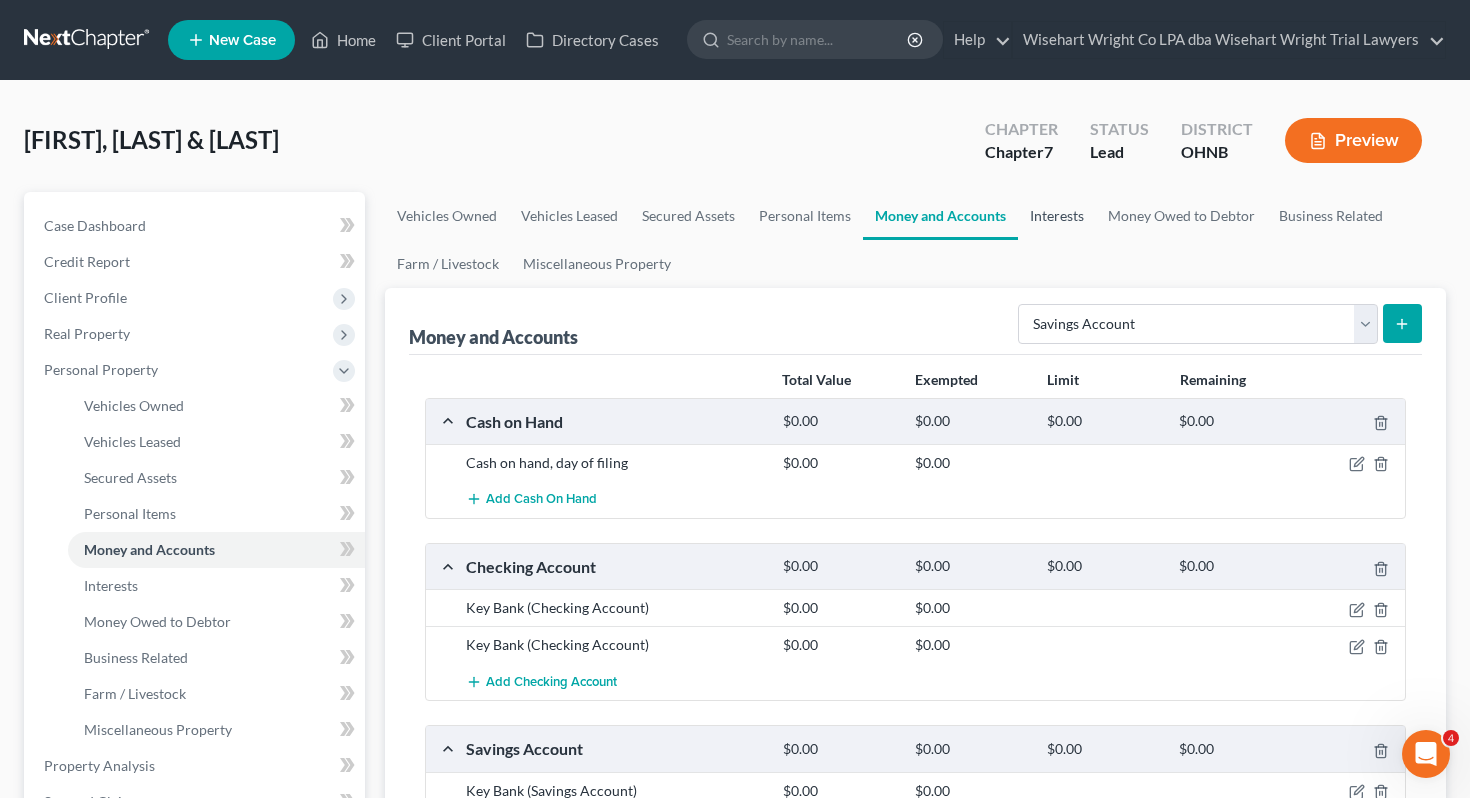 click on "Interests" at bounding box center (1057, 216) 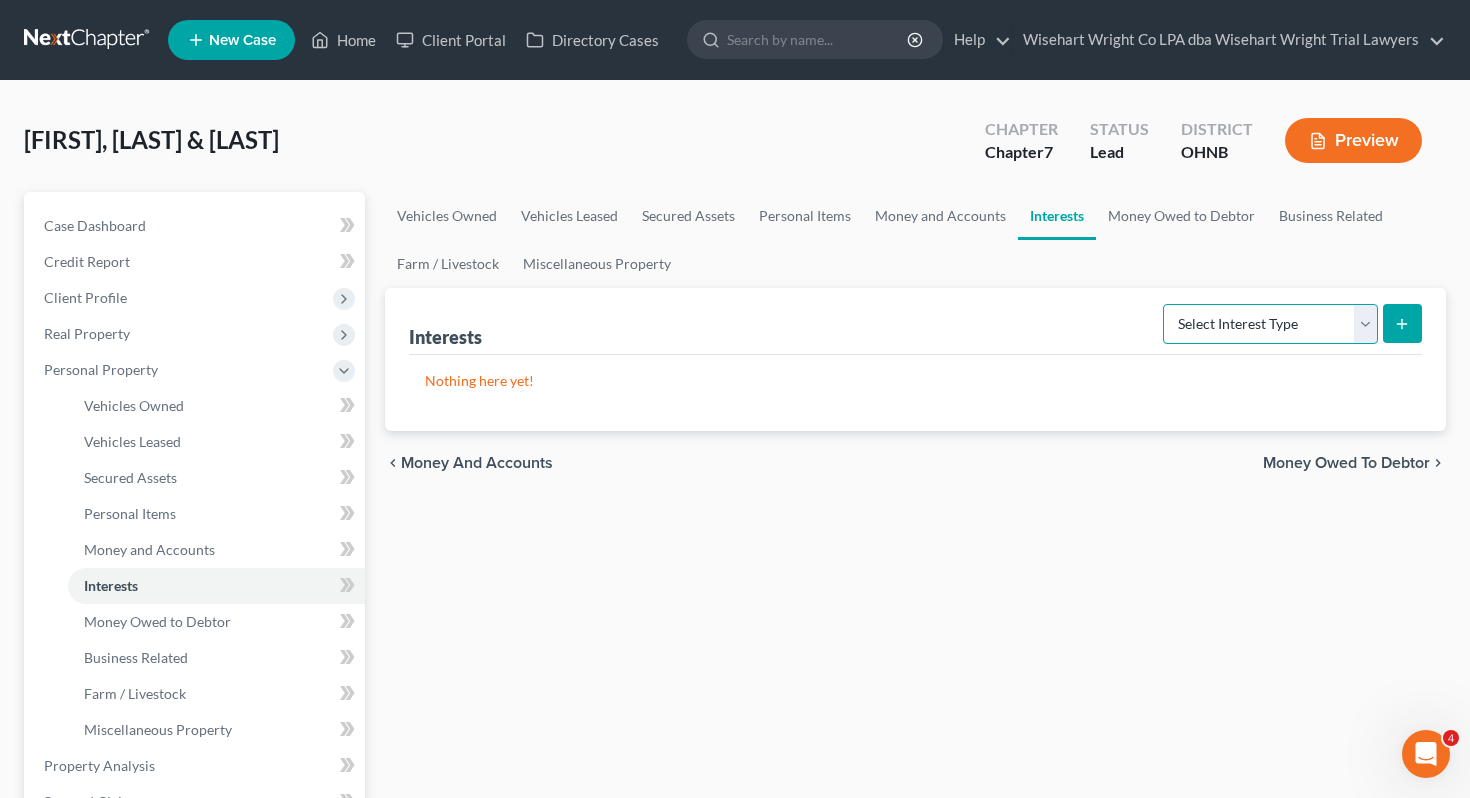 click on "Select Interest Type 401K Annuity Bond Education IRA Government Bond Government Pension Plan Incorporated Business IRA Joint Venture (Active) Joint Venture (Inactive) Keogh Mutual Fund Other Retirement Plan Partnership (Active) Partnership (Inactive) Pension Plan Stock Term Life Insurance Unincorporated Business Whole Life Insurance" at bounding box center [1270, 324] 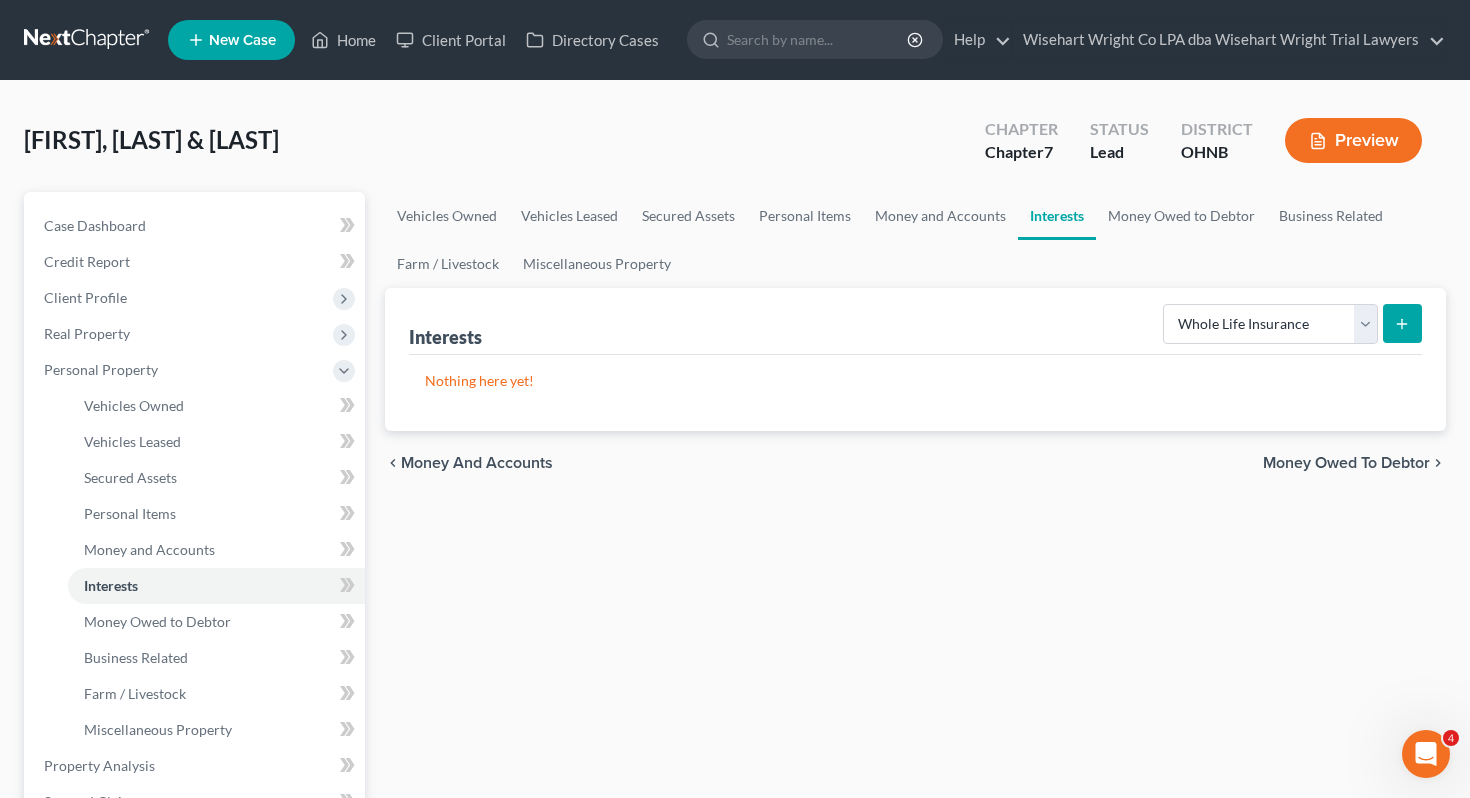 click 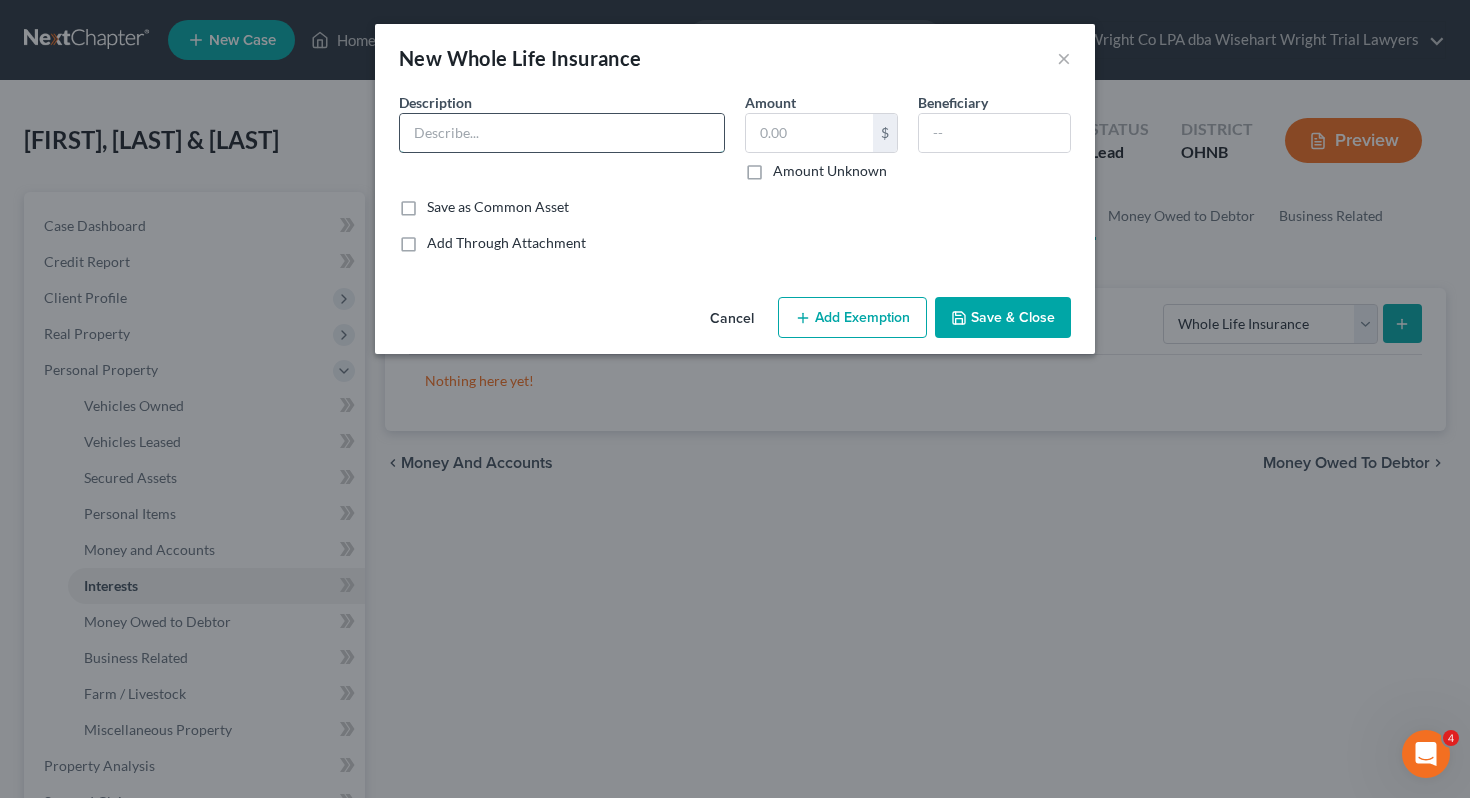click at bounding box center [562, 133] 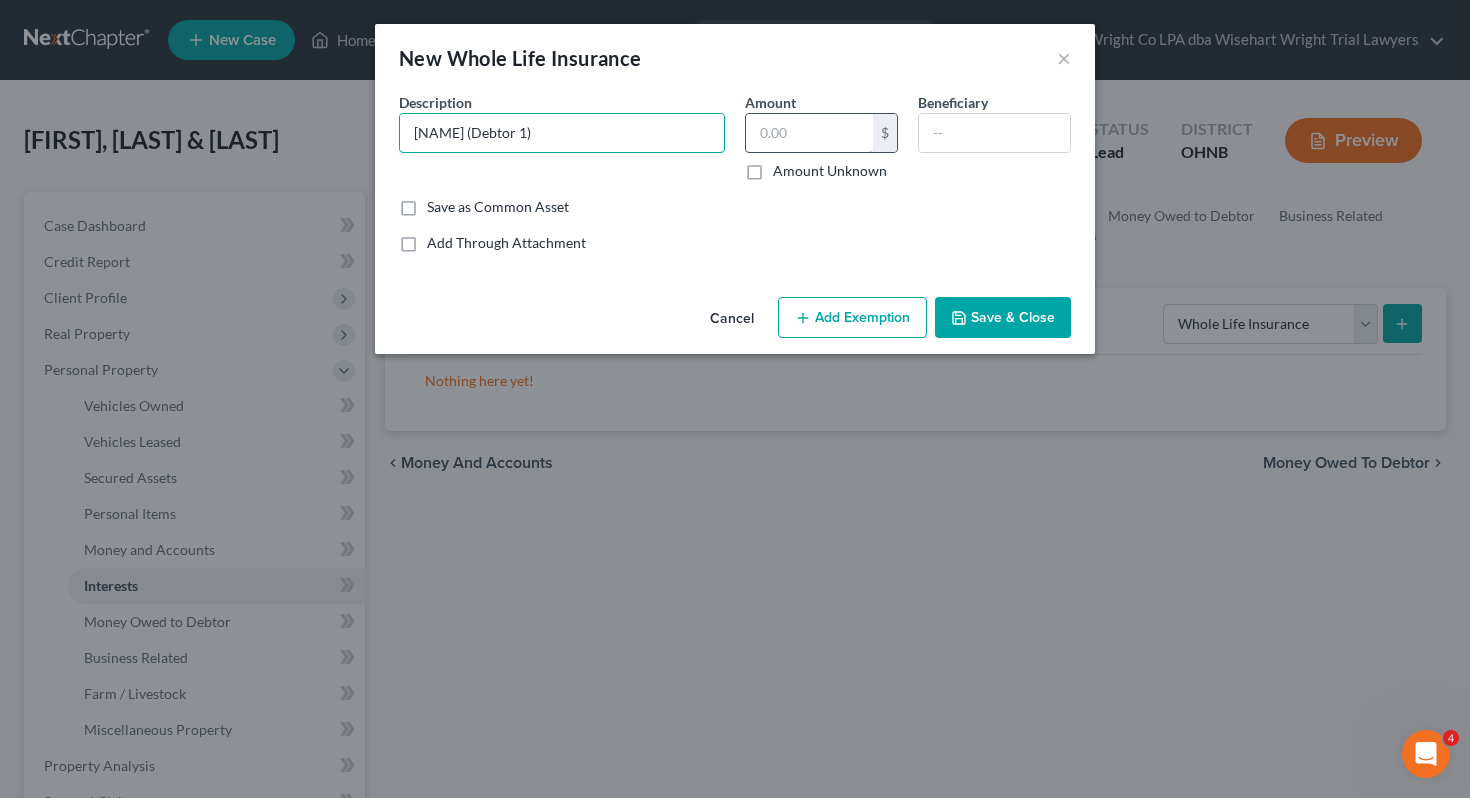 type on "[NAME] (Debtor 1)" 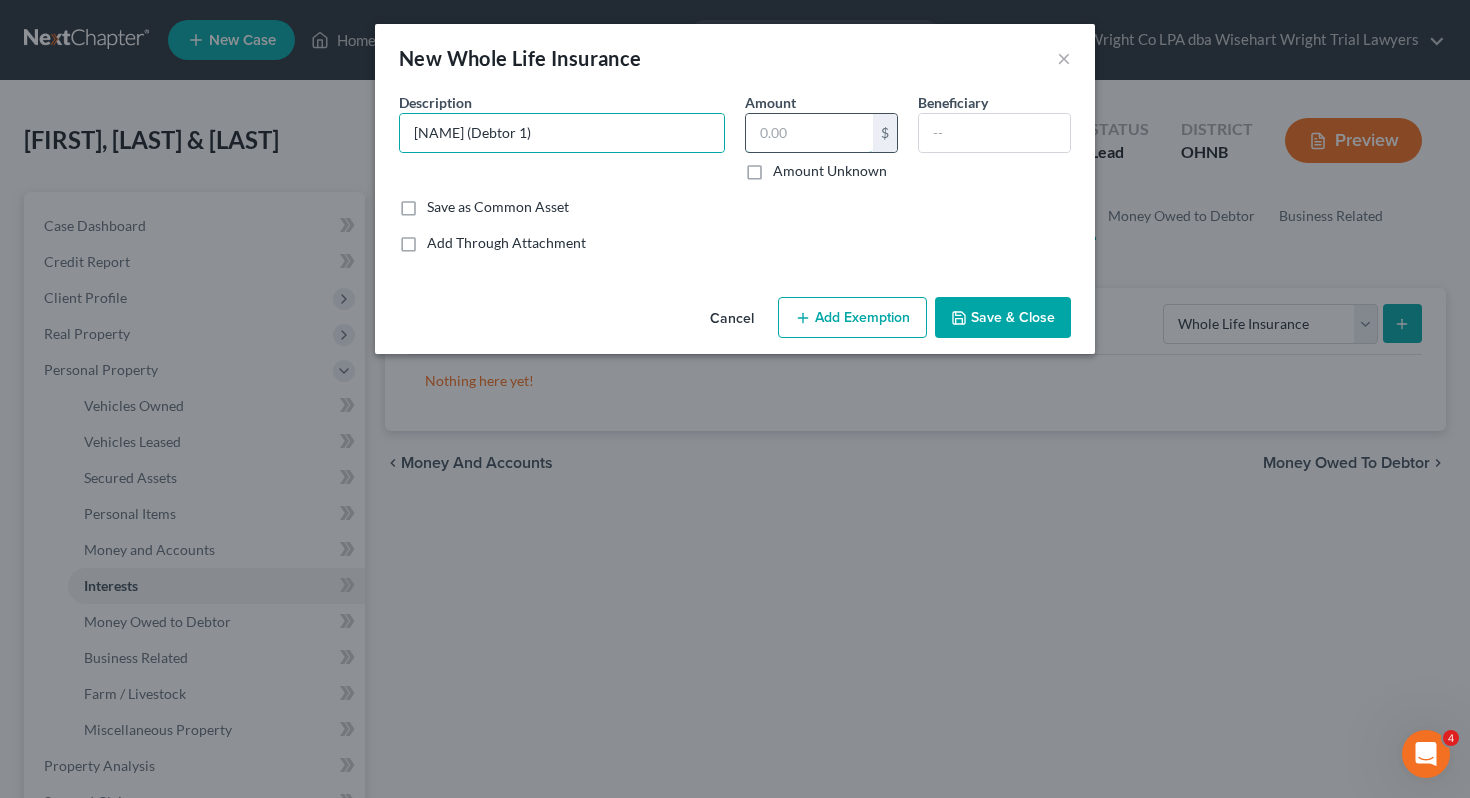 click at bounding box center [809, 133] 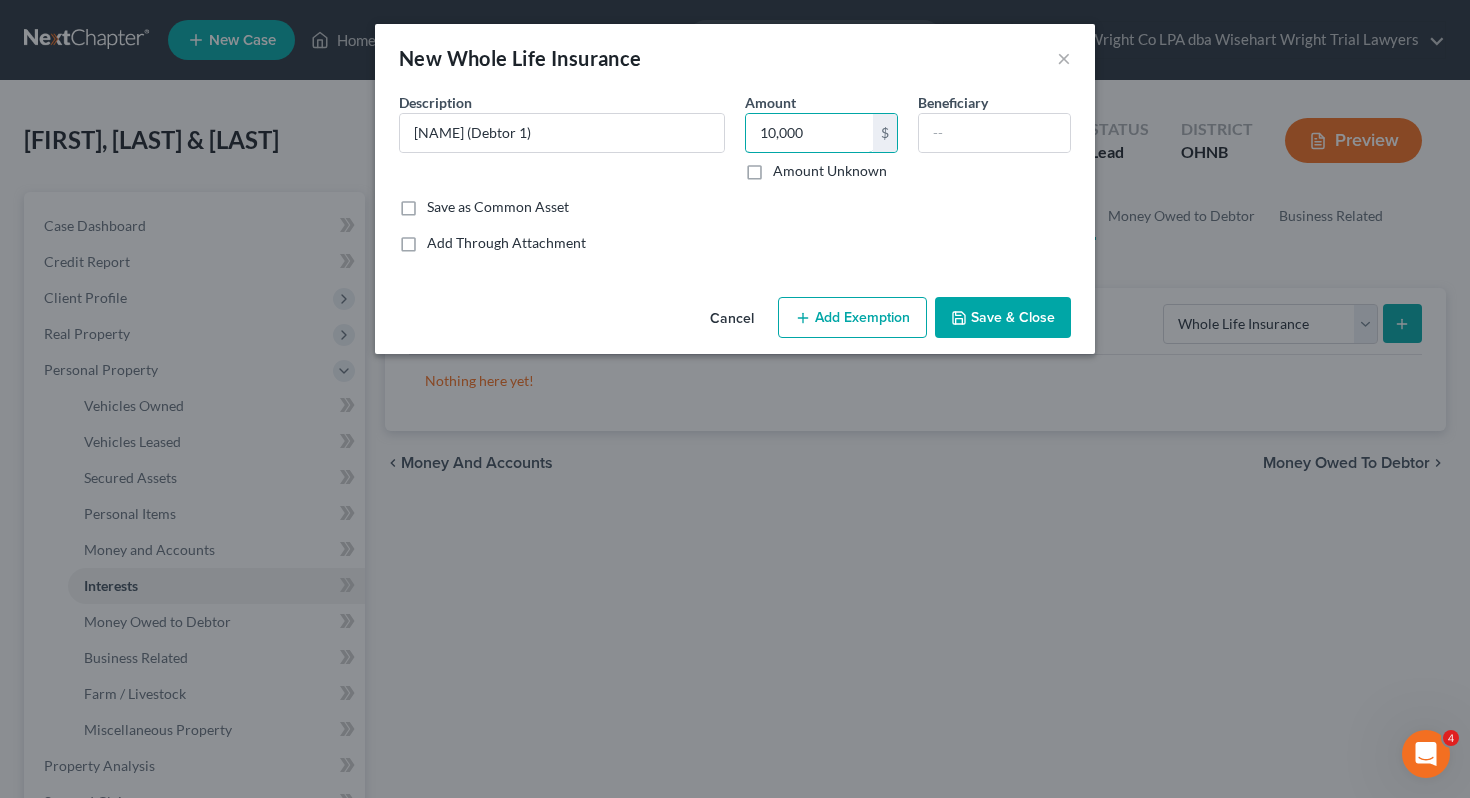 type on "10,000" 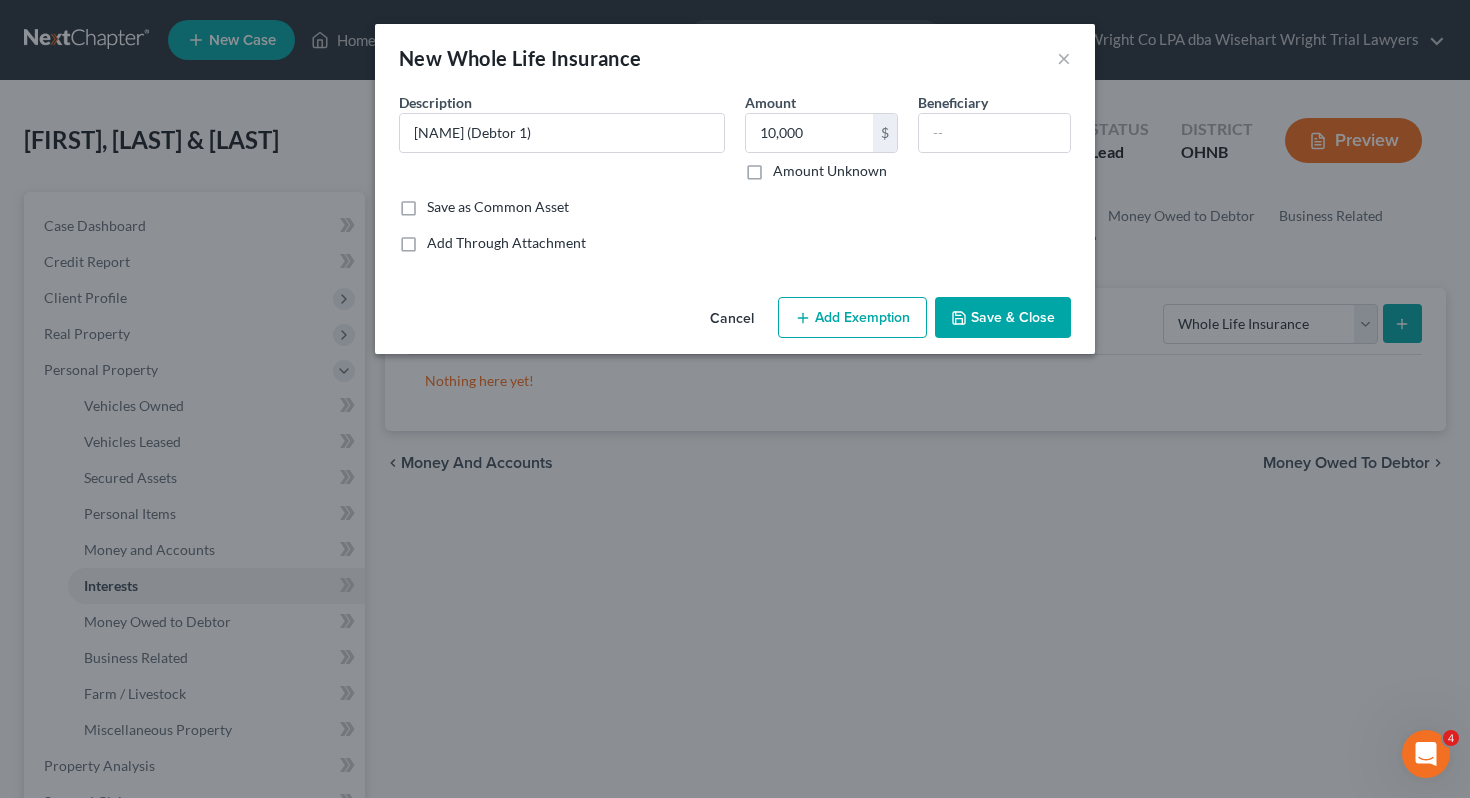 click on "Save & Close" at bounding box center (1003, 318) 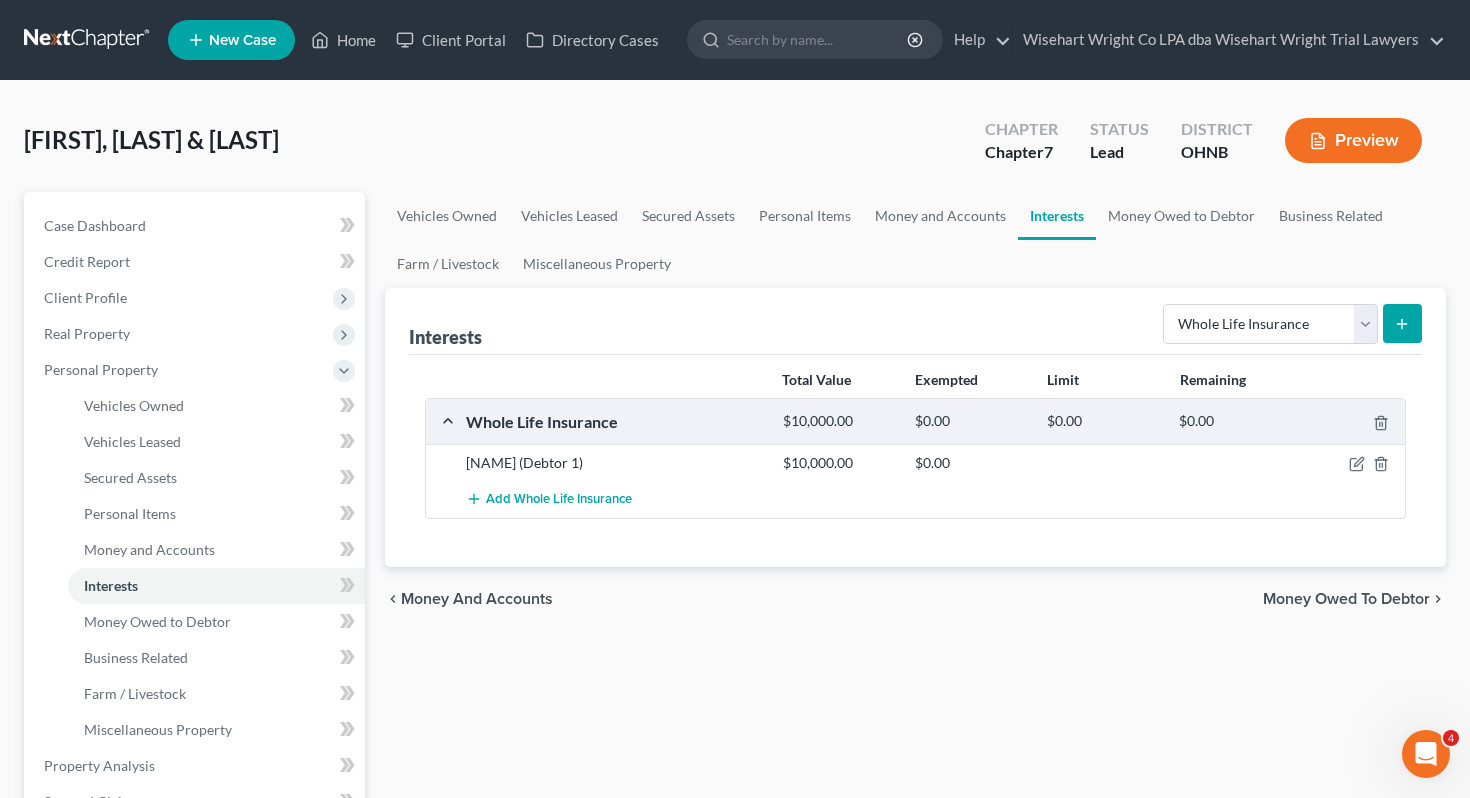 click at bounding box center [1402, 323] 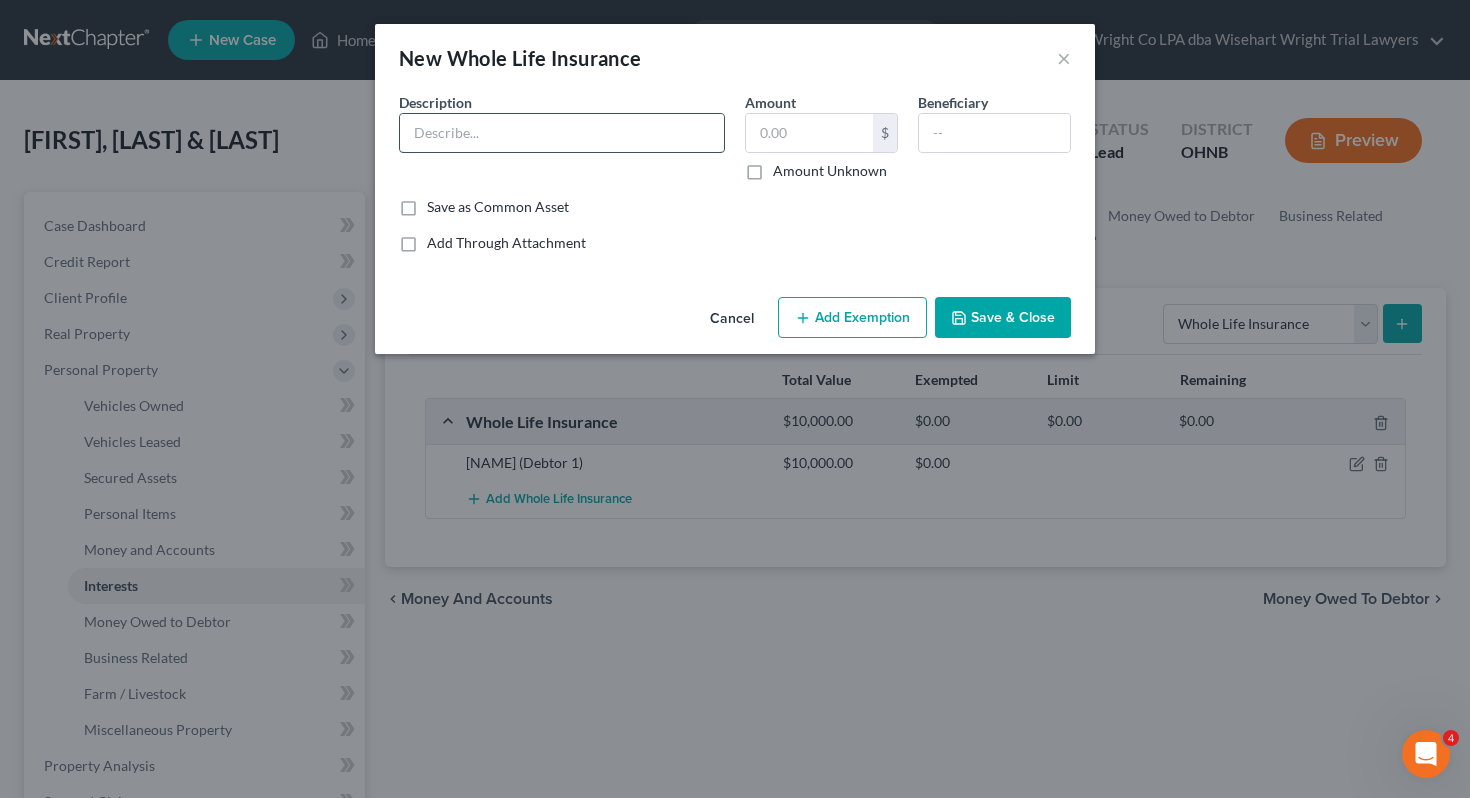 click at bounding box center [562, 133] 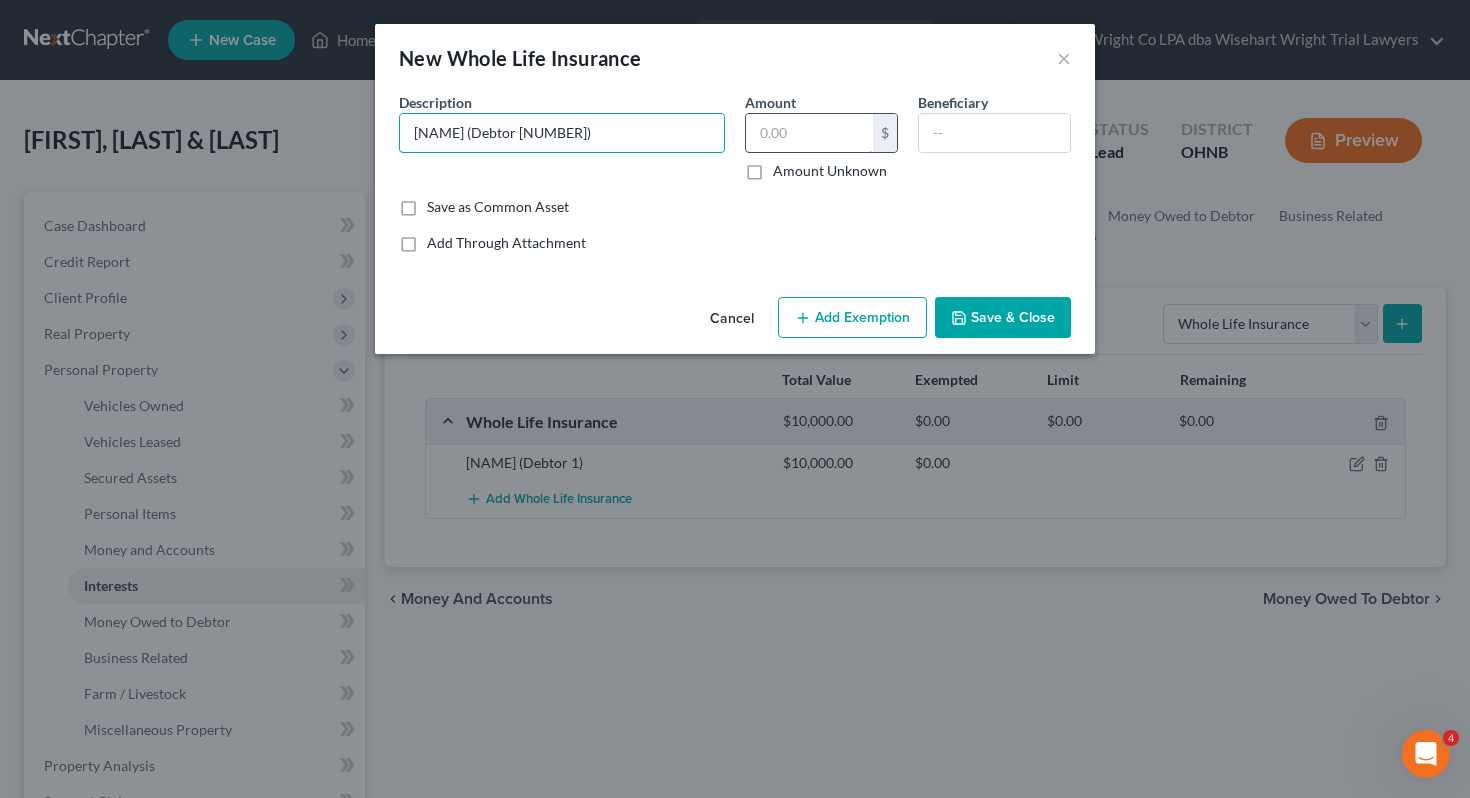 type on "[NAME] (Debtor [NUMBER])" 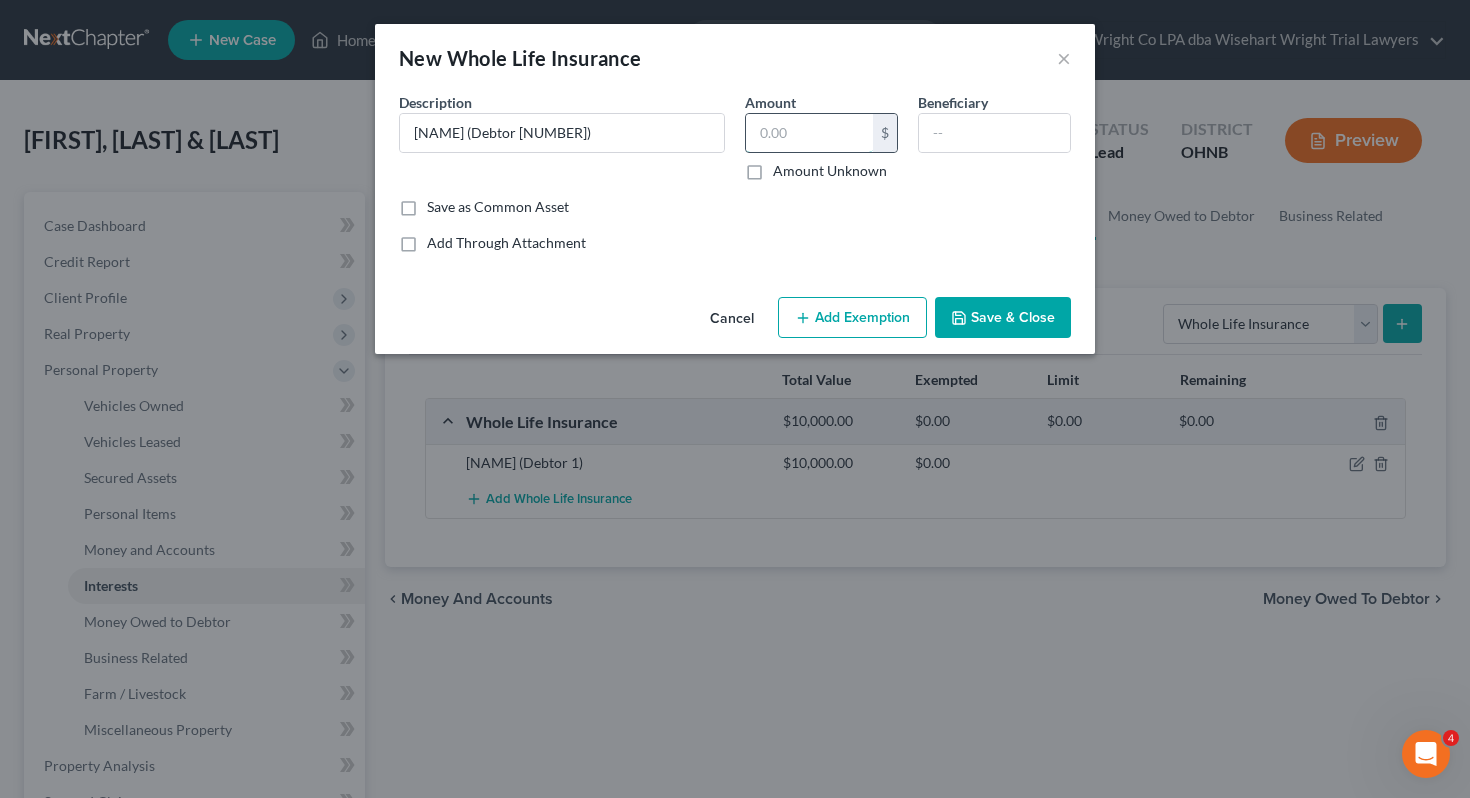 click at bounding box center [809, 133] 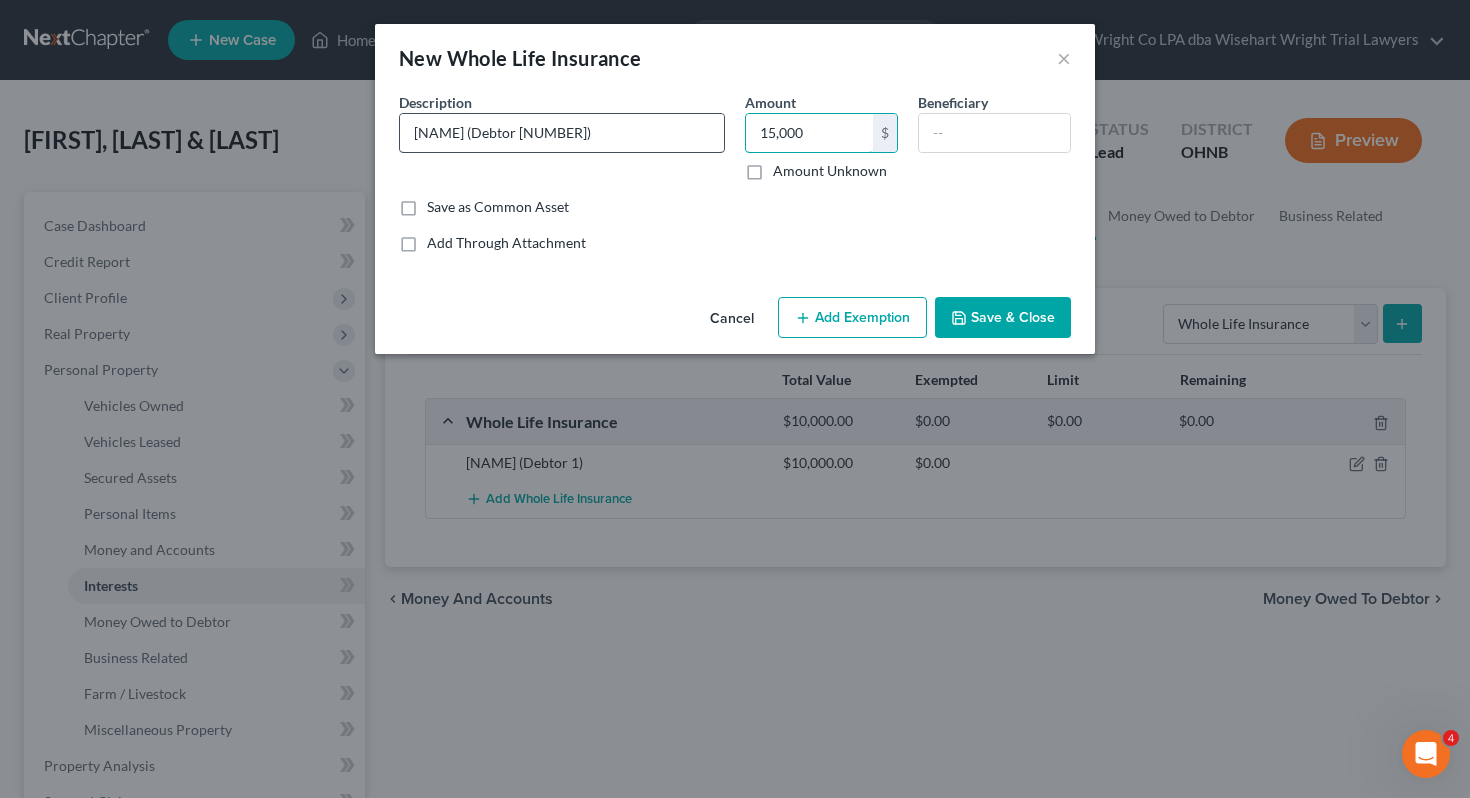 type on "15,000" 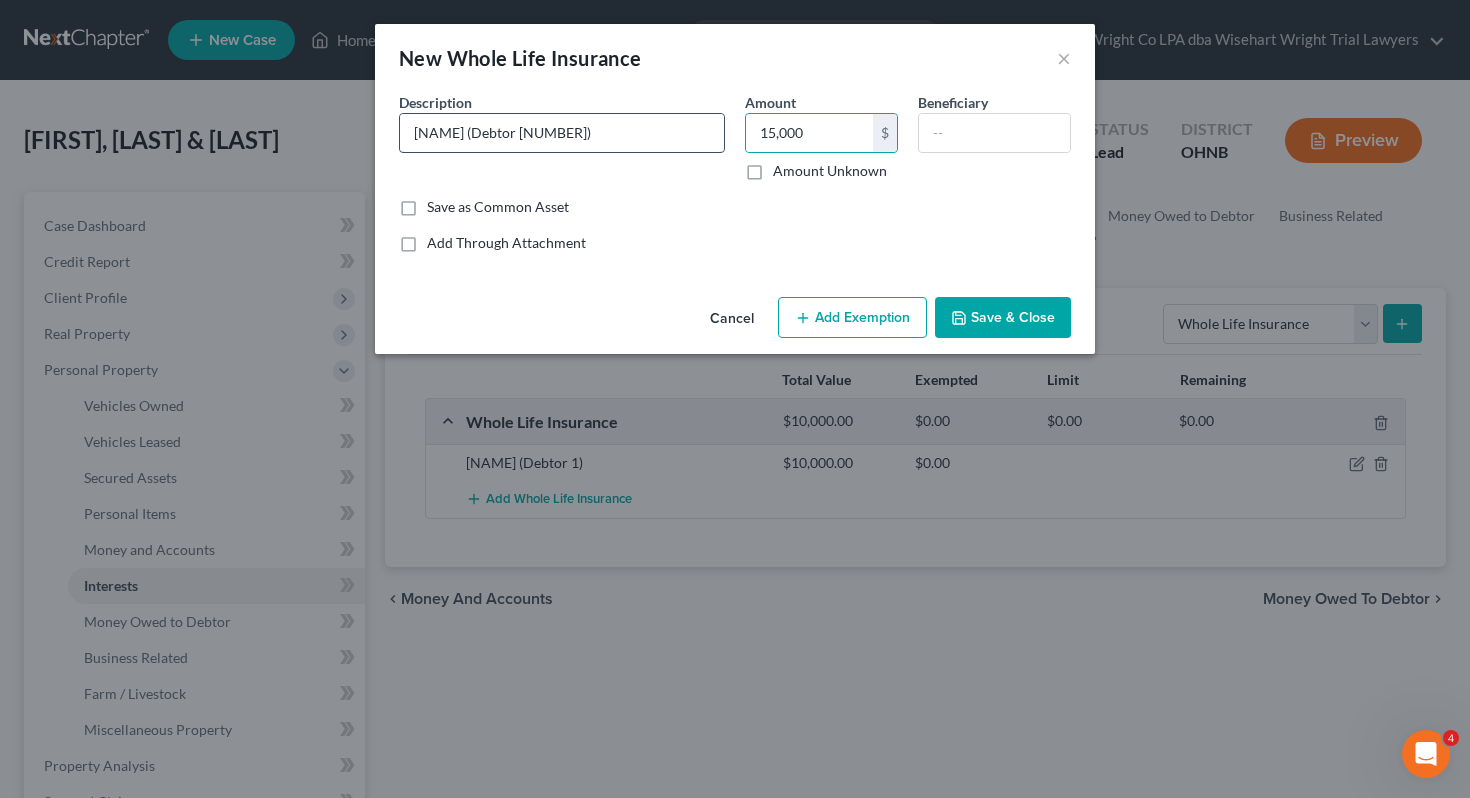 click on "[NAME] (Debtor [NUMBER])" at bounding box center (562, 133) 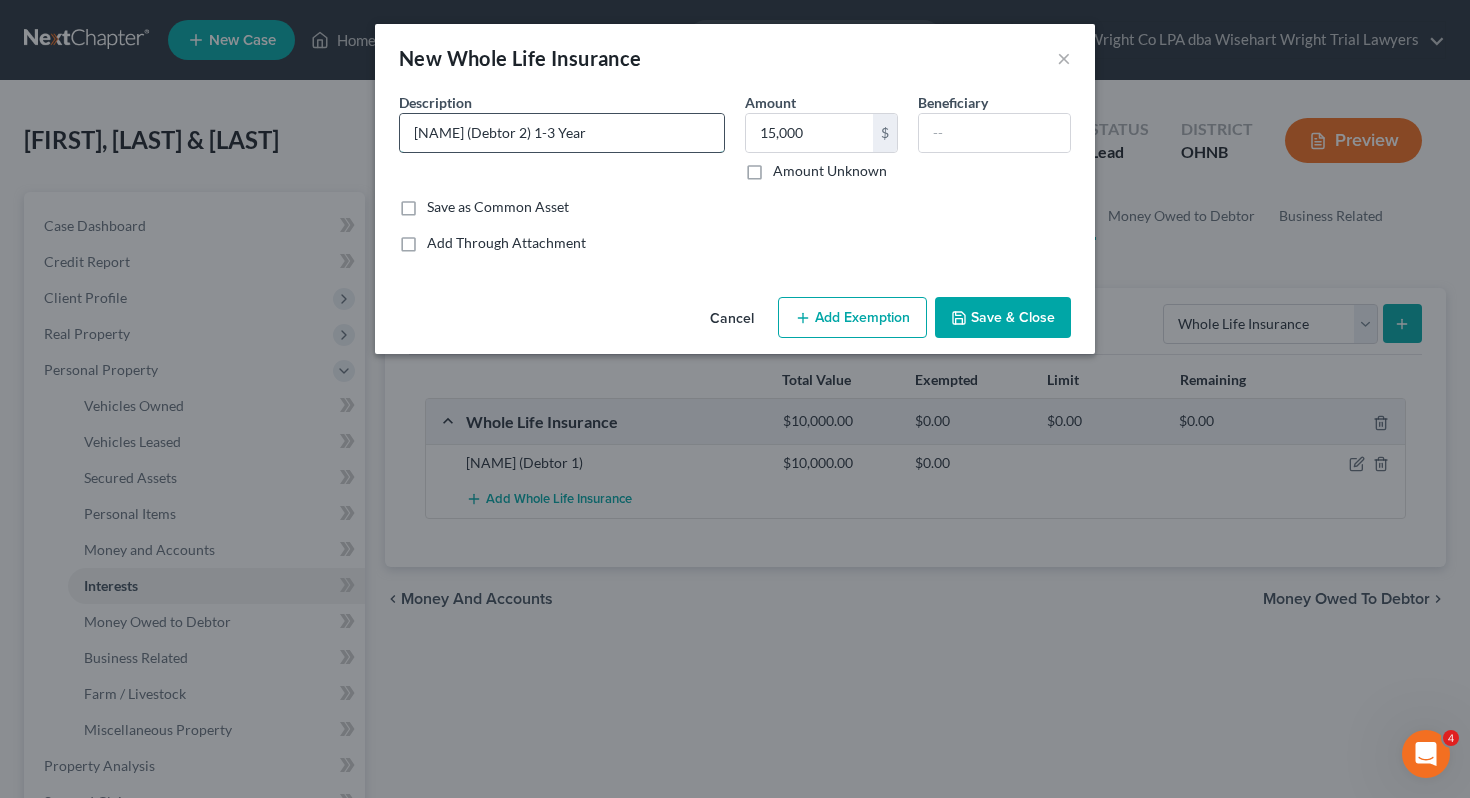 click on "[NAME] (Debtor 2) 1-3 Year" at bounding box center (562, 133) 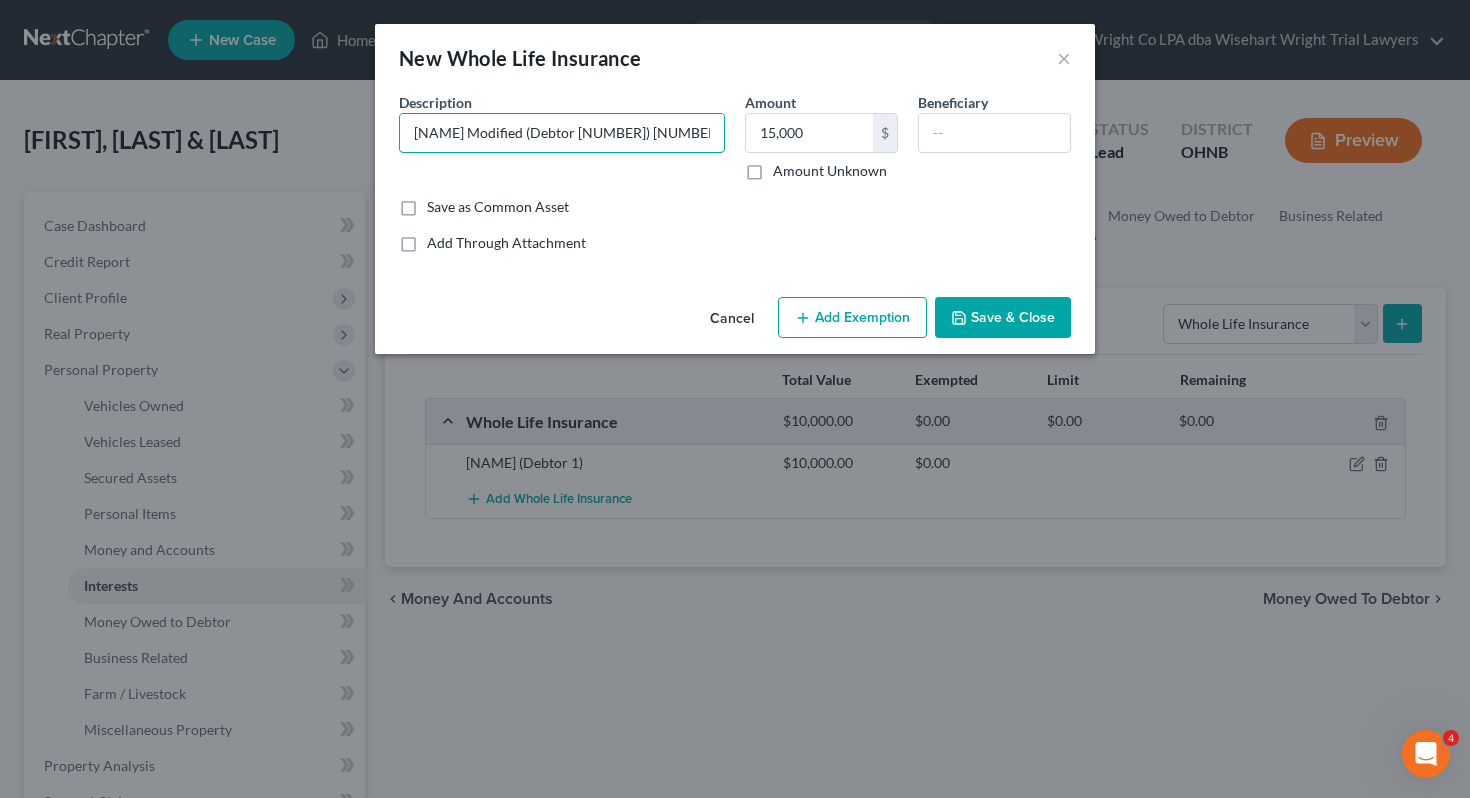 type on "[NAME] Modified (Debtor [NUMBER]) [NUMBER]-[NUMBER] Year" 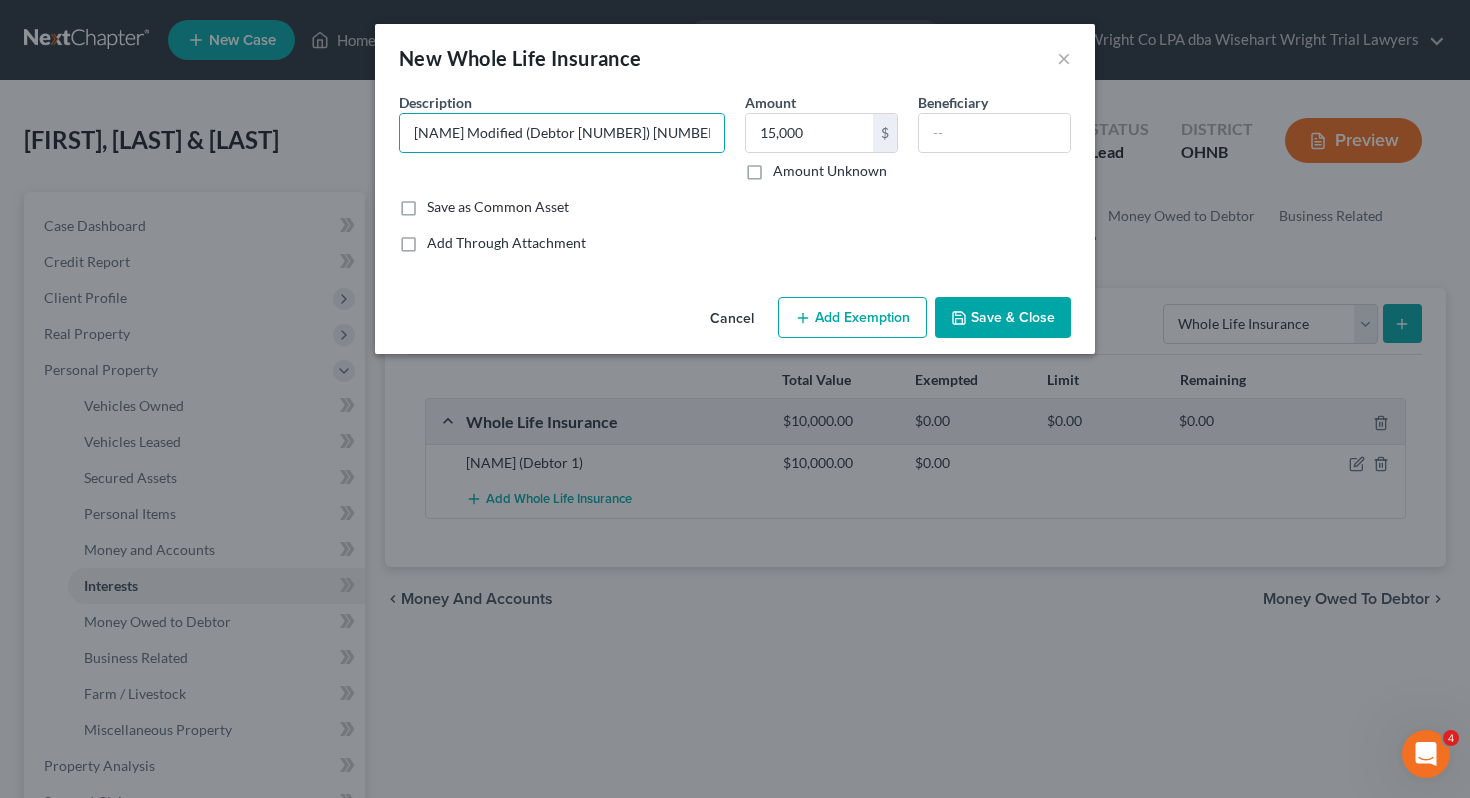 click on "Save & Close" at bounding box center [1003, 318] 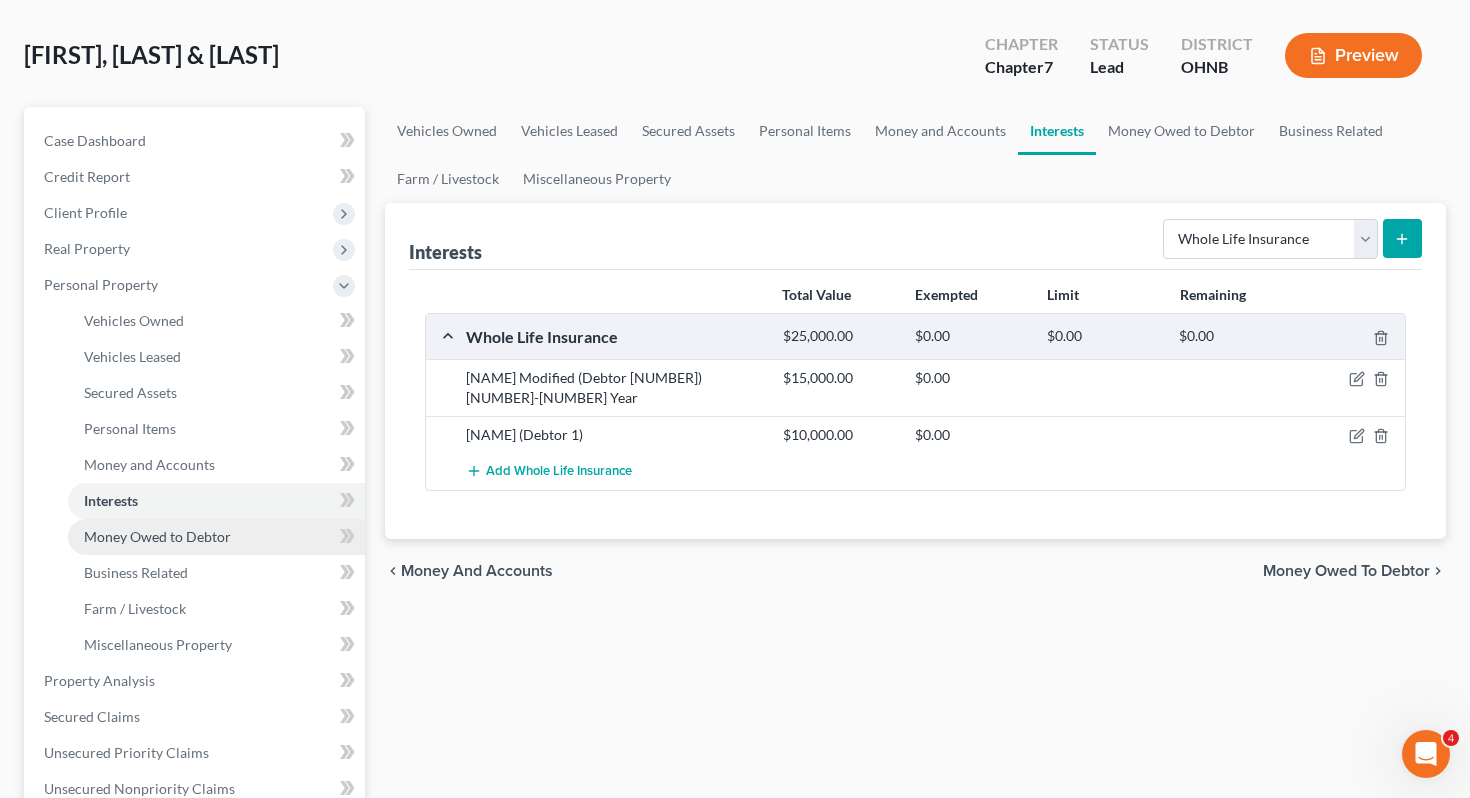 scroll, scrollTop: 92, scrollLeft: 0, axis: vertical 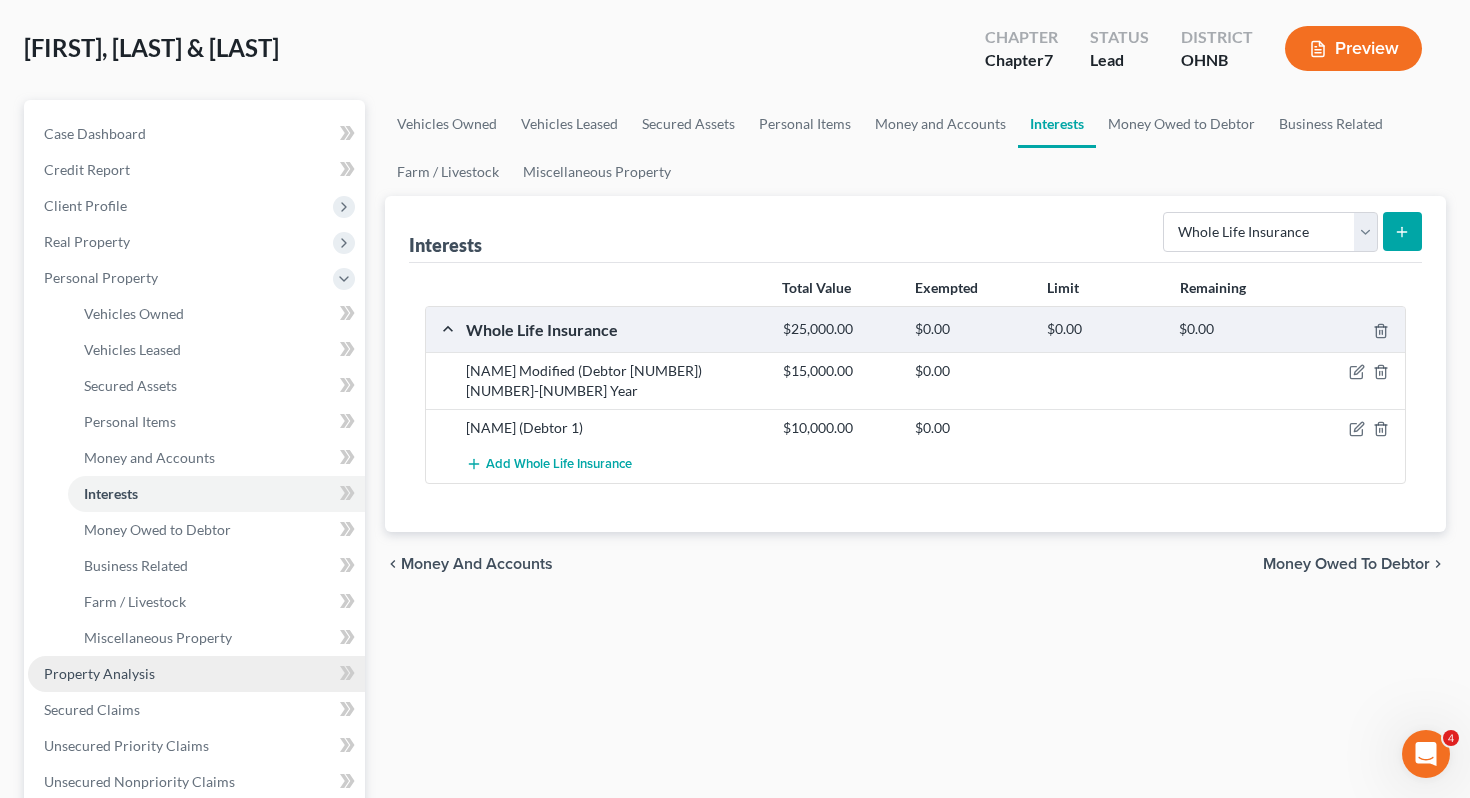 click on "Property Analysis" at bounding box center [99, 673] 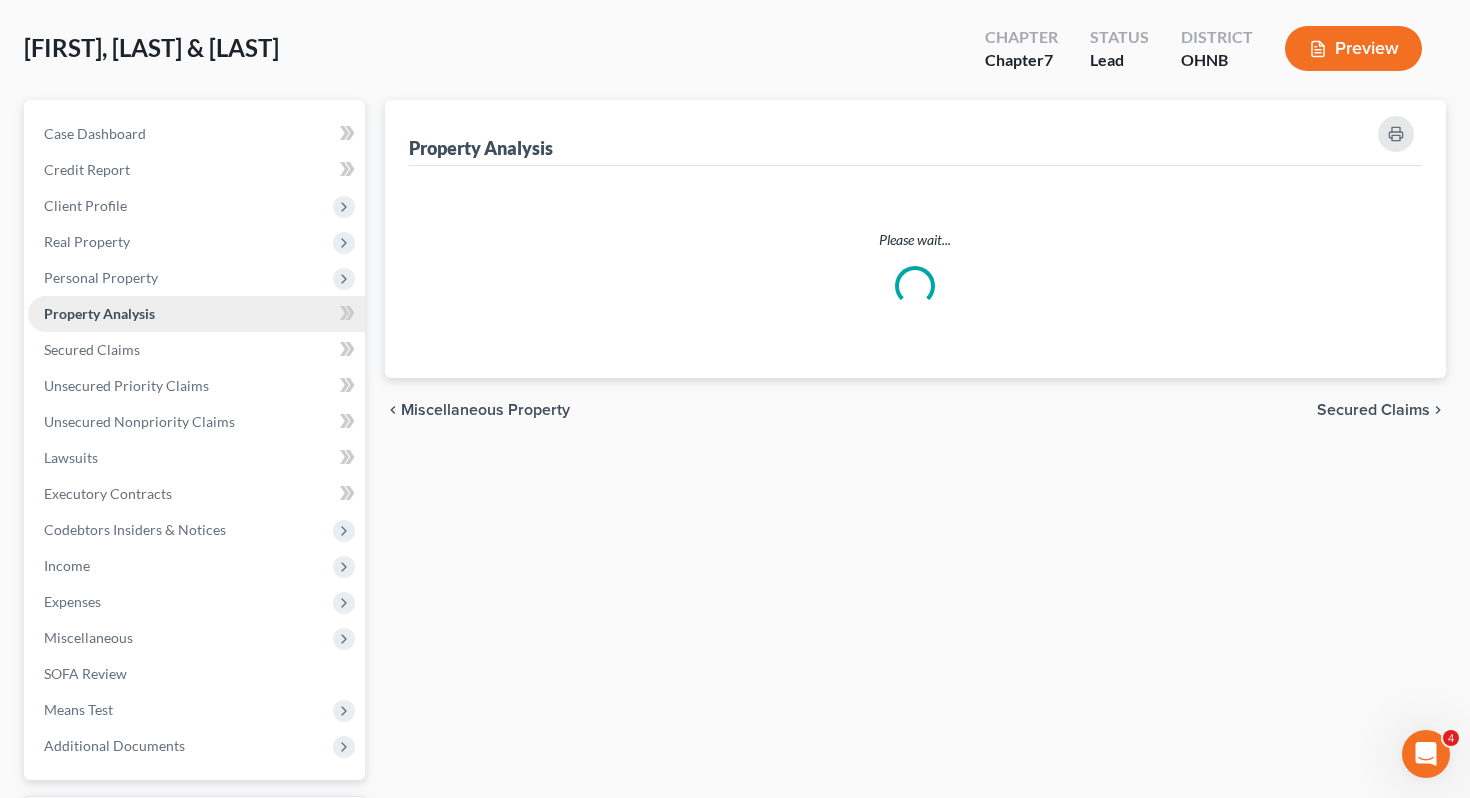 scroll, scrollTop: 0, scrollLeft: 0, axis: both 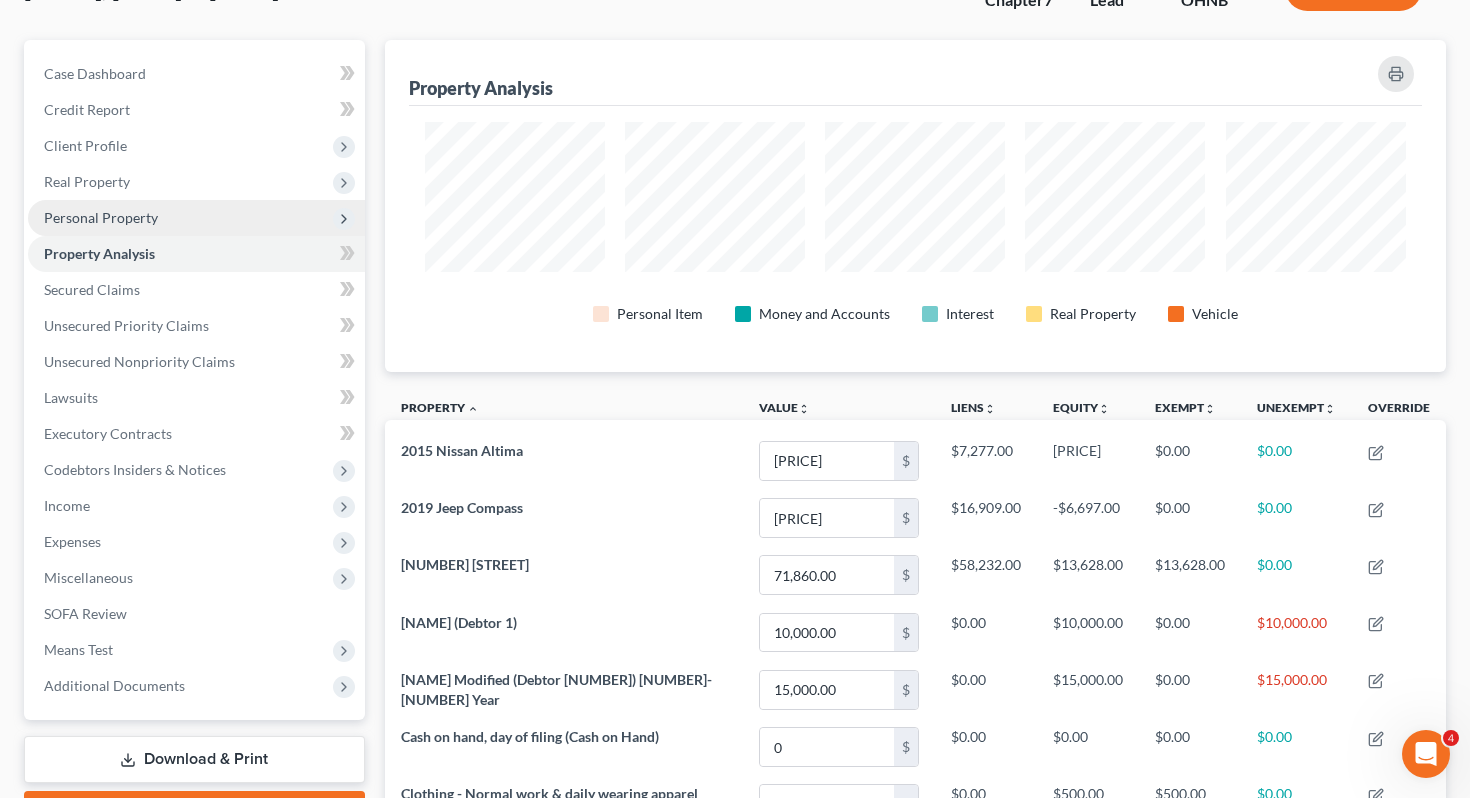 click on "Personal Property" at bounding box center [196, 218] 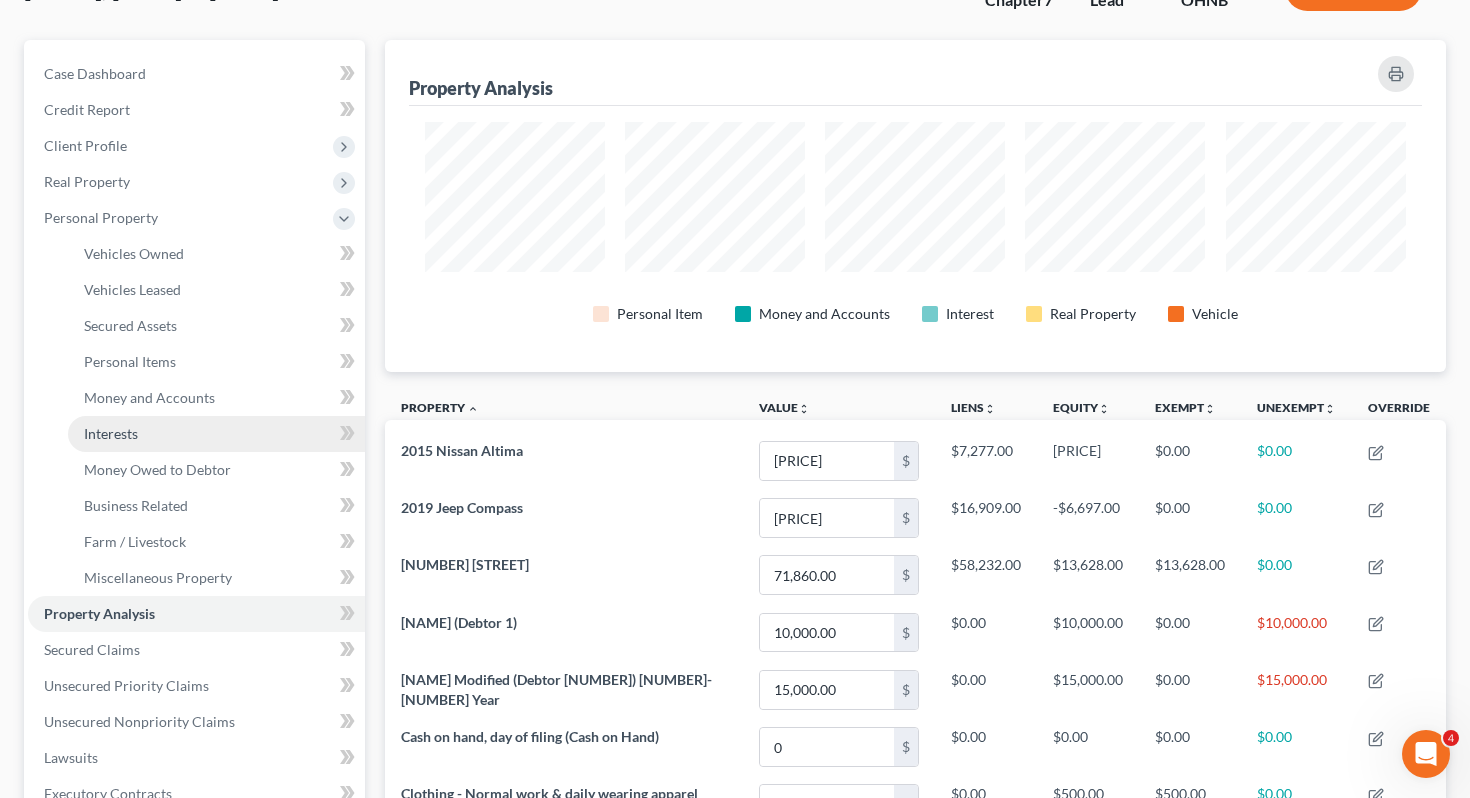 click on "Interests" at bounding box center (216, 434) 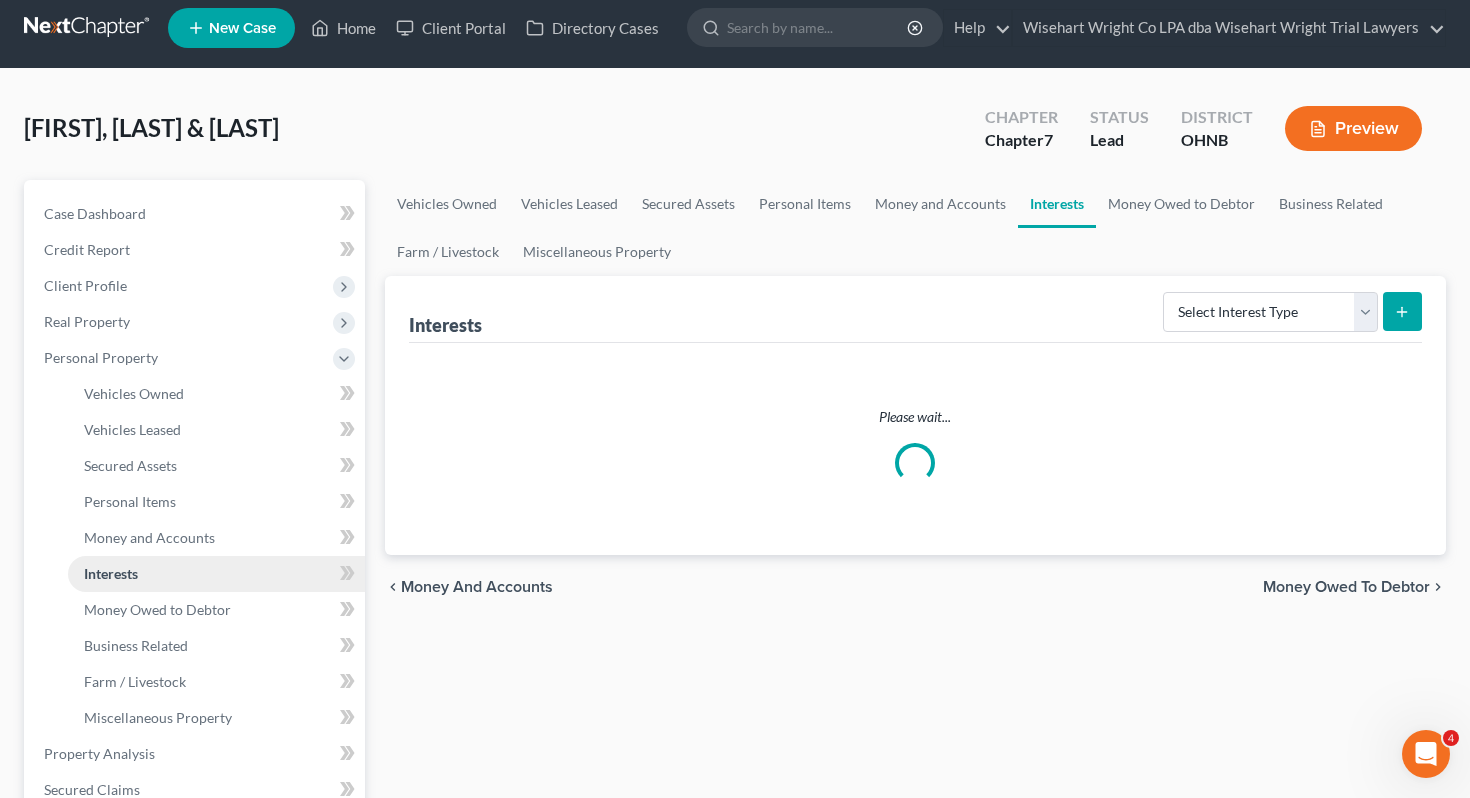scroll, scrollTop: 0, scrollLeft: 0, axis: both 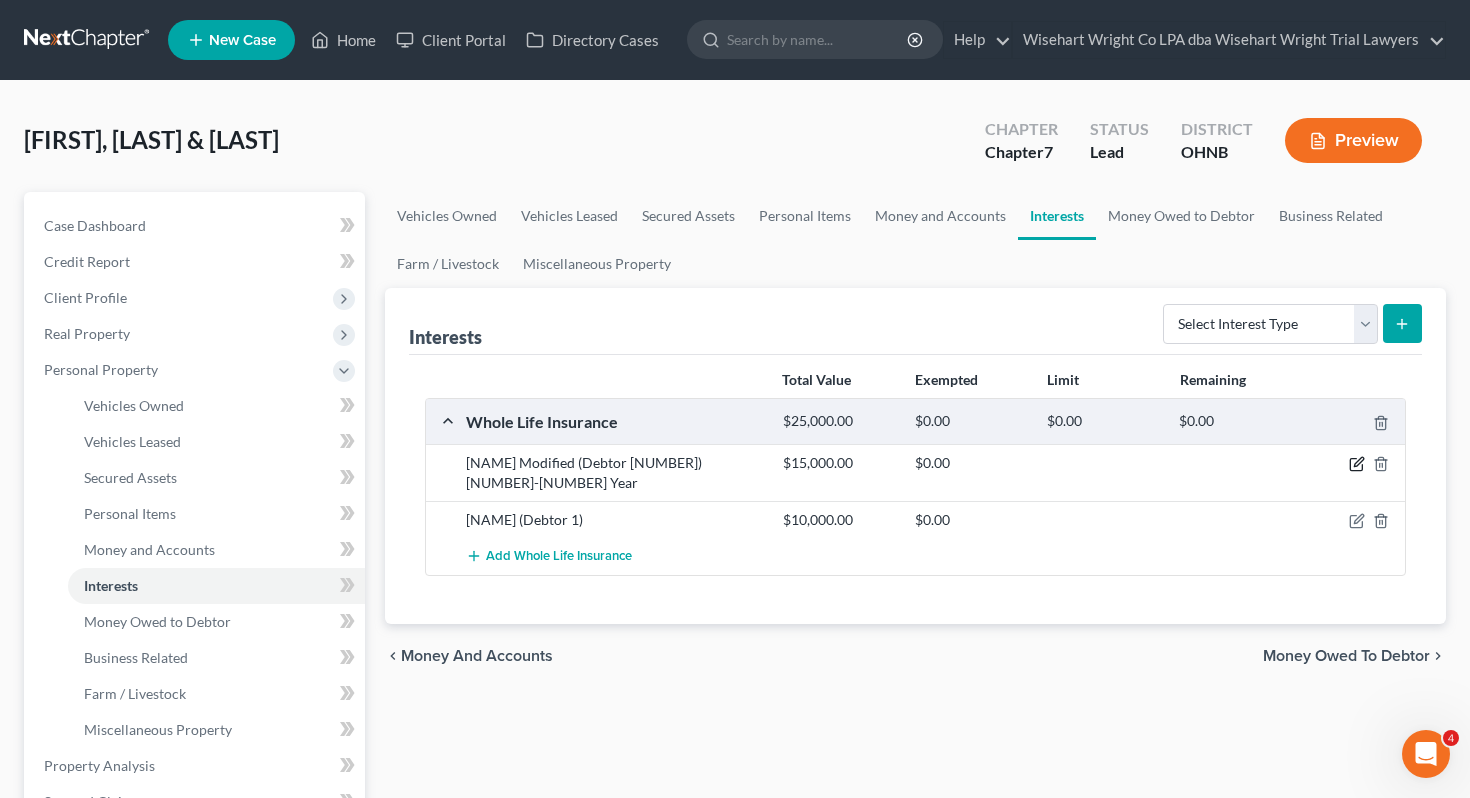 click 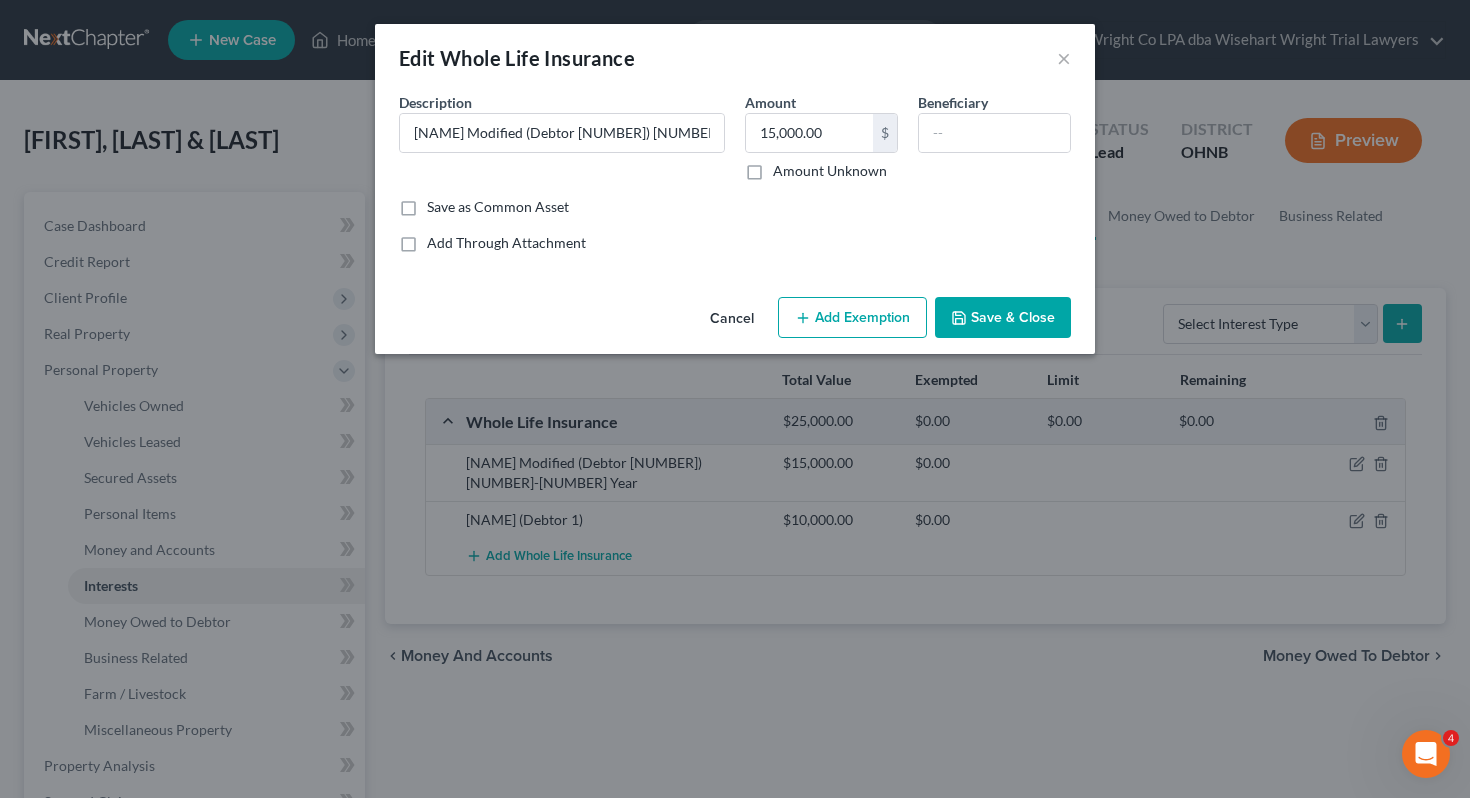 click on "Add Exemption" at bounding box center (852, 318) 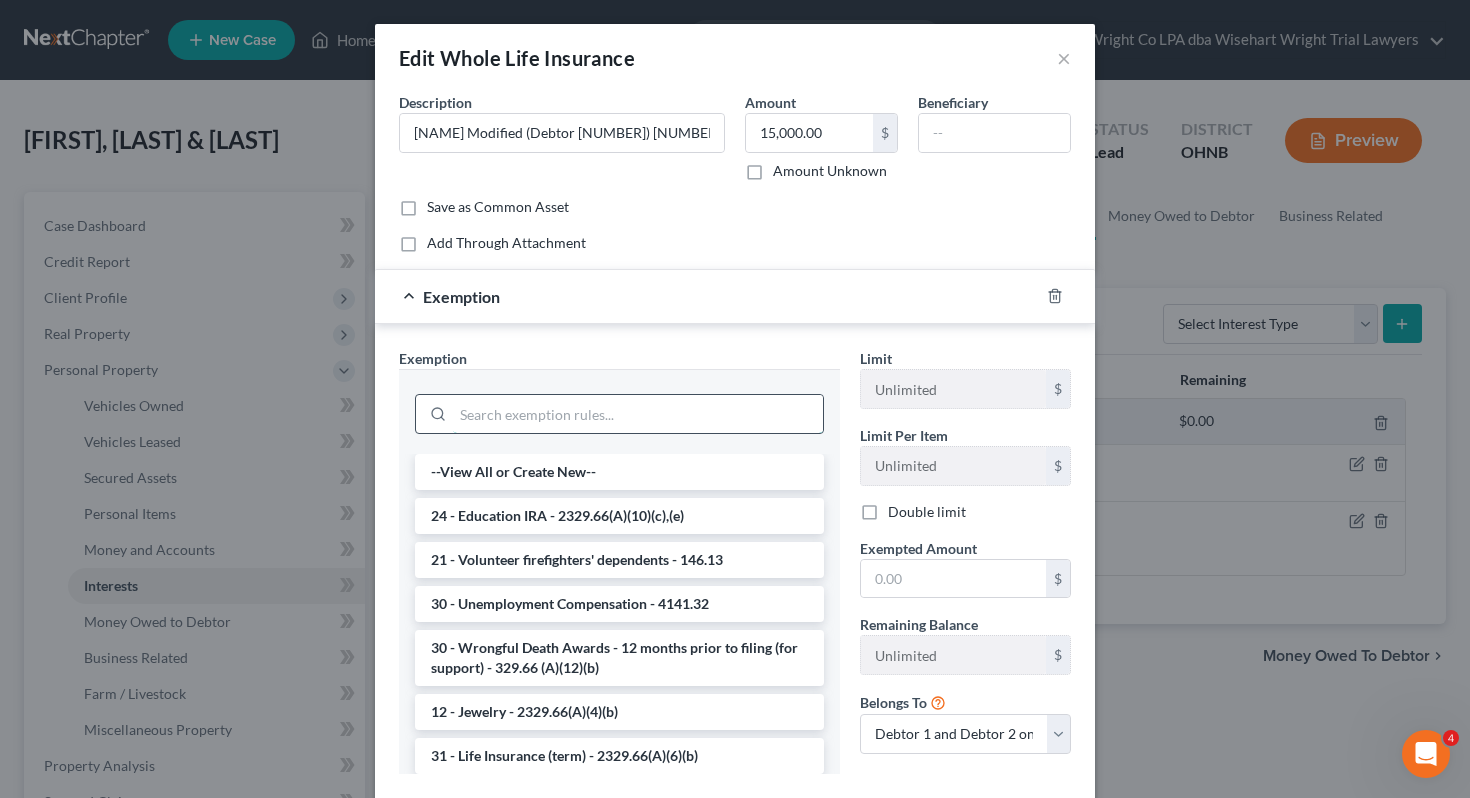 click at bounding box center (638, 414) 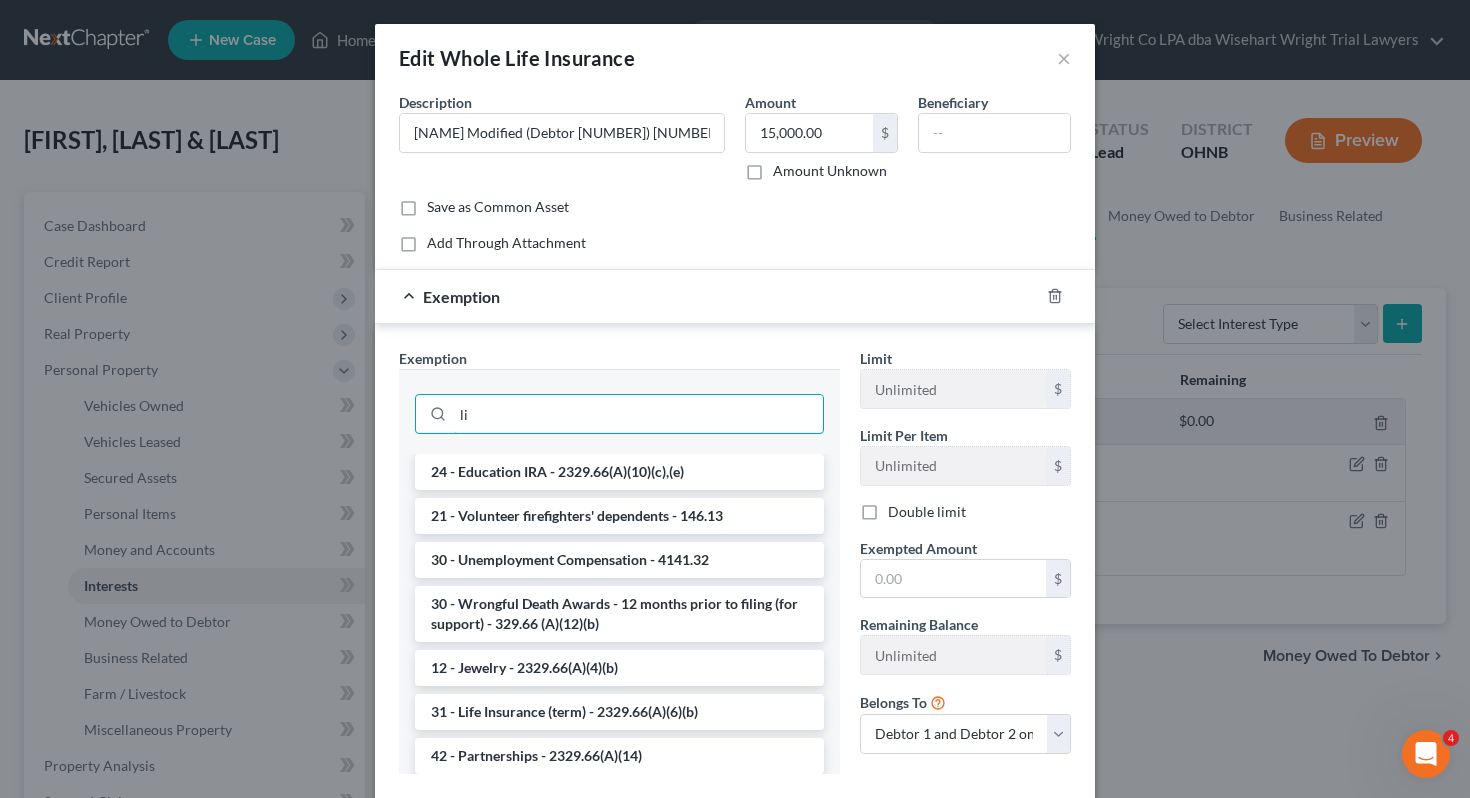 type on "l" 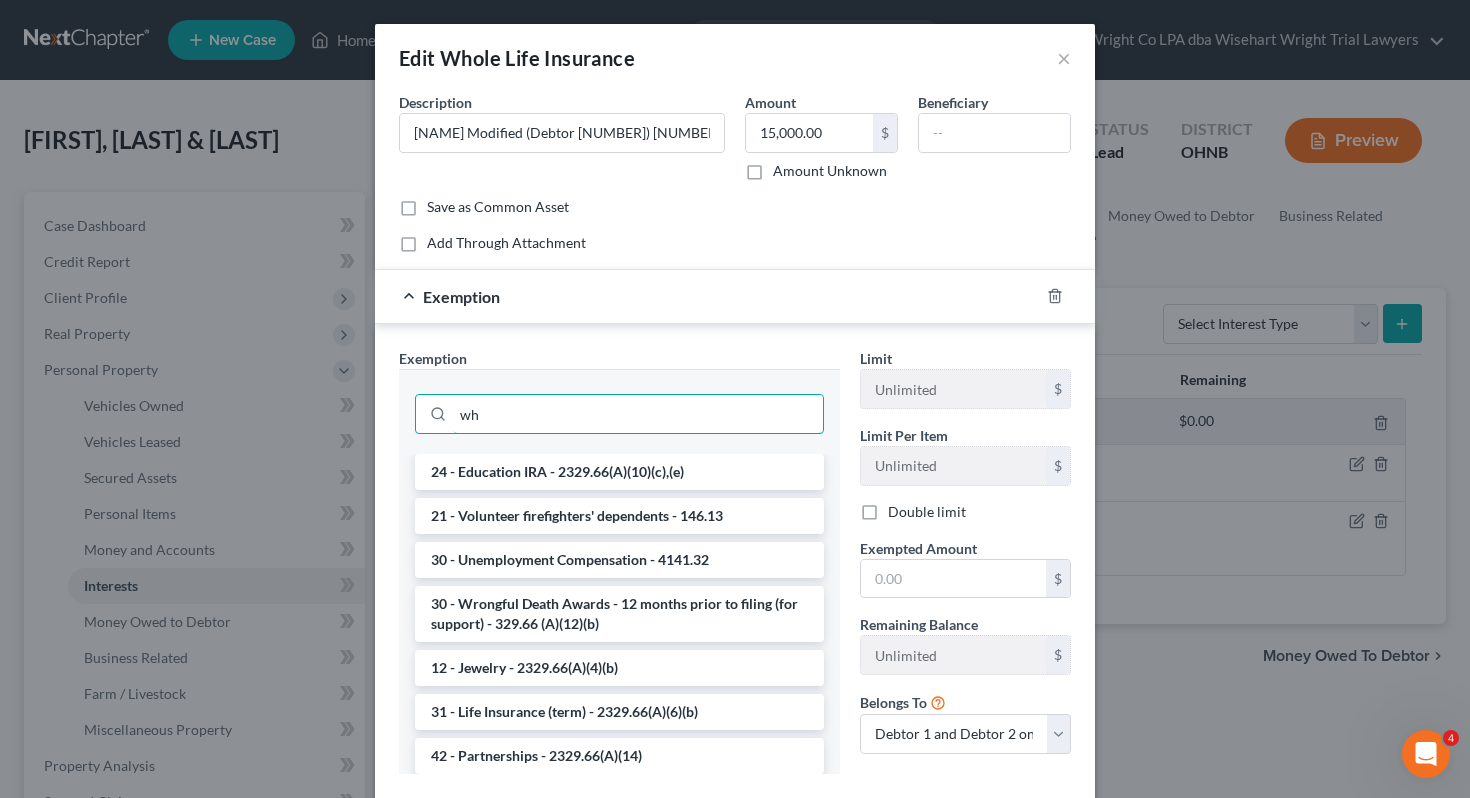 type on "w" 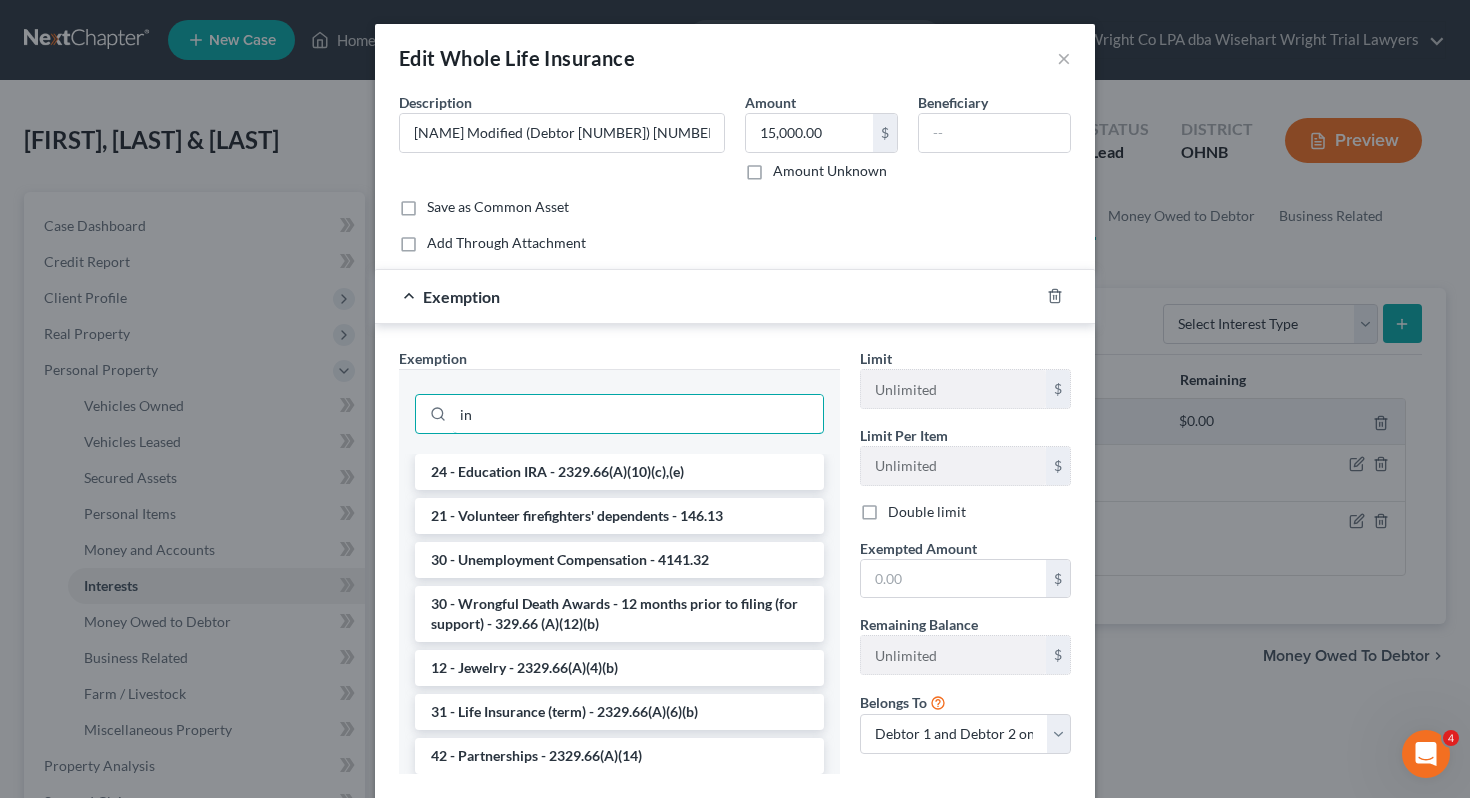 type on "i" 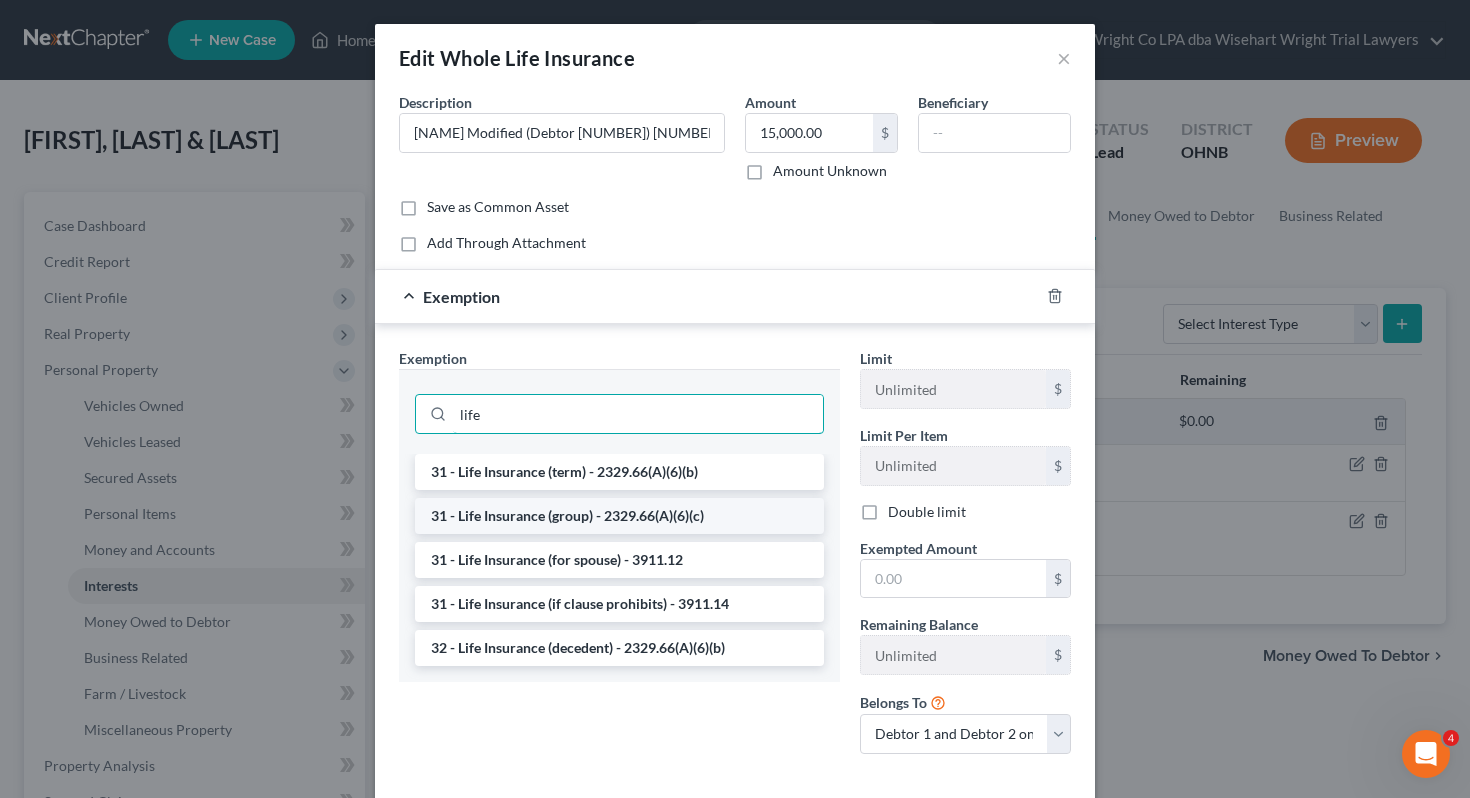 type on "life" 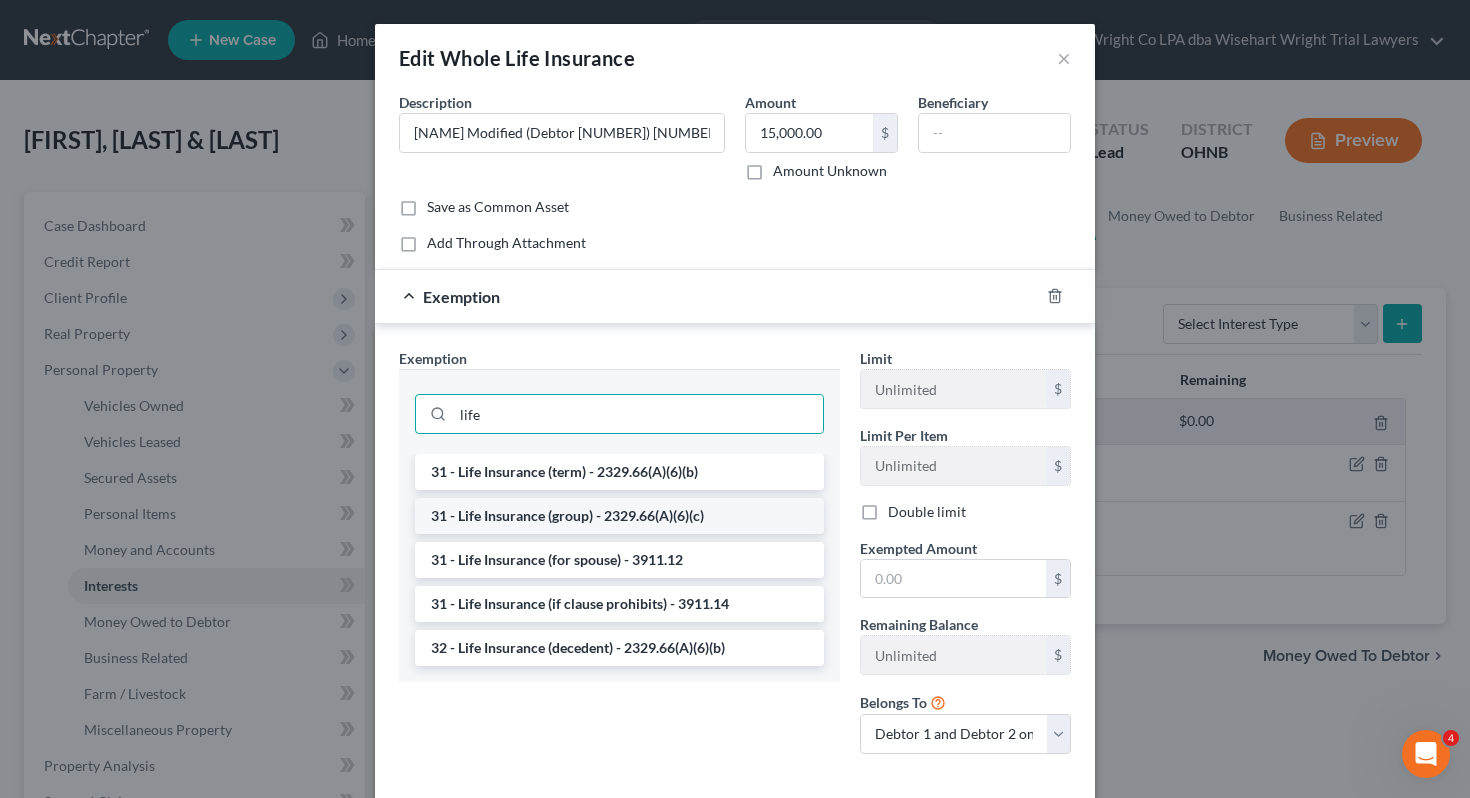 click on "31 - Life Insurance (group) - 2329.66(A)(6)(c)" at bounding box center (619, 516) 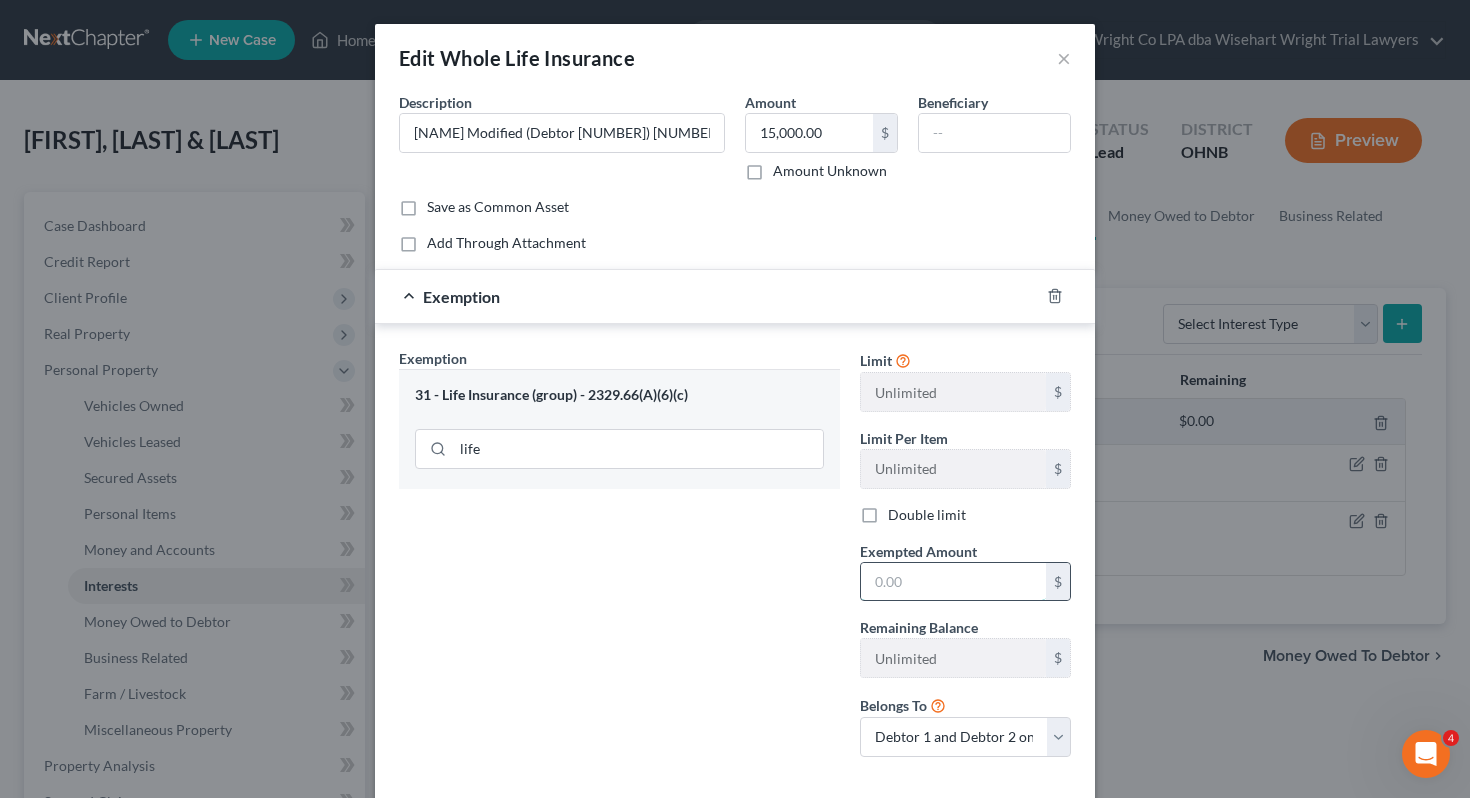 click at bounding box center [953, 582] 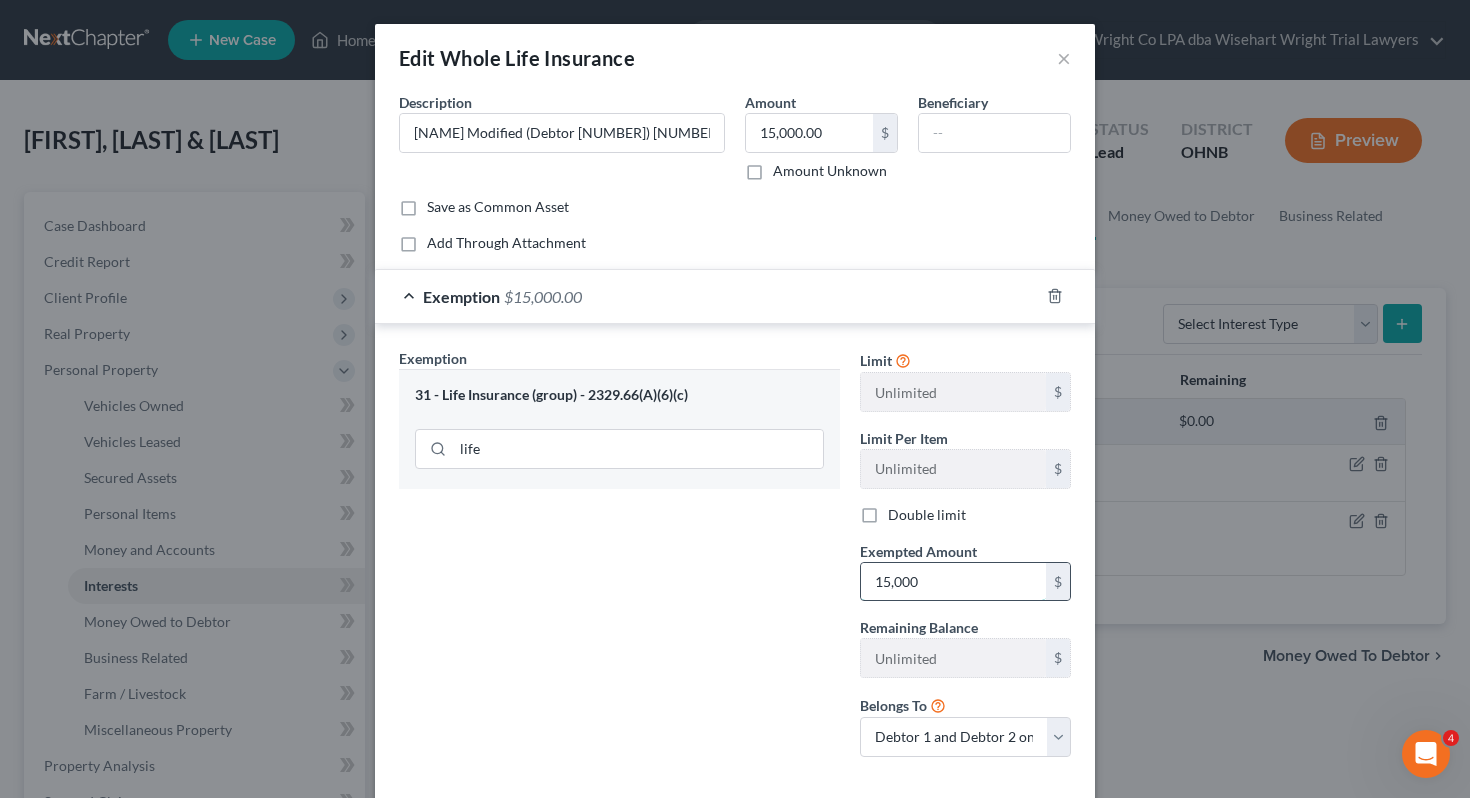scroll, scrollTop: 101, scrollLeft: 0, axis: vertical 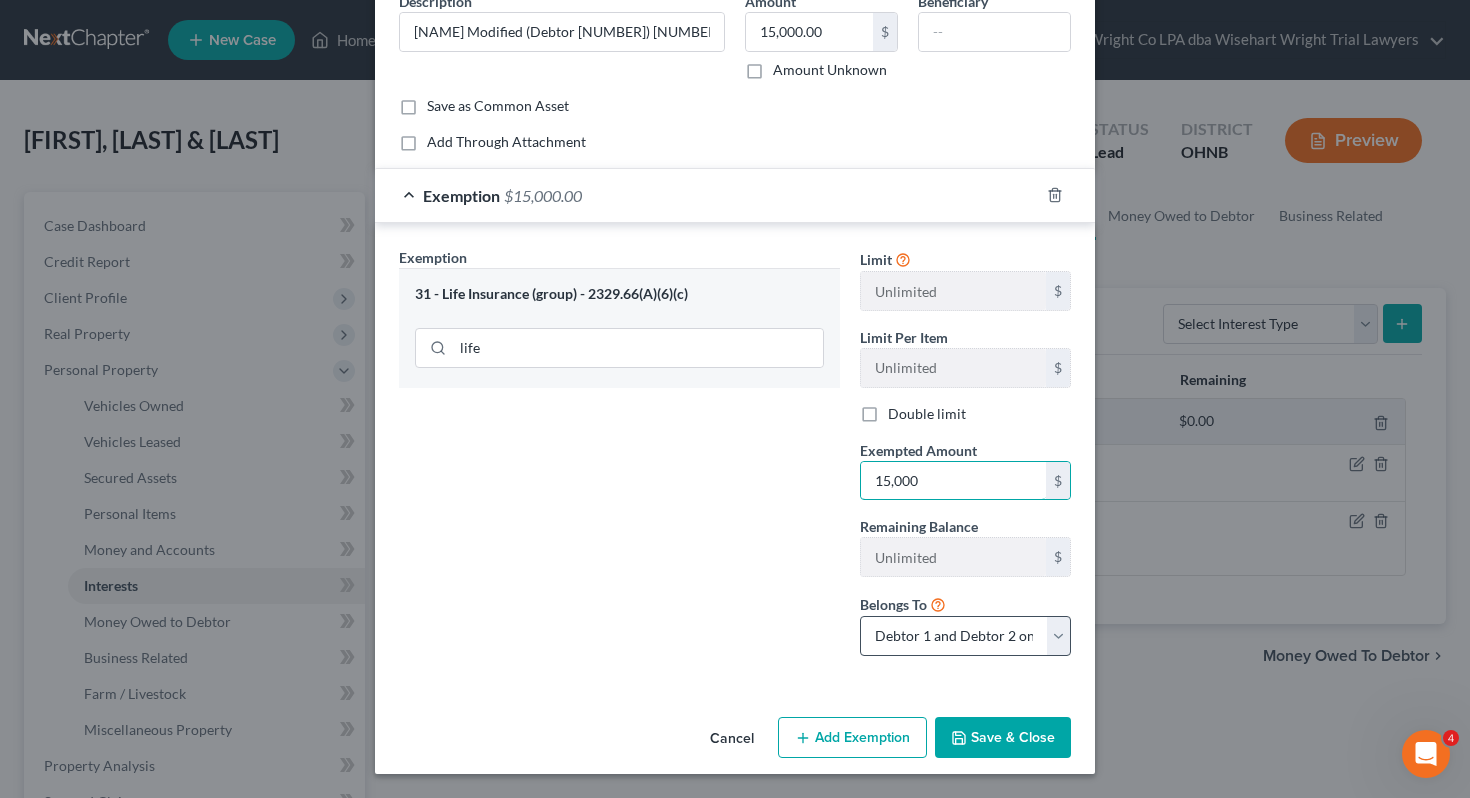 type on "15,000" 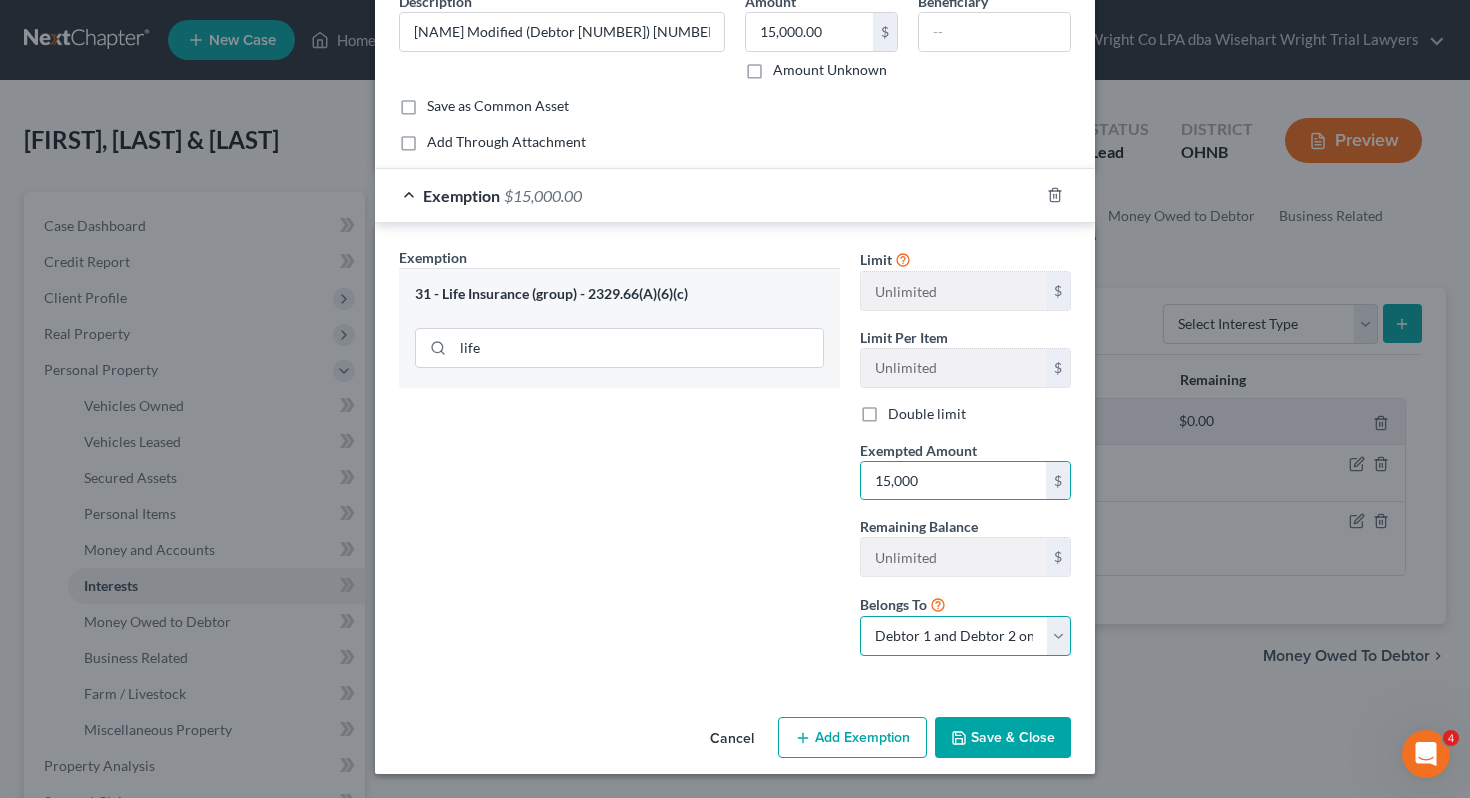 click on "Debtor 1 only Debtor 2 only Debtor 1 and Debtor 2 only" at bounding box center [965, 636] 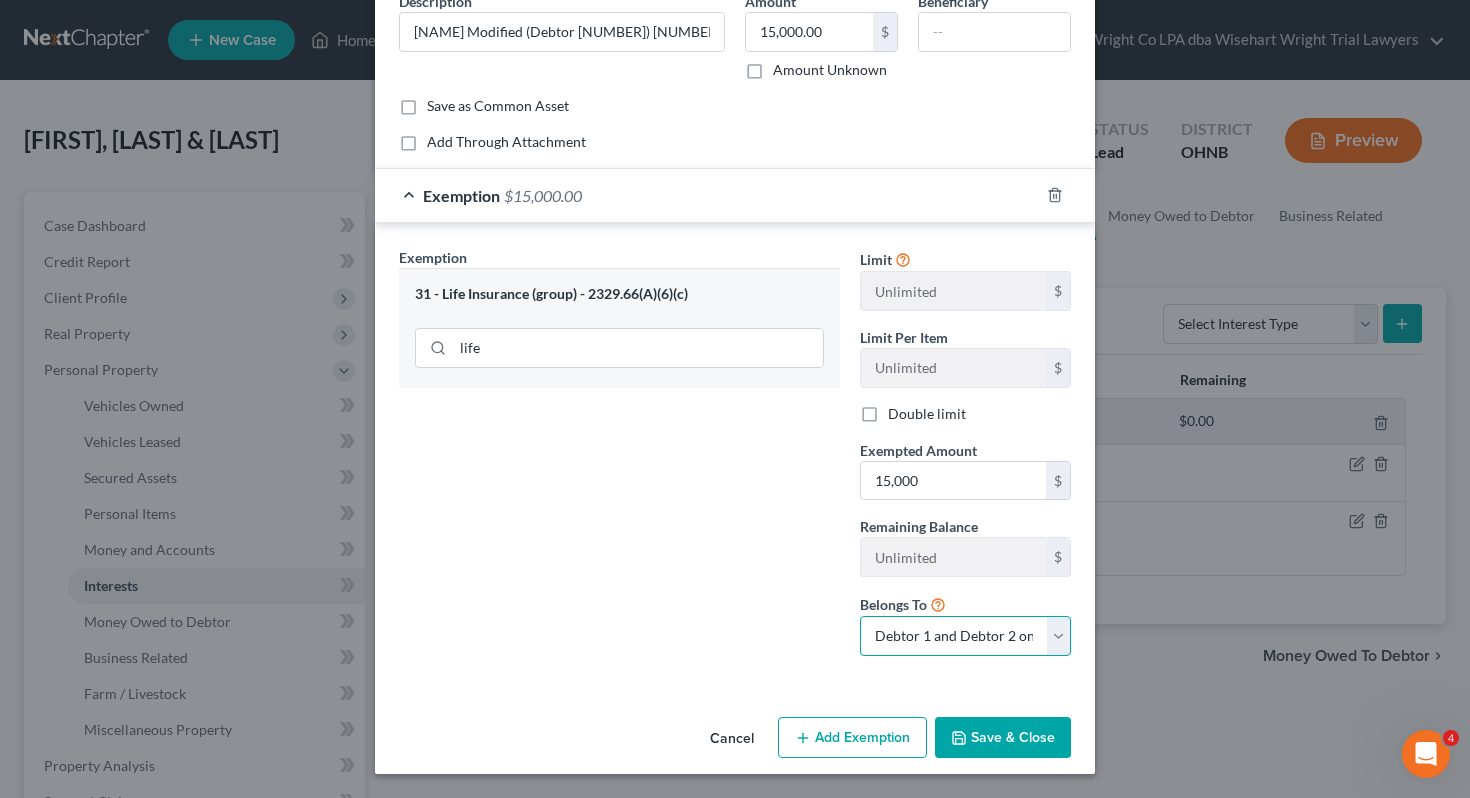 select on "0" 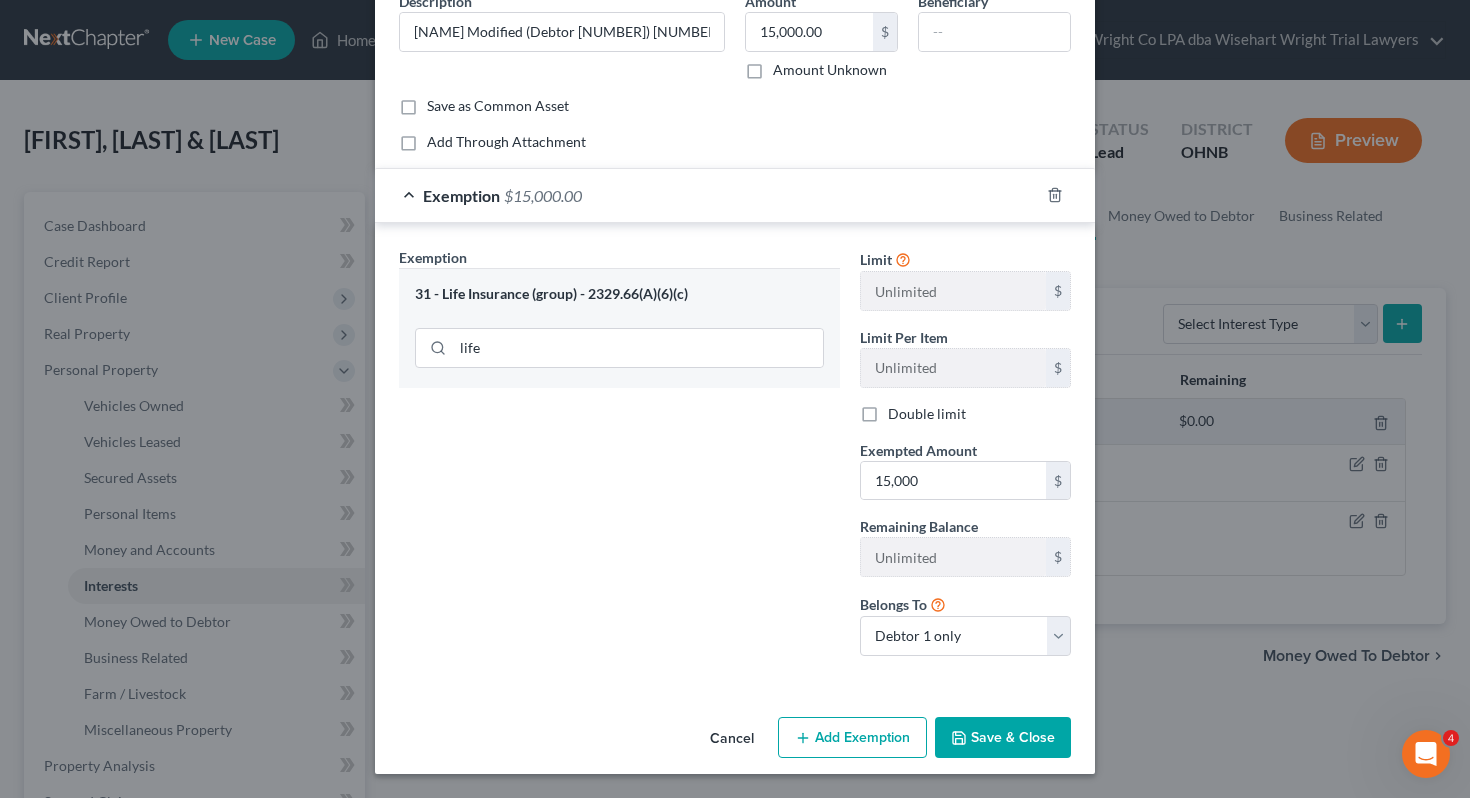 click on "Save & Close" at bounding box center (1003, 738) 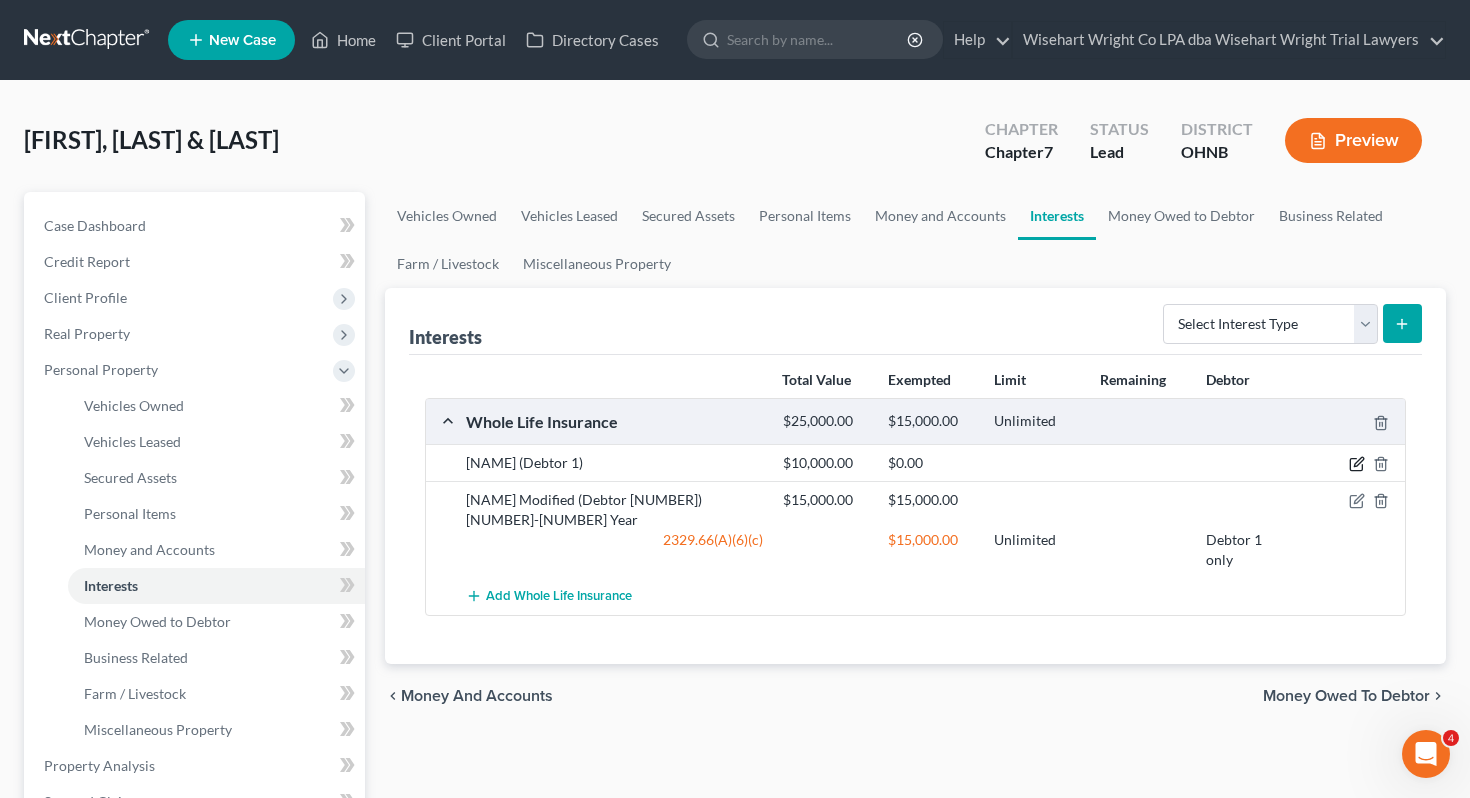 click 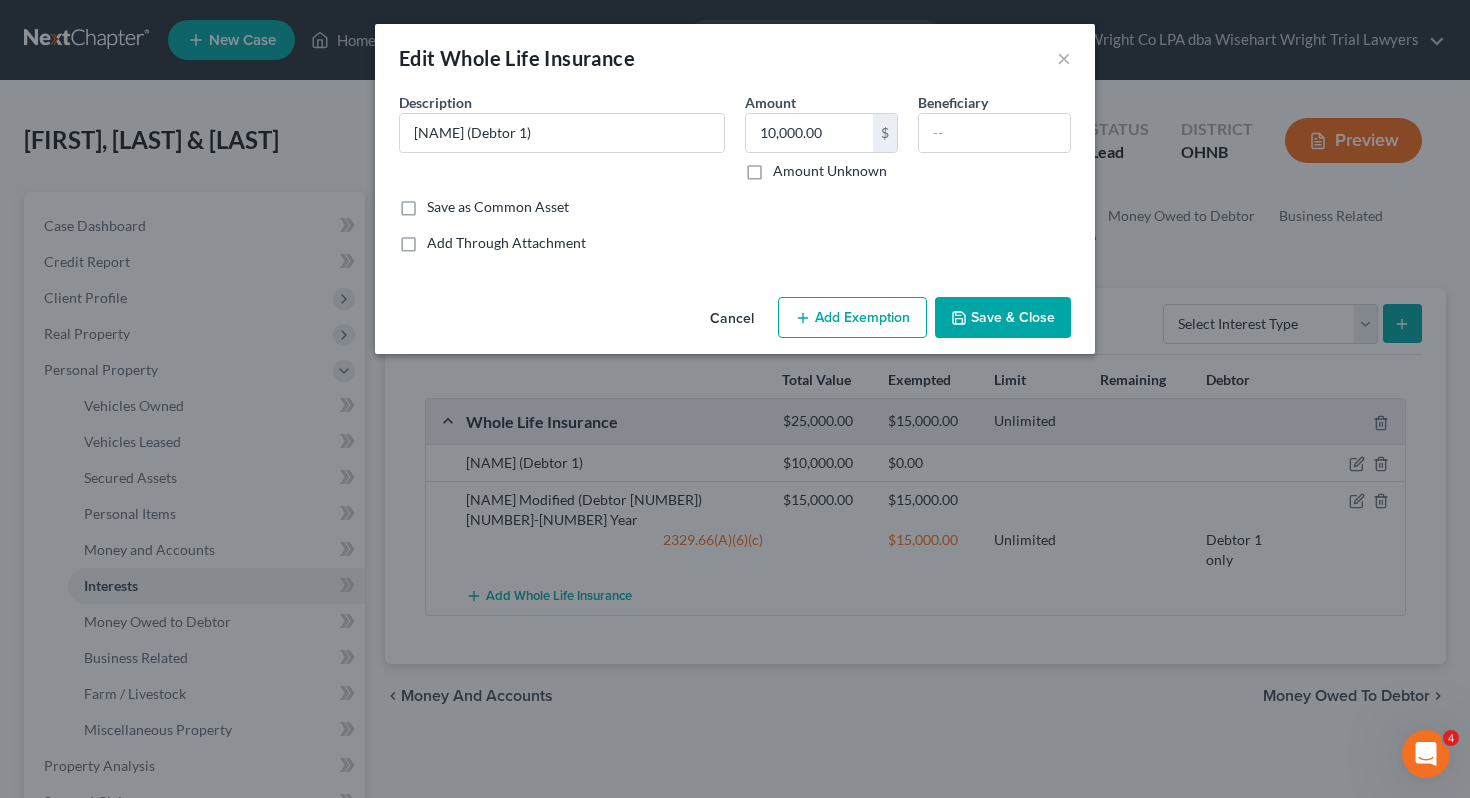 click on "Add Exemption" at bounding box center (852, 318) 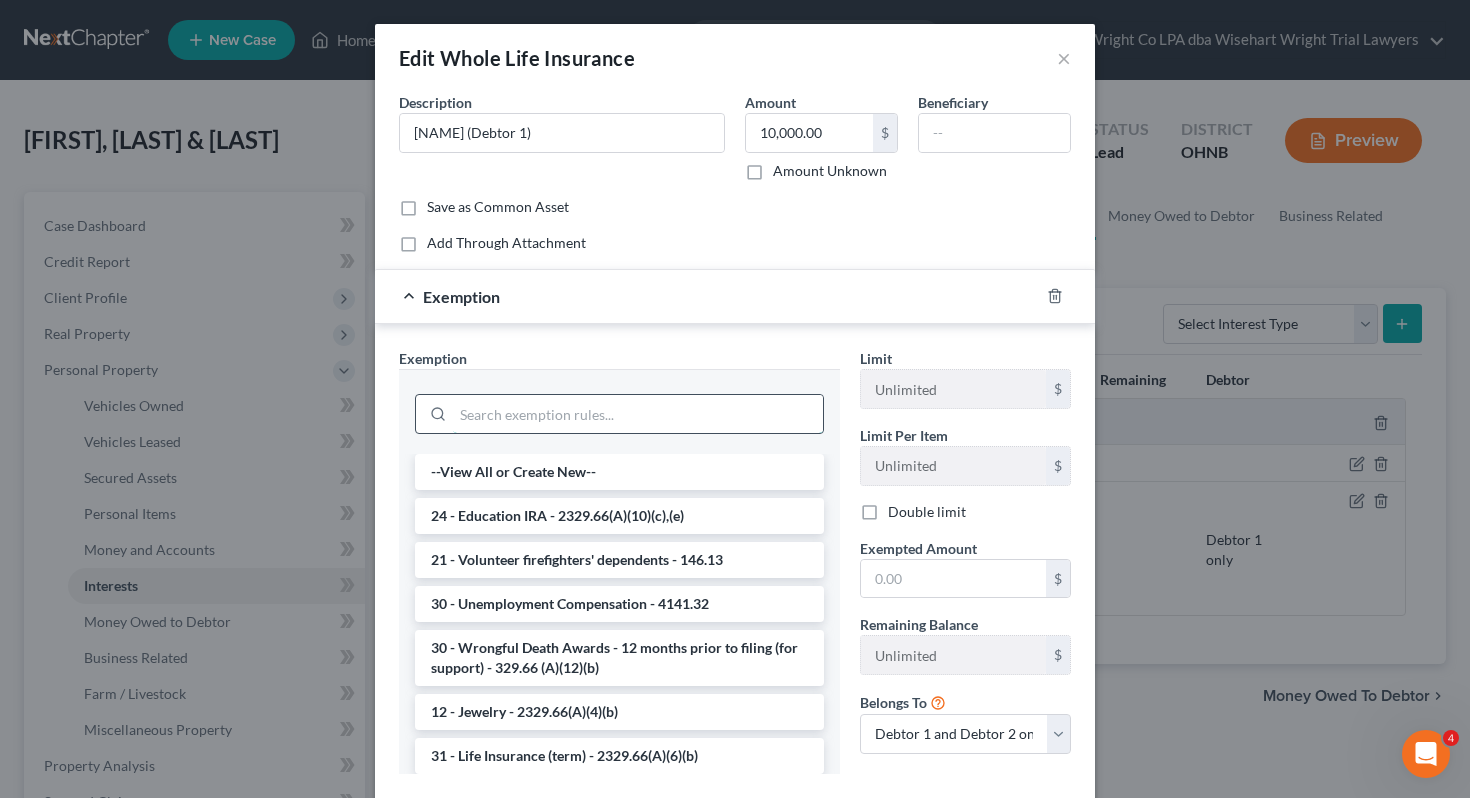 click at bounding box center [638, 414] 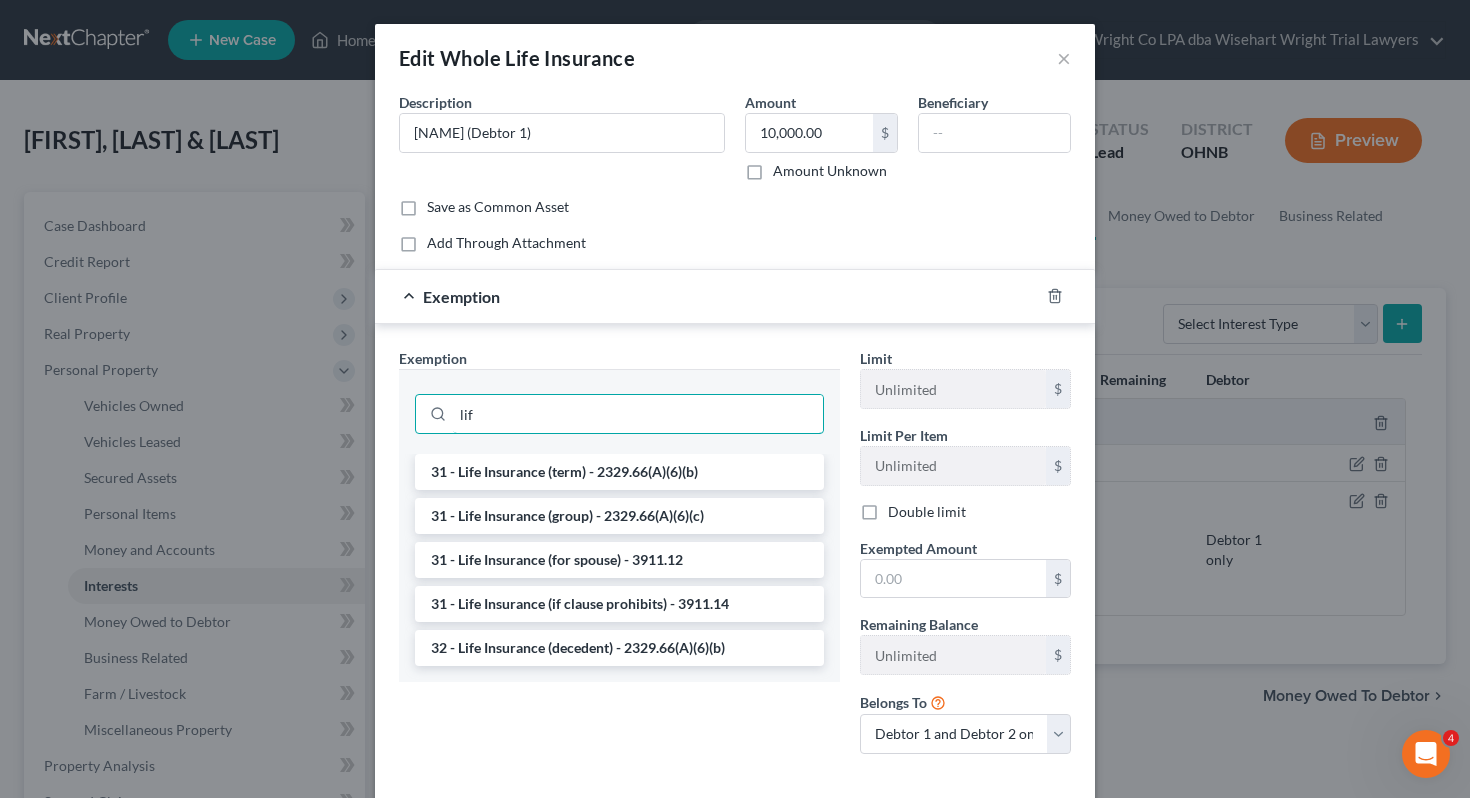 type on "lif" 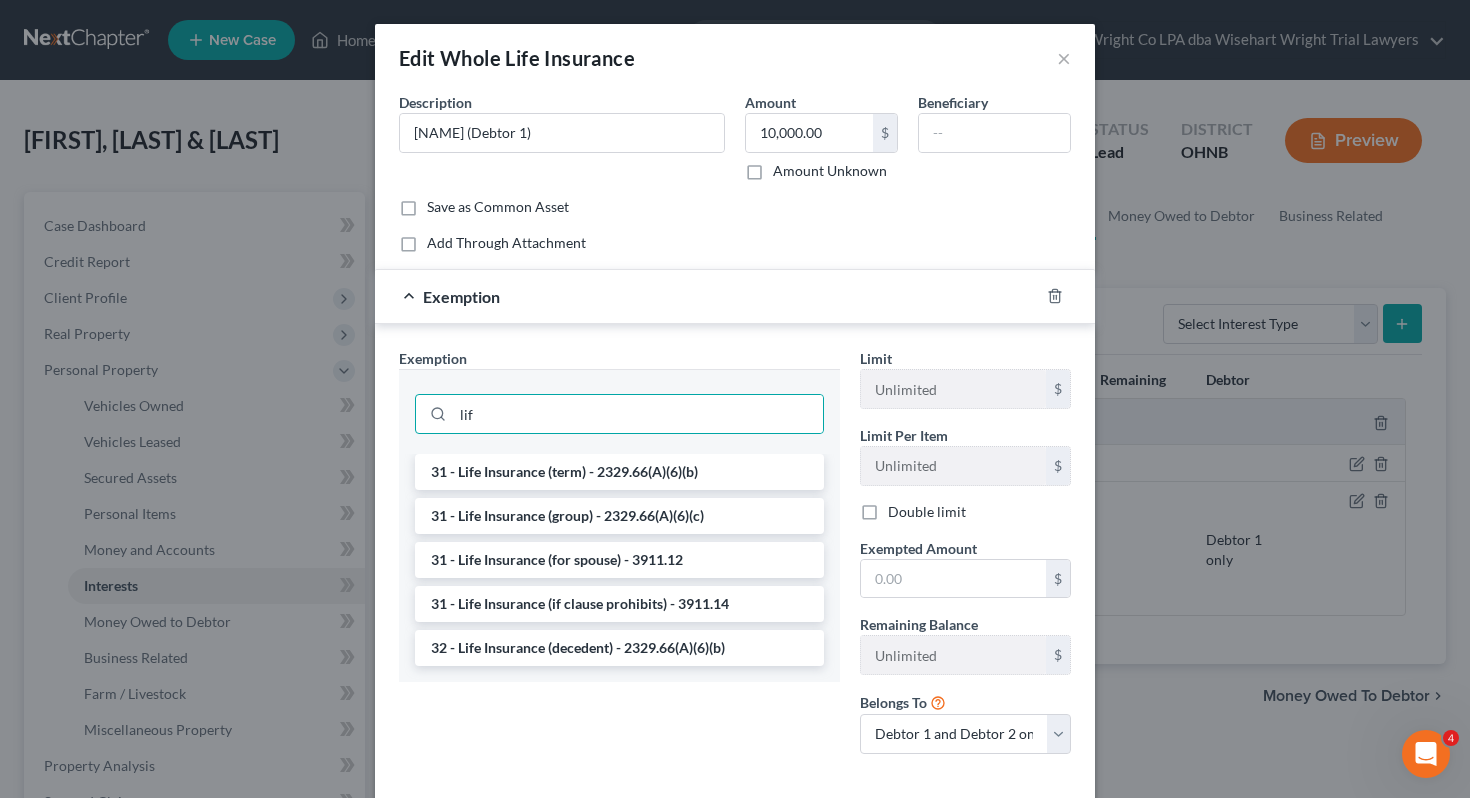 click on "31 - Life Insurance (group) - 2329.66(A)(6)(c)" at bounding box center (619, 516) 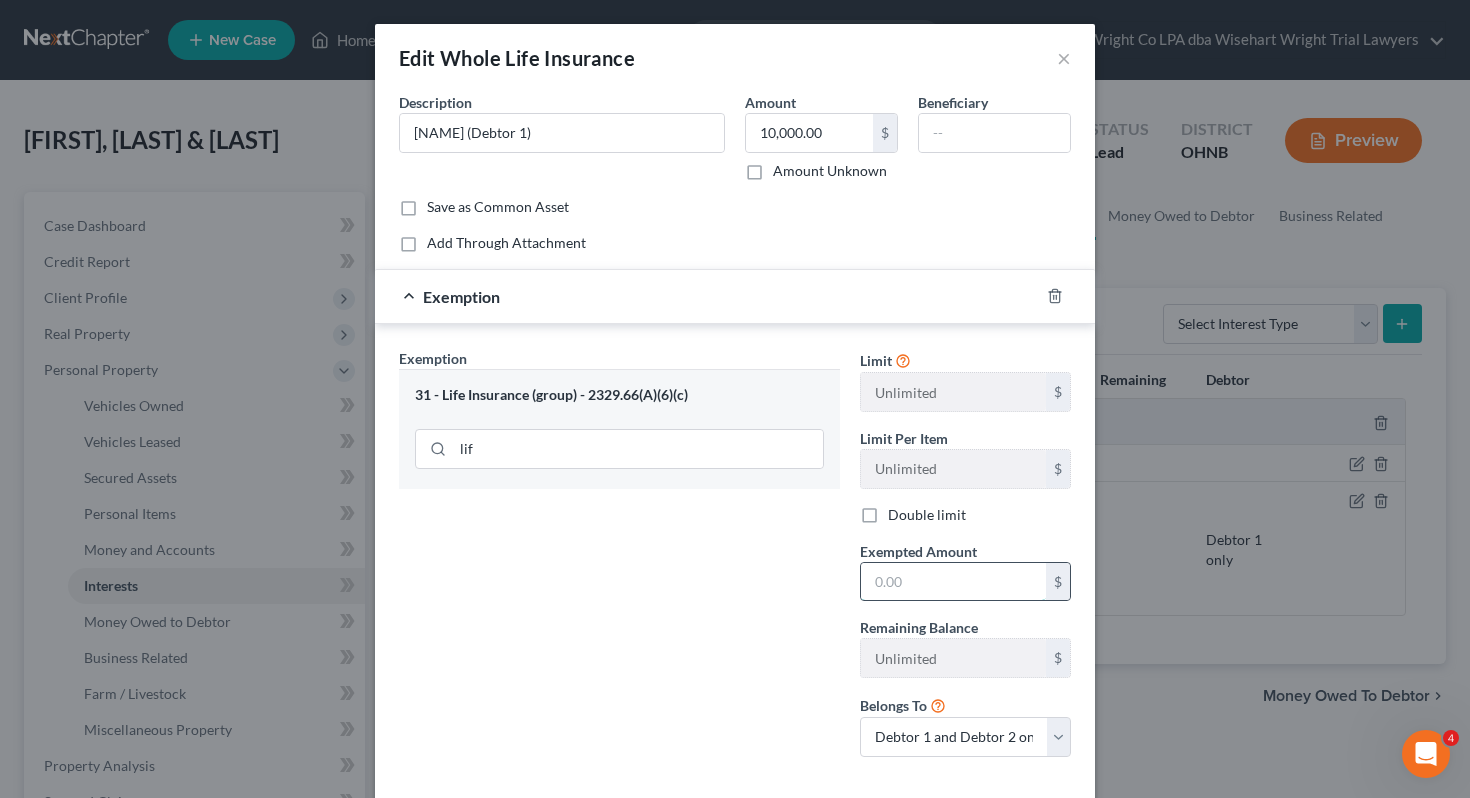 click at bounding box center [953, 582] 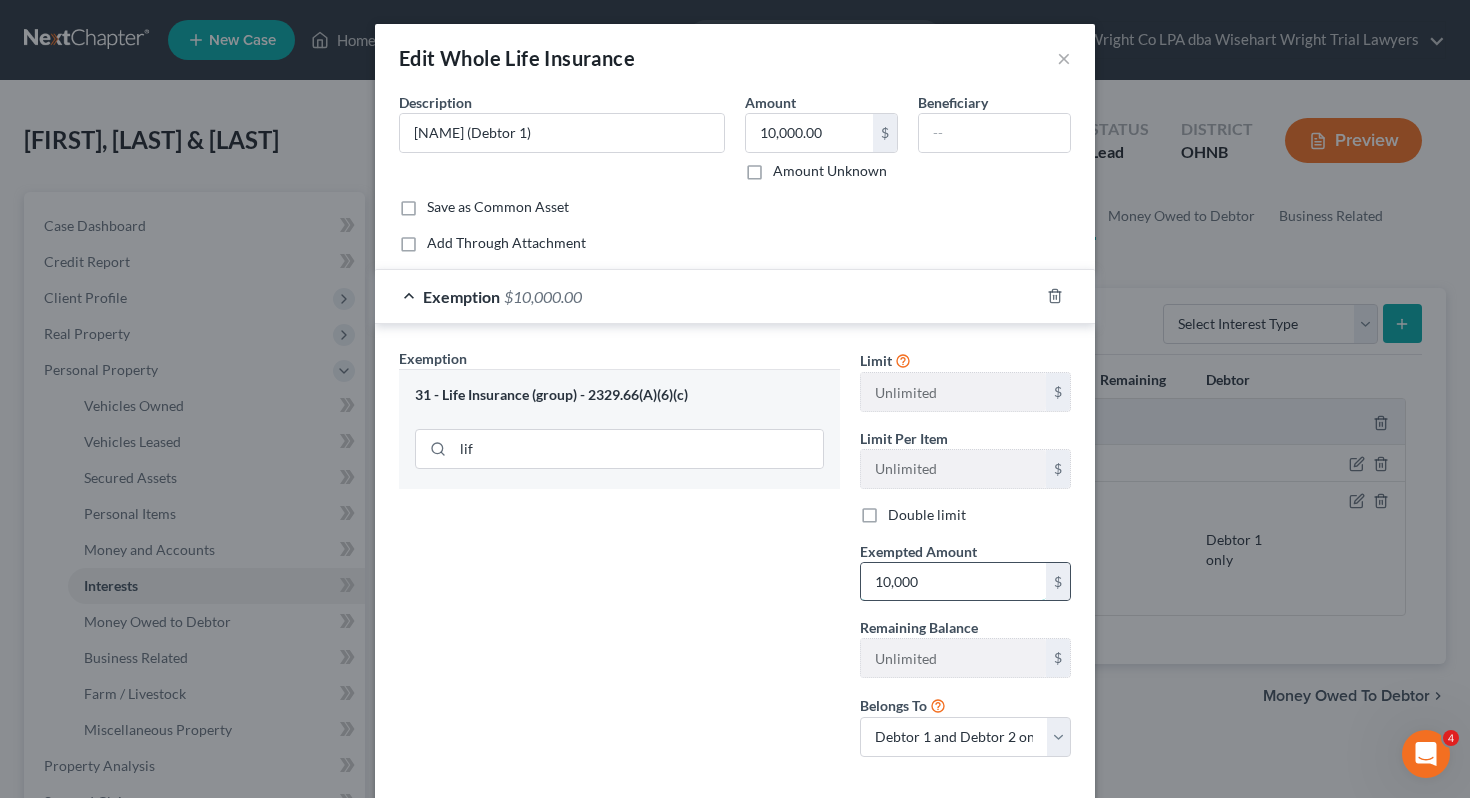 scroll, scrollTop: 101, scrollLeft: 0, axis: vertical 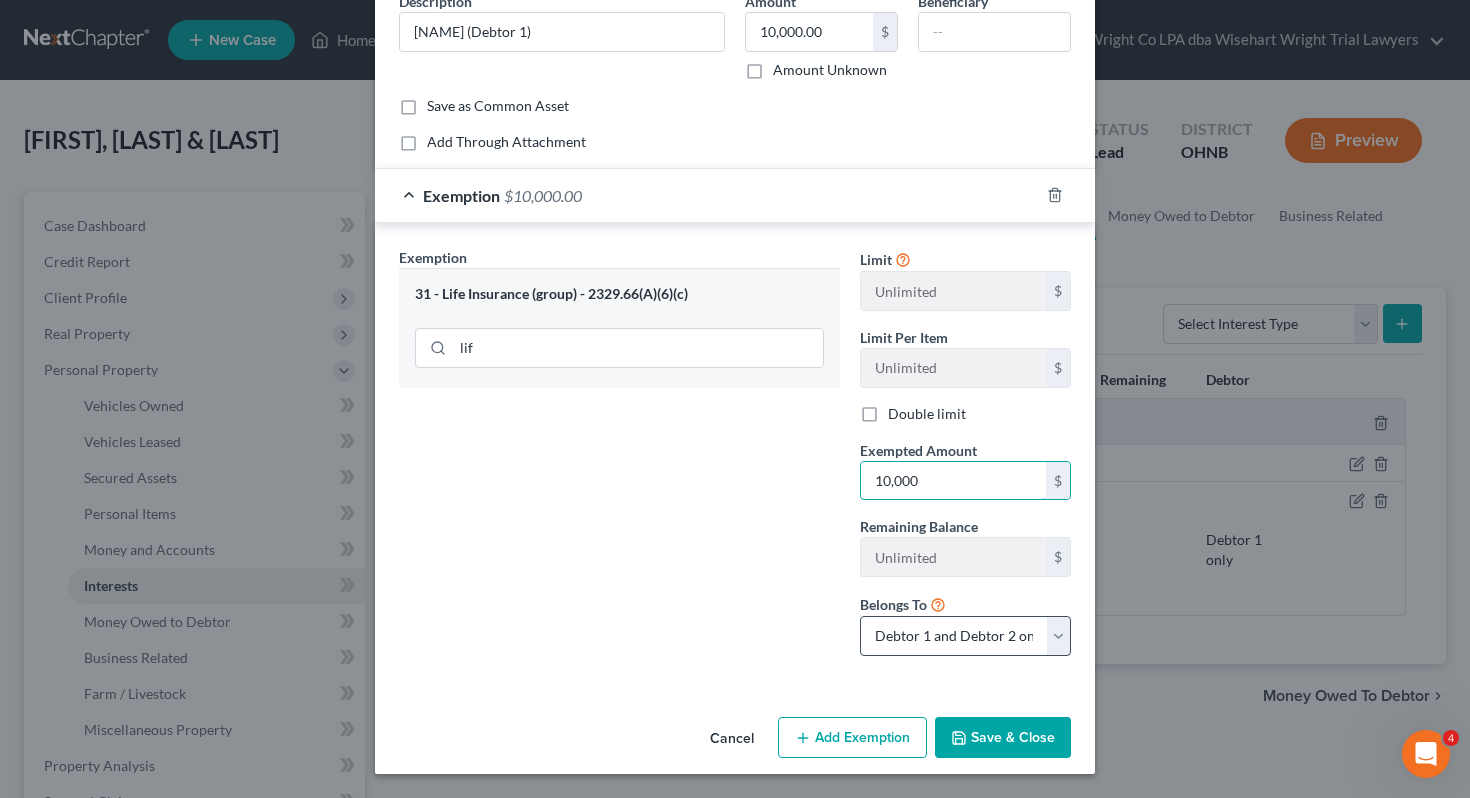 type on "10,000" 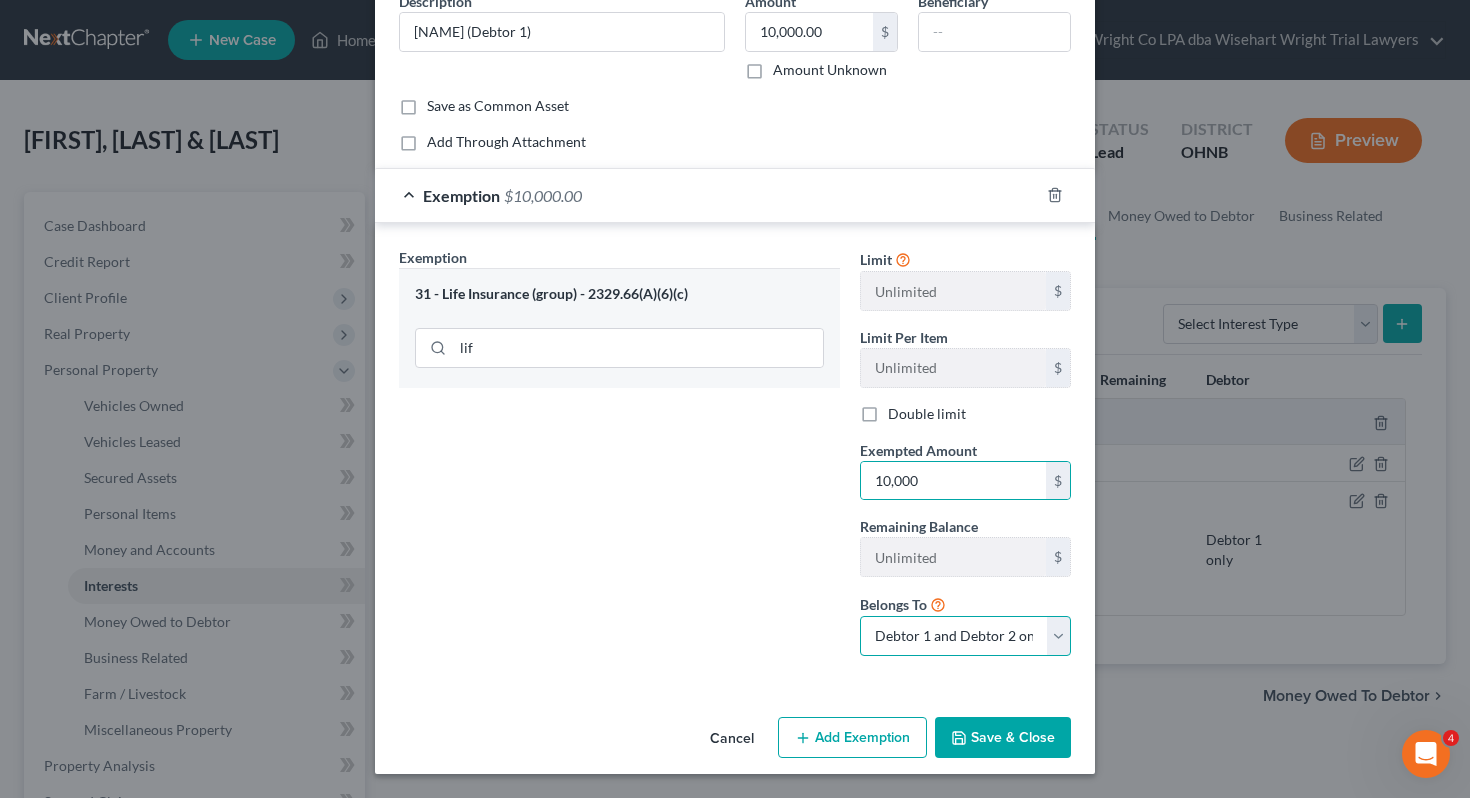click on "Debtor 1 only Debtor 2 only Debtor 1 and Debtor 2 only" at bounding box center (965, 636) 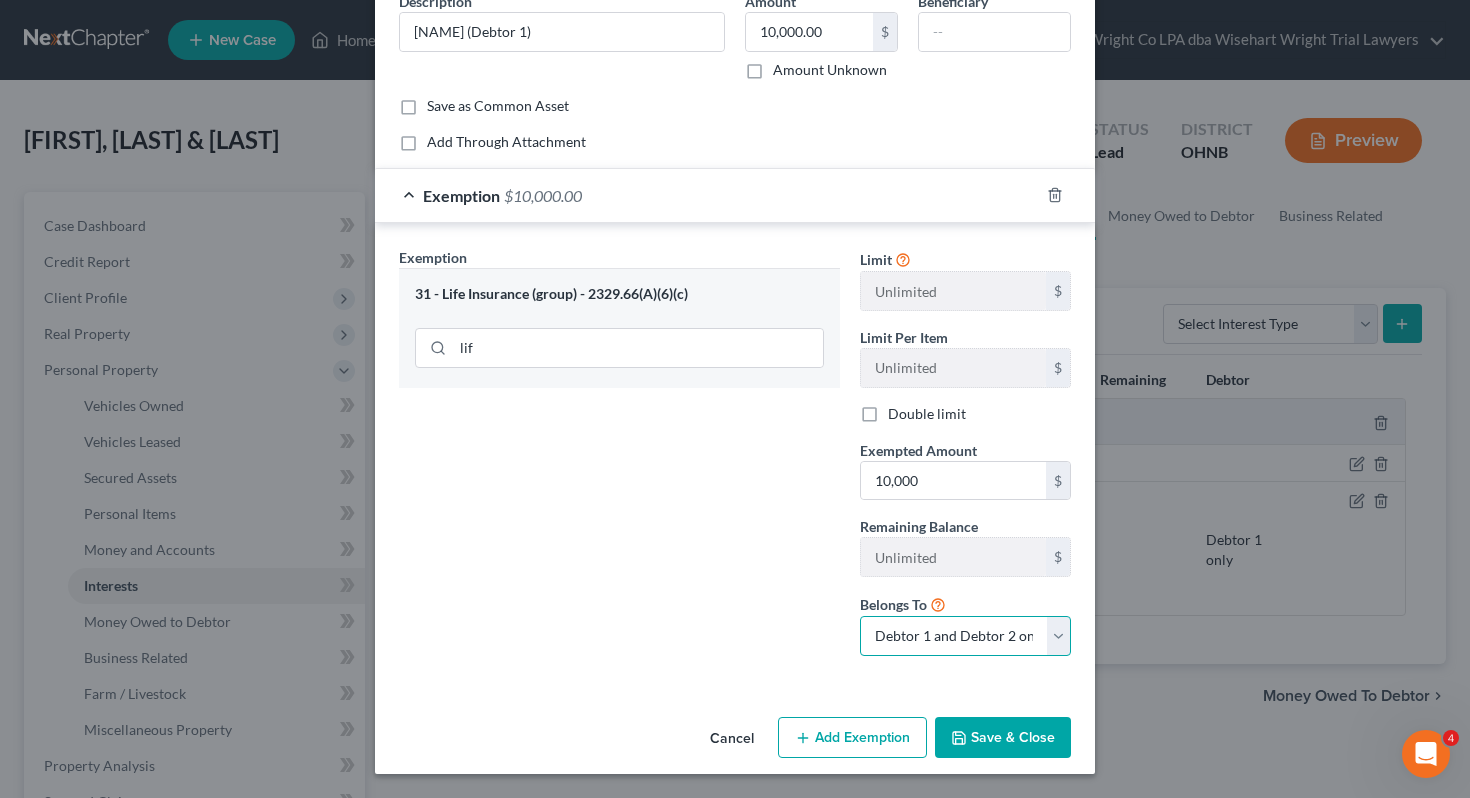 select on "0" 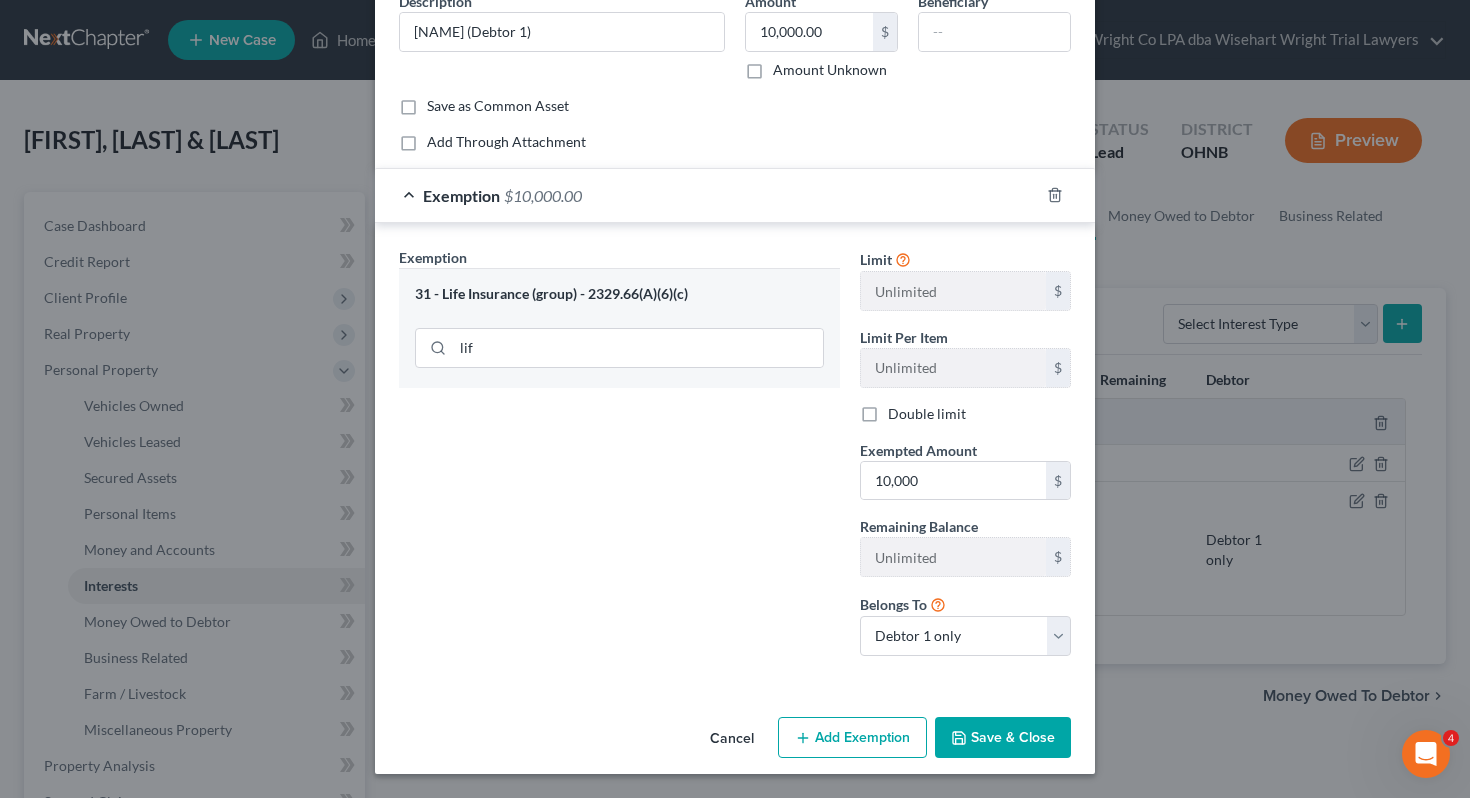 click on "Save & Close" at bounding box center (1003, 738) 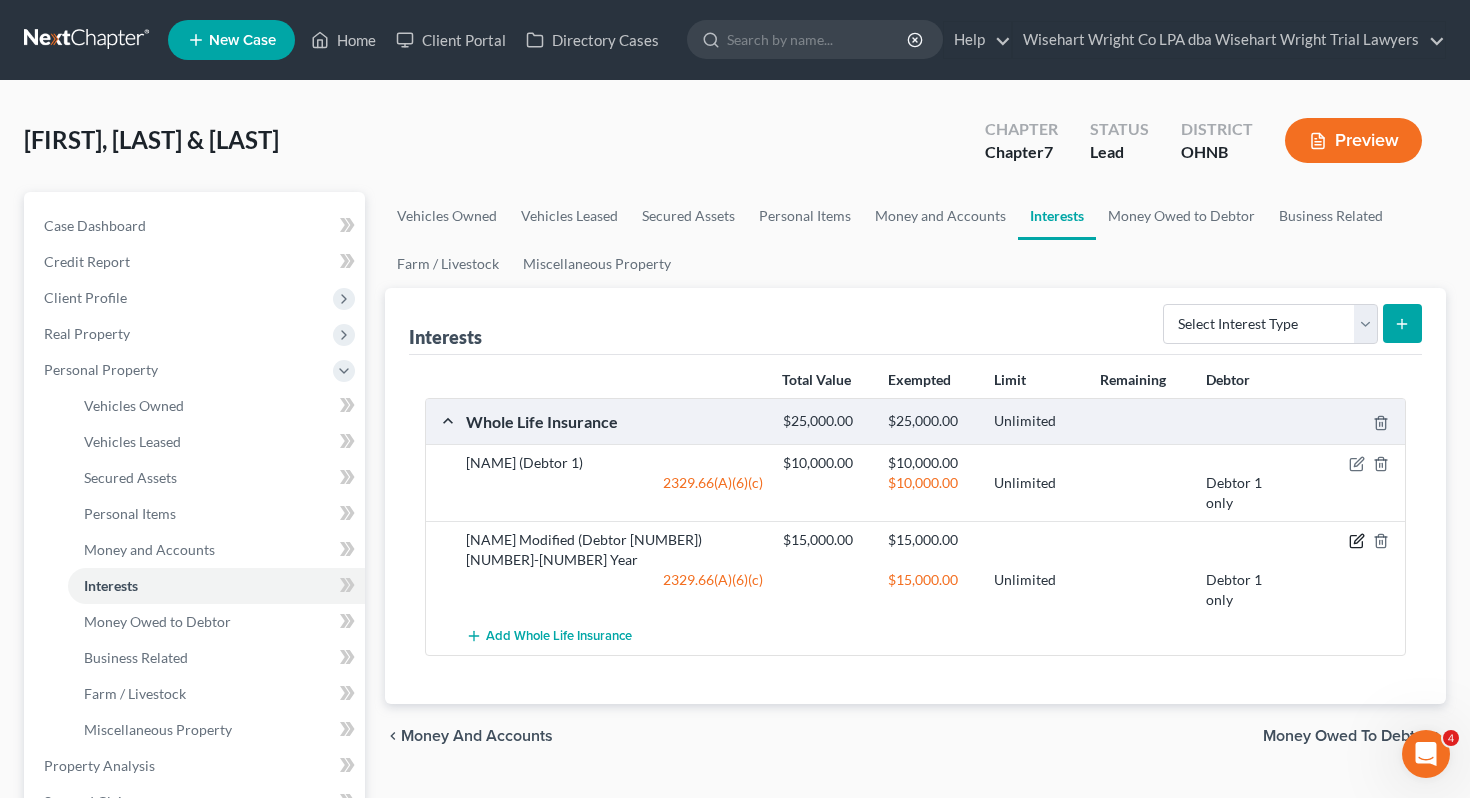 click 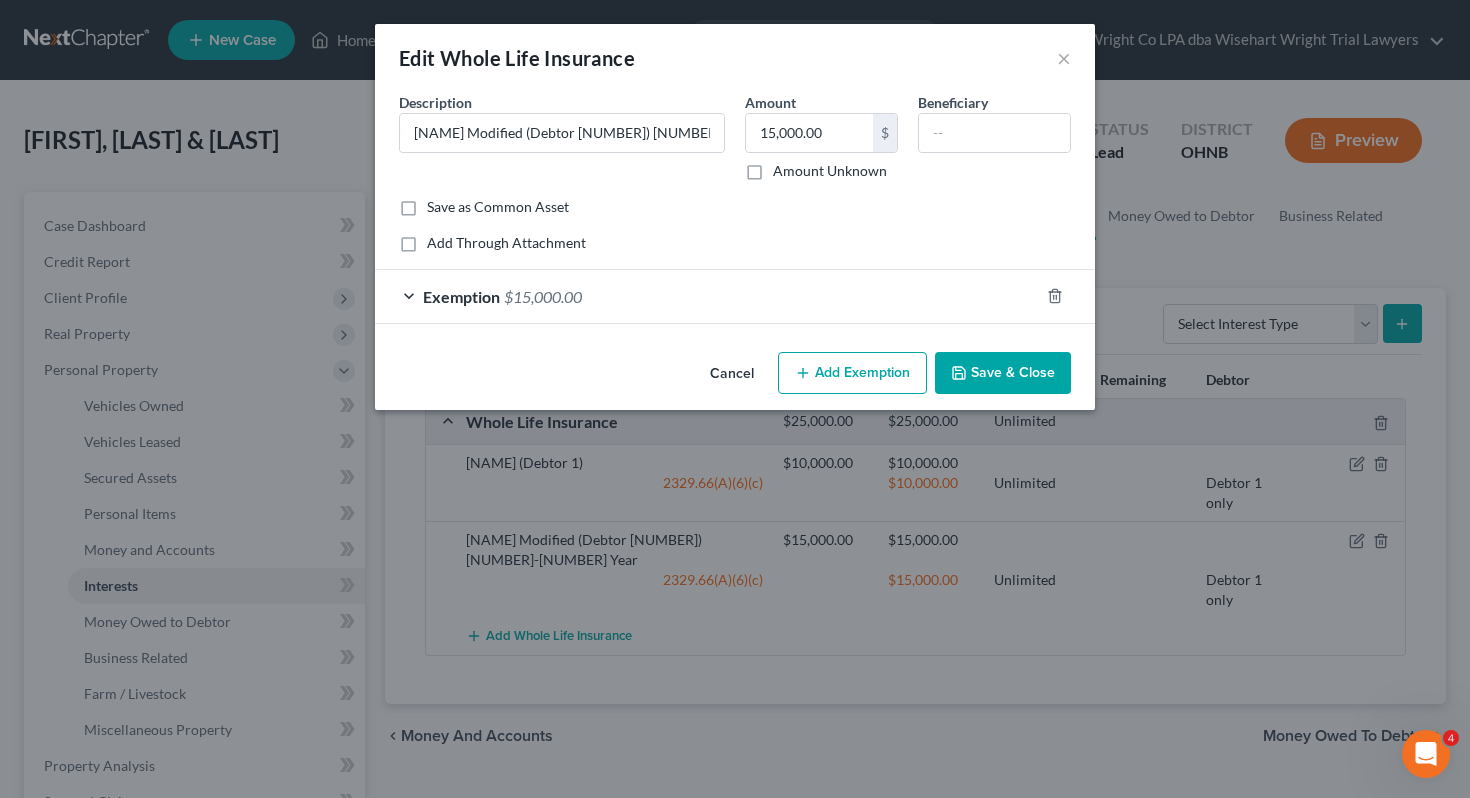 click on "Exemption $15,000.00" at bounding box center (707, 296) 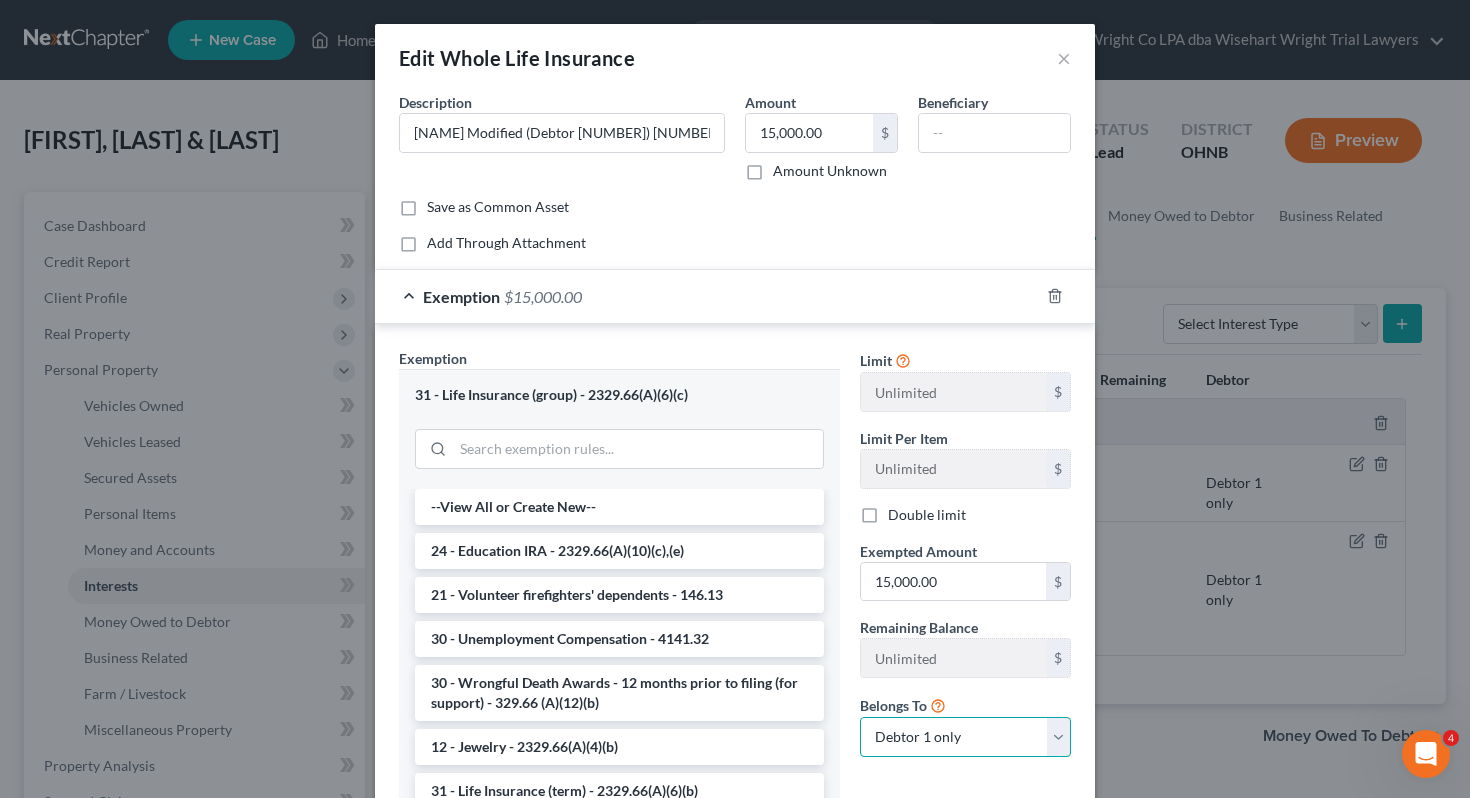 click on "Debtor 1 only Debtor 2 only Debtor 1 and Debtor 2 only" at bounding box center (965, 737) 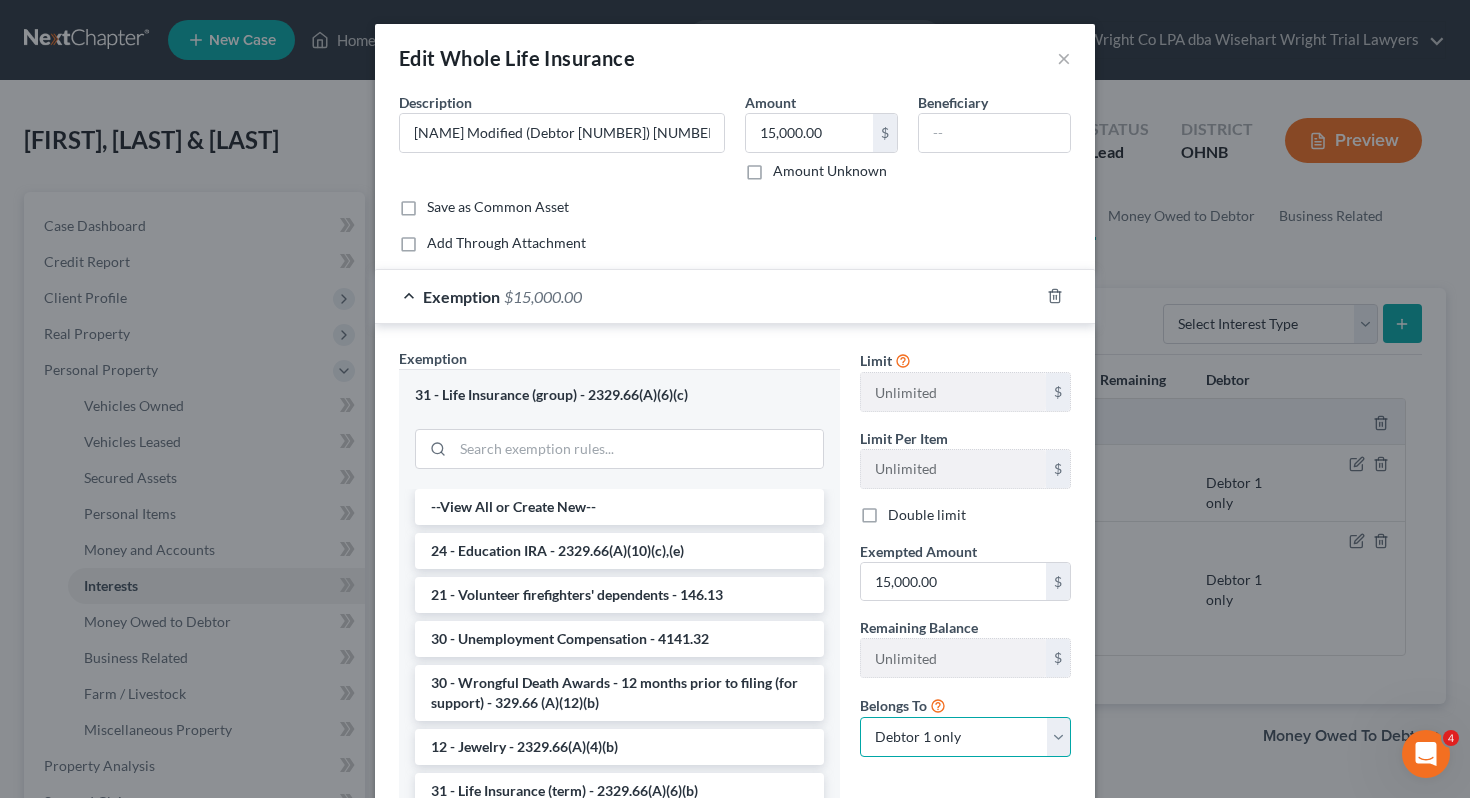 select on "1" 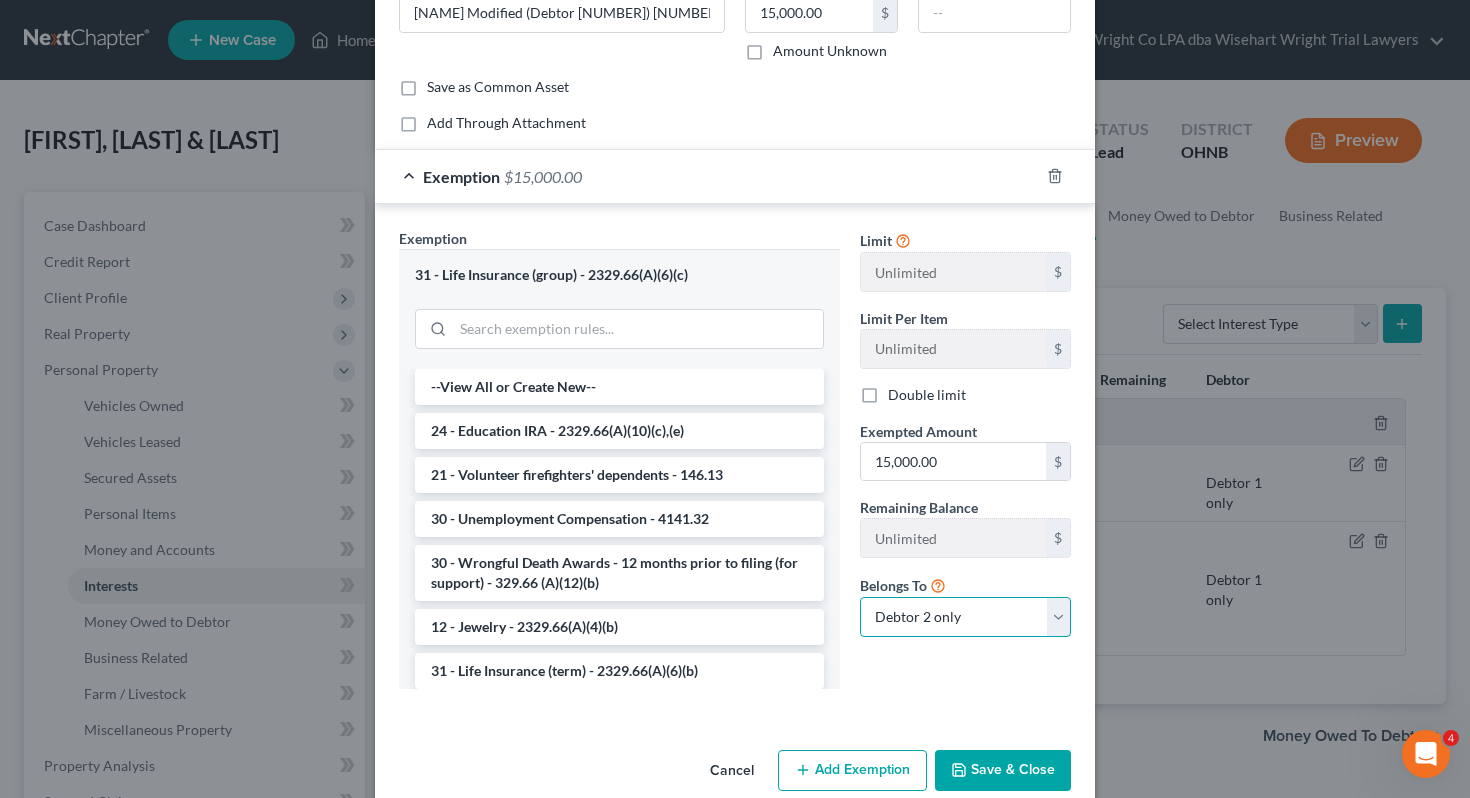 scroll, scrollTop: 153, scrollLeft: 0, axis: vertical 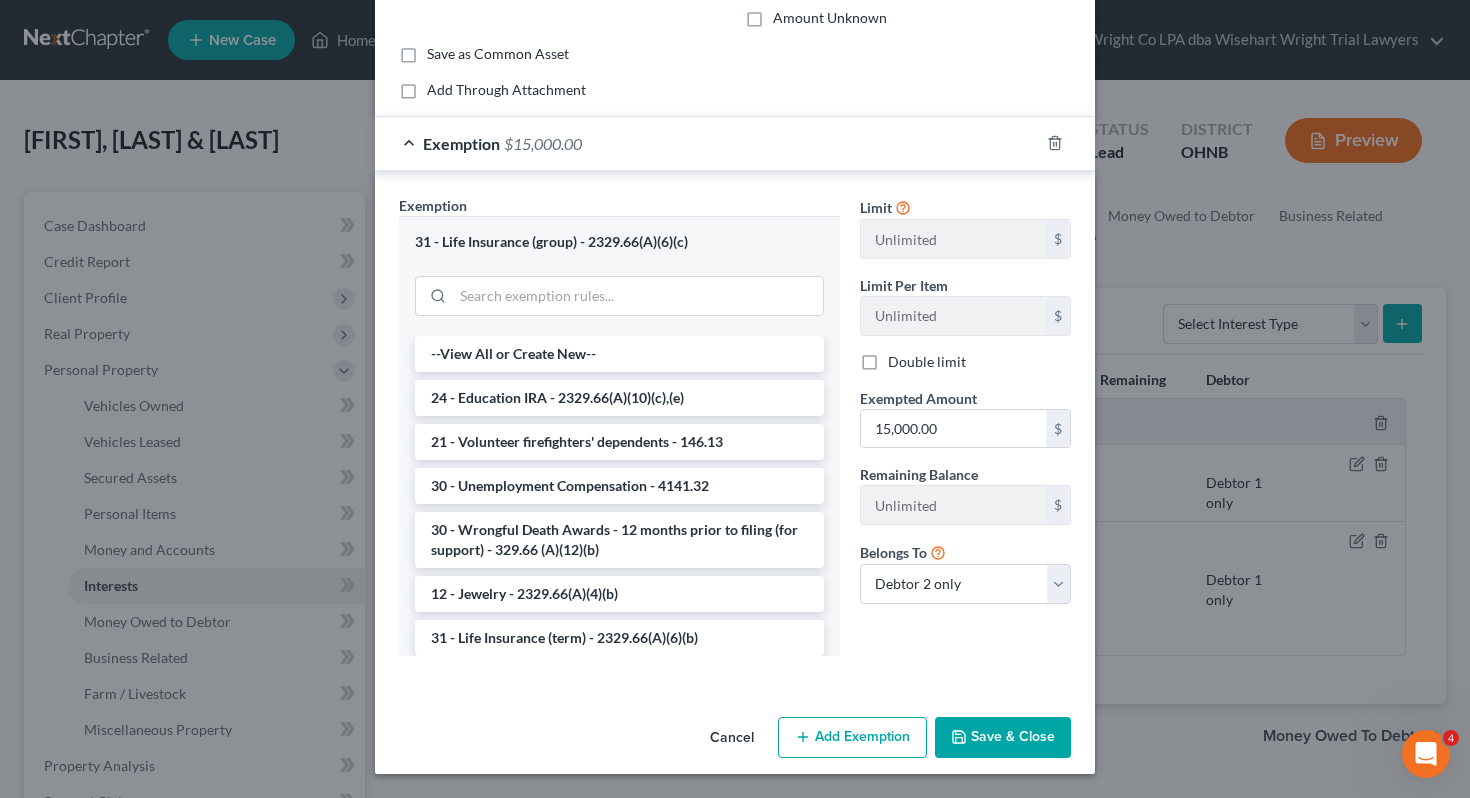 click on "Save & Close" at bounding box center [1003, 738] 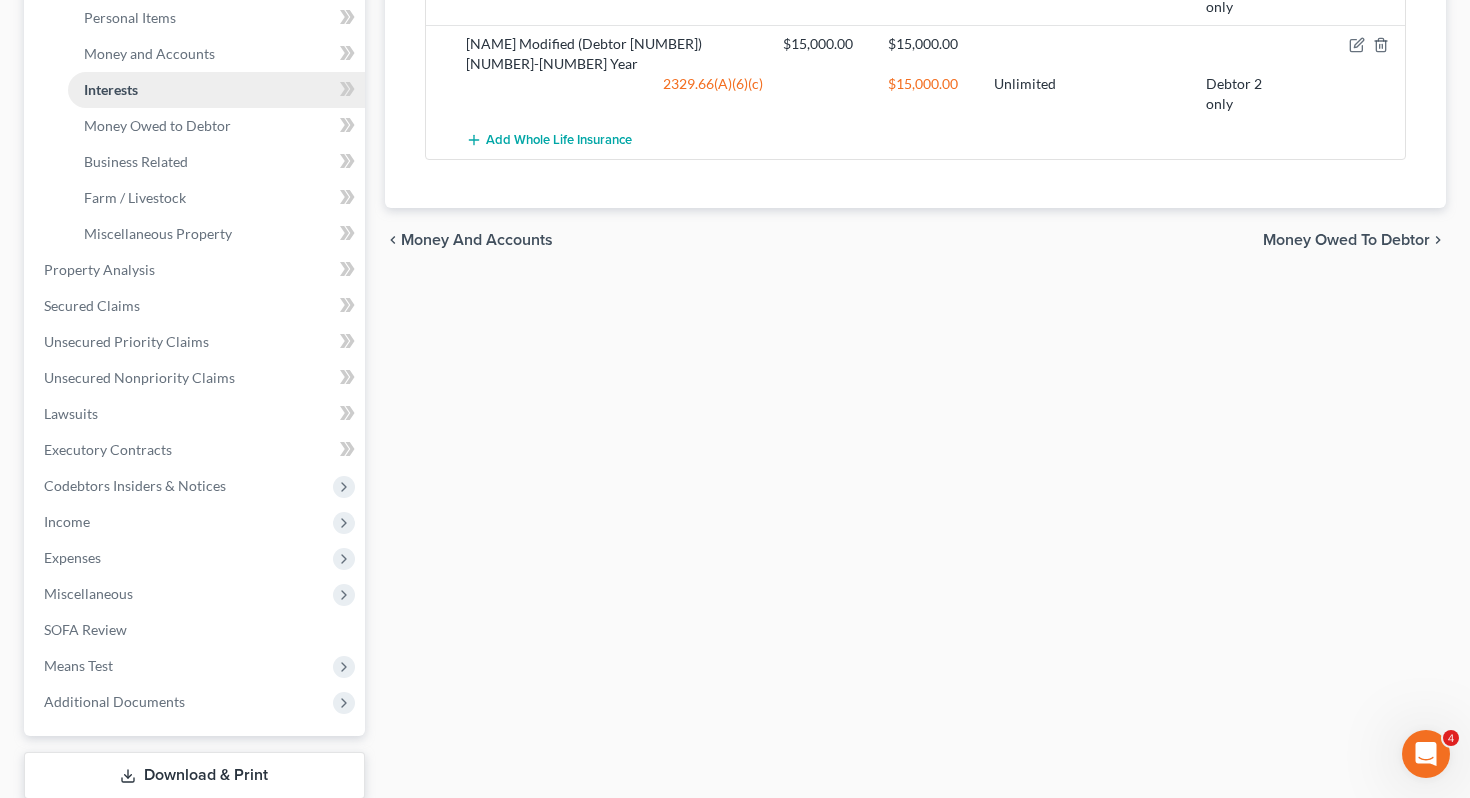 scroll, scrollTop: 499, scrollLeft: 0, axis: vertical 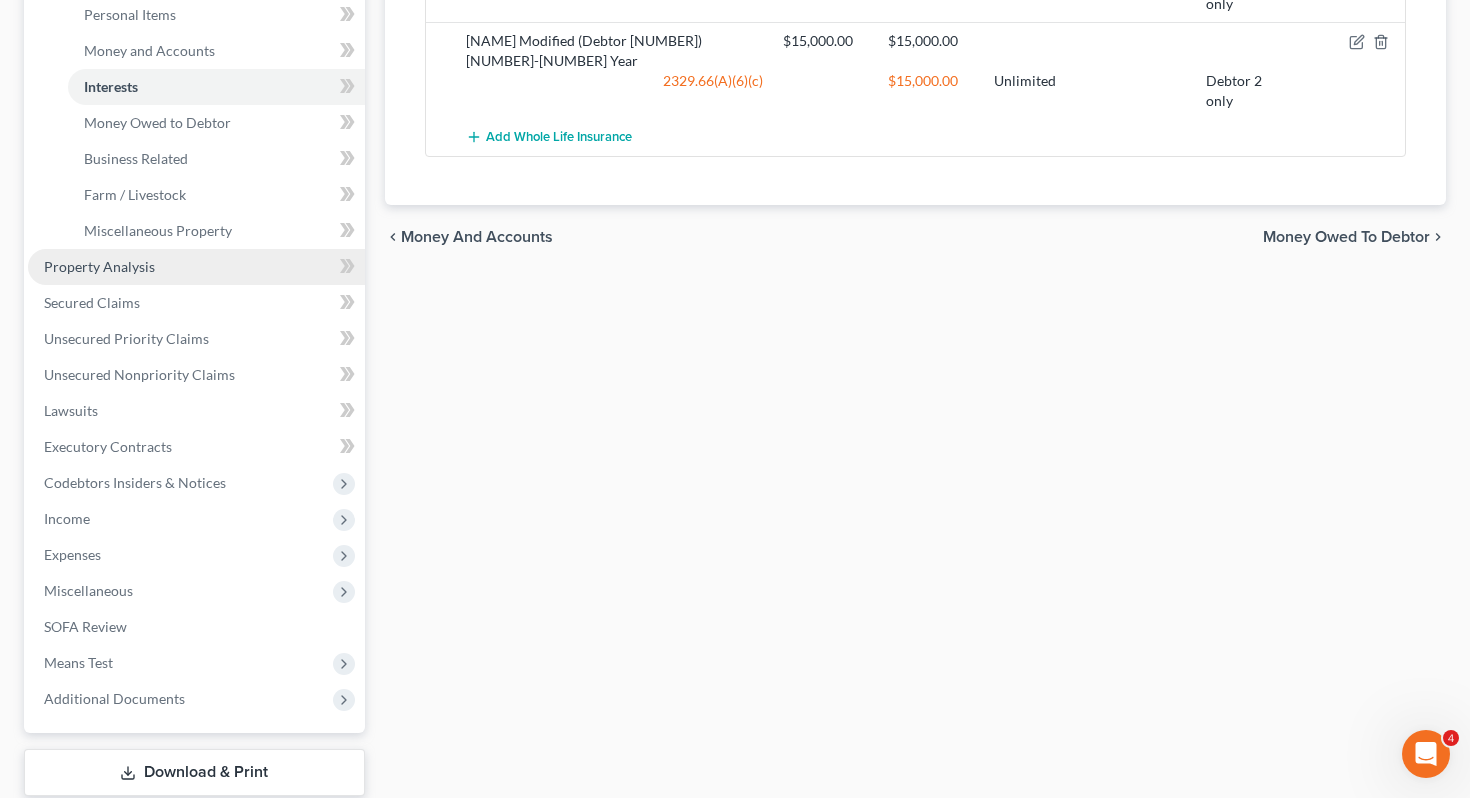 click on "Property Analysis" at bounding box center (196, 267) 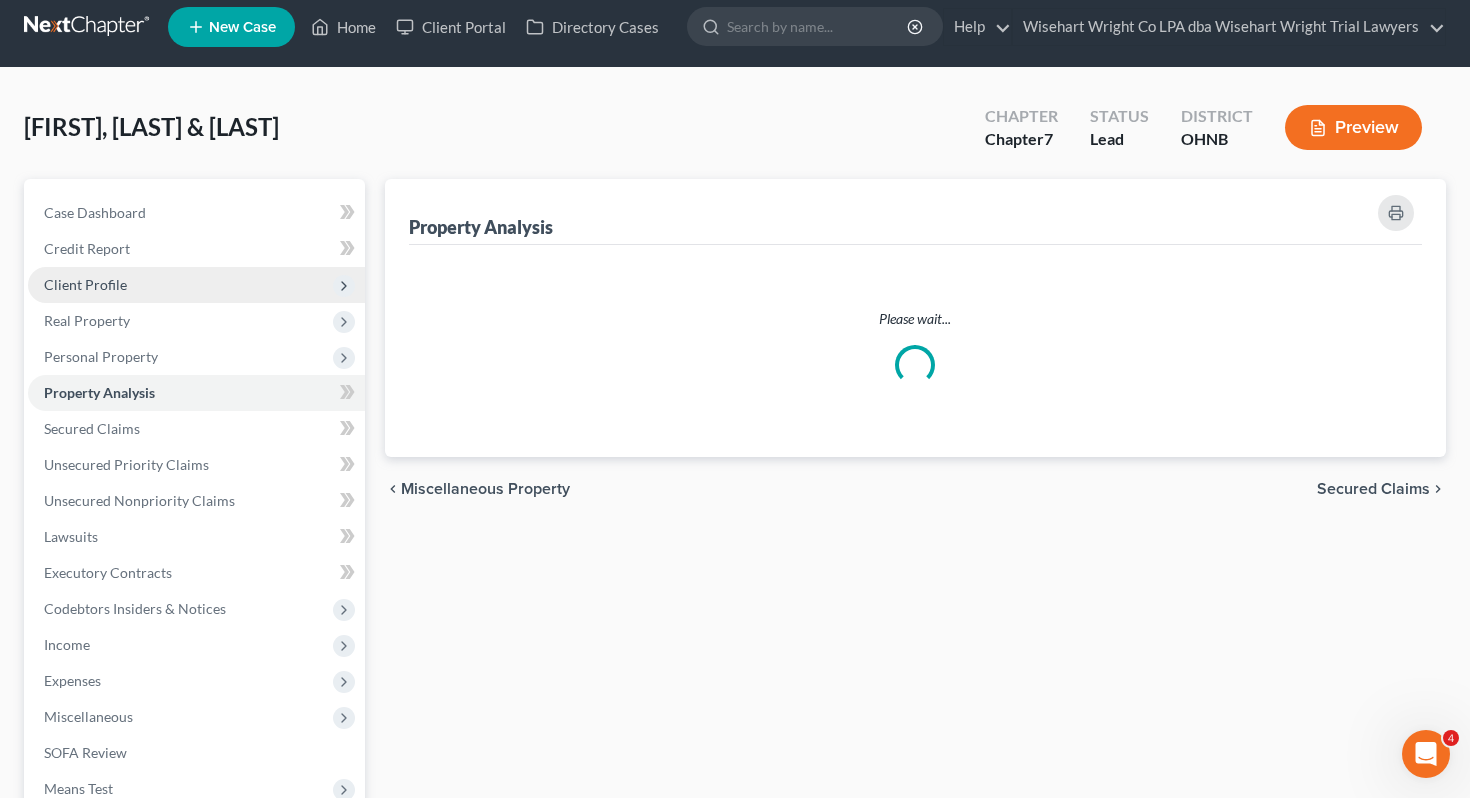 scroll, scrollTop: 0, scrollLeft: 0, axis: both 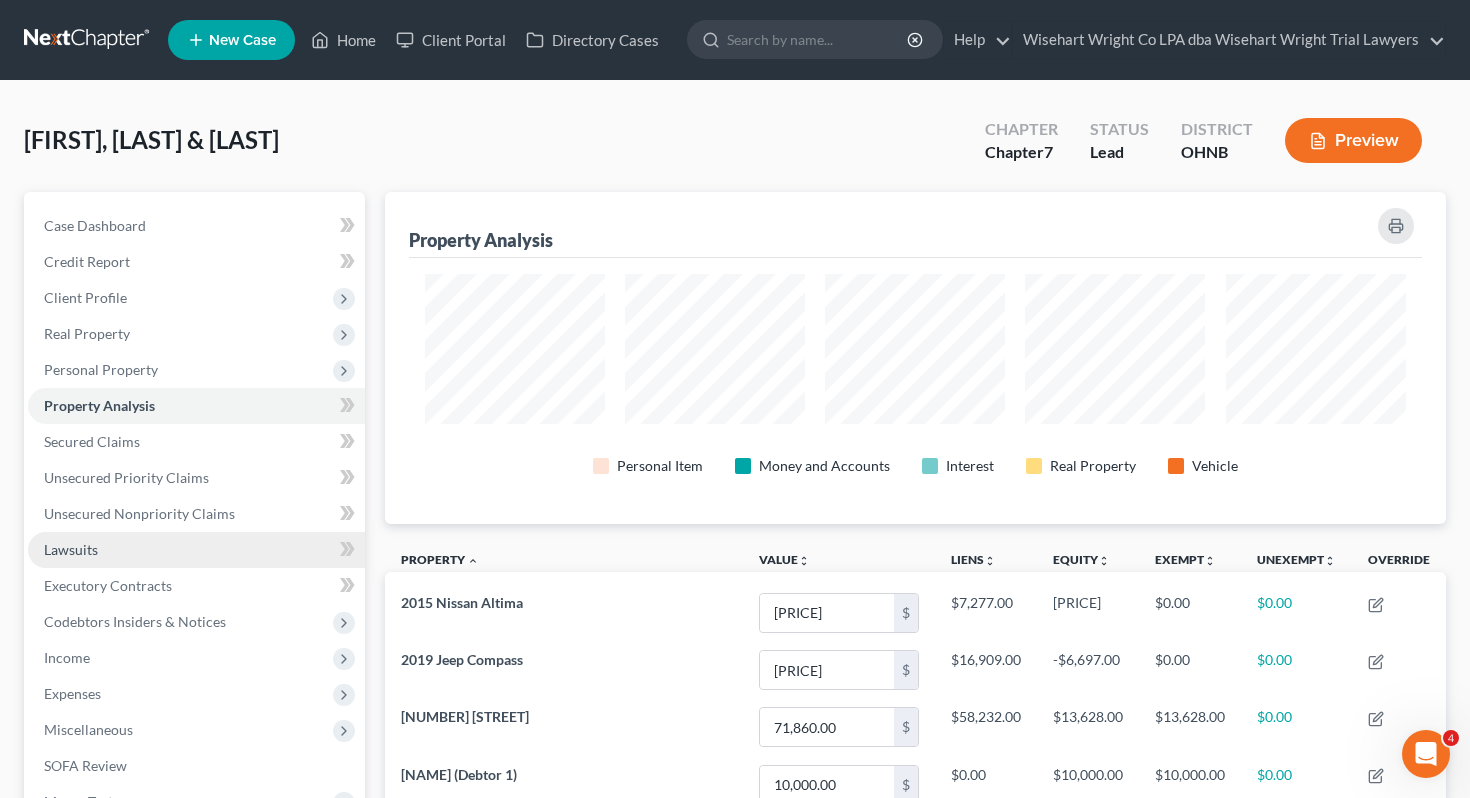 click on "Lawsuits" at bounding box center (196, 550) 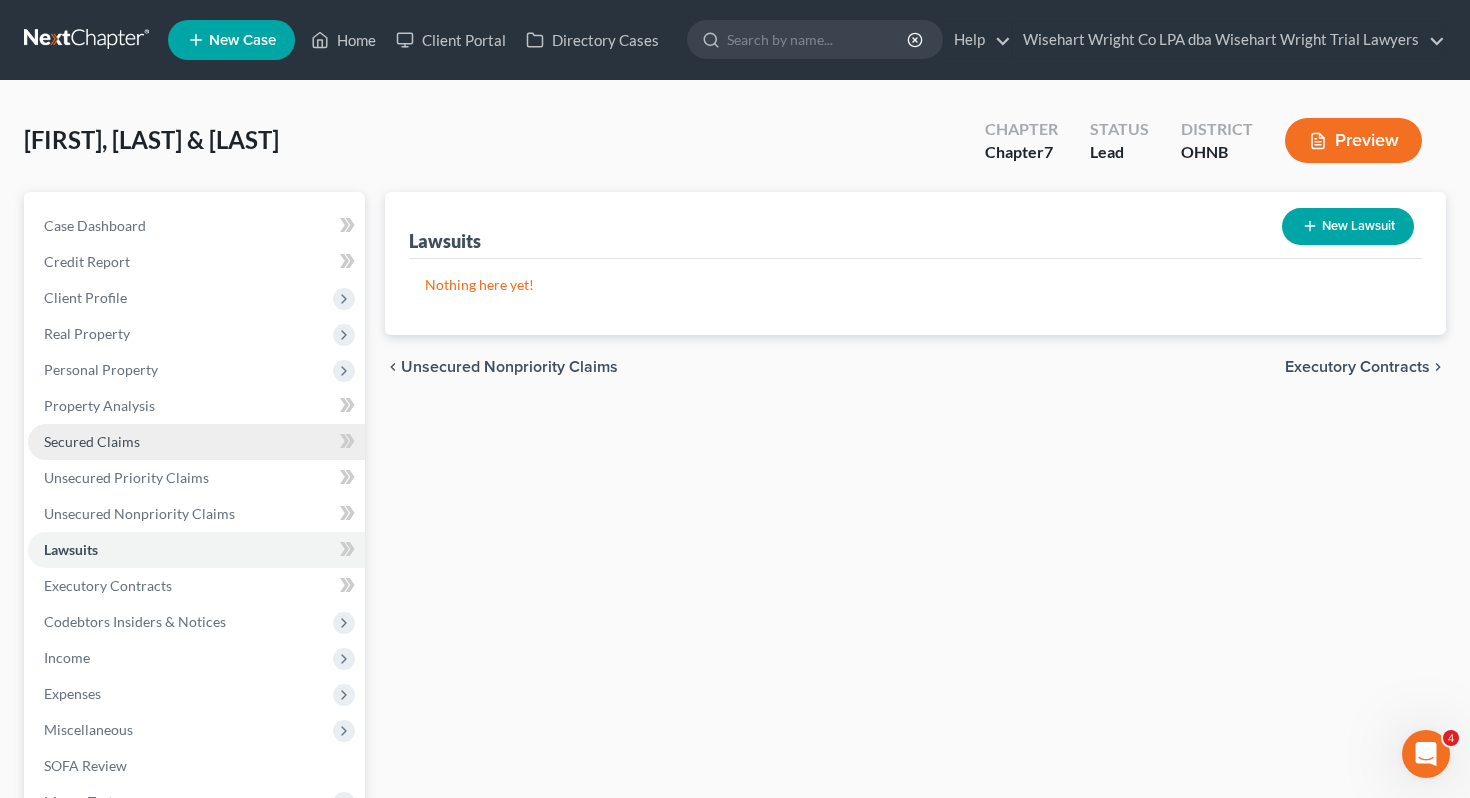 click on "Secured Claims" at bounding box center (196, 442) 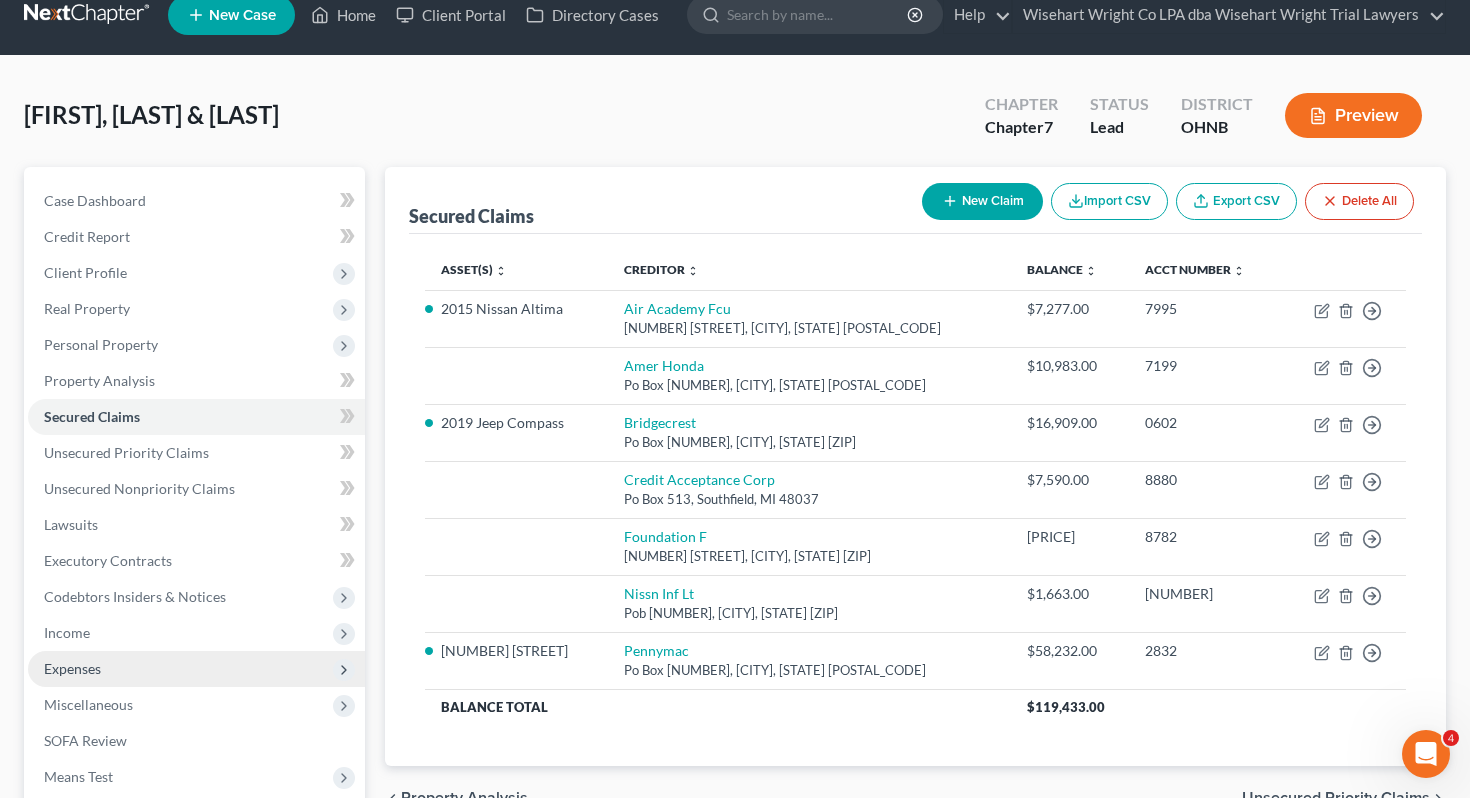 scroll, scrollTop: 19, scrollLeft: 0, axis: vertical 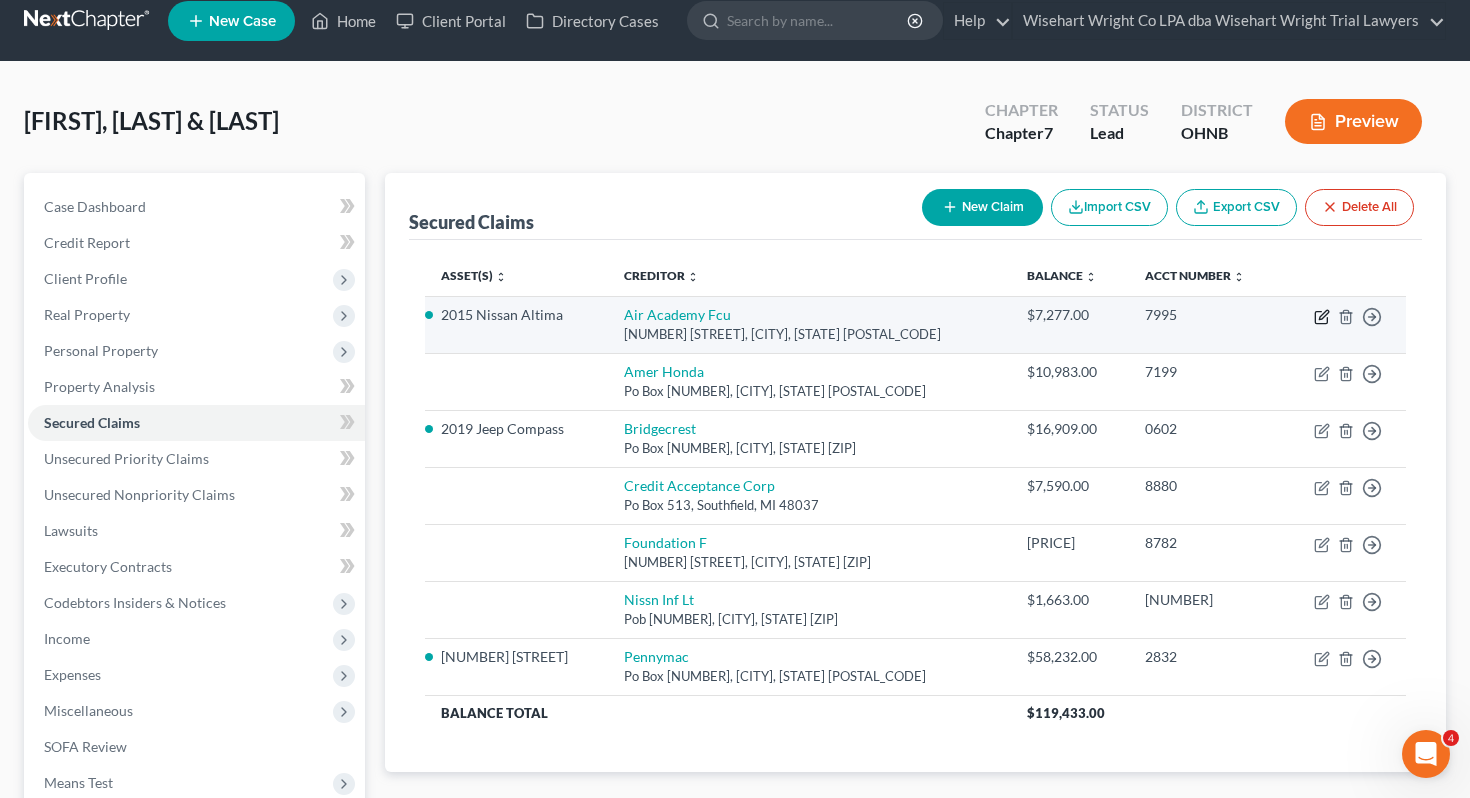 click 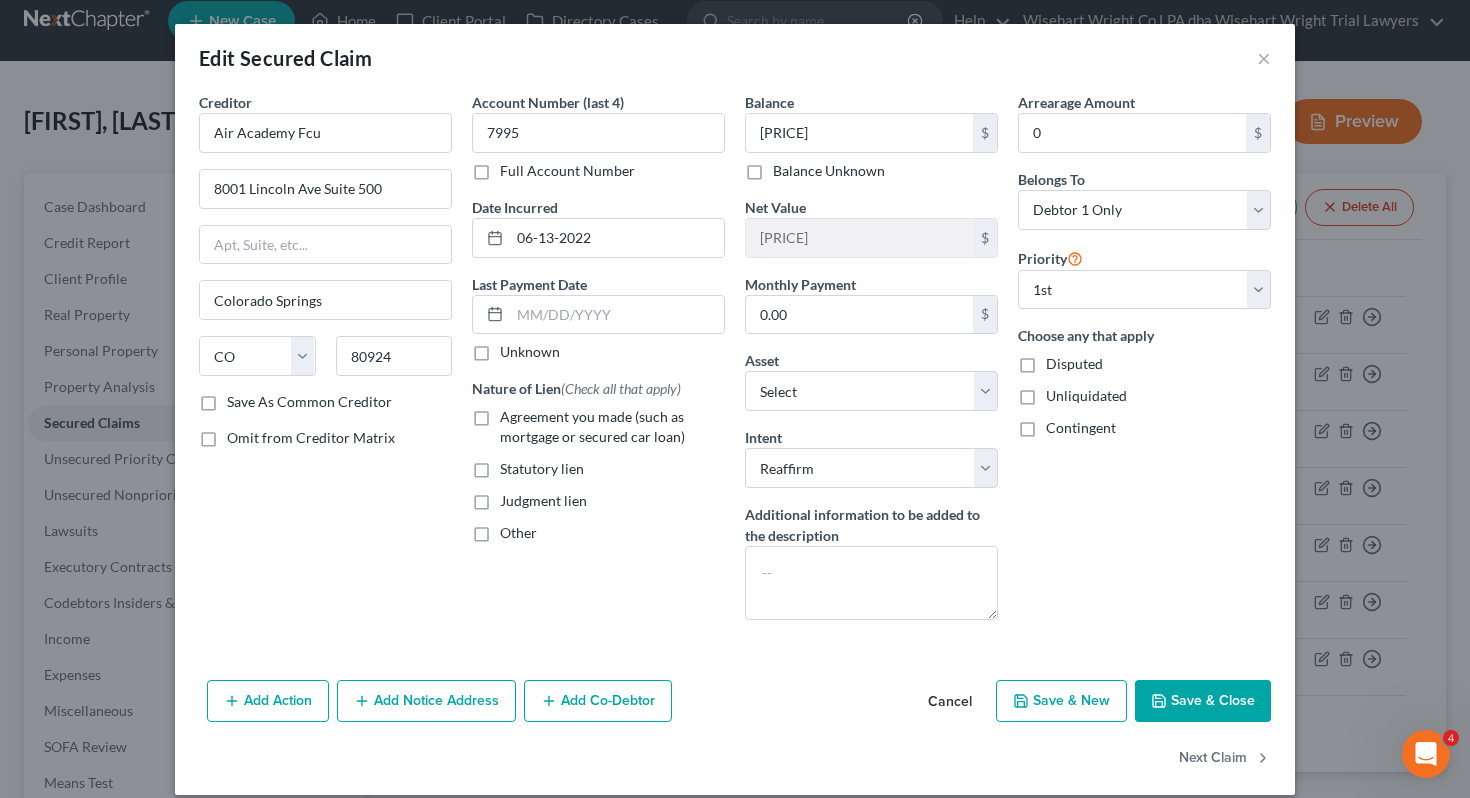 click on "Agreement you made (such as mortgage or secured car loan)" at bounding box center (592, 426) 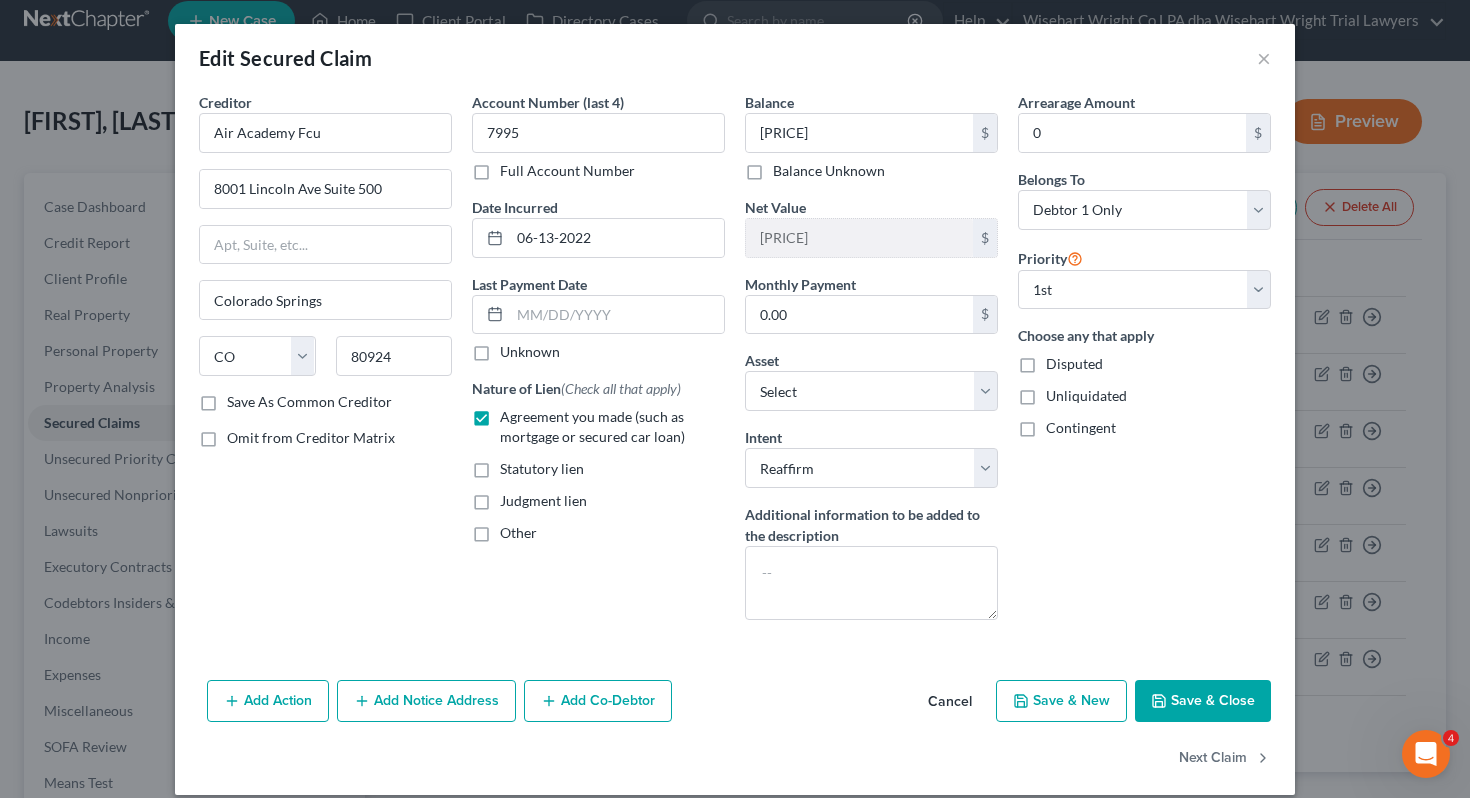 click on "Save & Close" at bounding box center (1203, 701) 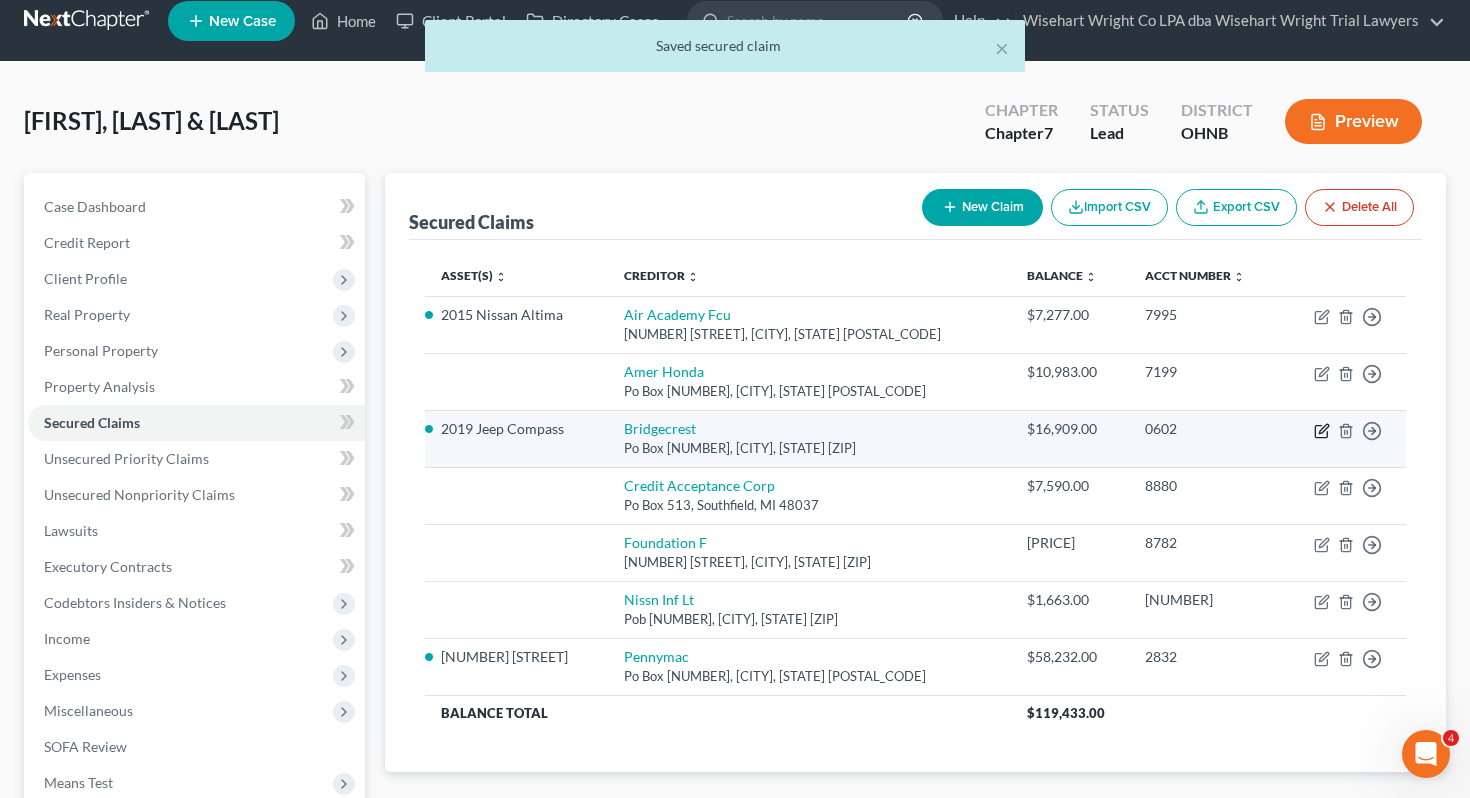 click 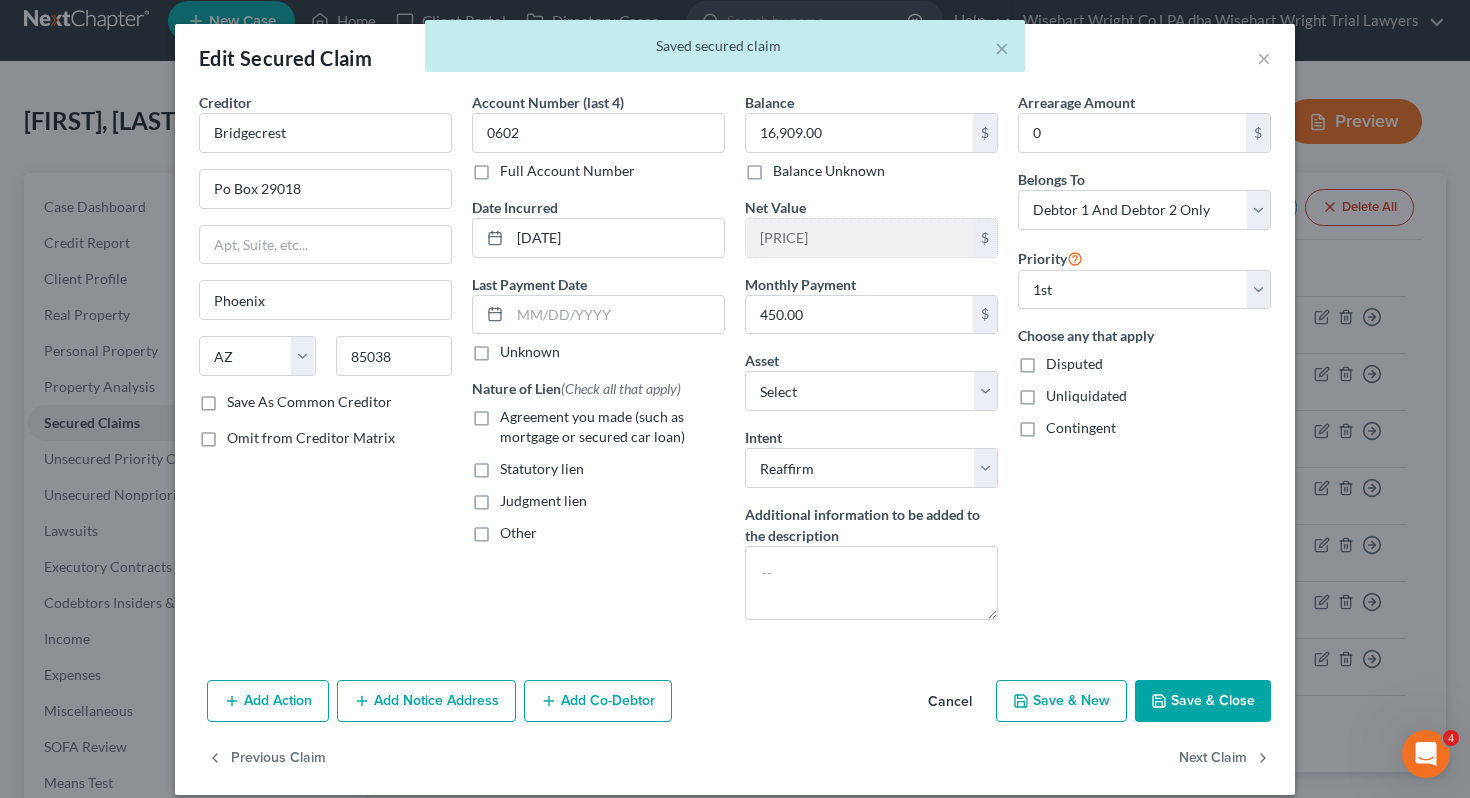 click on "Agreement you made (such as mortgage or secured car loan)" at bounding box center (592, 426) 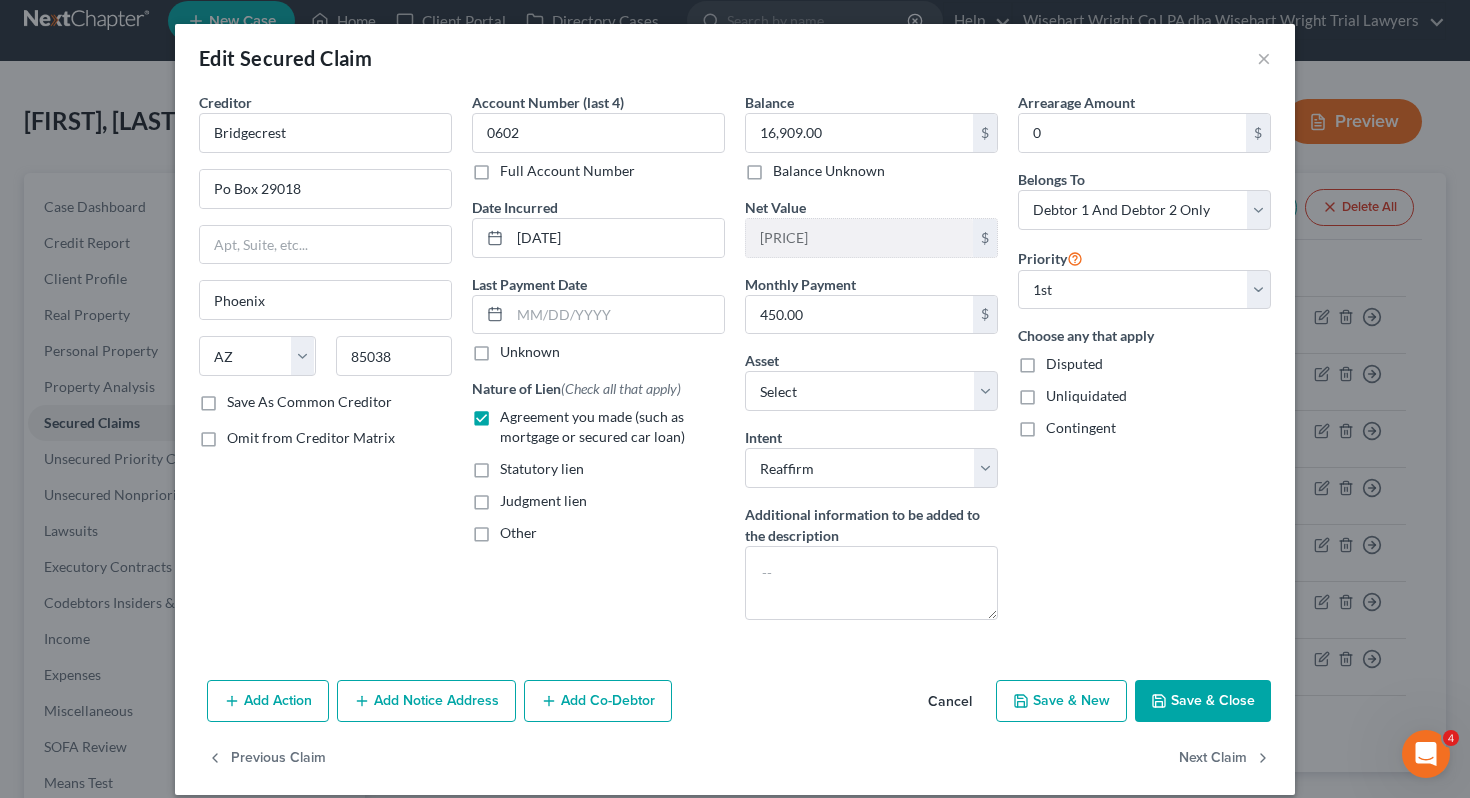 click on "Save & Close" at bounding box center [1203, 701] 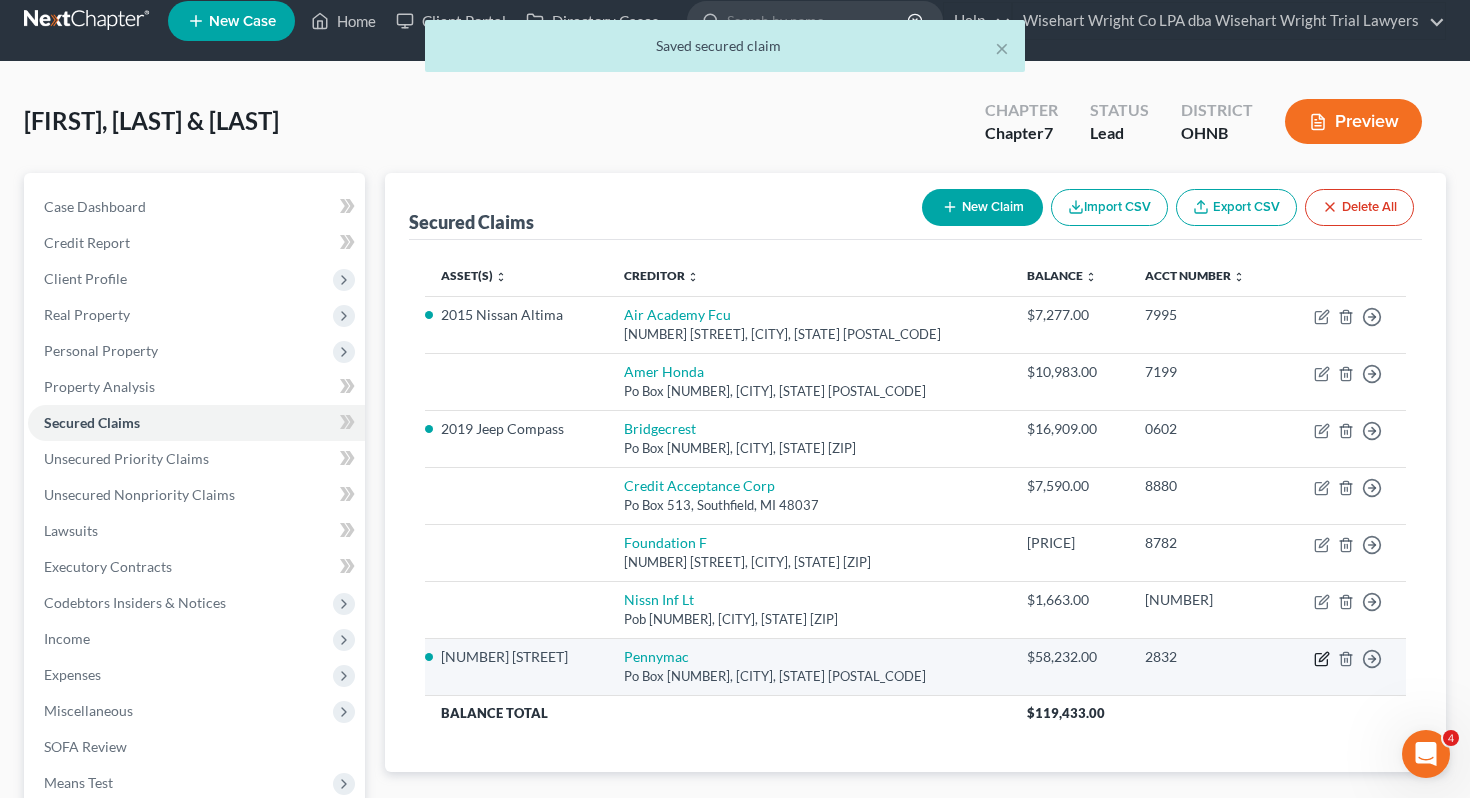 click 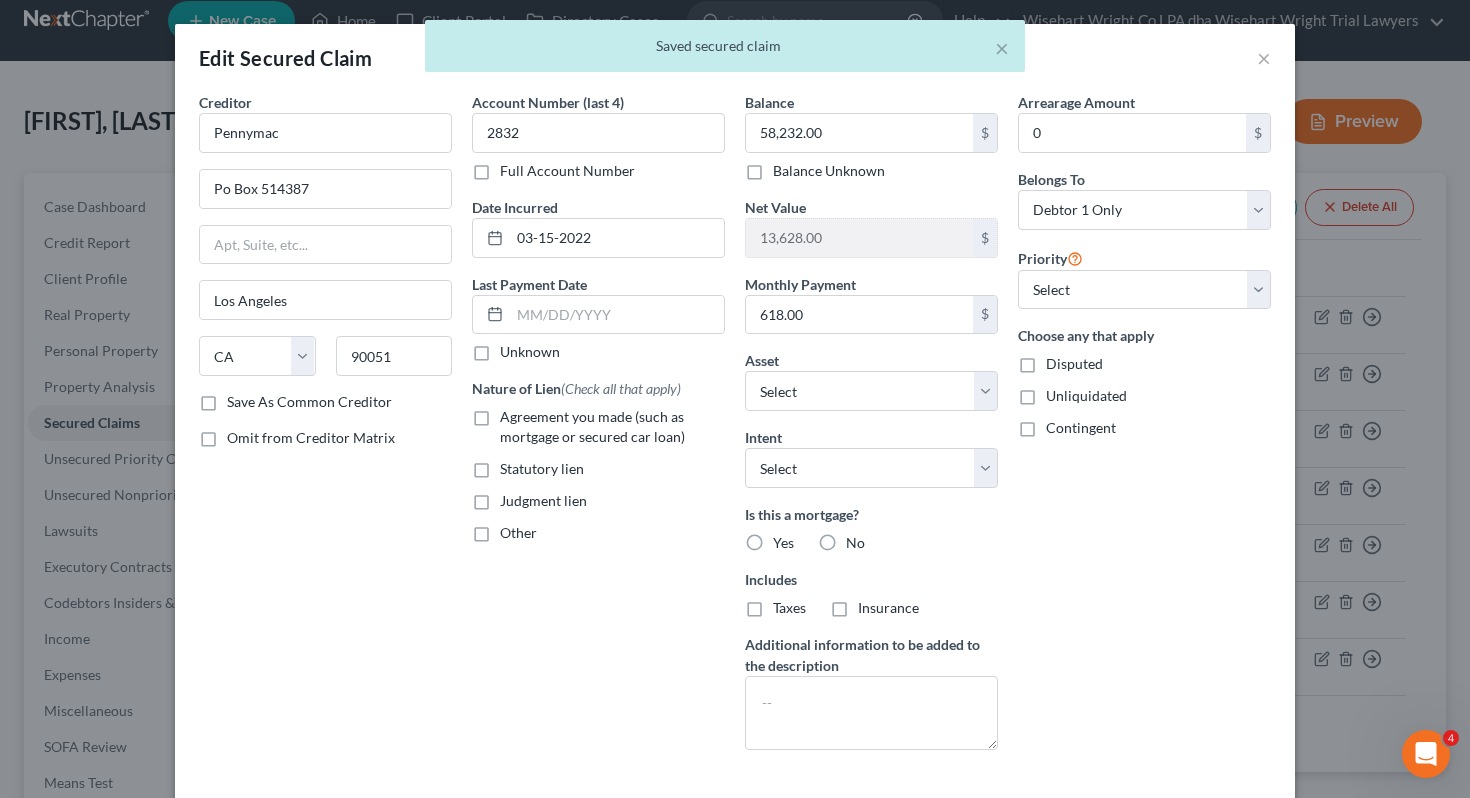 click on "Agreement you made (such as mortgage or secured car loan)" at bounding box center [612, 427] 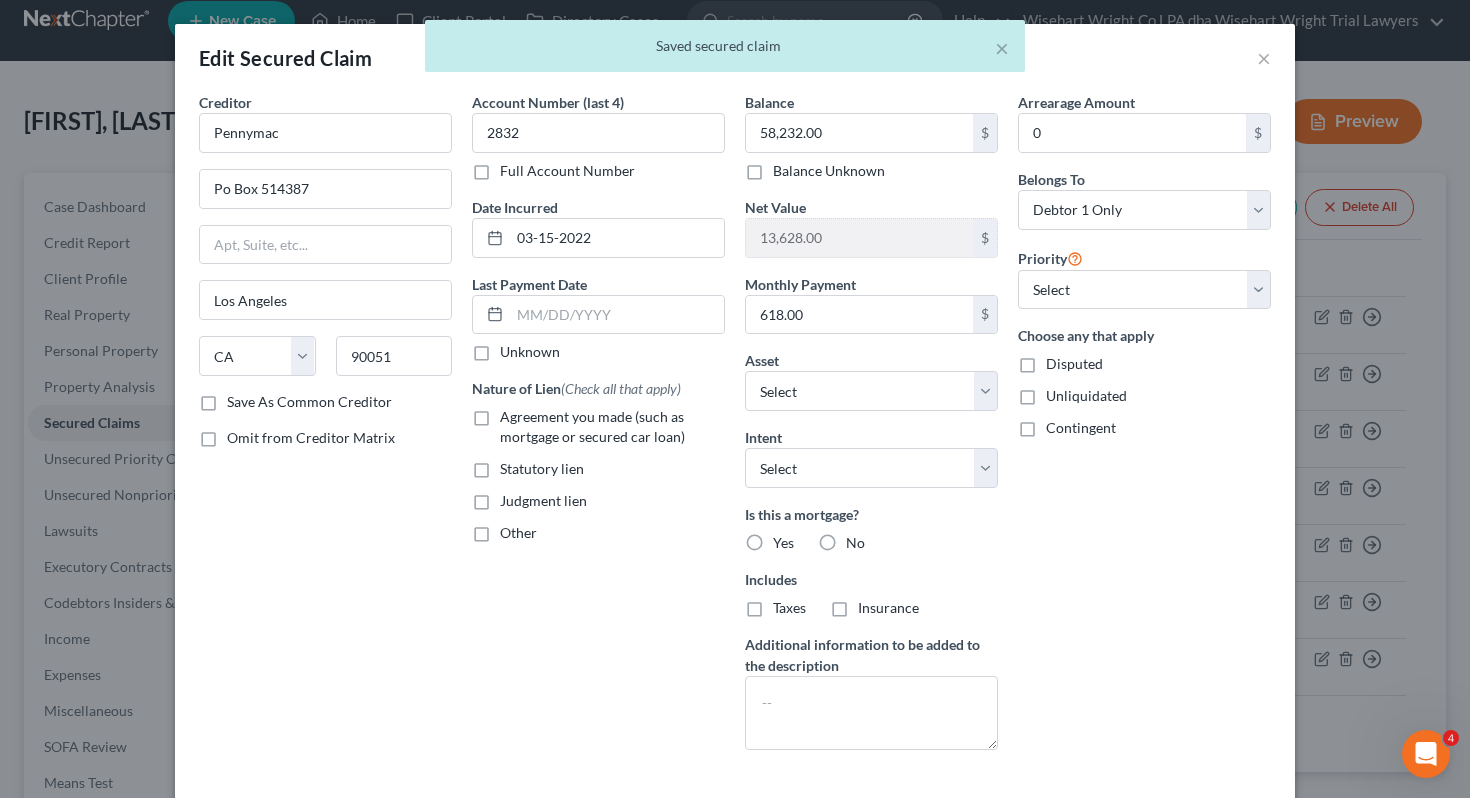 click on "Agreement you made (such as mortgage or secured car loan)" at bounding box center [514, 413] 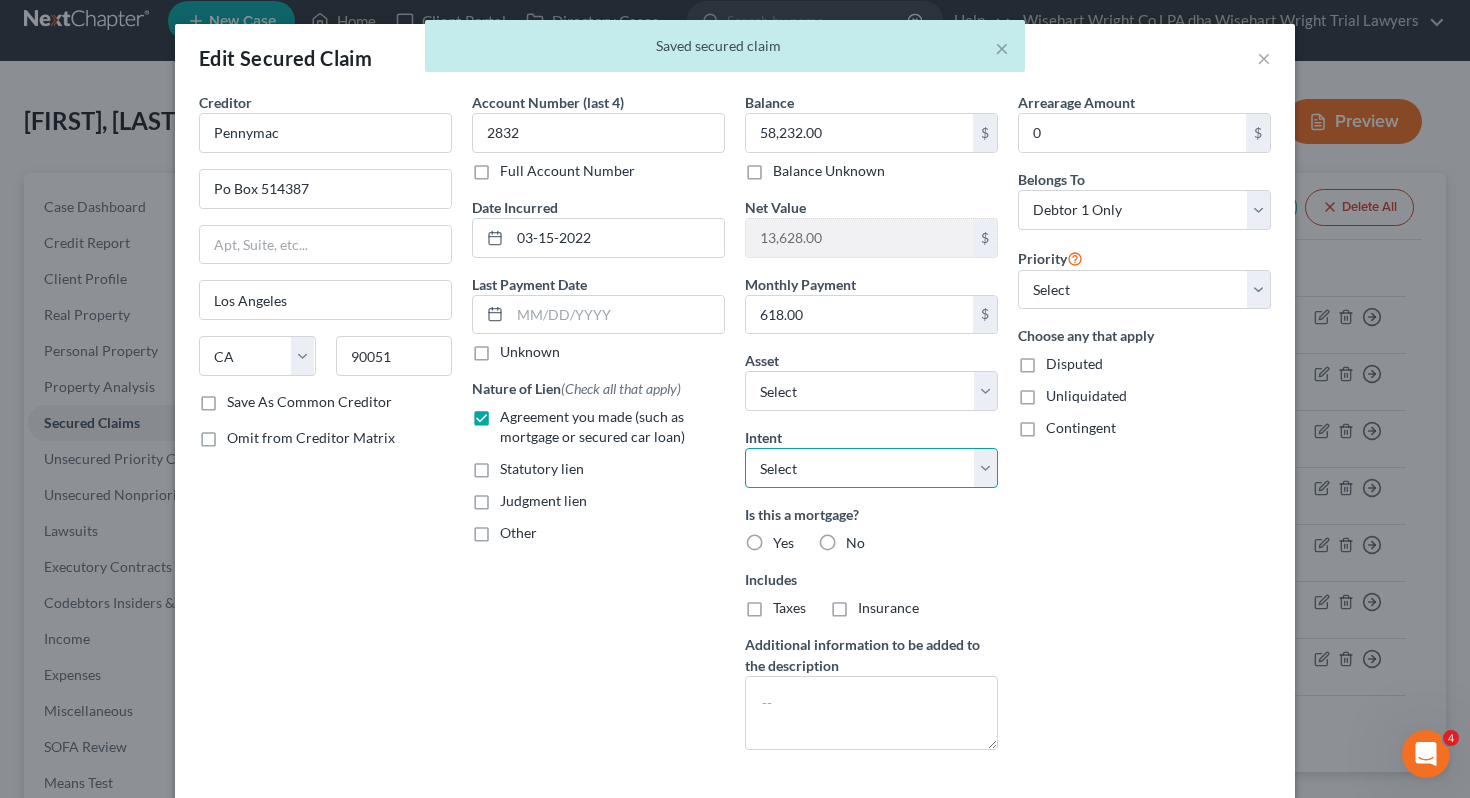 click on "Select Surrender Redeem Reaffirm Avoid Other" at bounding box center [871, 468] 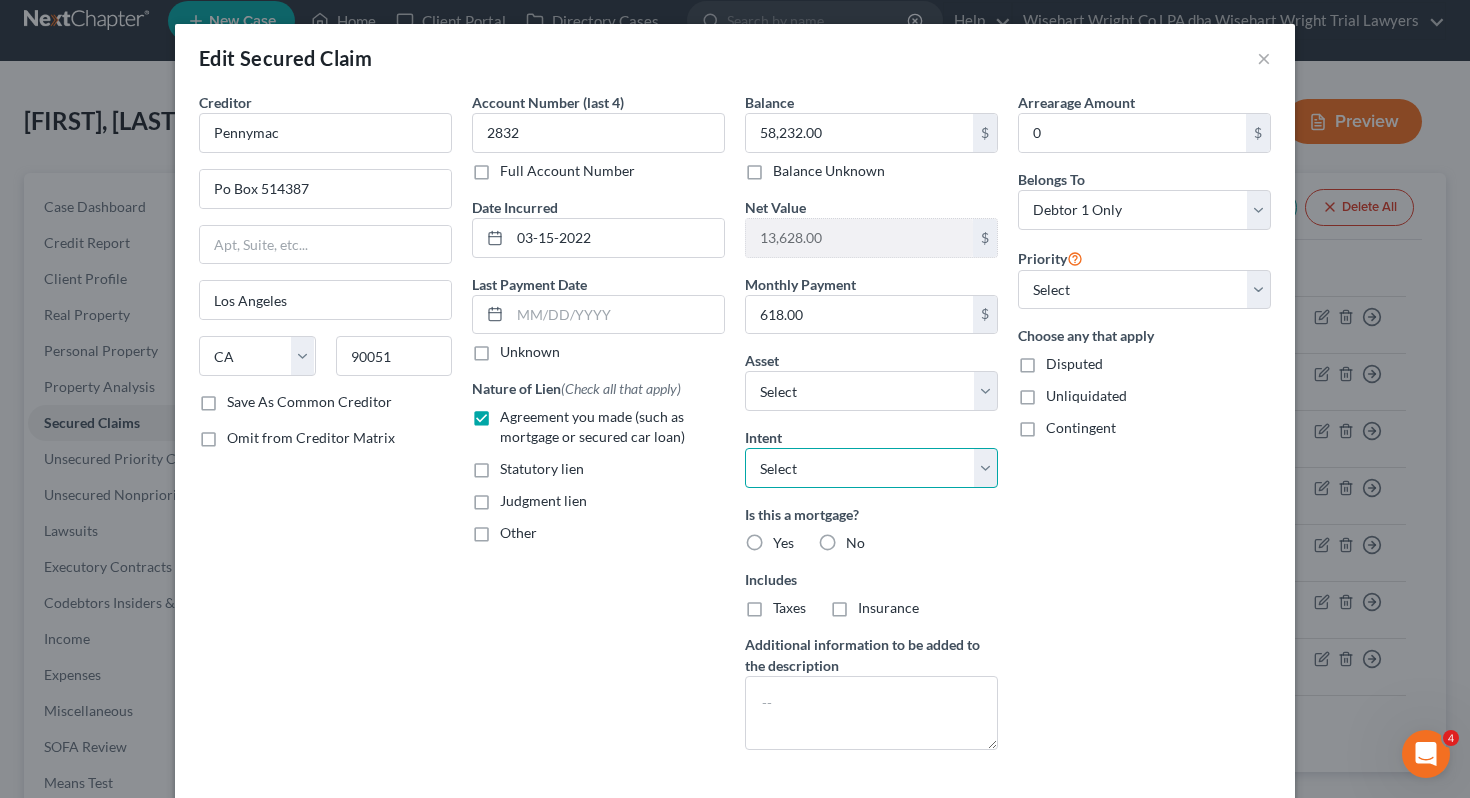 select on "2" 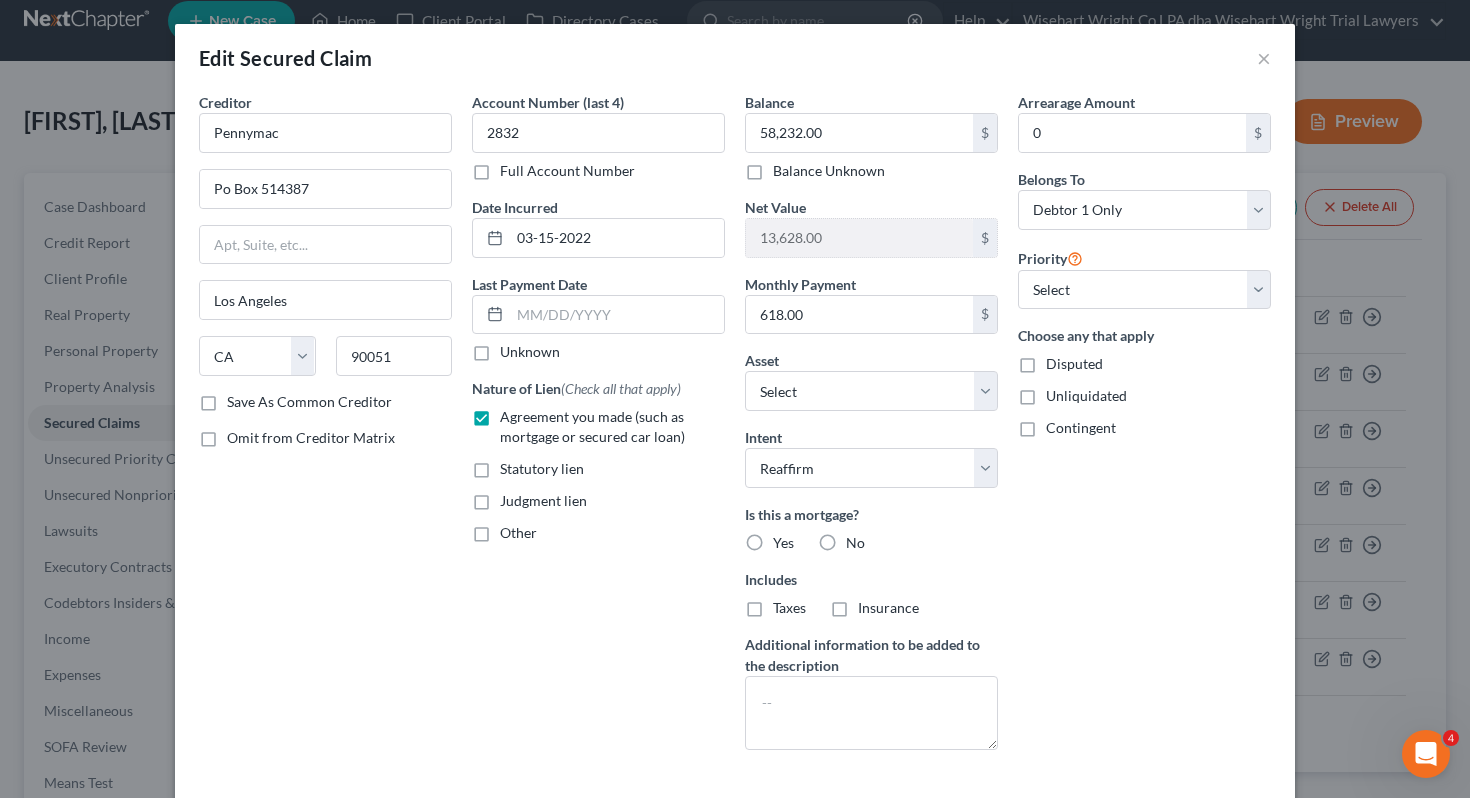 click on "Taxes" at bounding box center (789, 608) 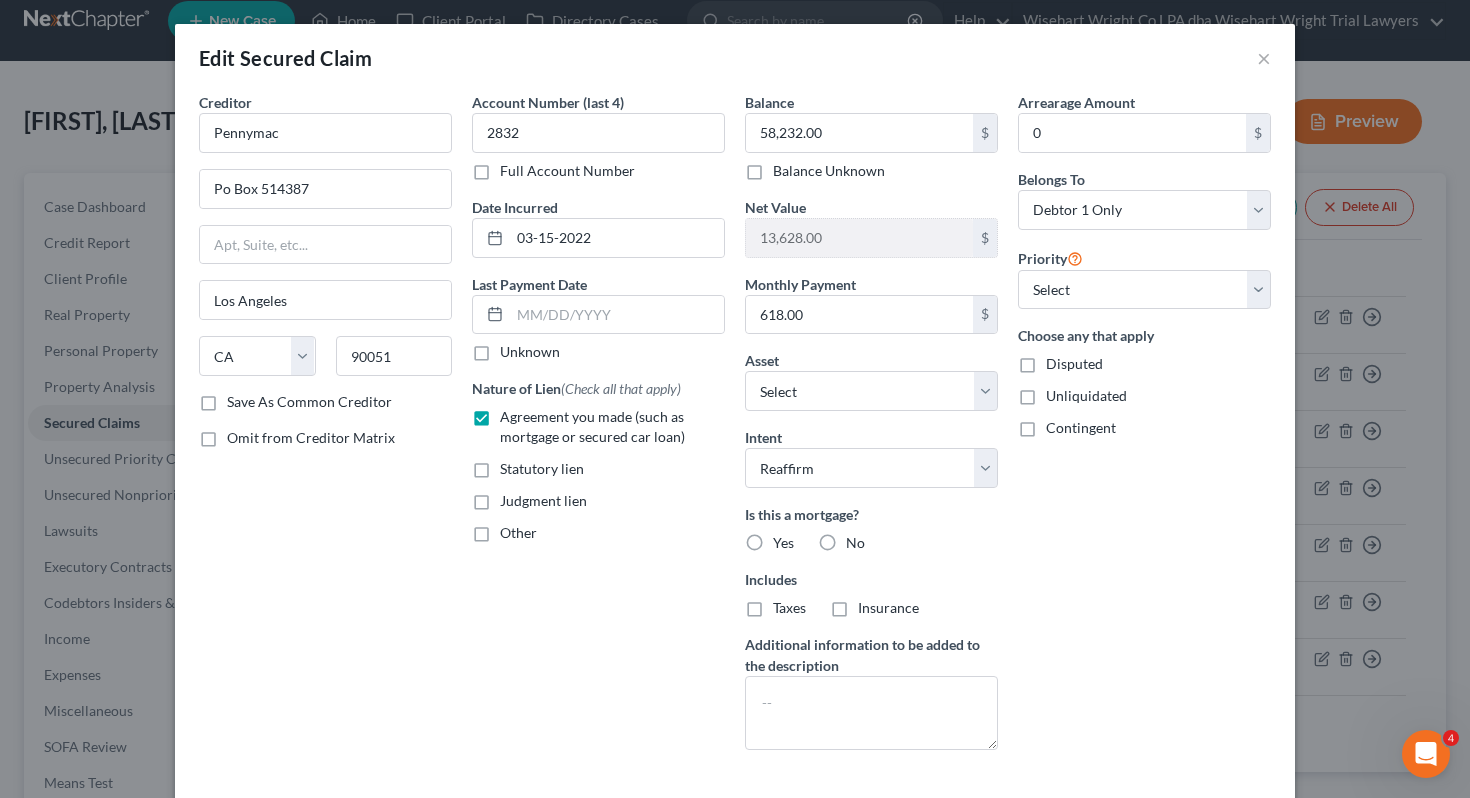 click on "Taxes" at bounding box center [787, 604] 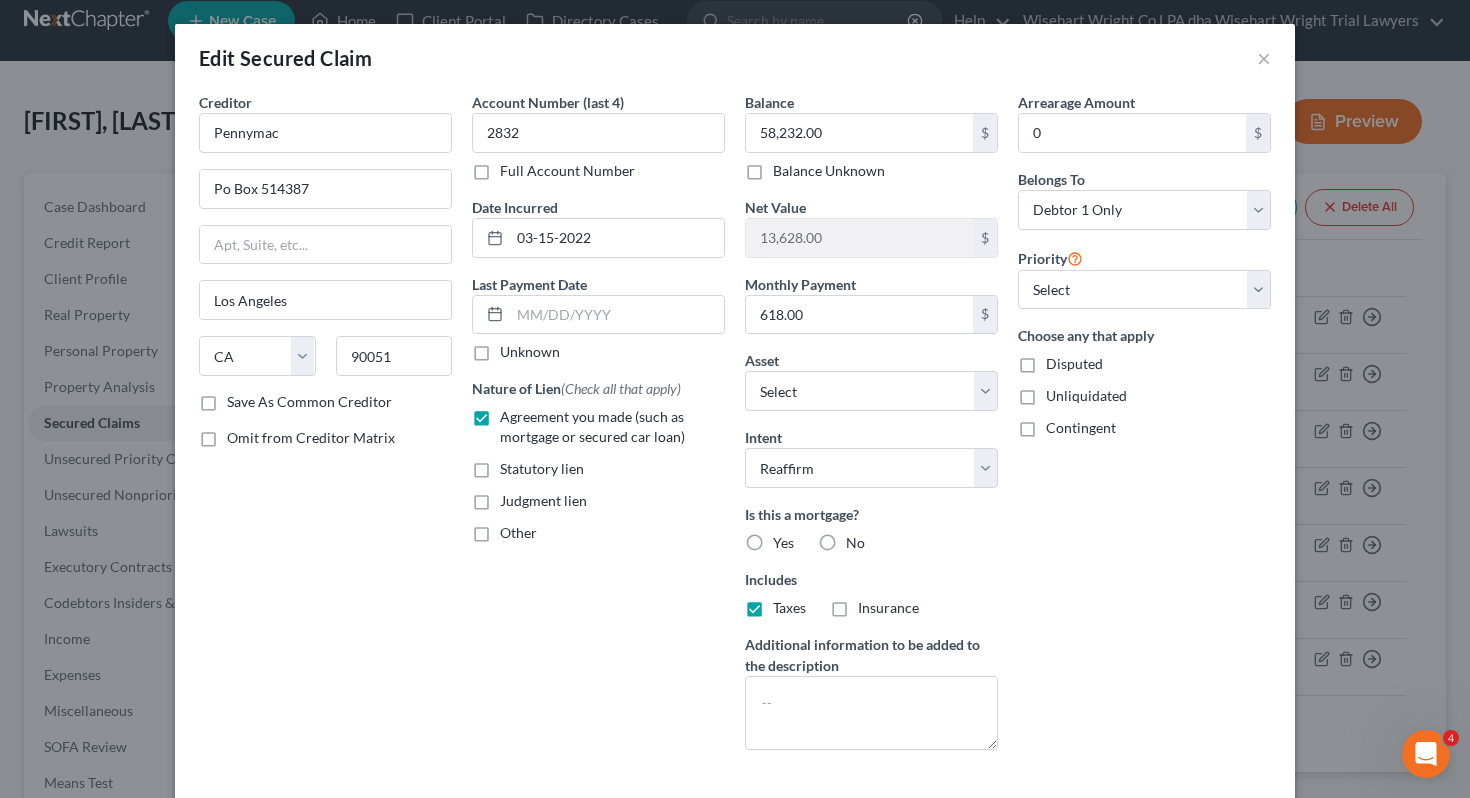 click on "Insurance" at bounding box center [888, 607] 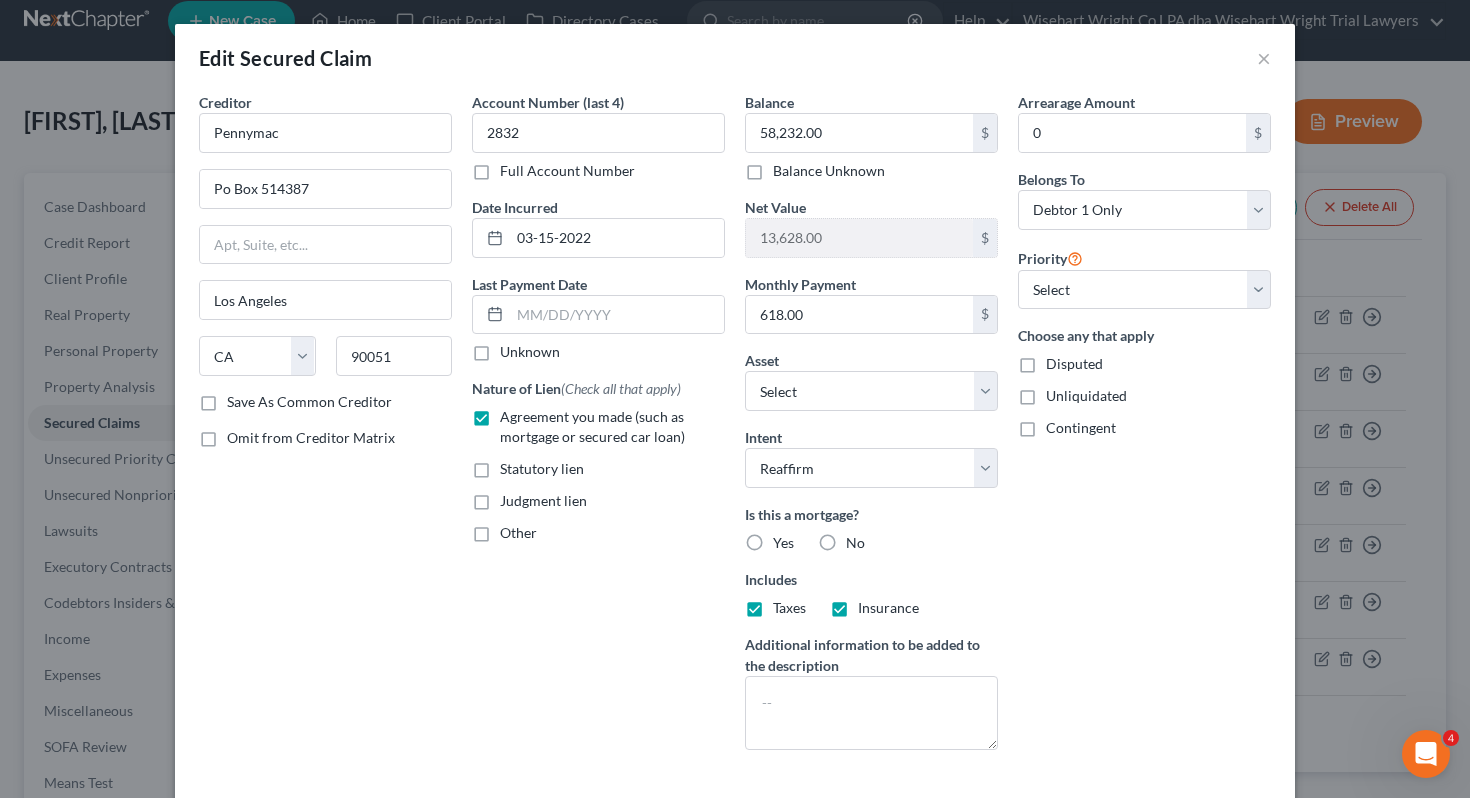 click on "Is this a mortgage? Yes No Includes Taxes Insurance" at bounding box center [871, 561] 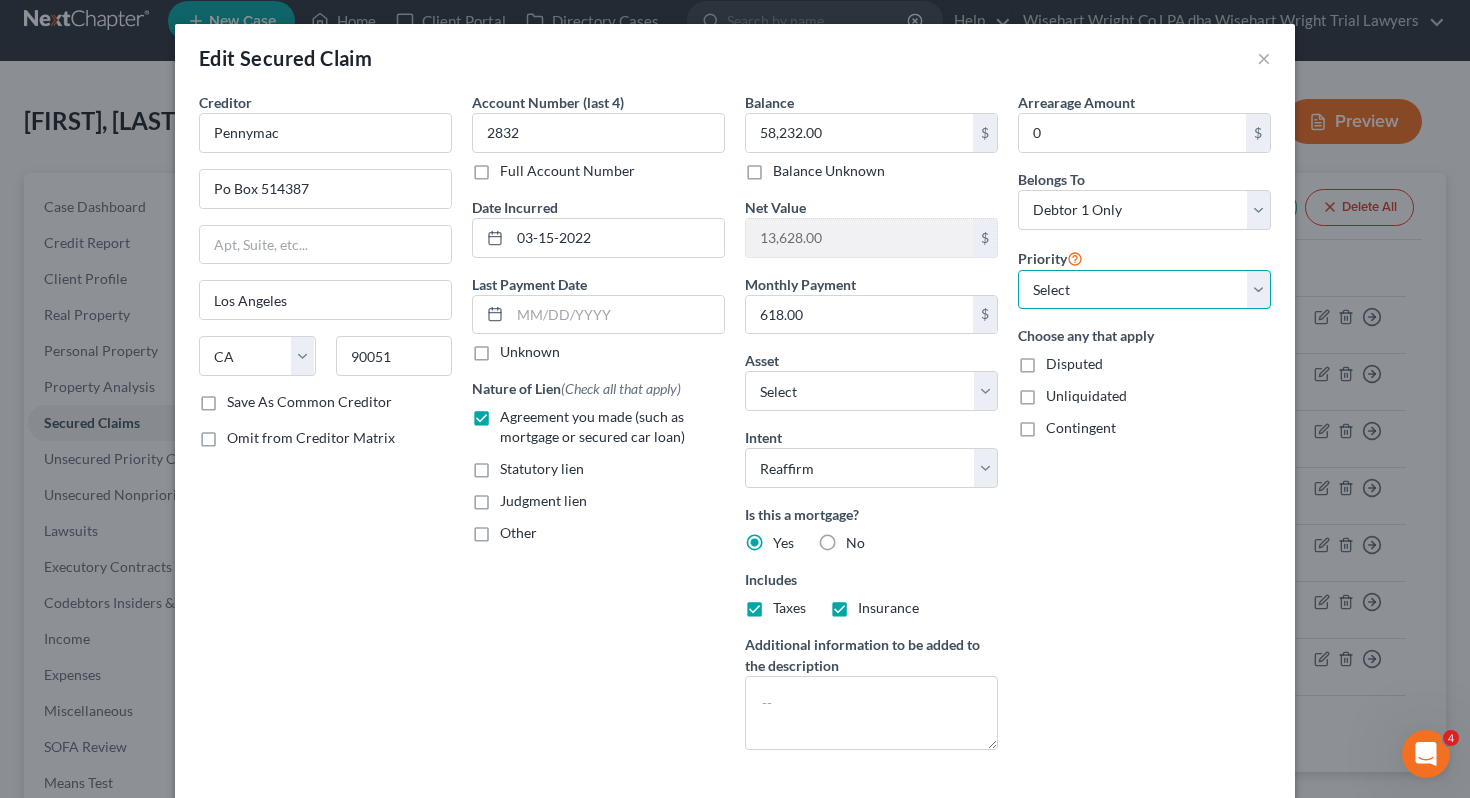 click on "Select 1st 2nd 3rd 4th 5th 6th 7th 8th 9th 10th 11th 12th 13th 14th 15th 16th 17th 18th 19th 20th 21th 22th 23th 24th 25th 26th 27th 28th 29th 30th" at bounding box center [1144, 290] 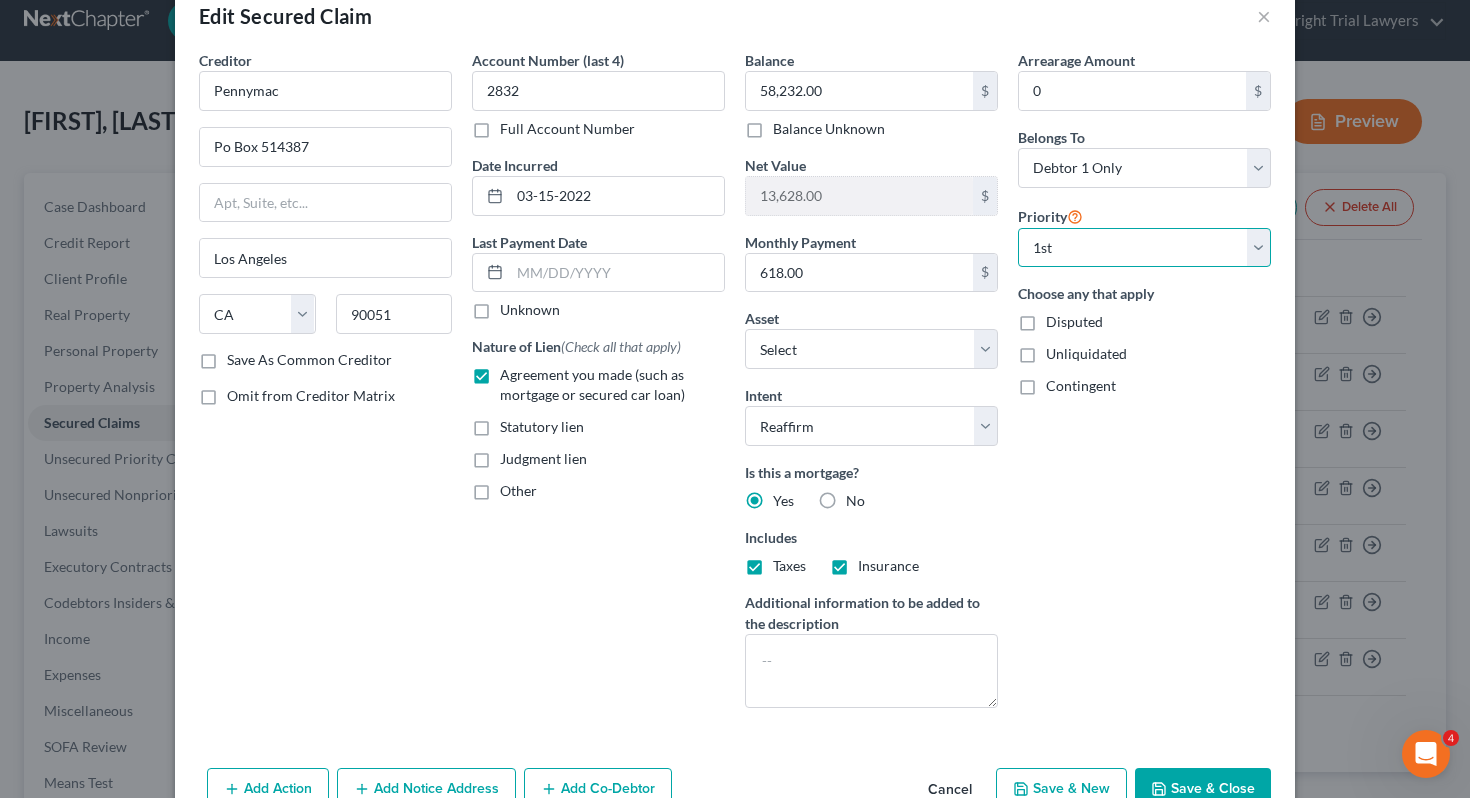 scroll, scrollTop: 151, scrollLeft: 0, axis: vertical 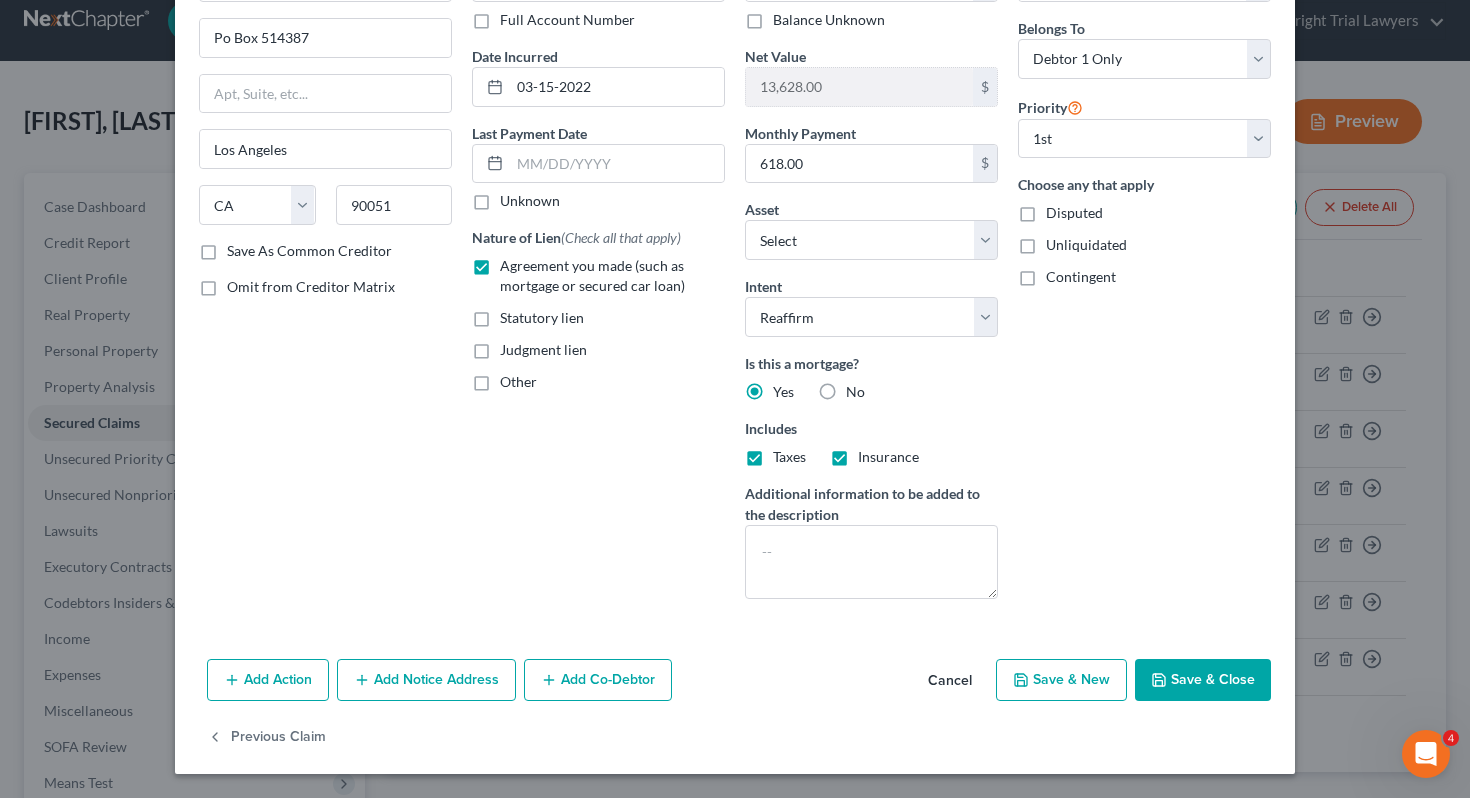 click on "Save & Close" at bounding box center [1203, 680] 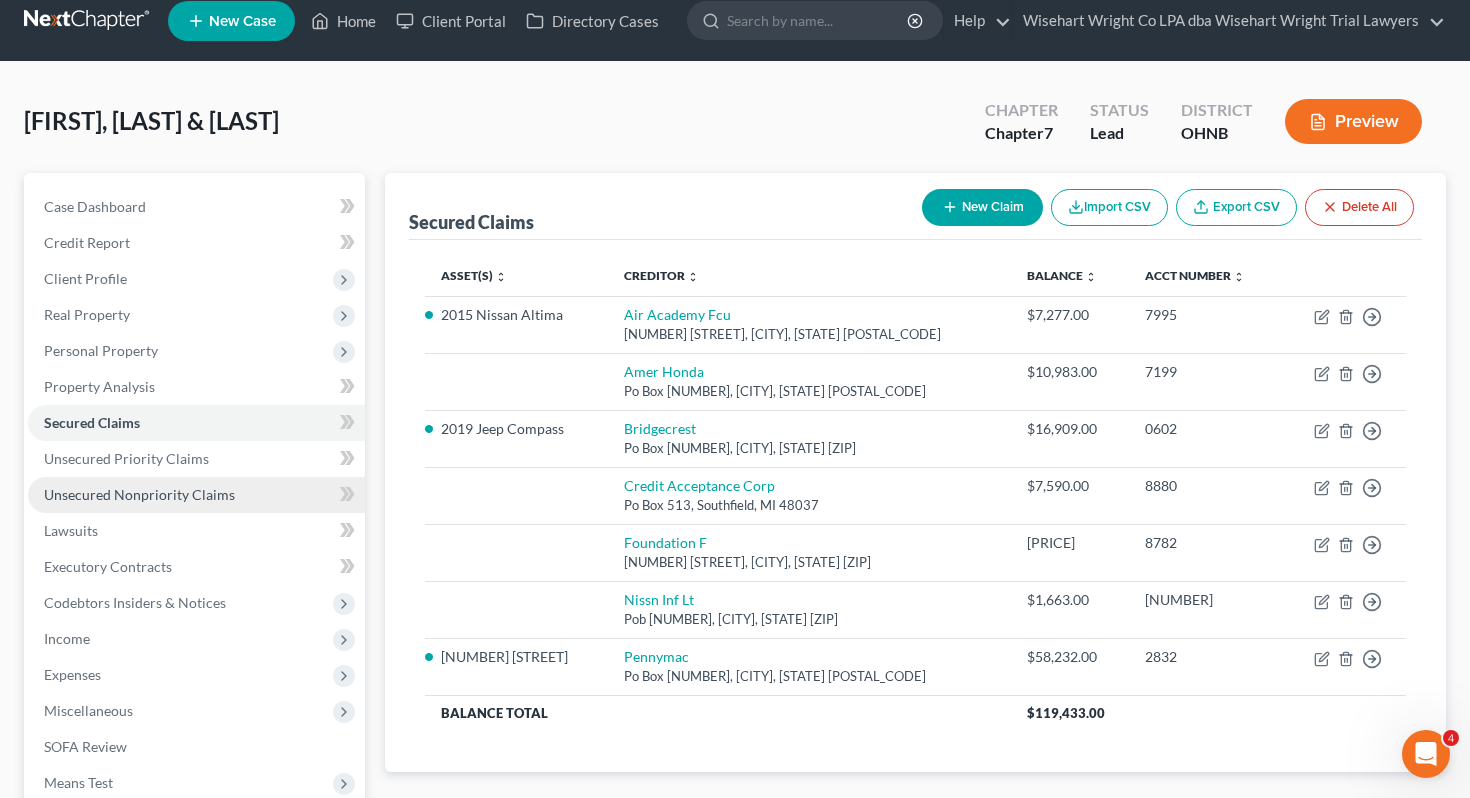 click on "Unsecured Nonpriority Claims" at bounding box center (196, 495) 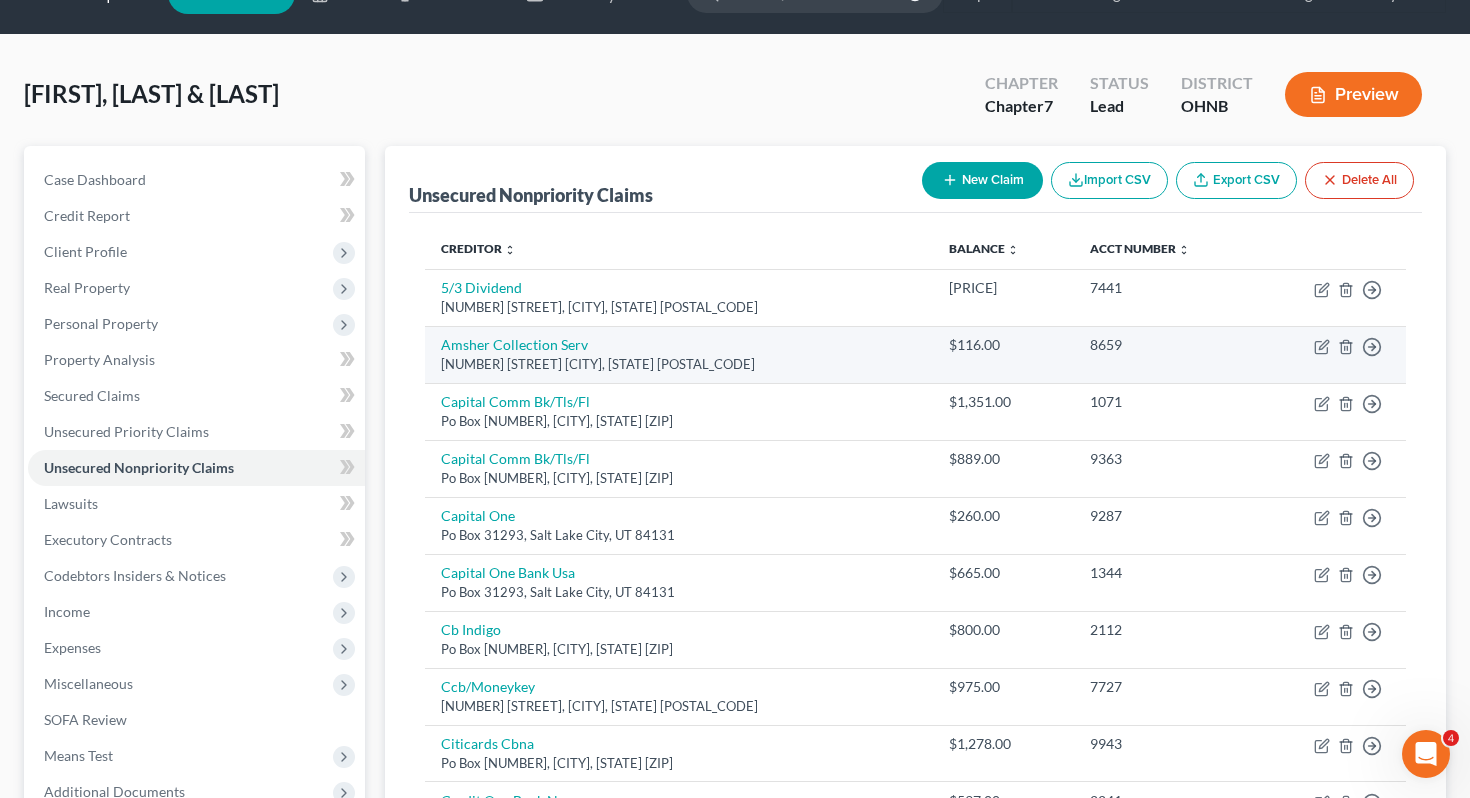 scroll, scrollTop: 0, scrollLeft: 0, axis: both 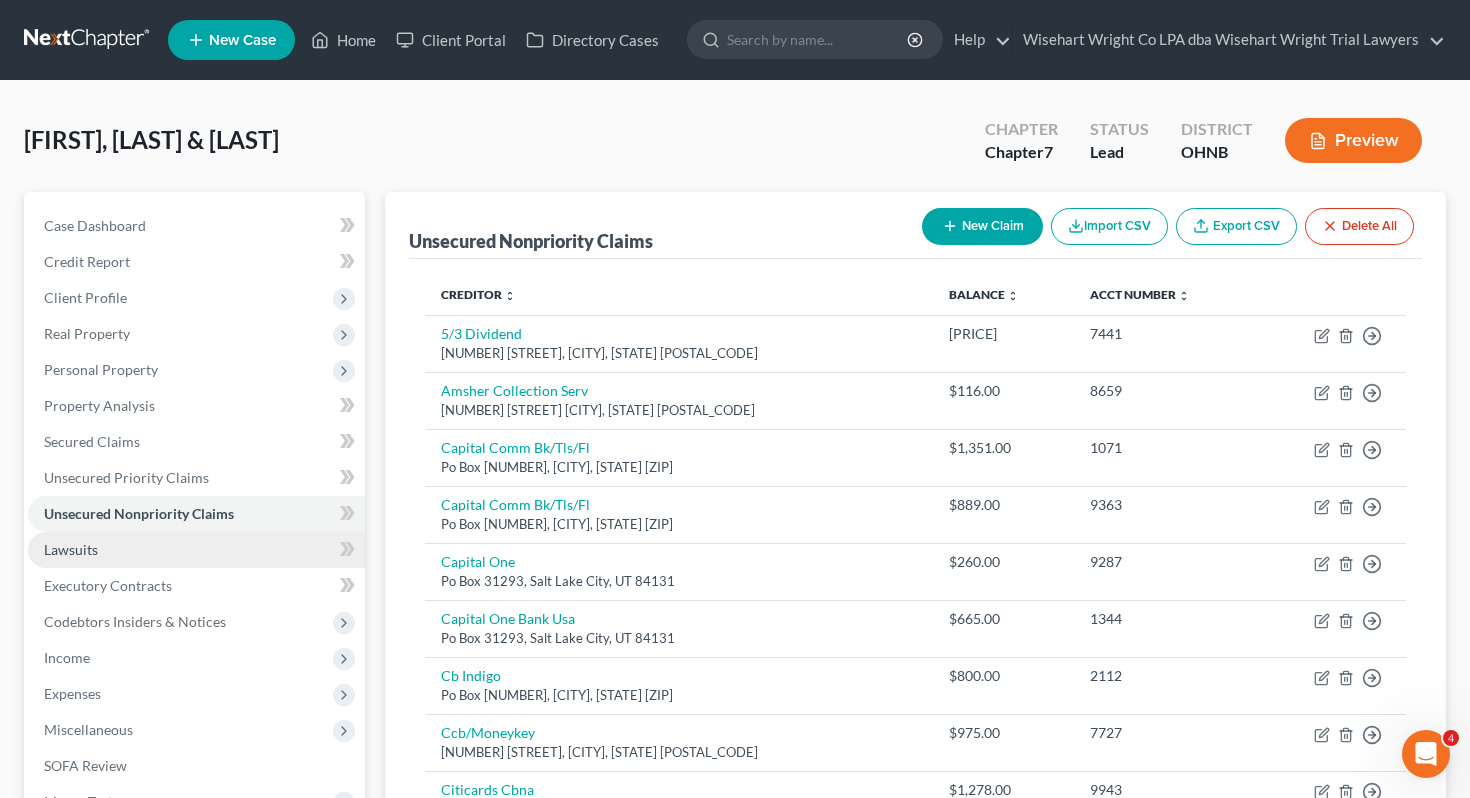 click on "Lawsuits" at bounding box center (196, 550) 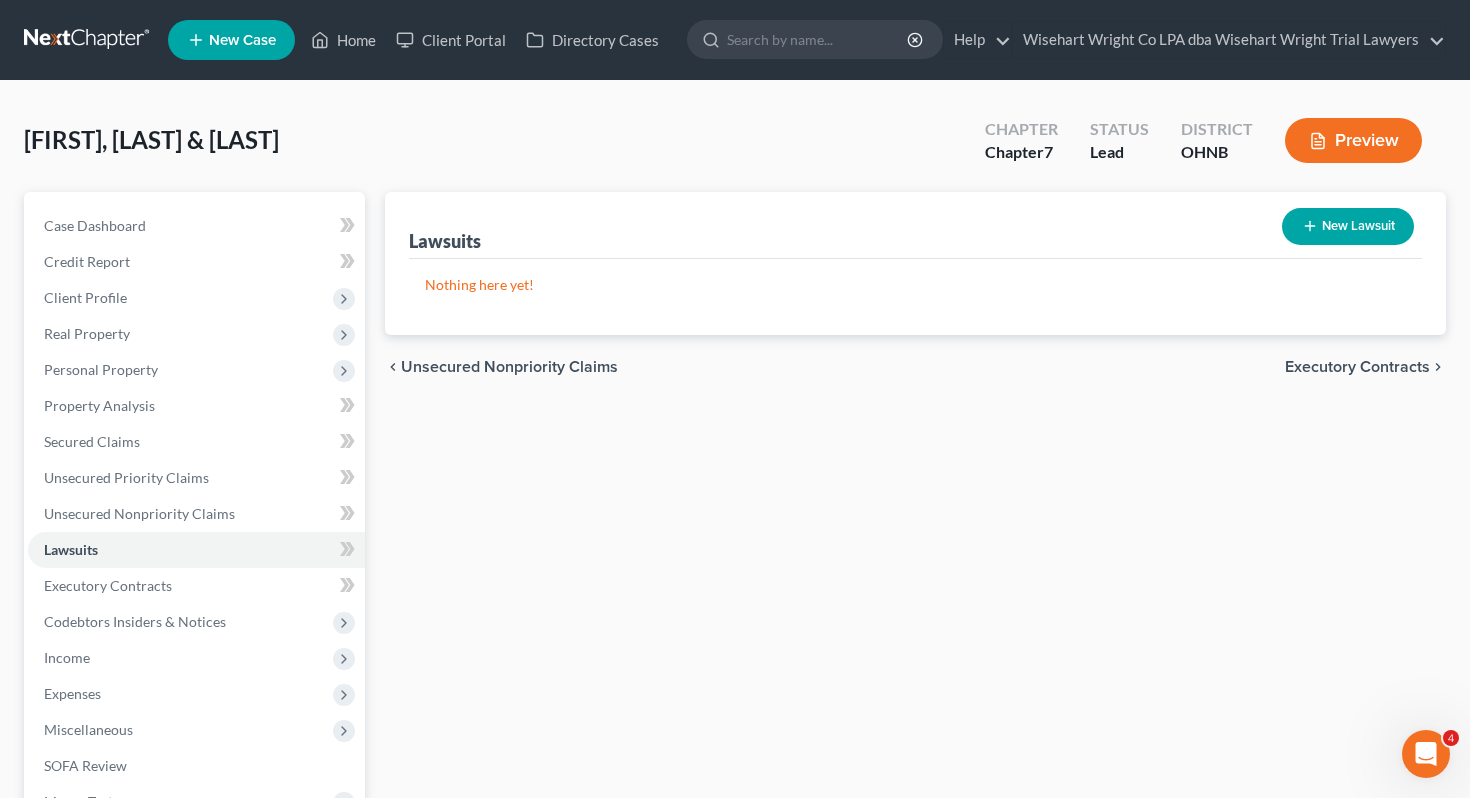 click on "New Lawsuit" at bounding box center [1348, 226] 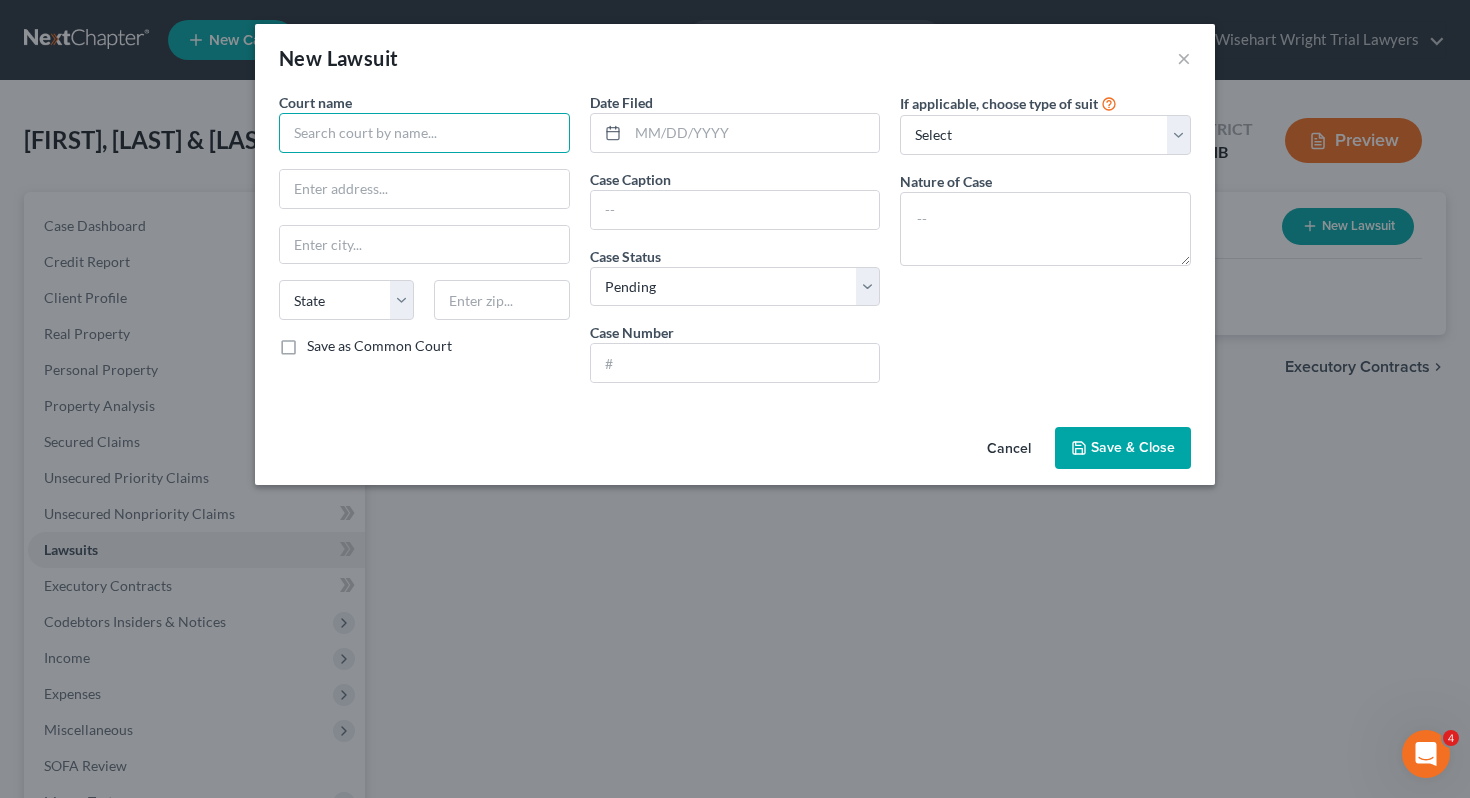 click at bounding box center (424, 133) 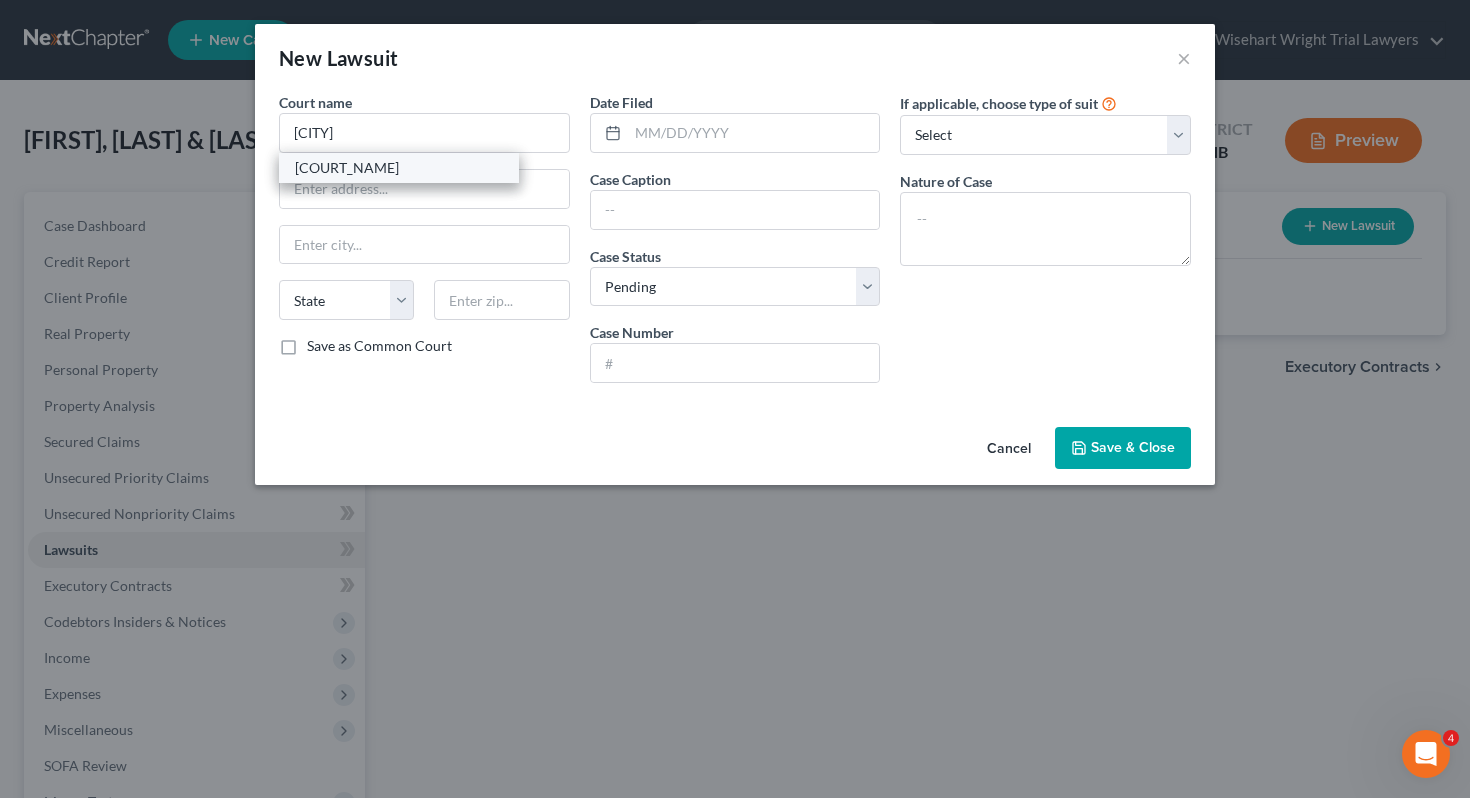 click on "[COURT_NAME]" at bounding box center (399, 168) 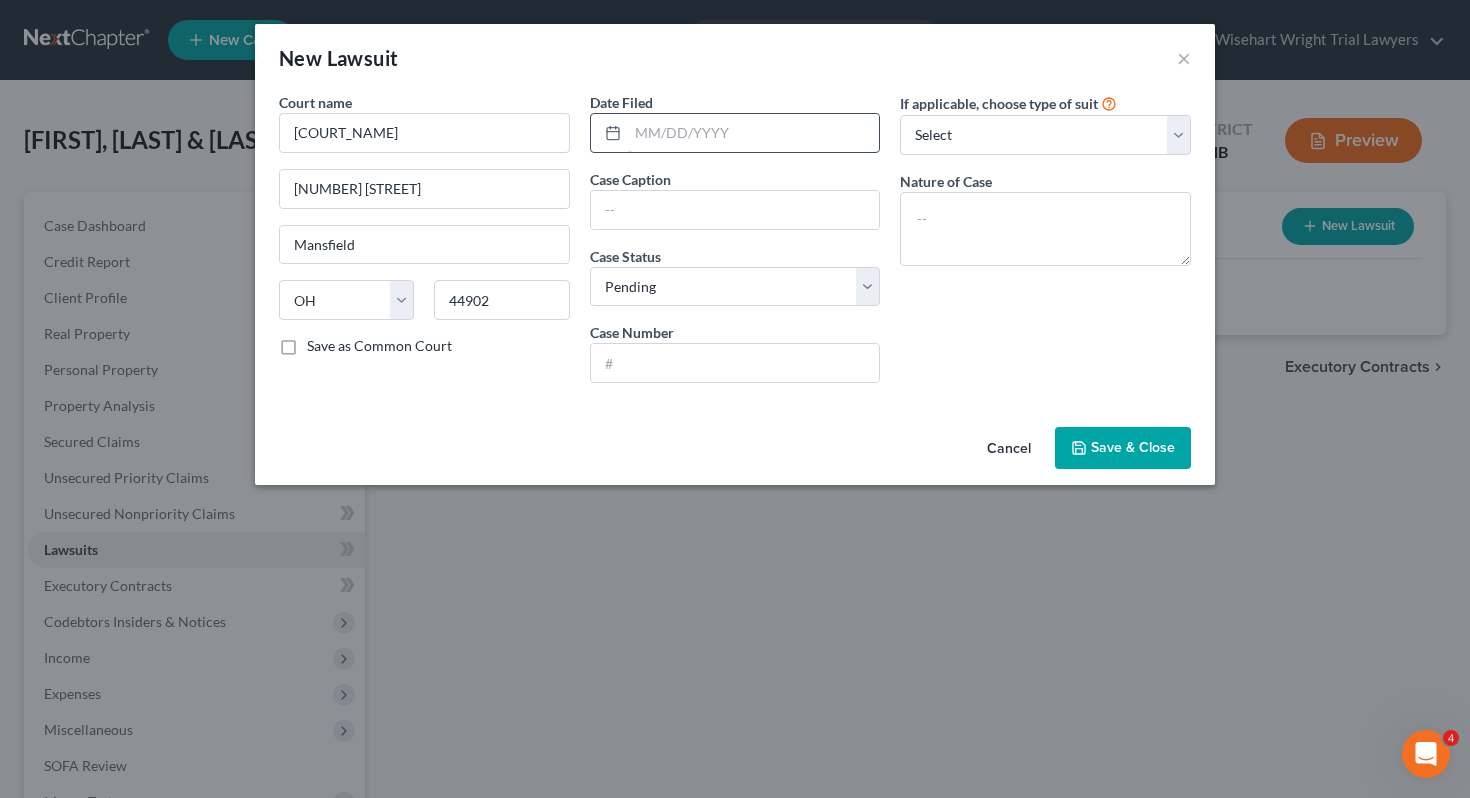 click at bounding box center (754, 133) 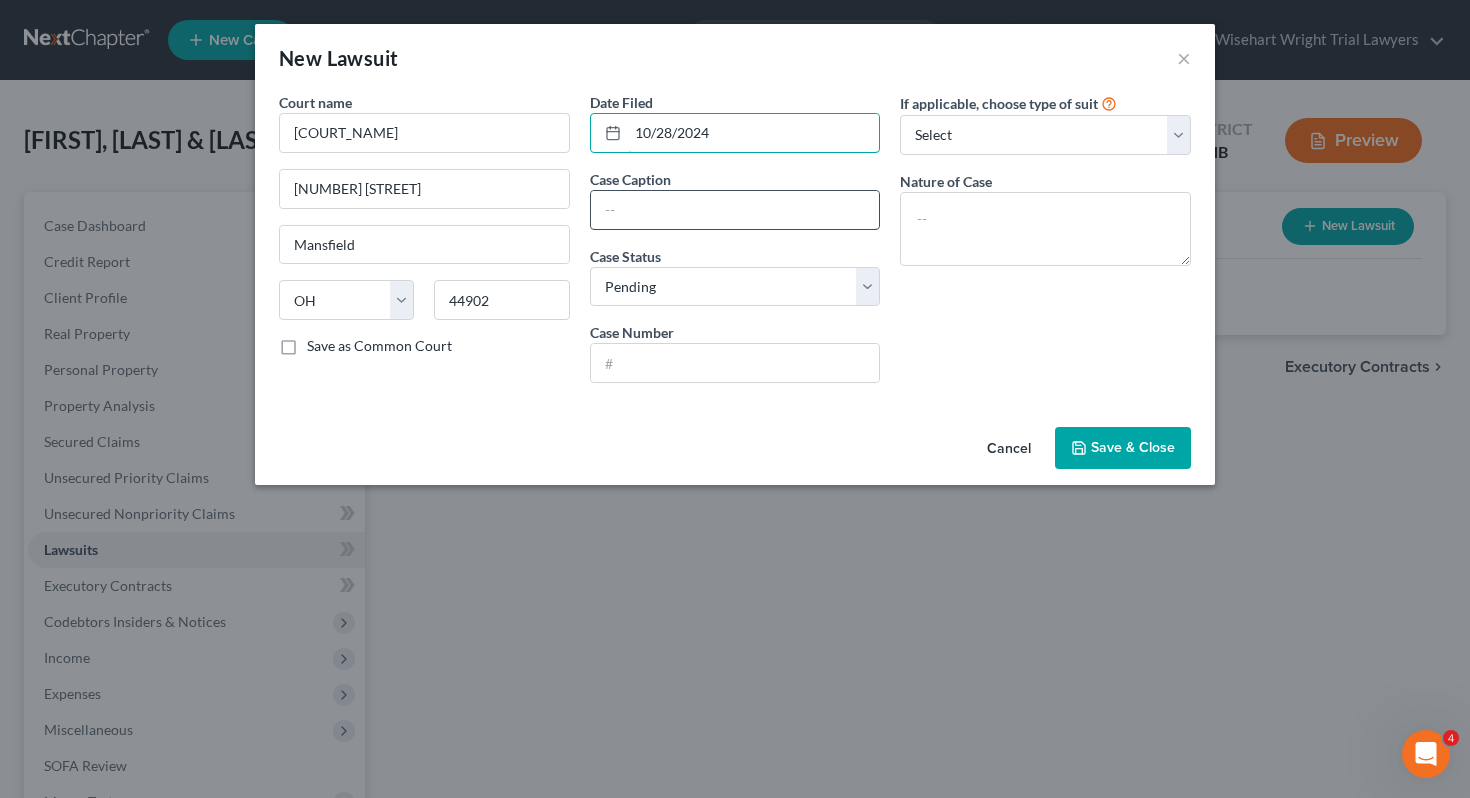 type on "10/28/2024" 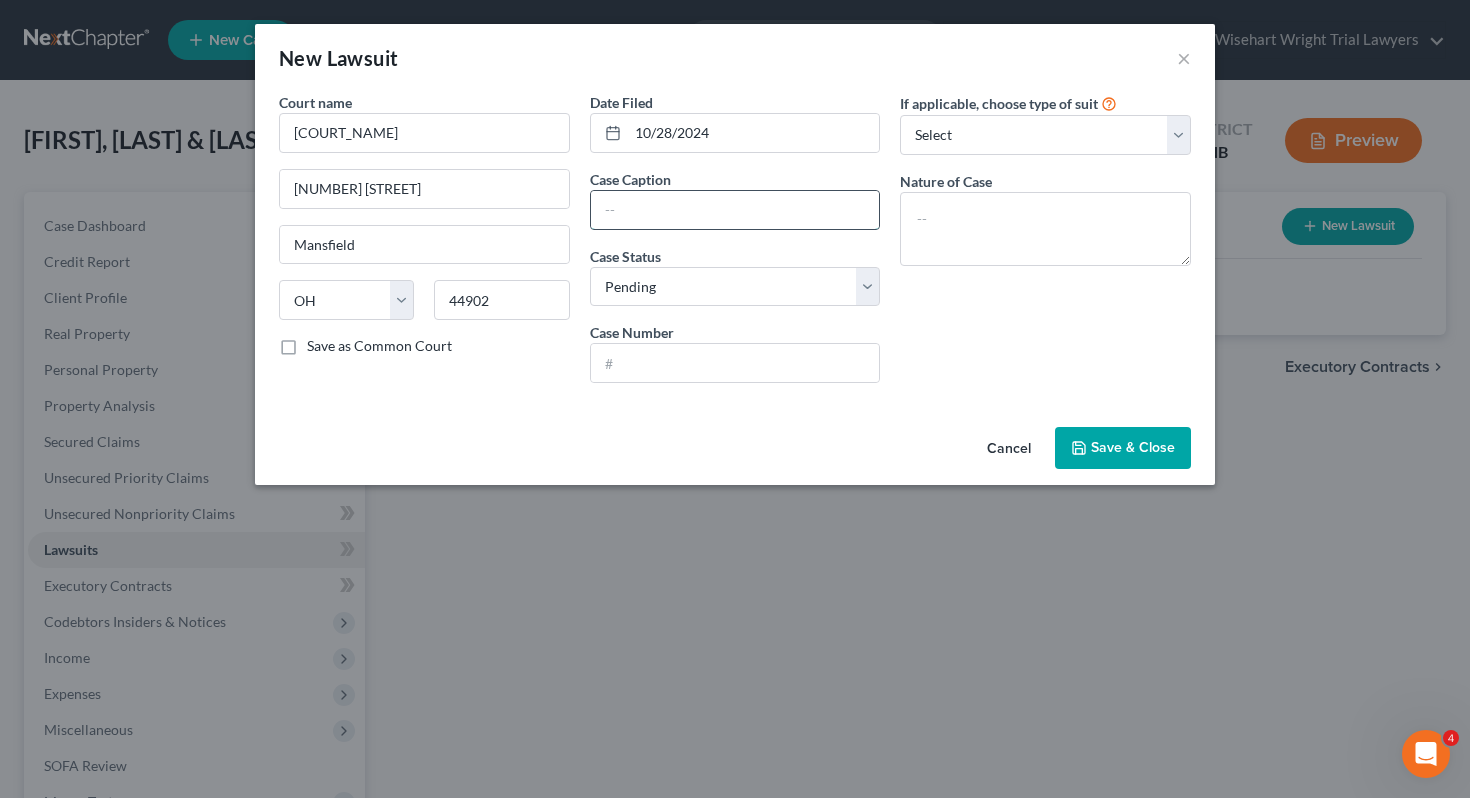 click at bounding box center (735, 210) 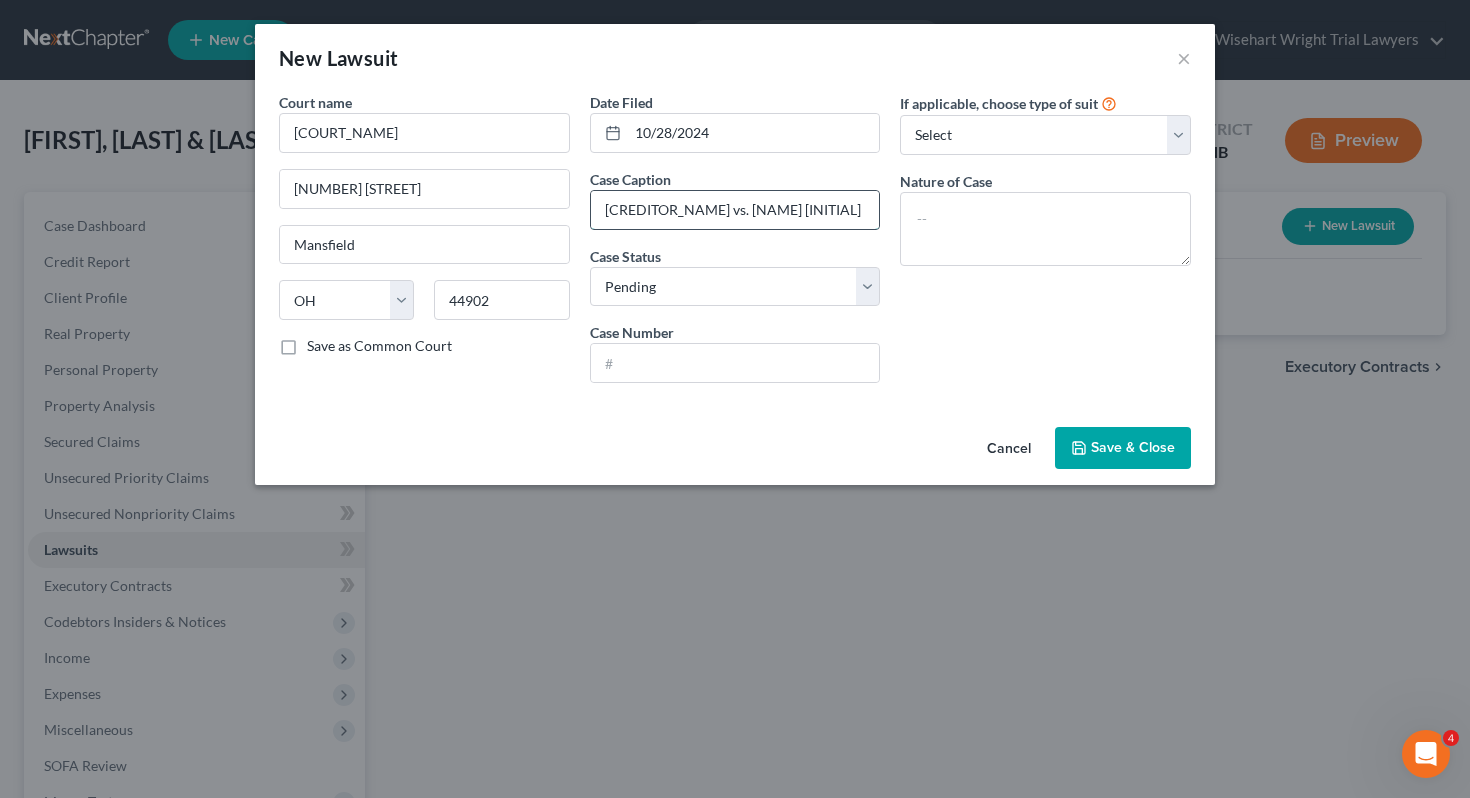 scroll, scrollTop: 0, scrollLeft: 31, axis: horizontal 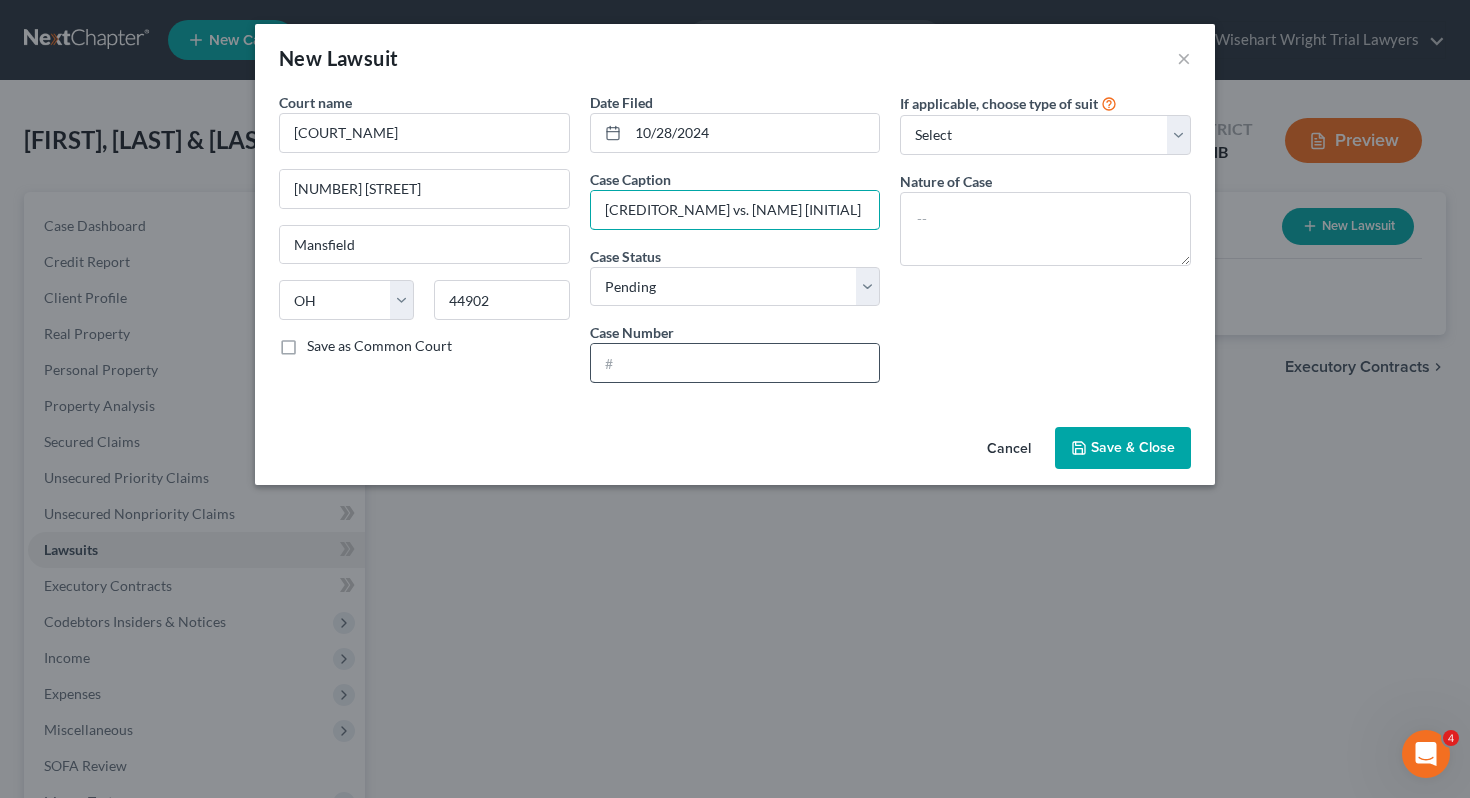 type on "[CREDITOR_NAME] vs. [NAME] [INITIAL]" 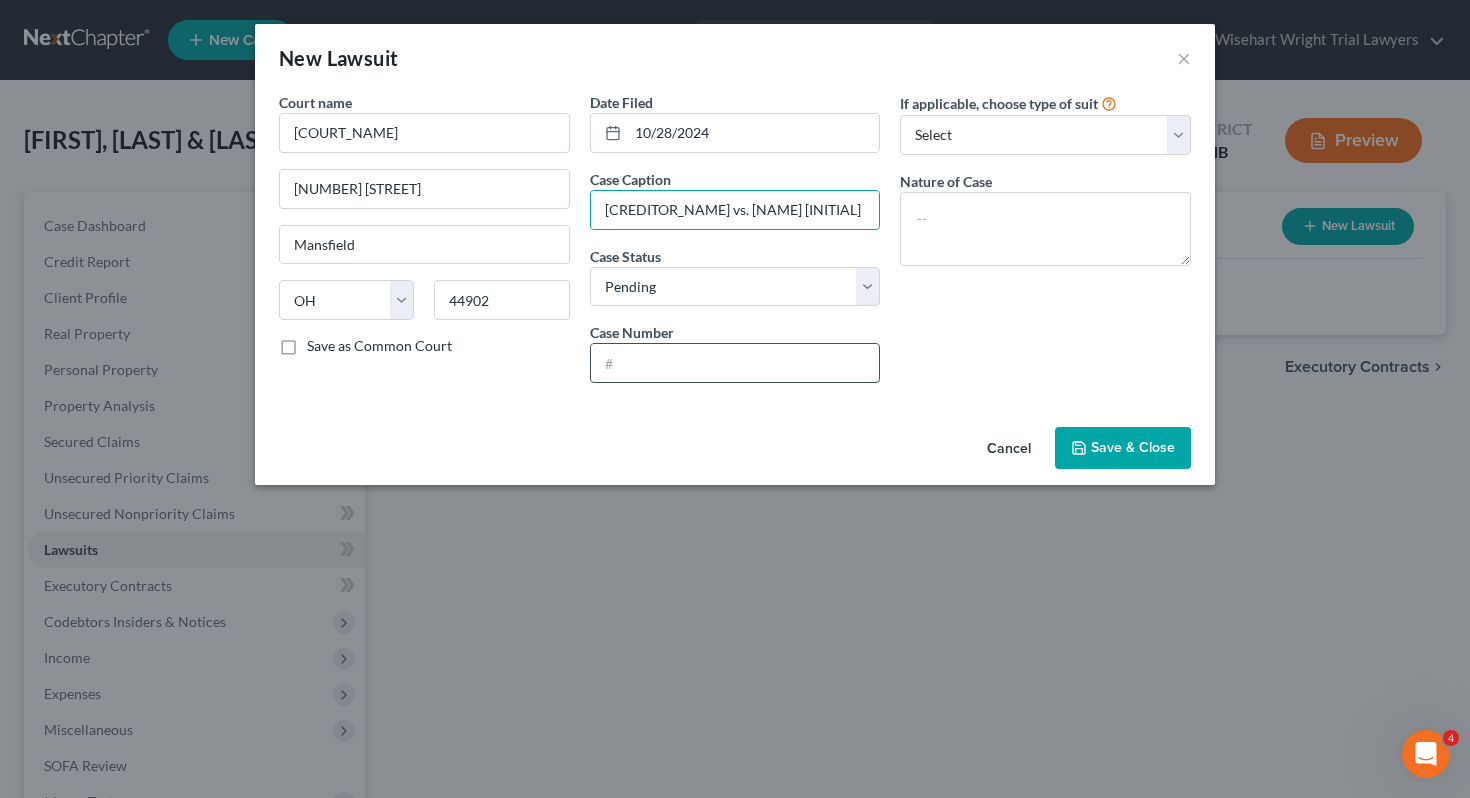 scroll, scrollTop: 0, scrollLeft: 0, axis: both 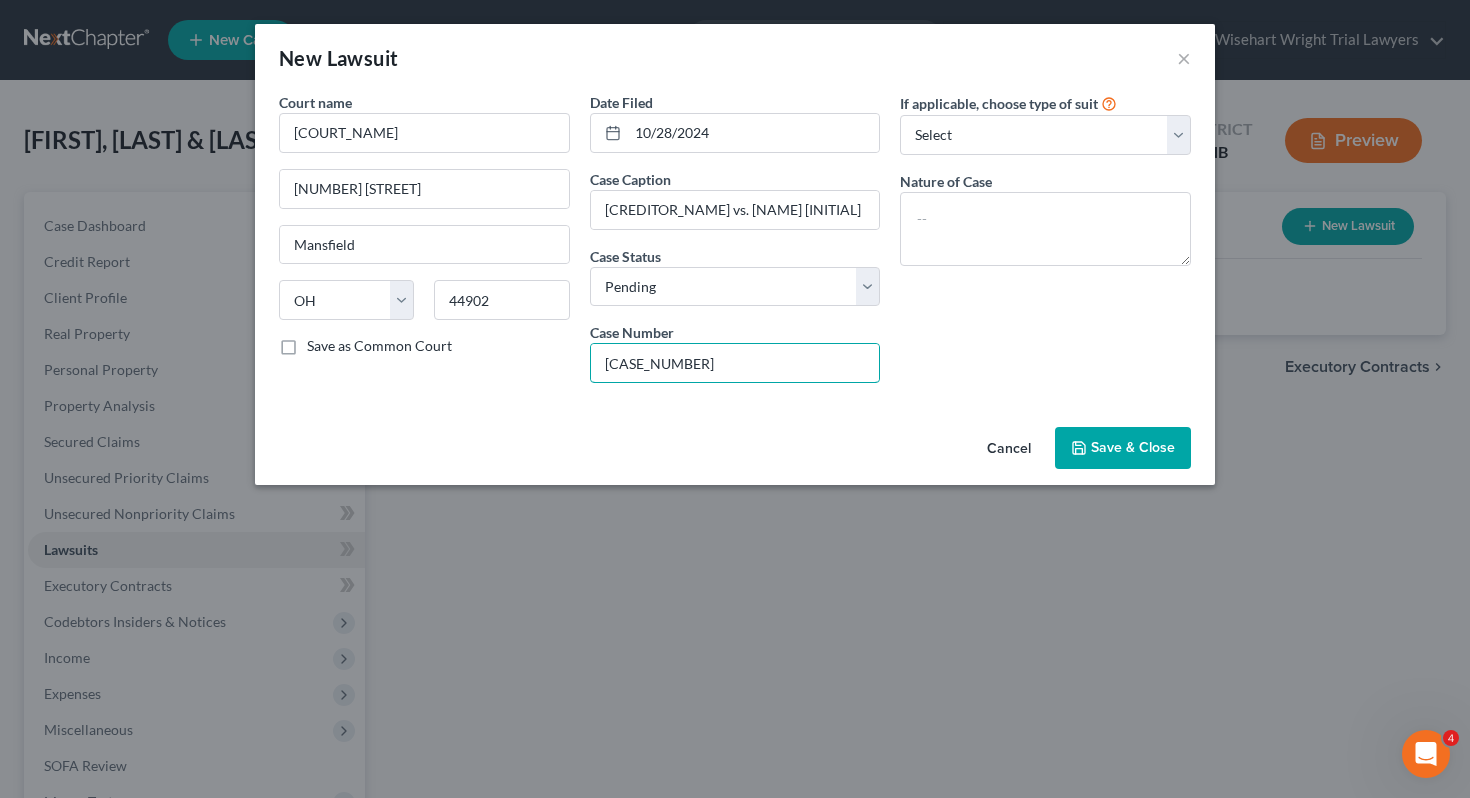 type on "[CASE_NUMBER]" 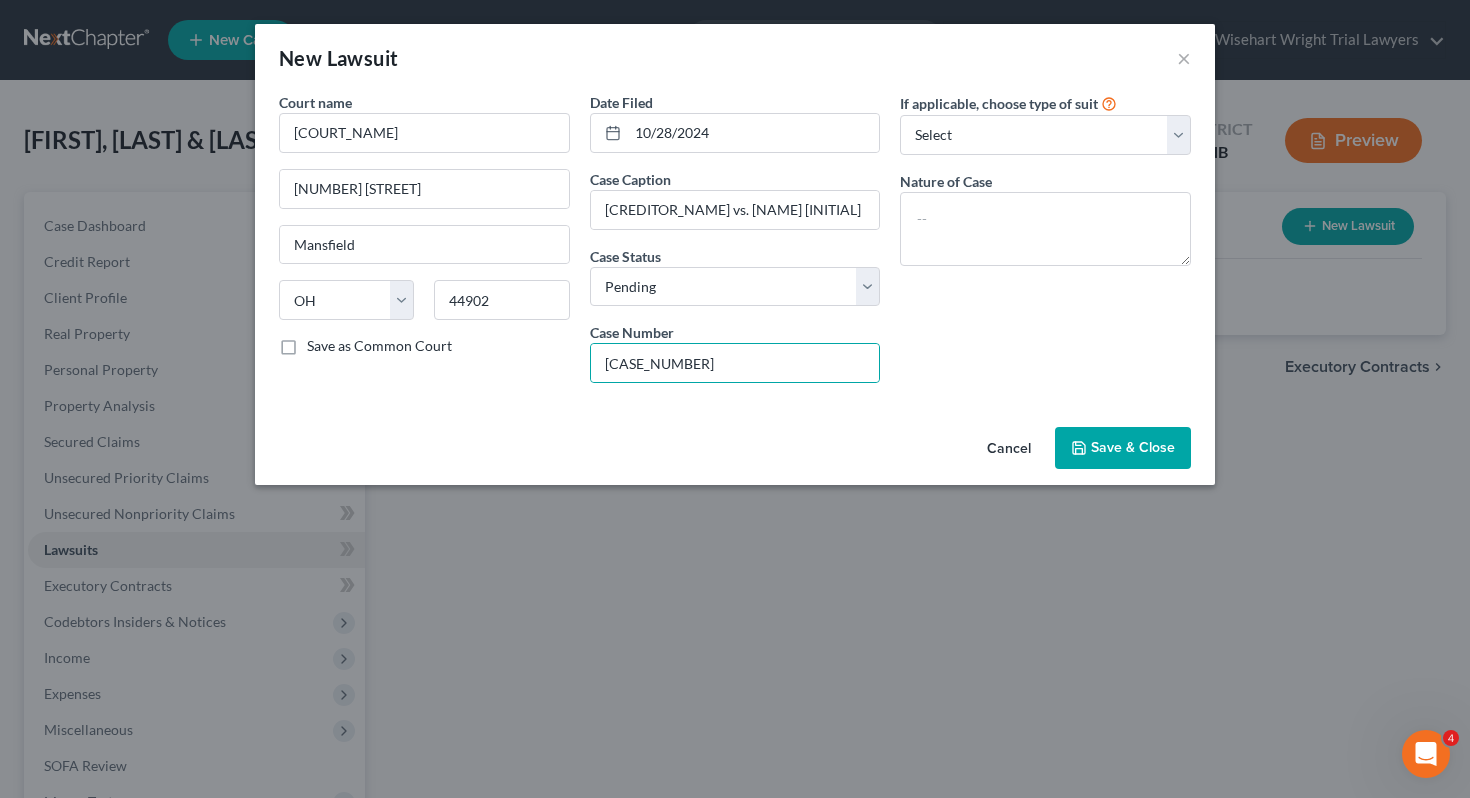 click on "If applicable, choose type of suit     Select Repossession Garnishment Foreclosure Attached, Seized, Or Levied Other Nature of Case" at bounding box center [1045, 245] 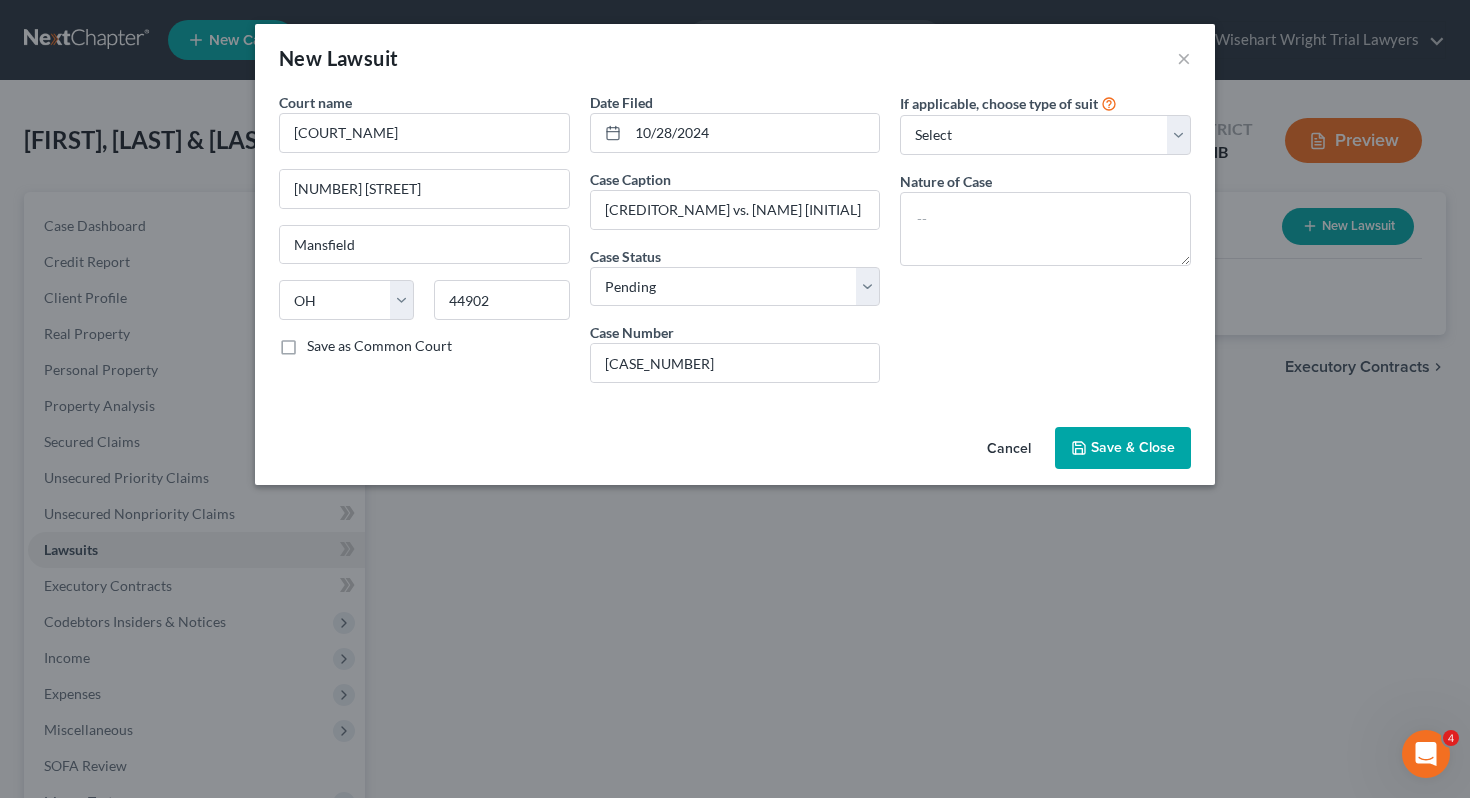 click on "Save & Close" at bounding box center [1133, 447] 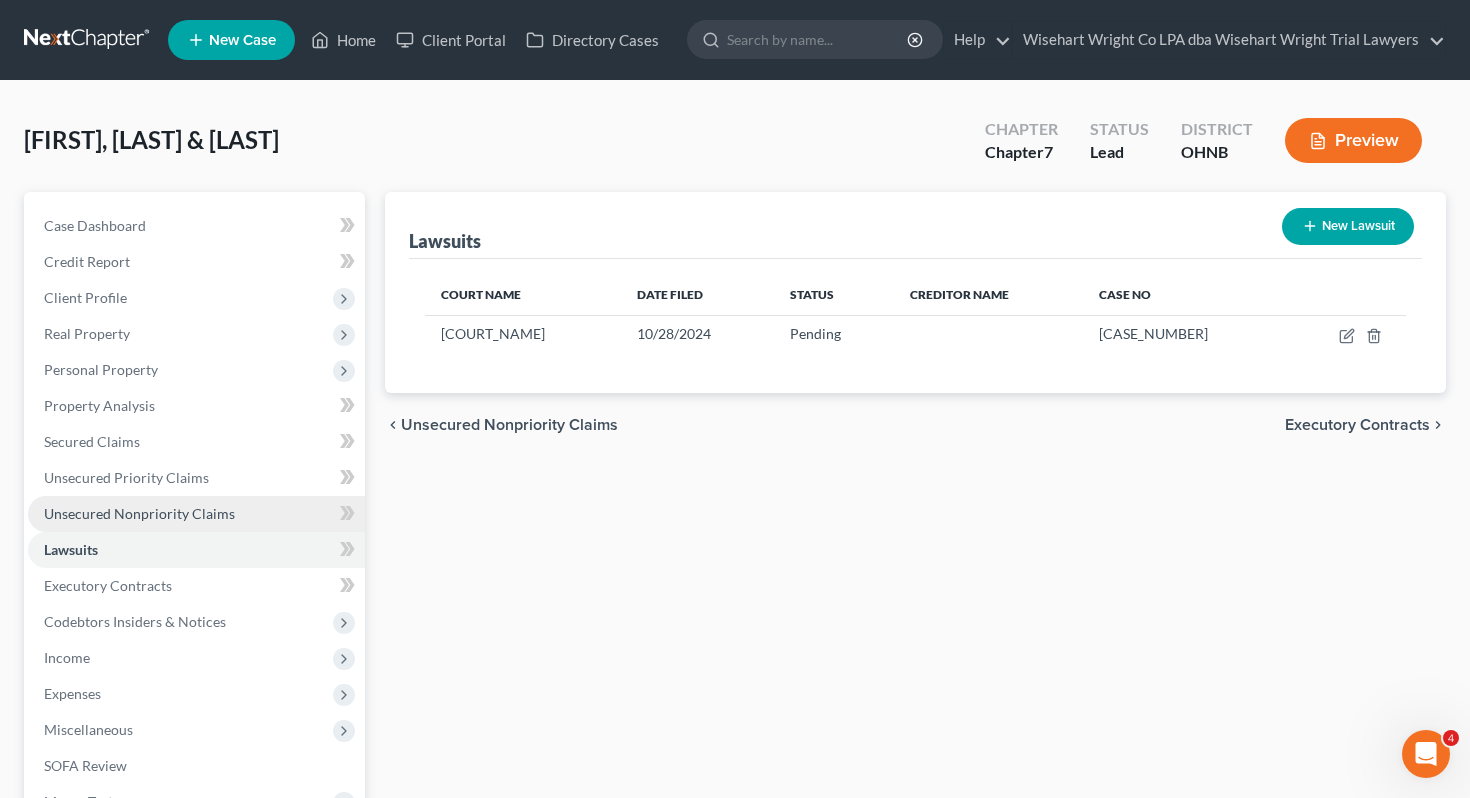 click on "Unsecured Nonpriority Claims" at bounding box center (196, 514) 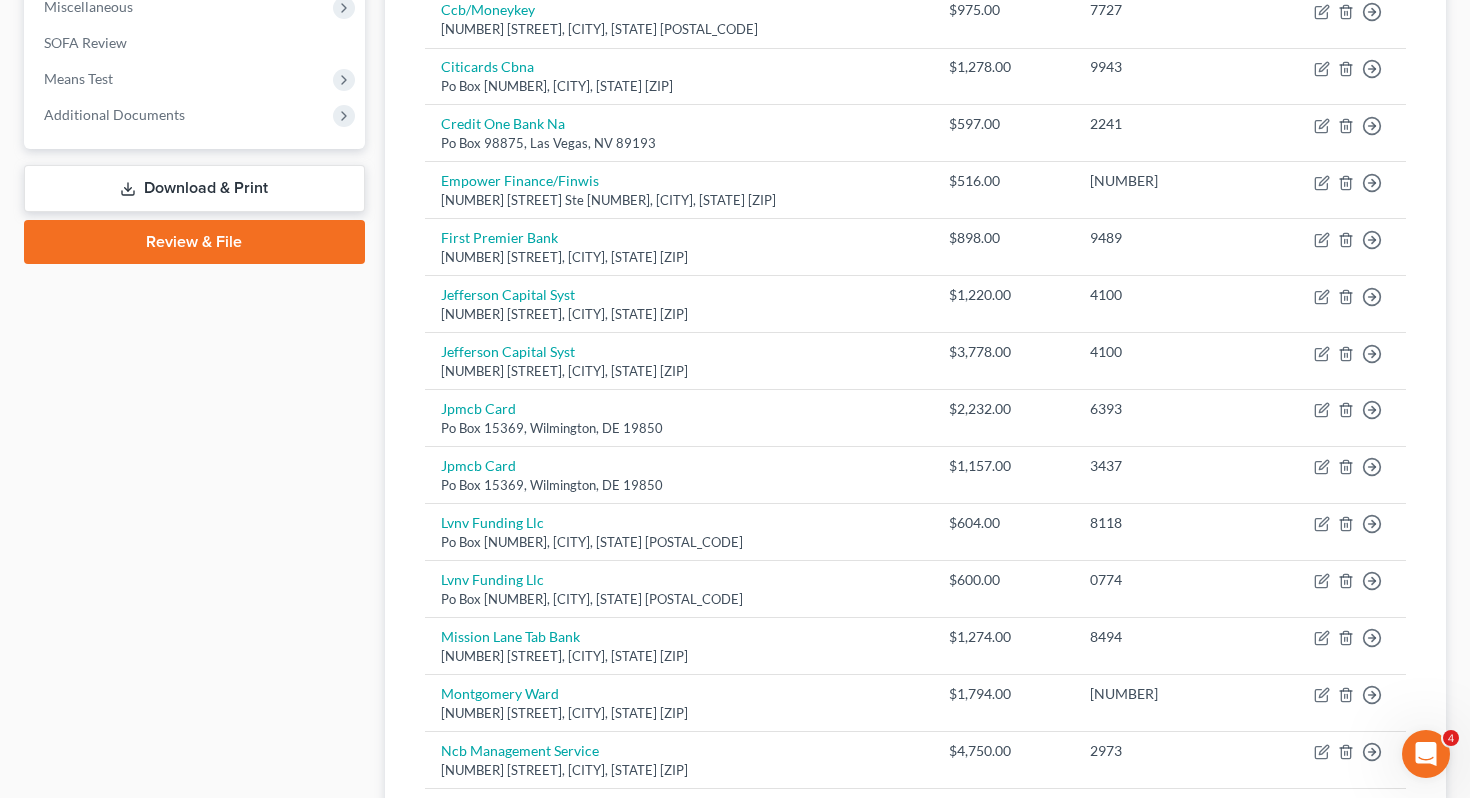 scroll, scrollTop: 694, scrollLeft: 0, axis: vertical 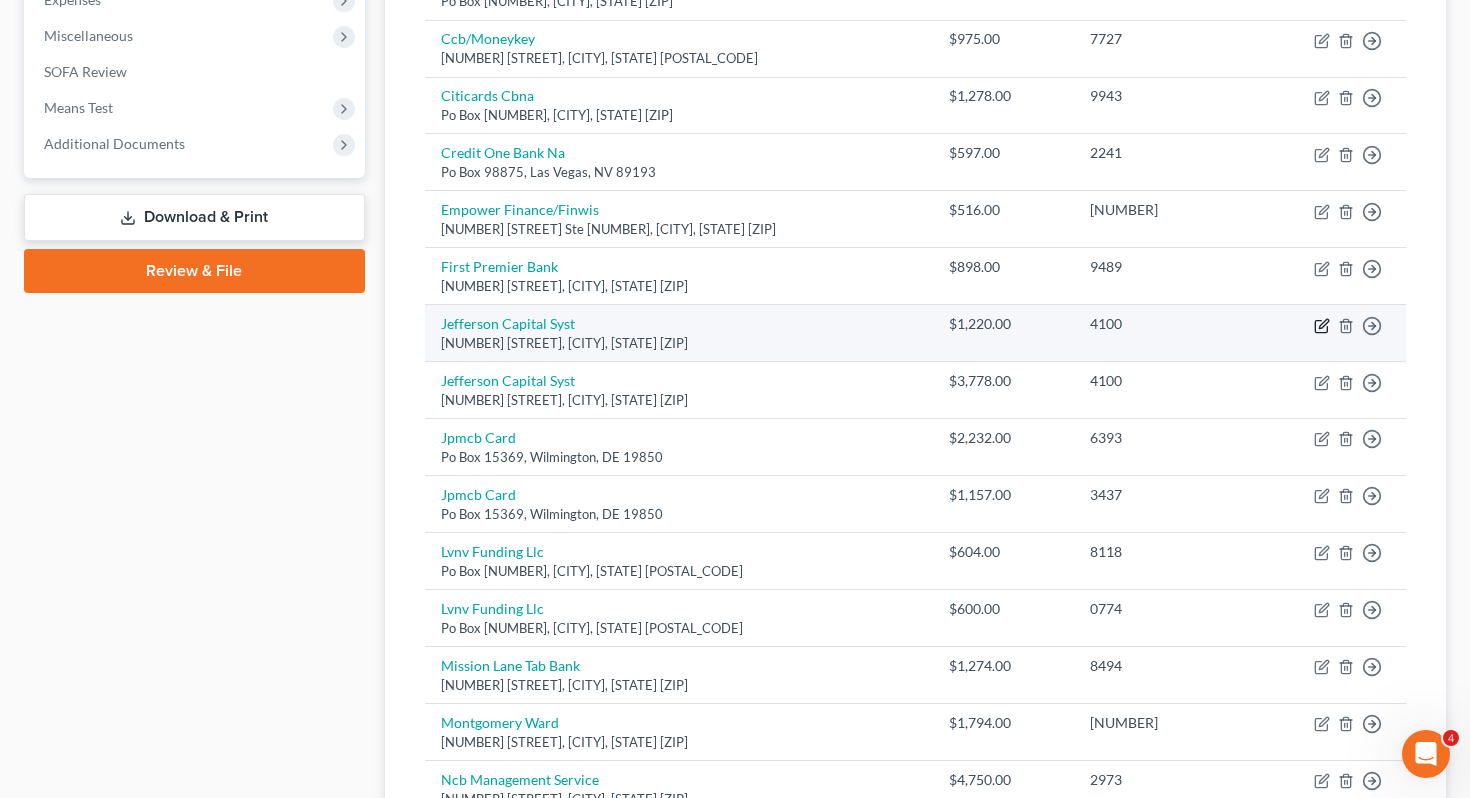 click 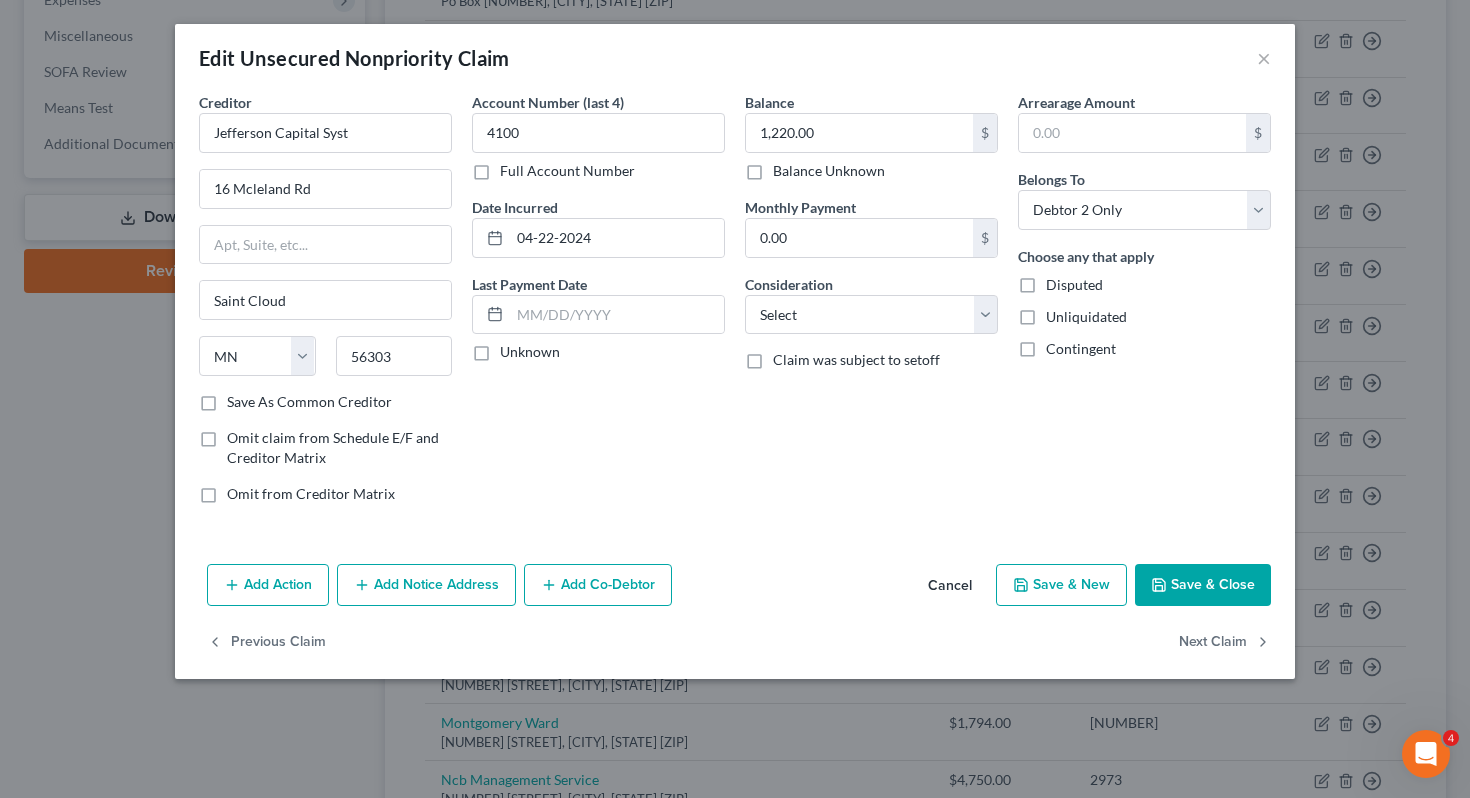 click on "Add Notice Address" at bounding box center [426, 585] 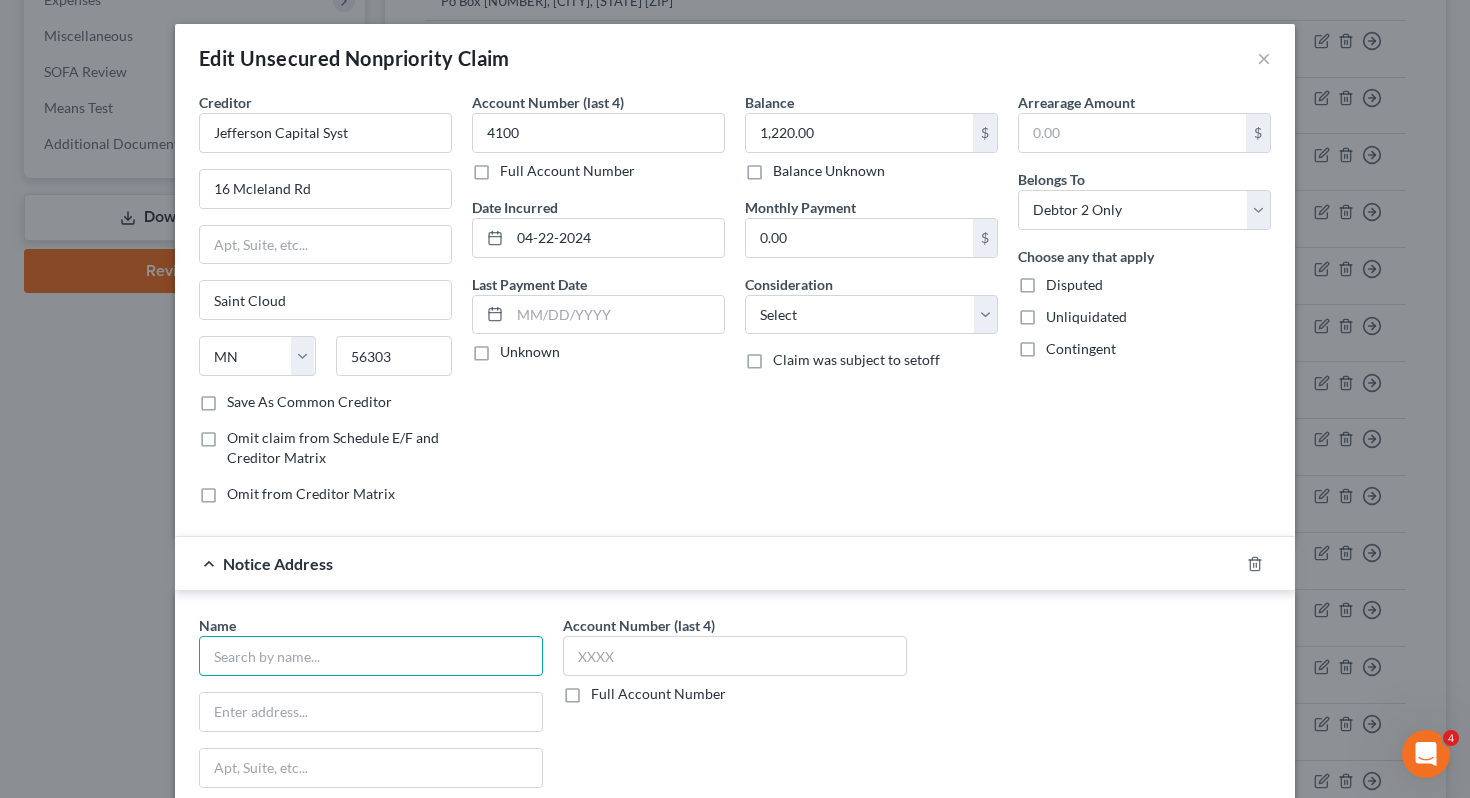 click at bounding box center [371, 656] 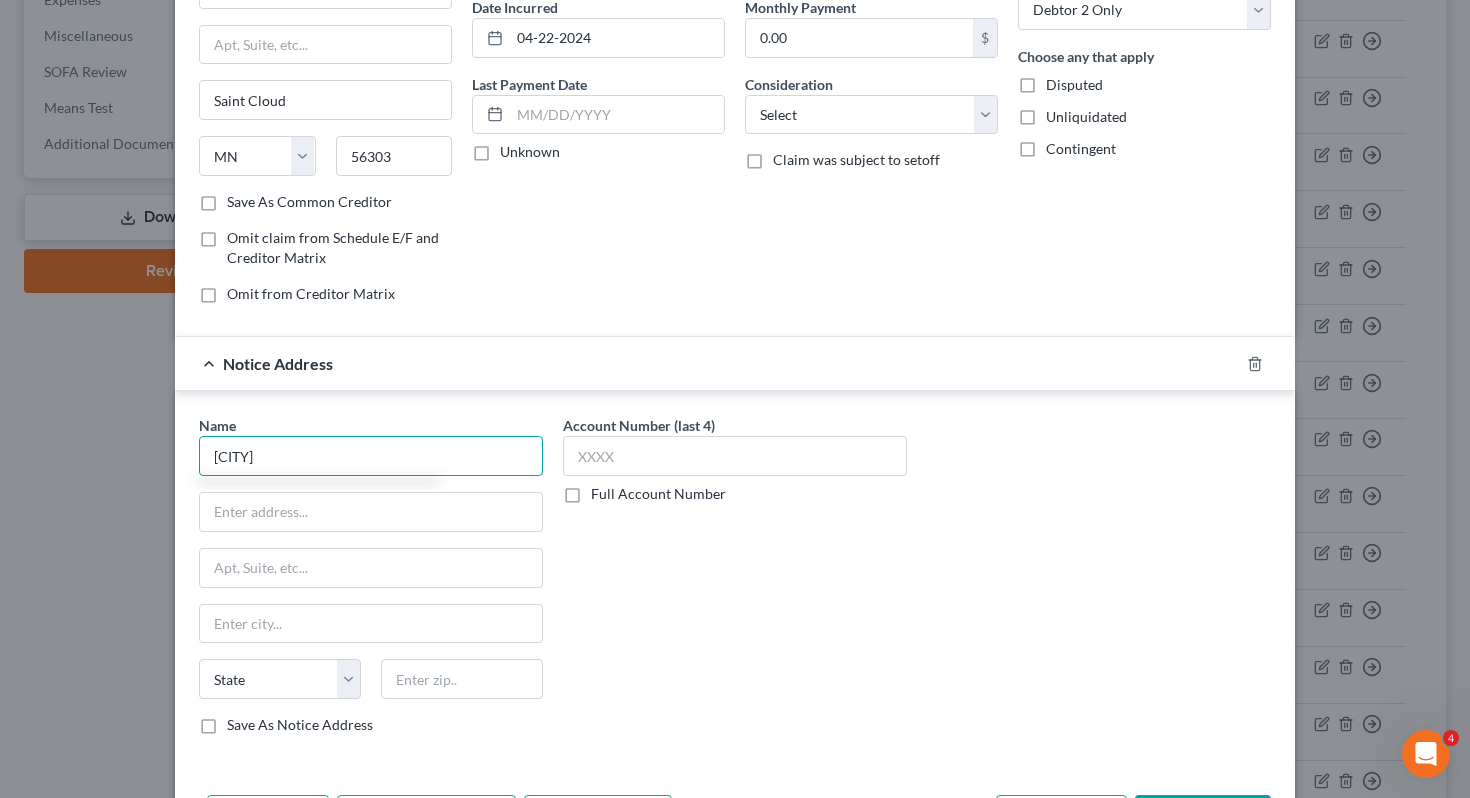scroll, scrollTop: 219, scrollLeft: 0, axis: vertical 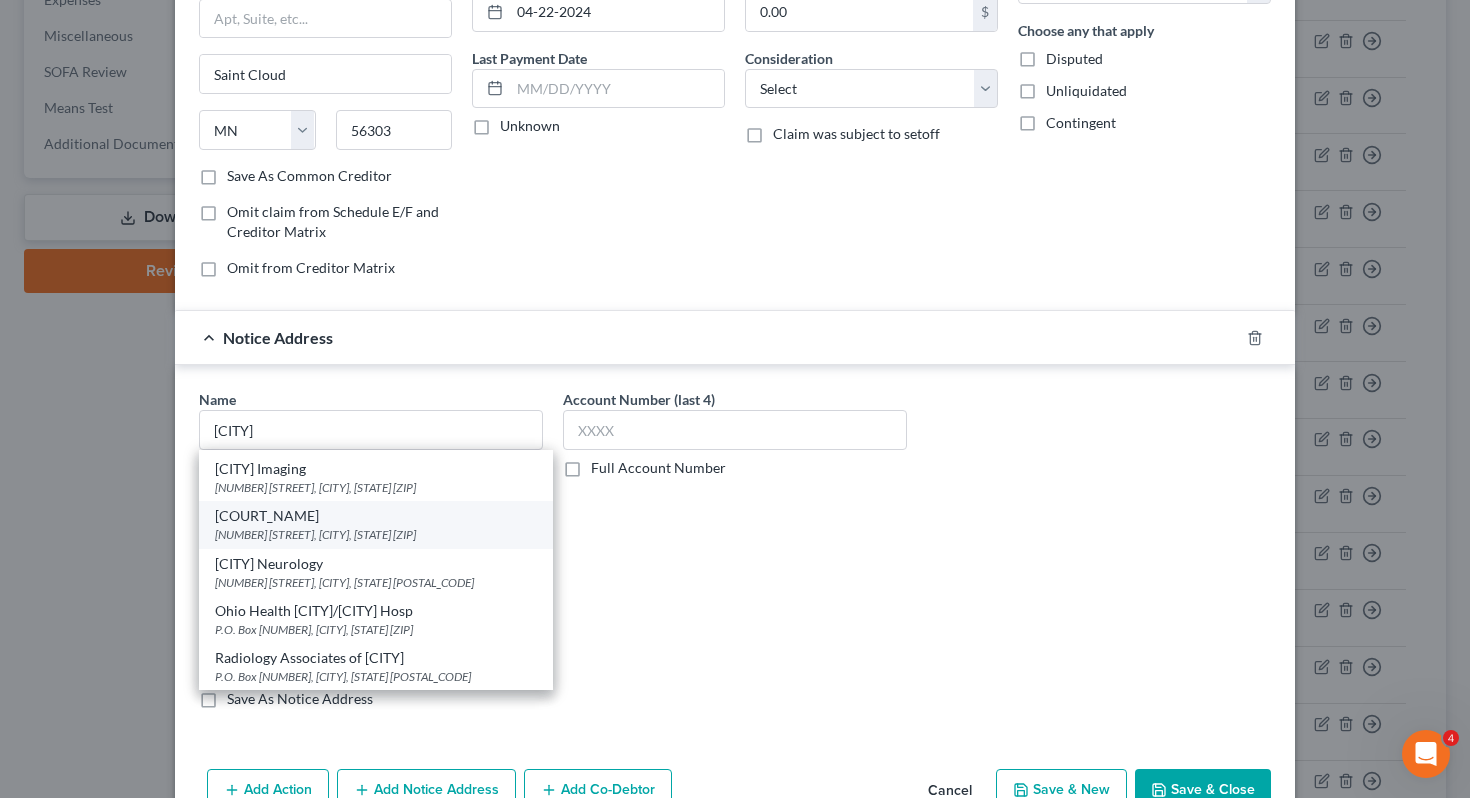 click on "[COURT_NAME]" at bounding box center [376, 516] 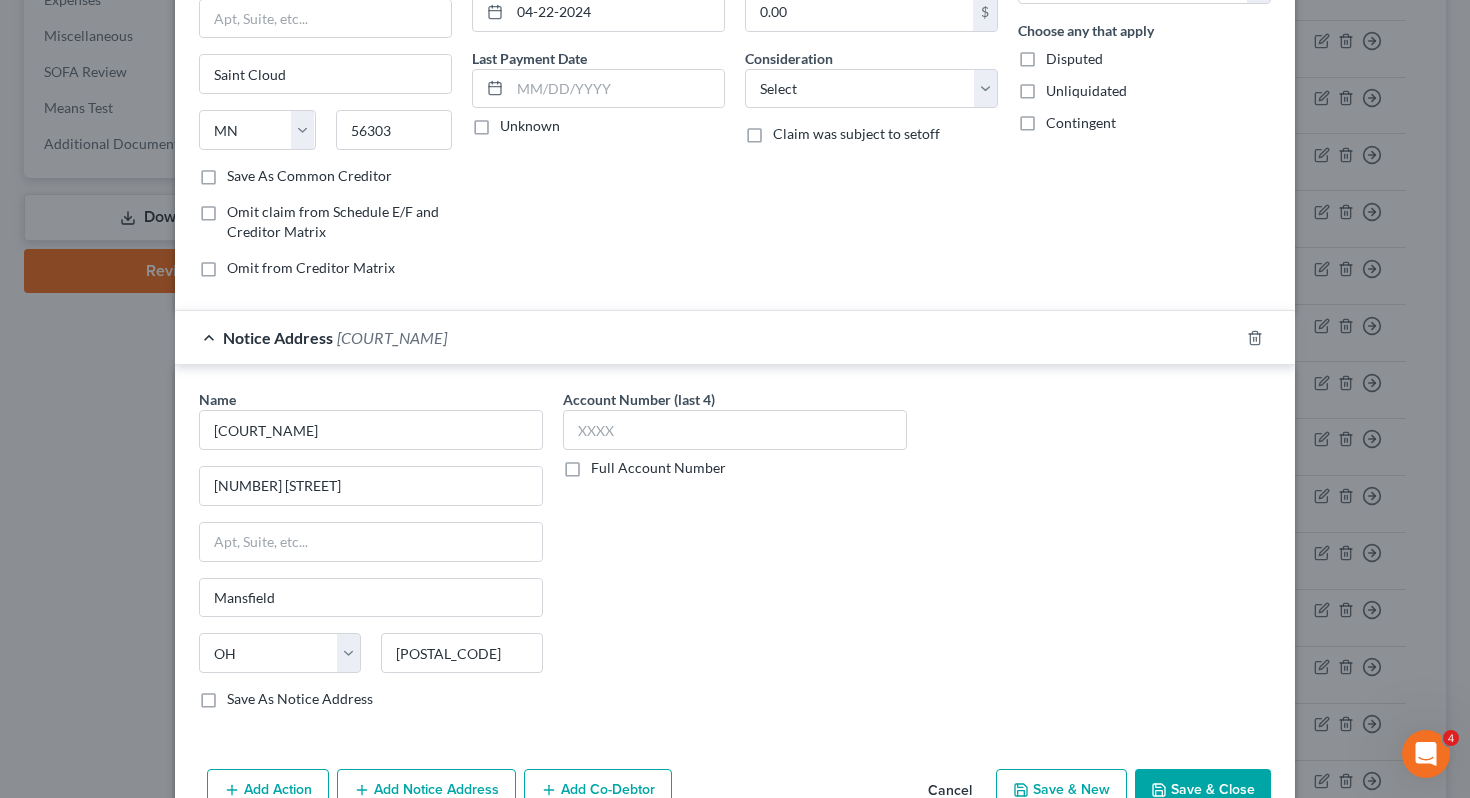 scroll, scrollTop: 0, scrollLeft: 0, axis: both 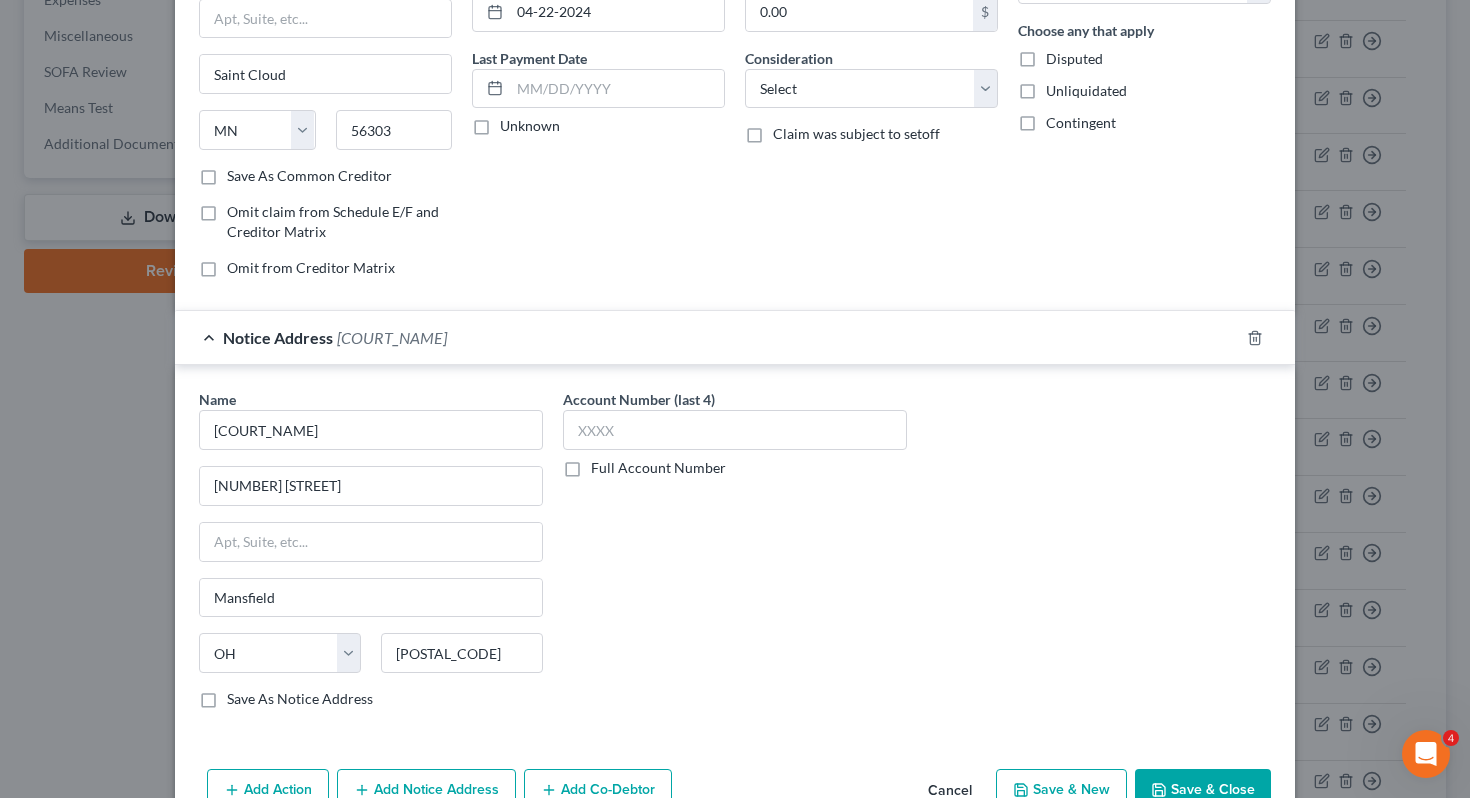 click on "Save & Close" at bounding box center (1203, 790) 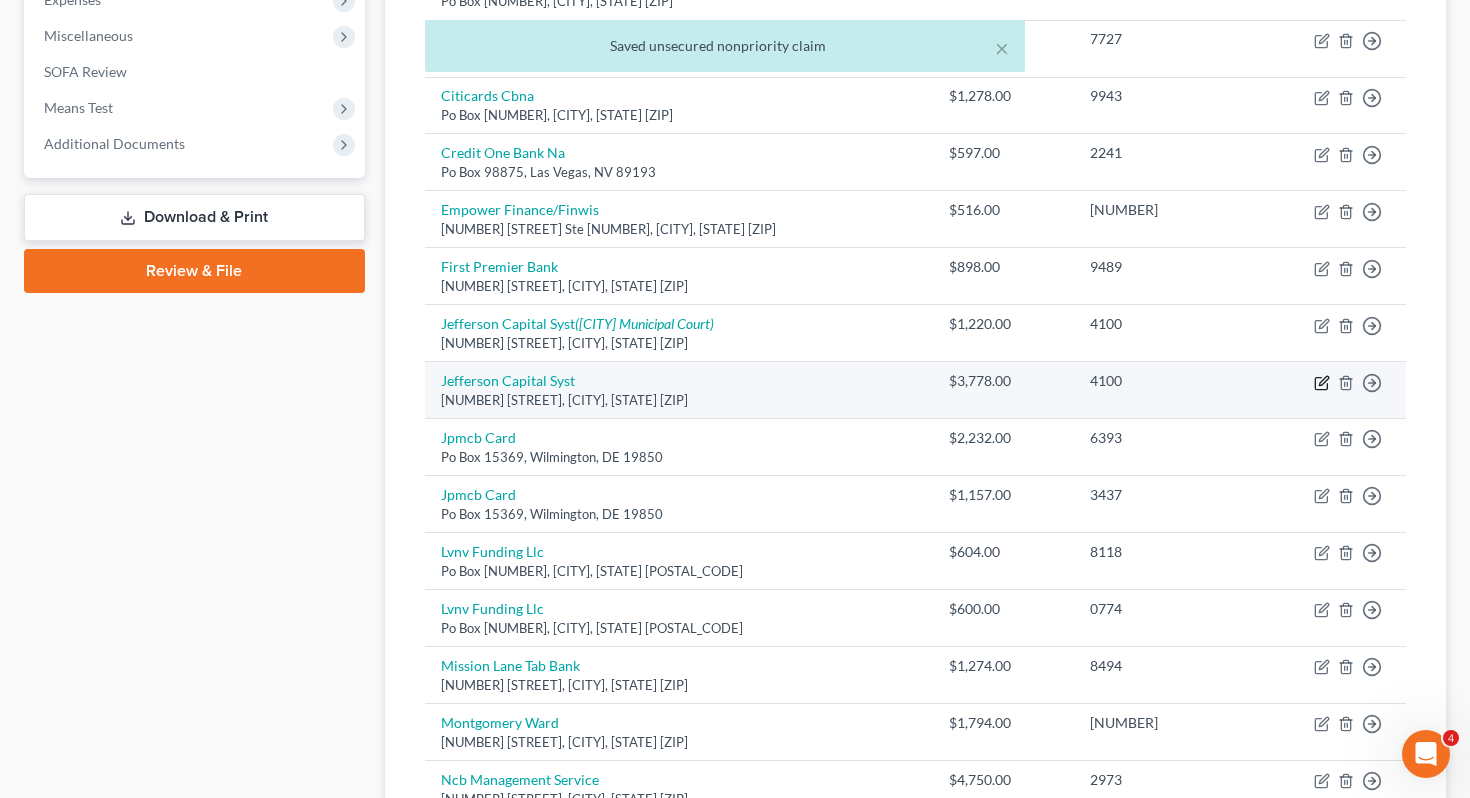 click 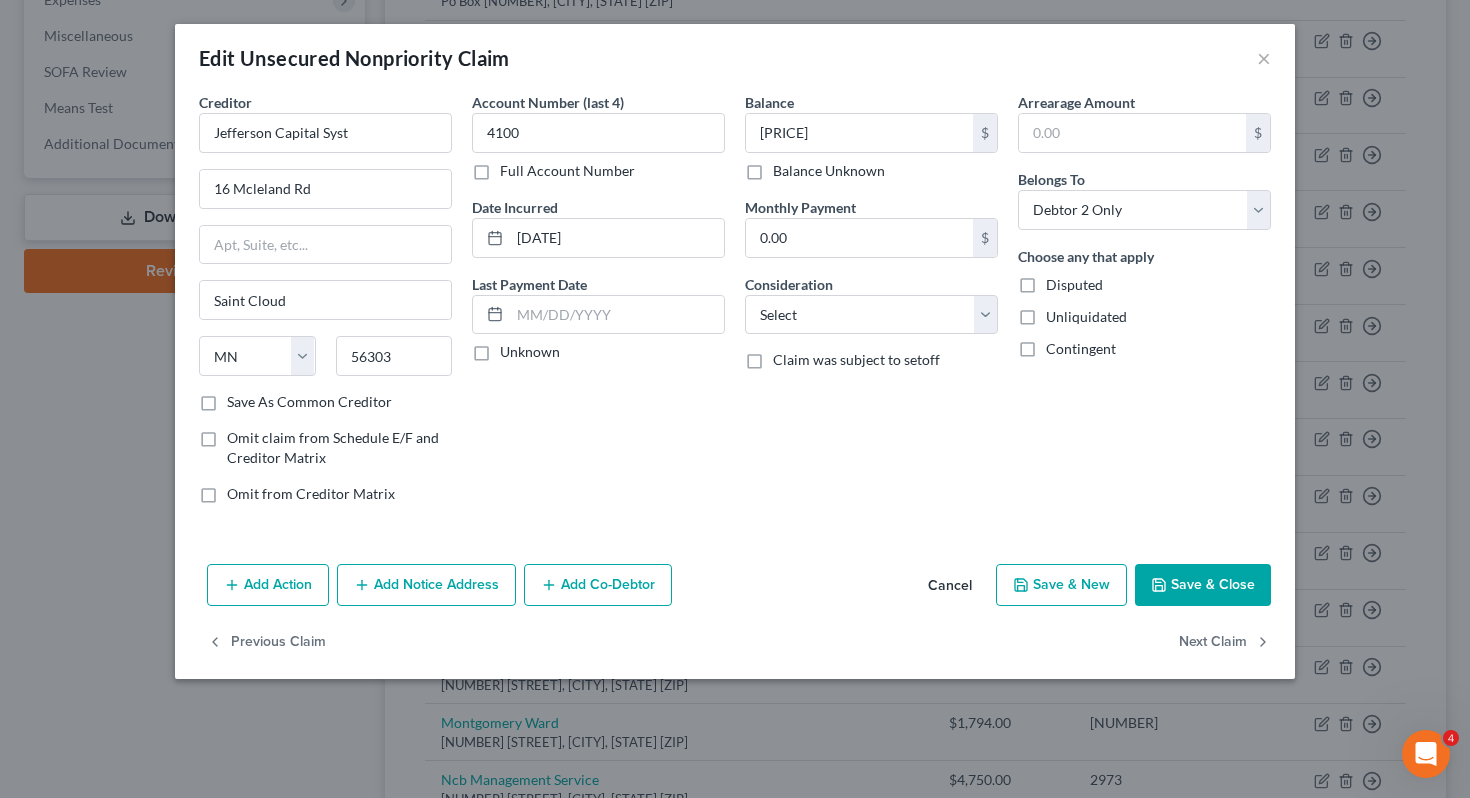 click on "Add Notice Address" at bounding box center [426, 585] 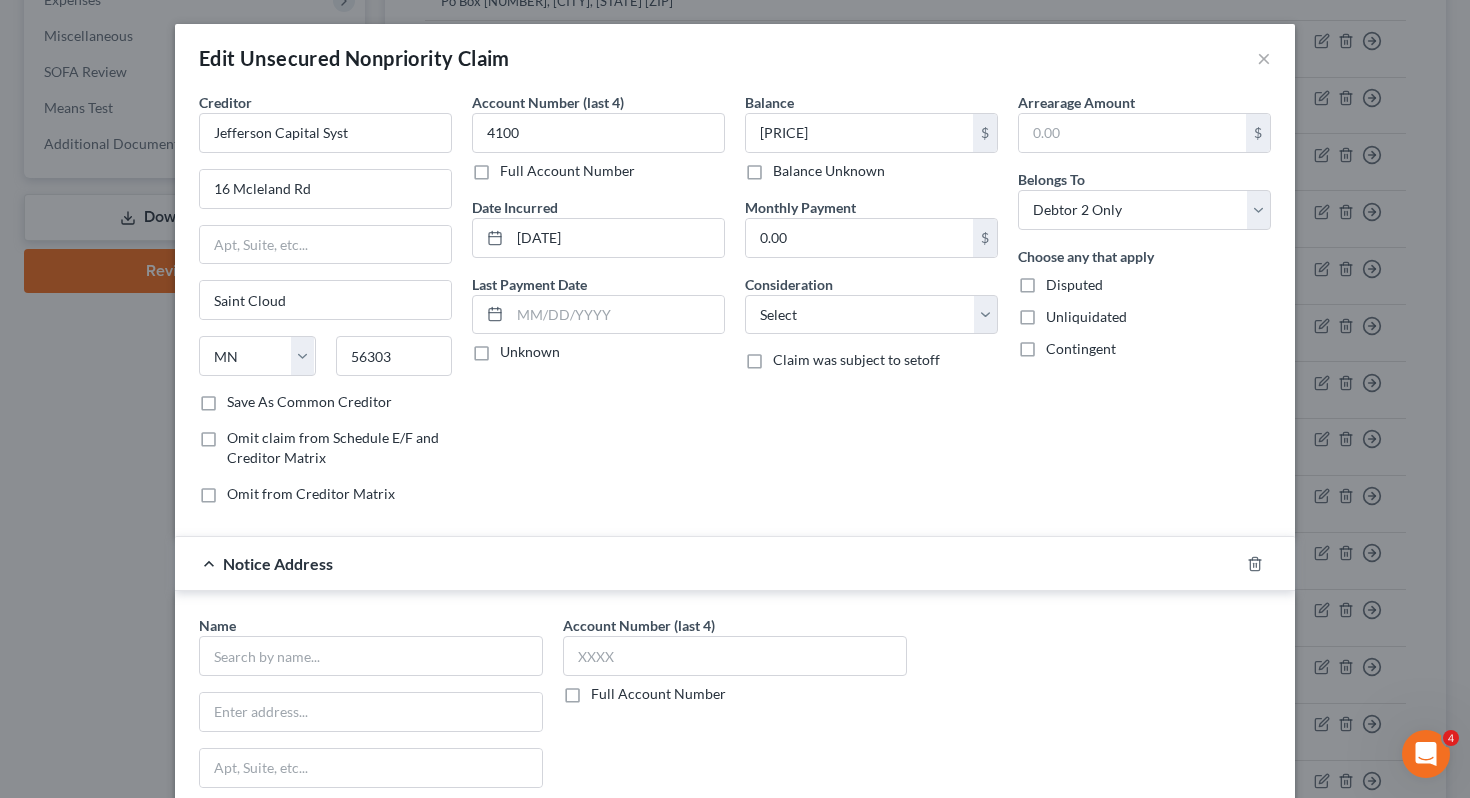 click on "Name
*" at bounding box center [371, 645] 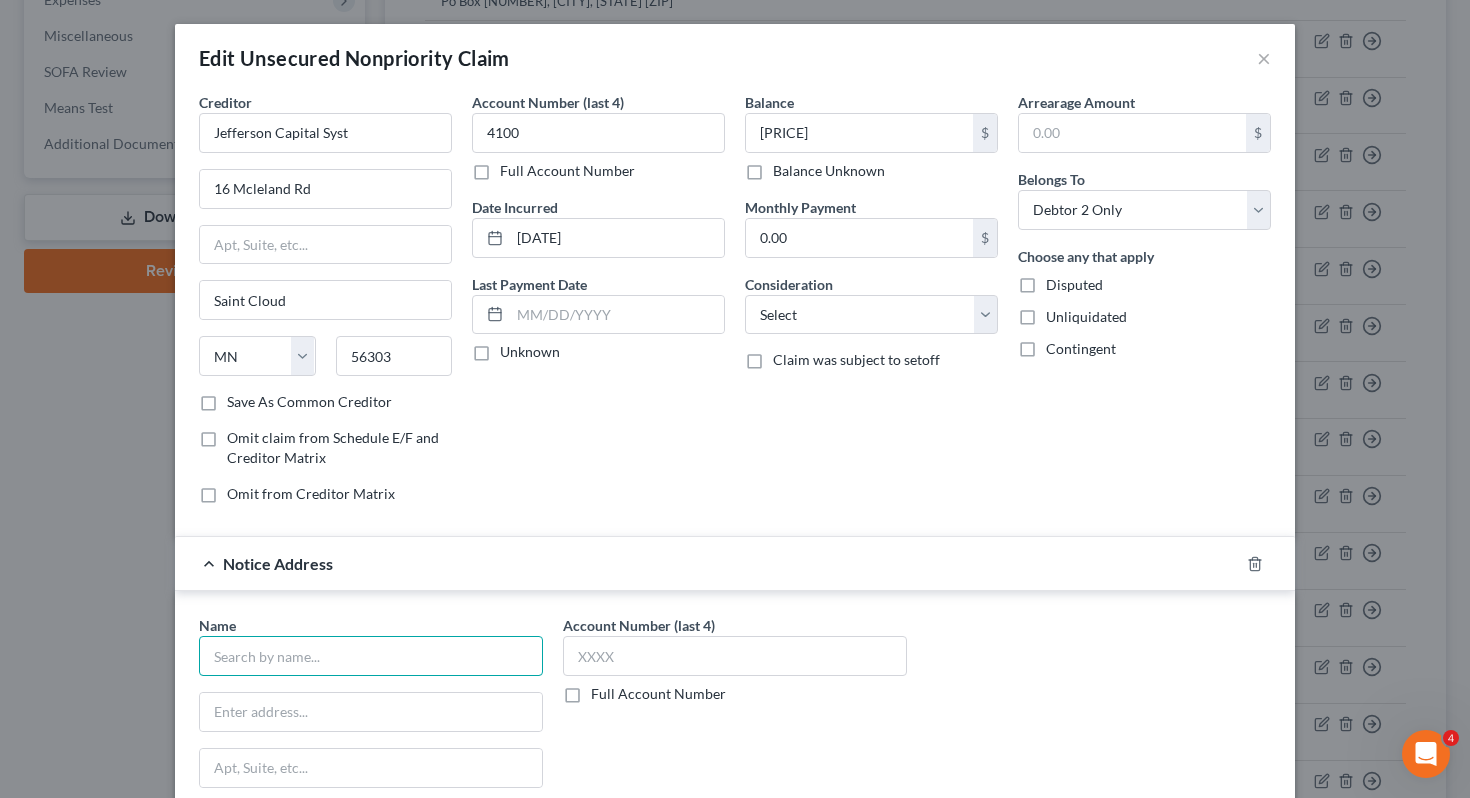 click at bounding box center (371, 656) 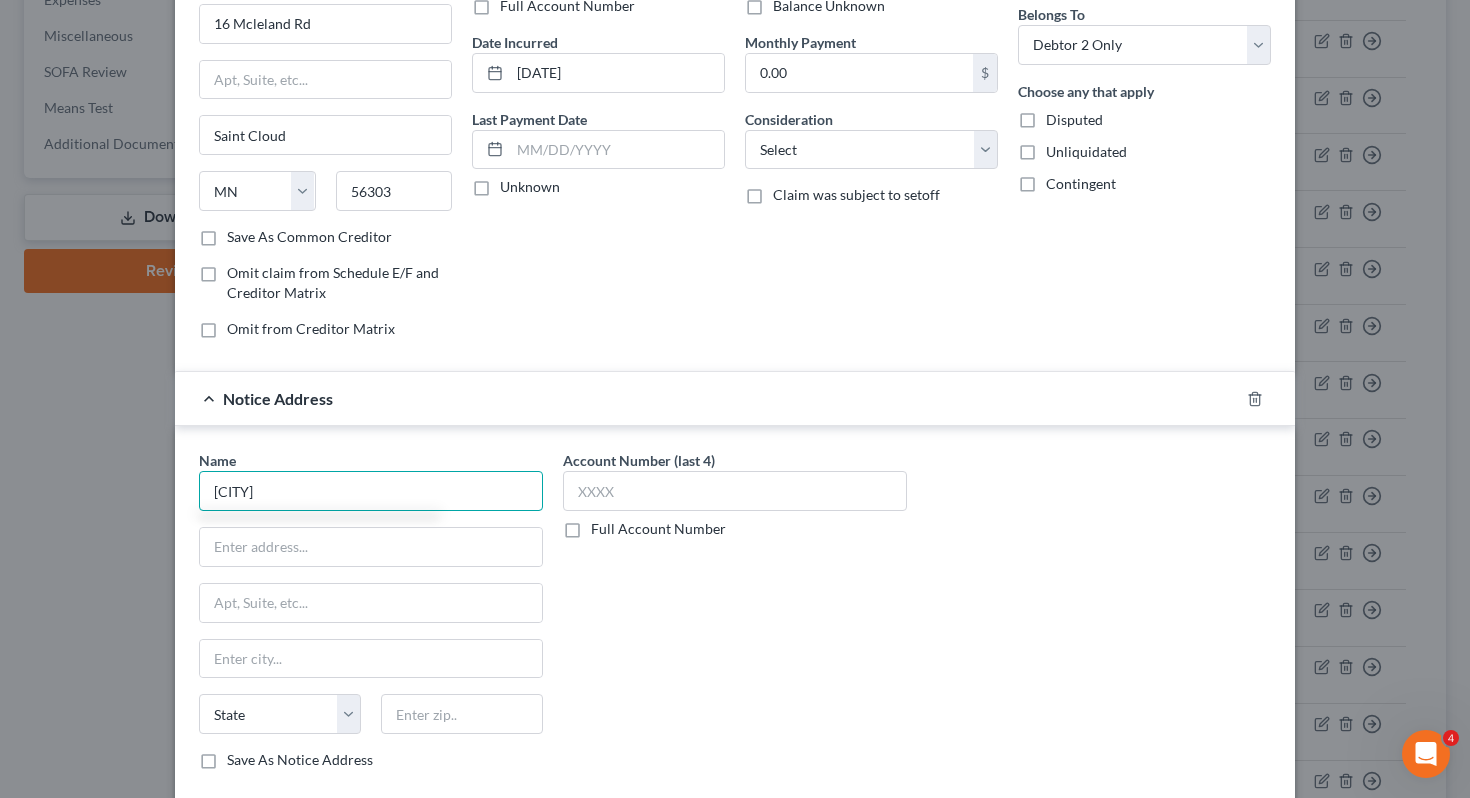scroll, scrollTop: 336, scrollLeft: 0, axis: vertical 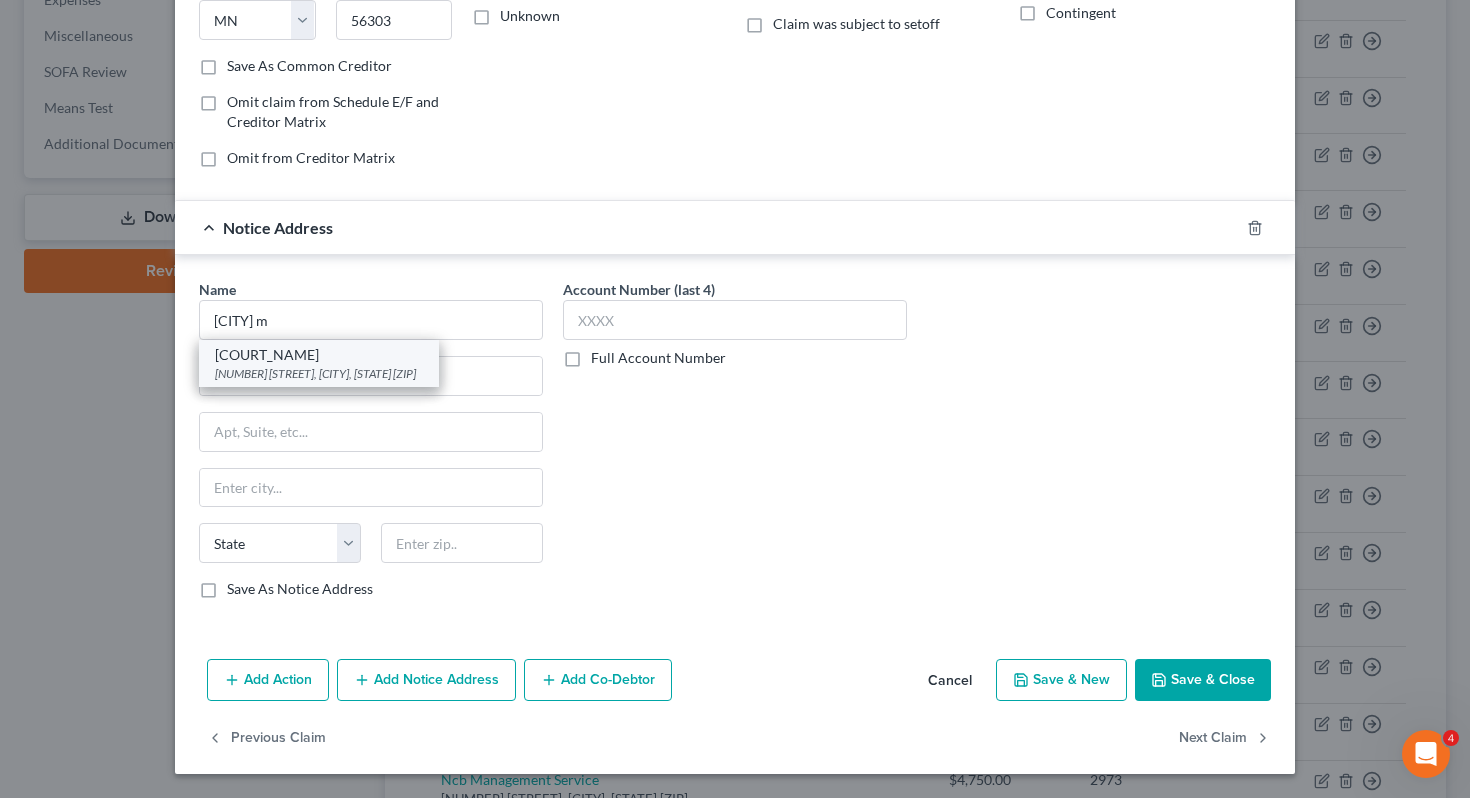 click on "[NUMBER] [STREET], [CITY], [STATE] [ZIP]" at bounding box center (319, 373) 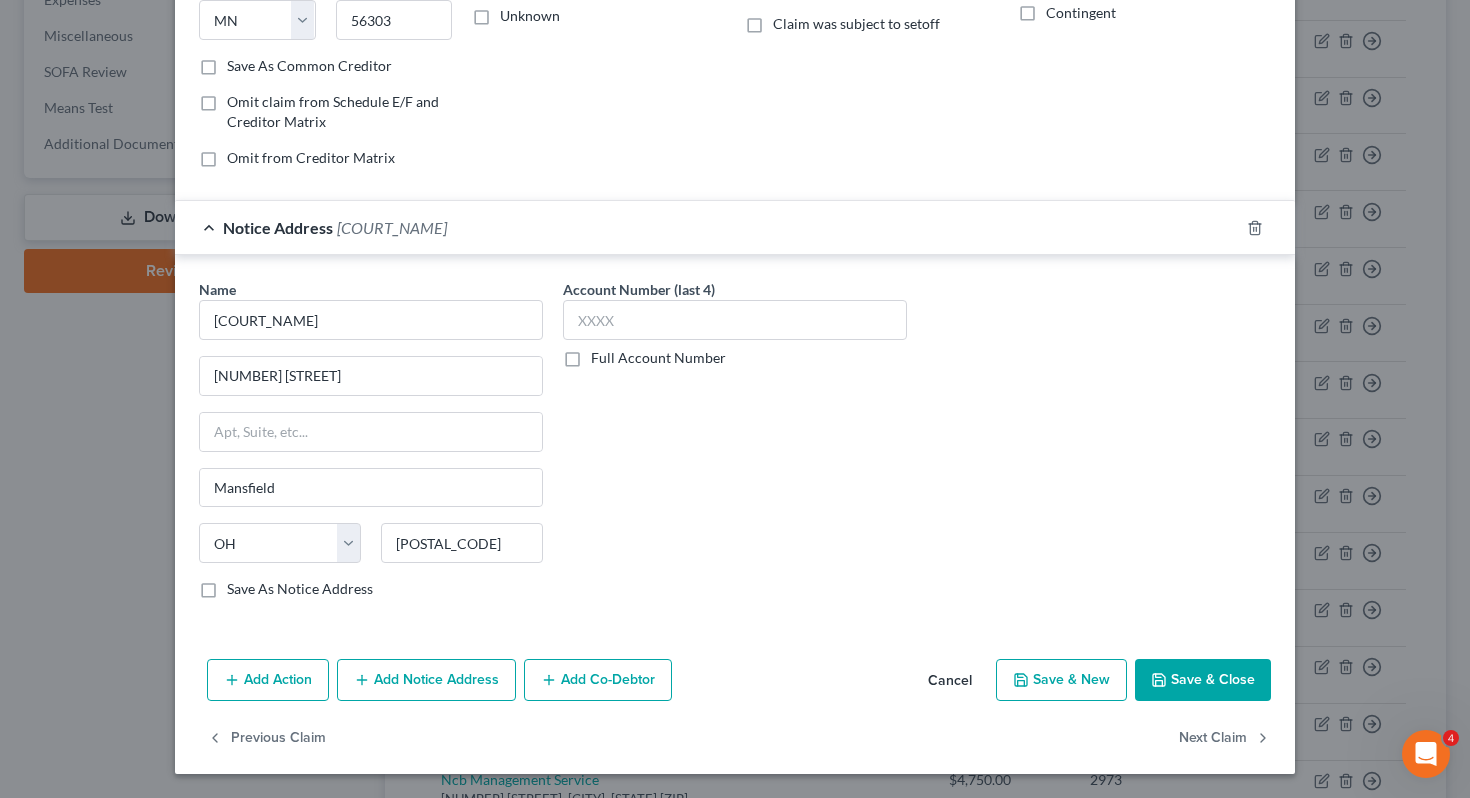 click on "Save & Close" at bounding box center [1203, 680] 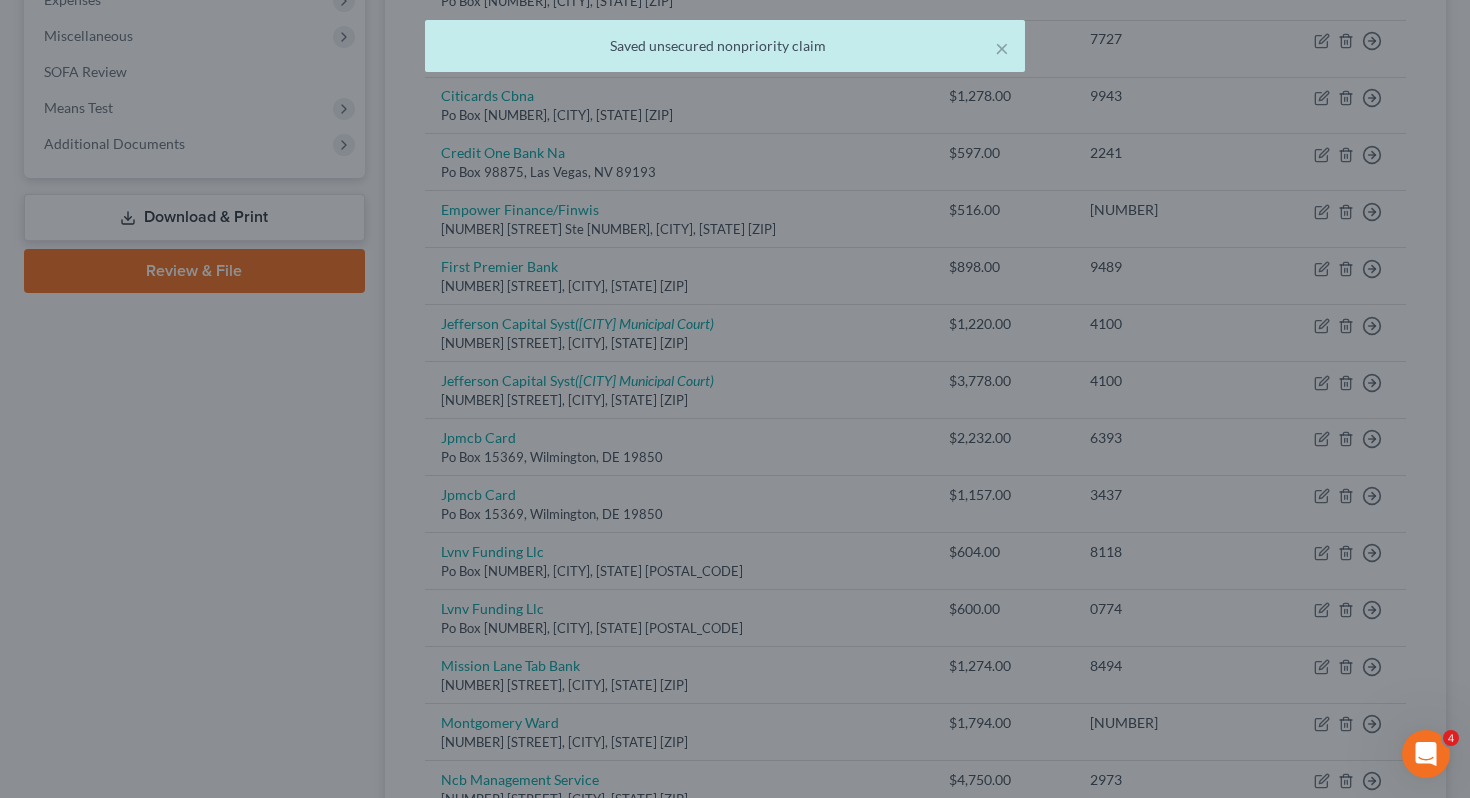scroll, scrollTop: 0, scrollLeft: 0, axis: both 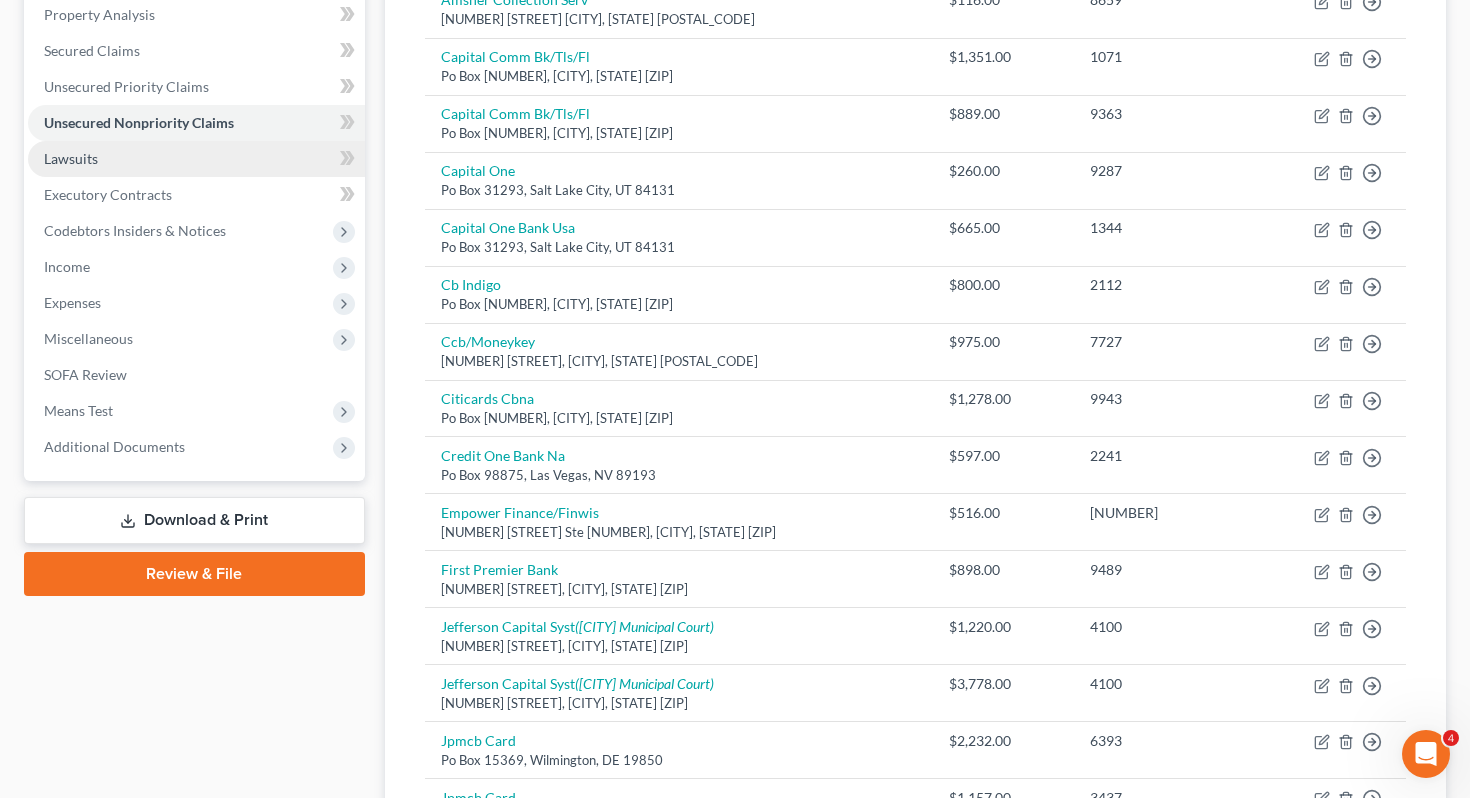click on "Lawsuits" at bounding box center (196, 159) 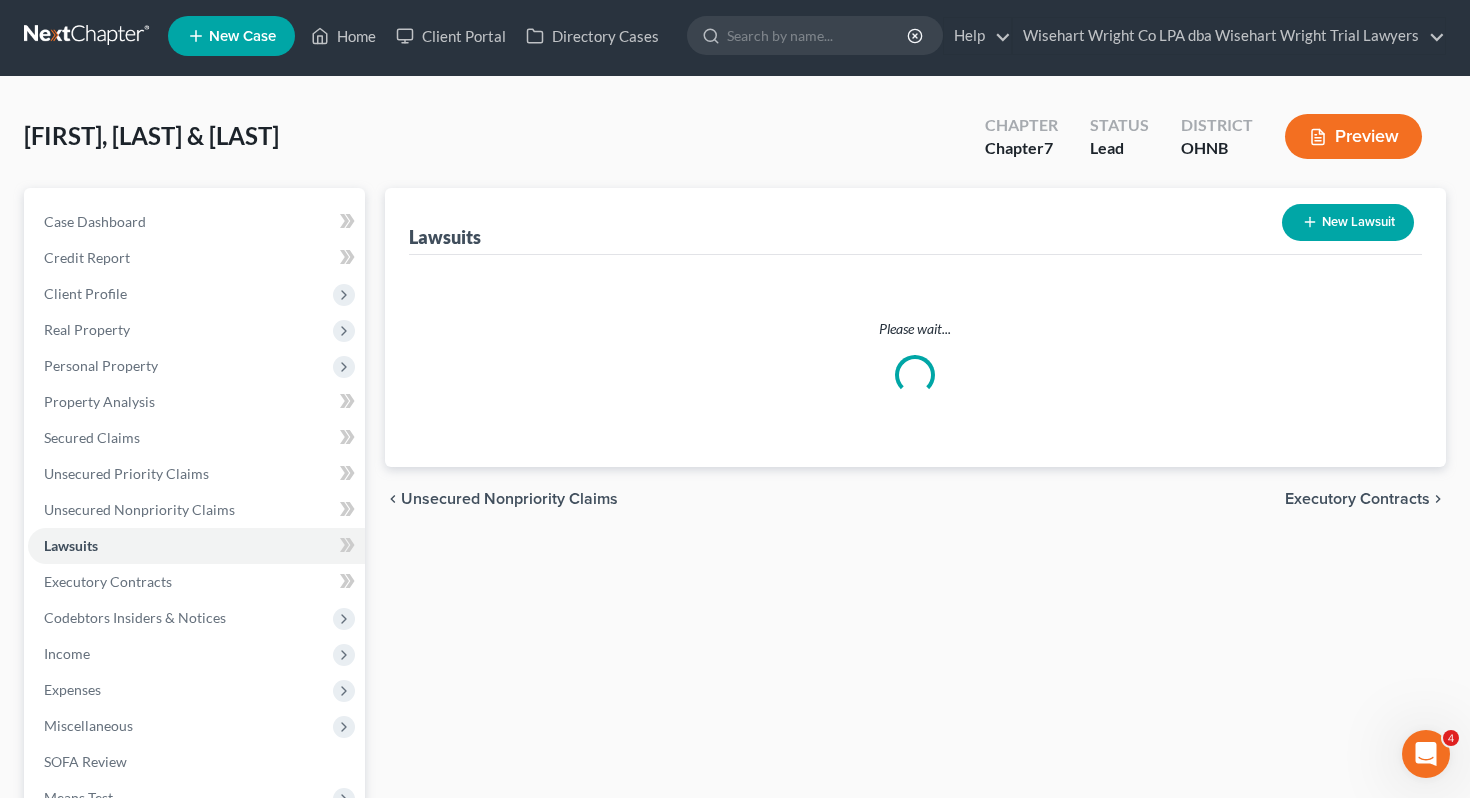 scroll, scrollTop: 0, scrollLeft: 0, axis: both 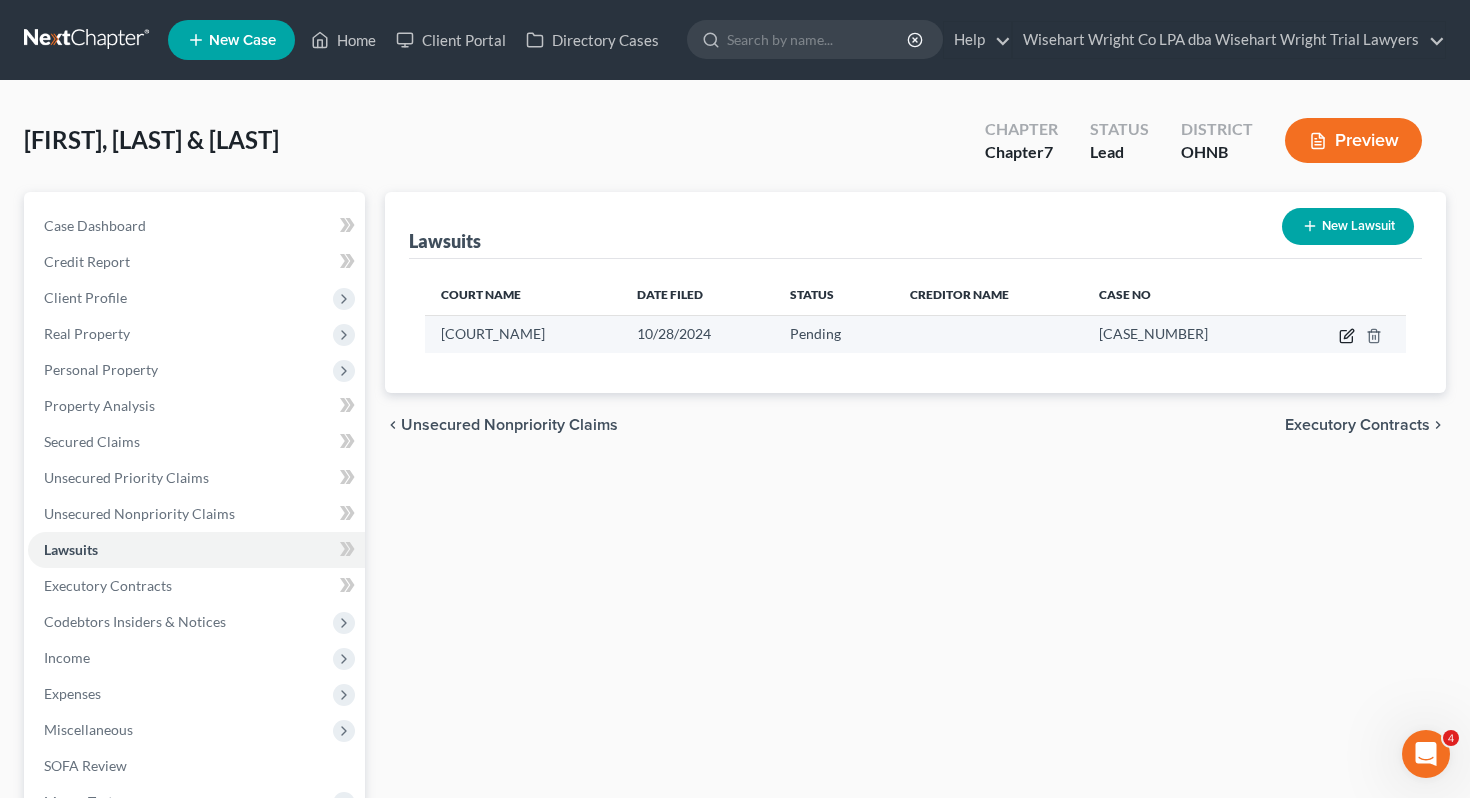 click 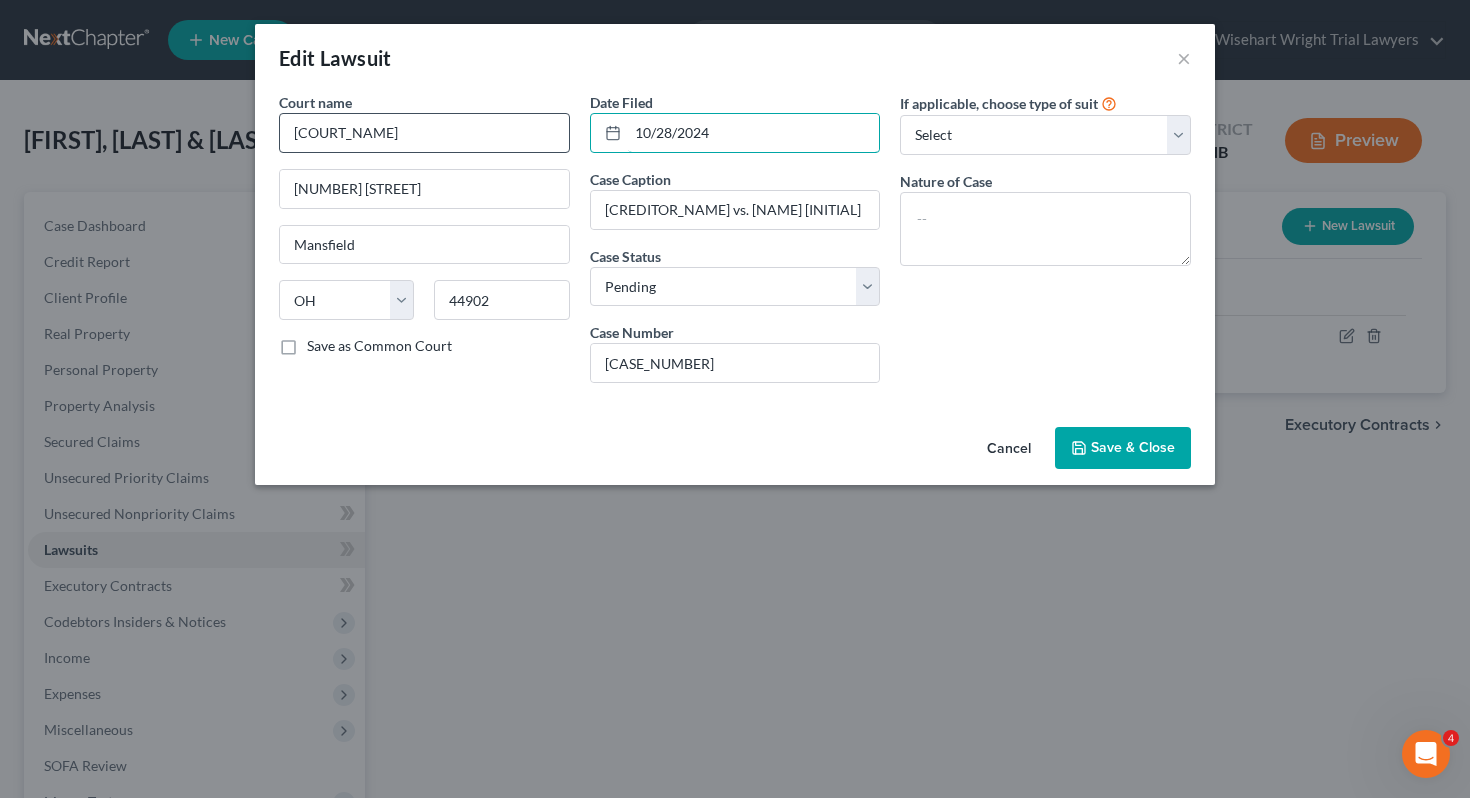 drag, startPoint x: 669, startPoint y: 134, endPoint x: 503, endPoint y: 146, distance: 166.43317 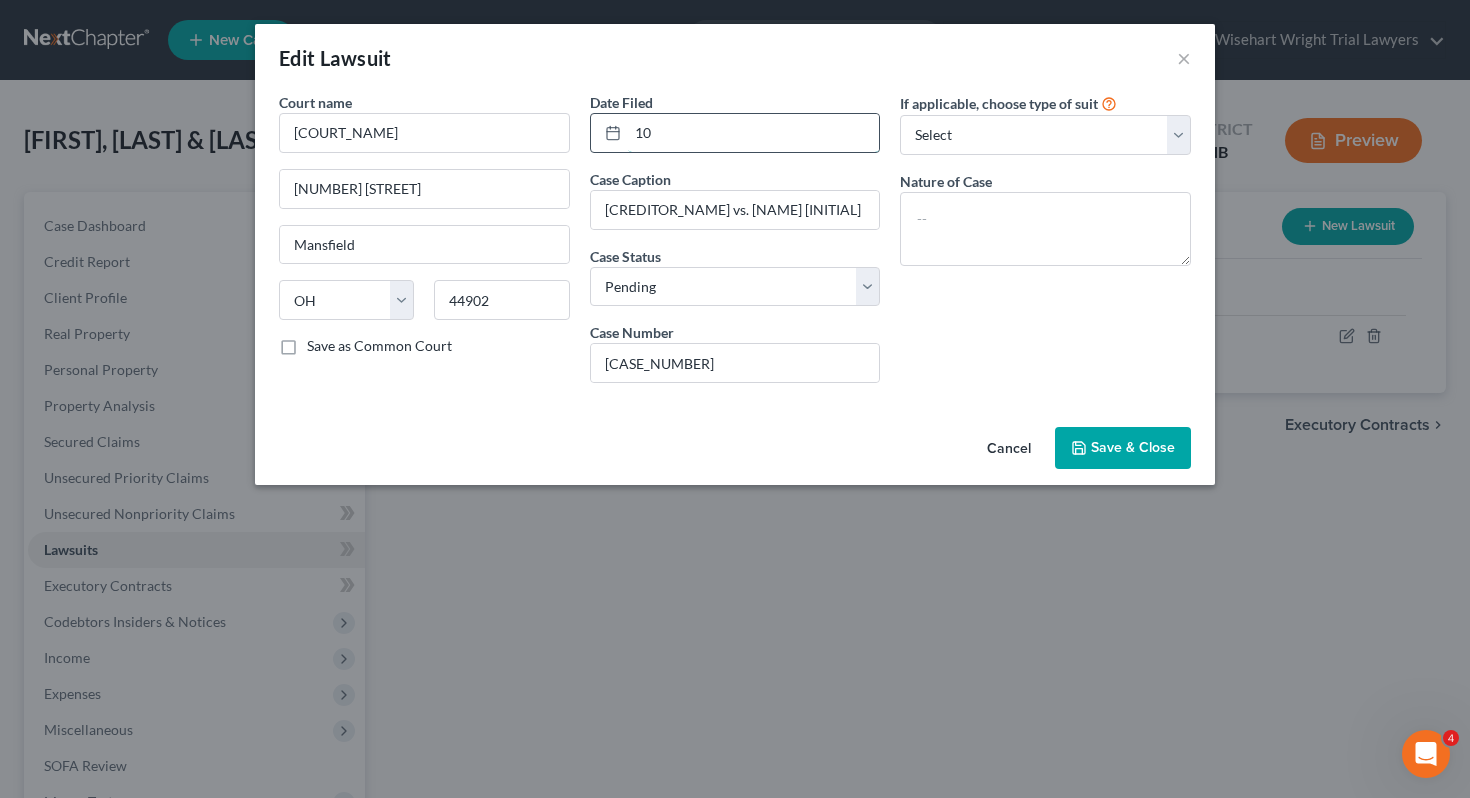 type on "1" 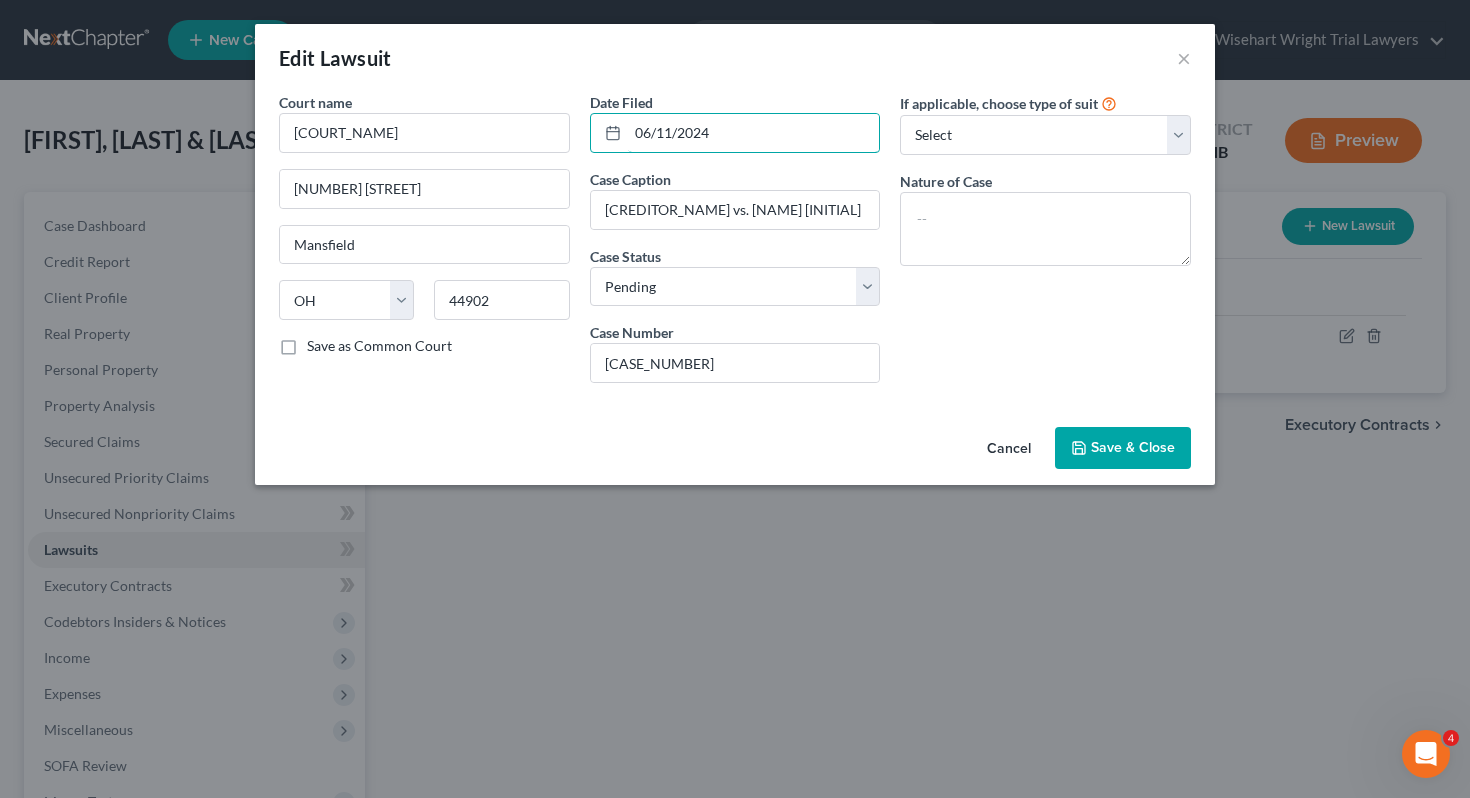 type on "06/11/2024" 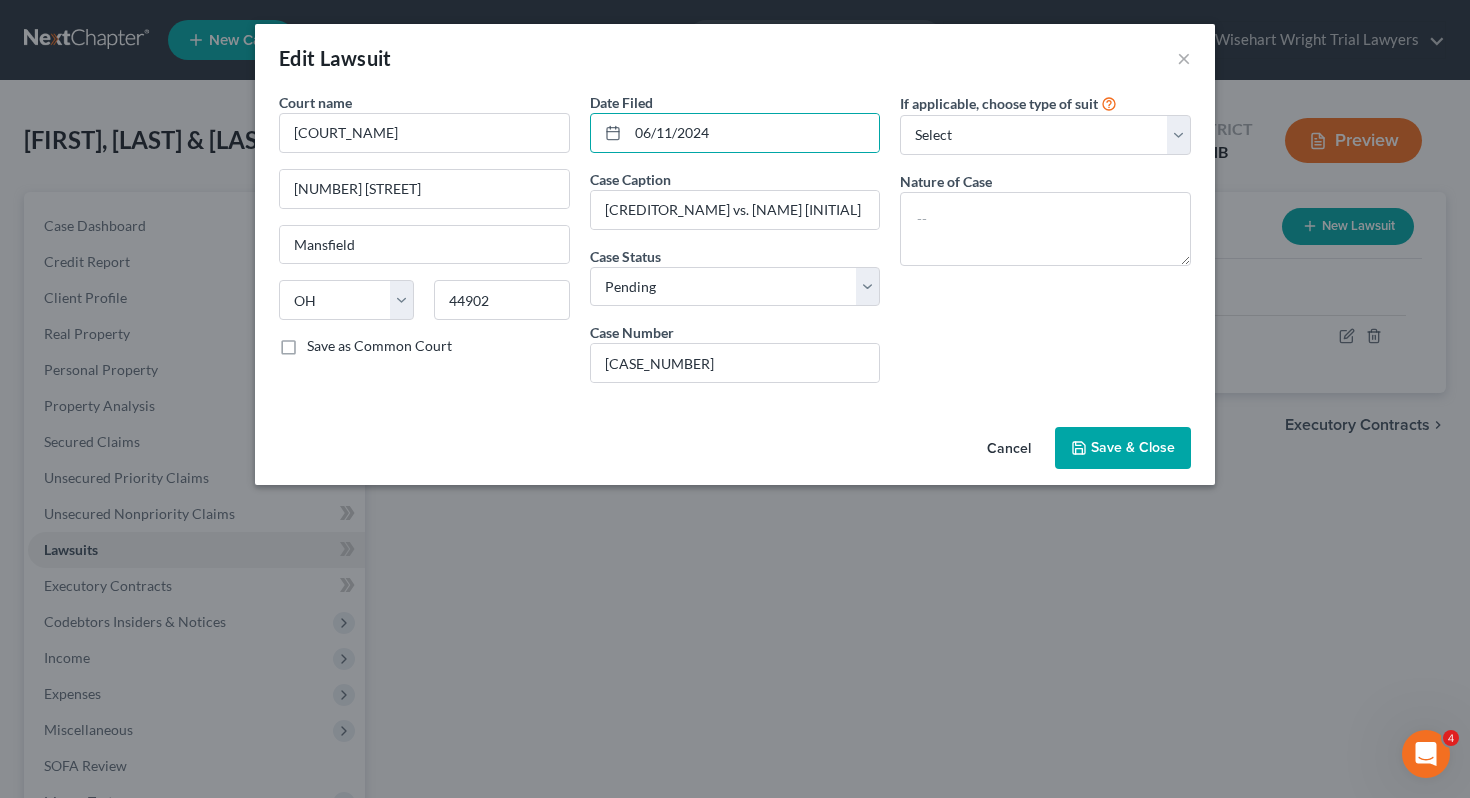 click on "Save & Close" at bounding box center [1123, 448] 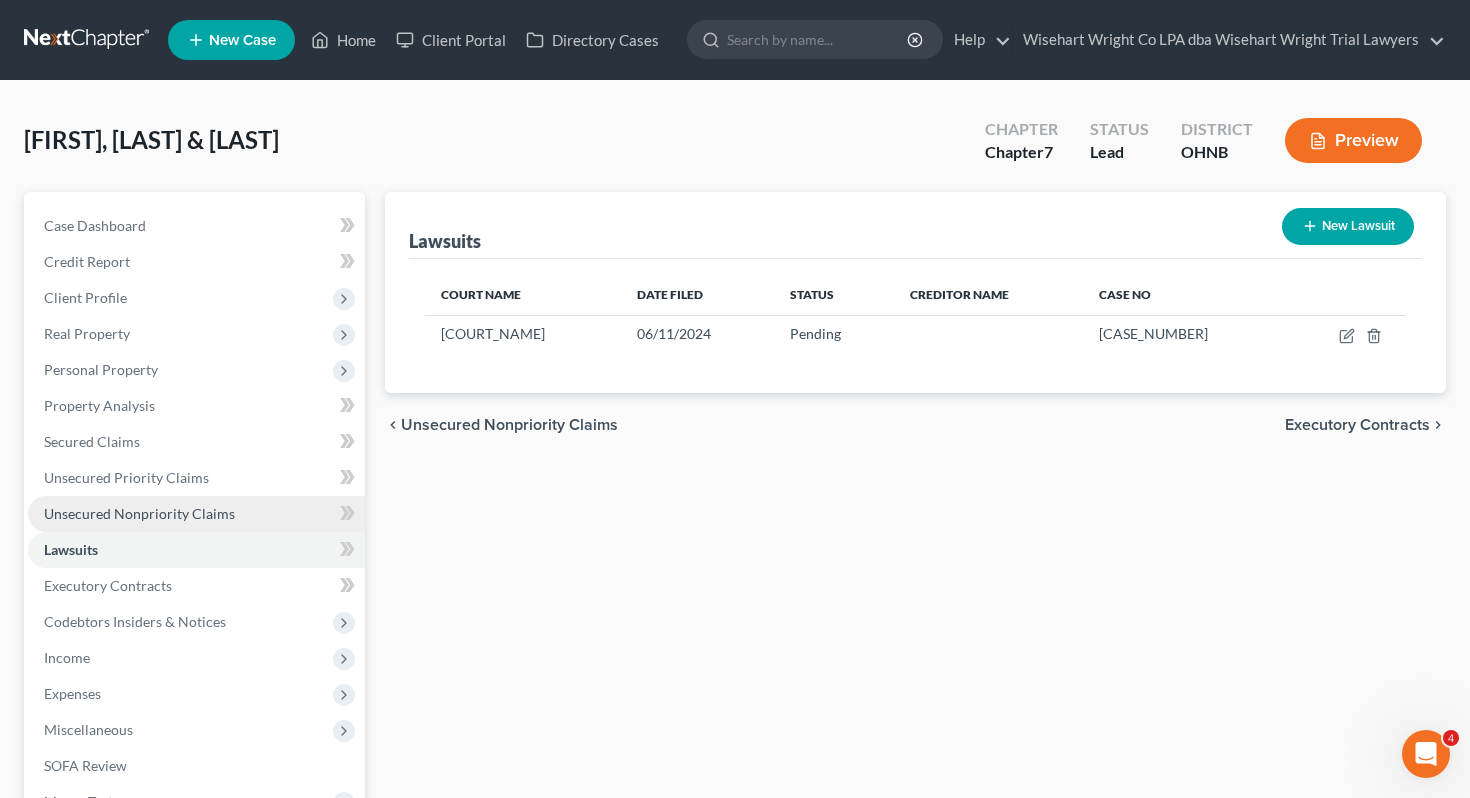 click on "Unsecured Nonpriority Claims" at bounding box center [139, 513] 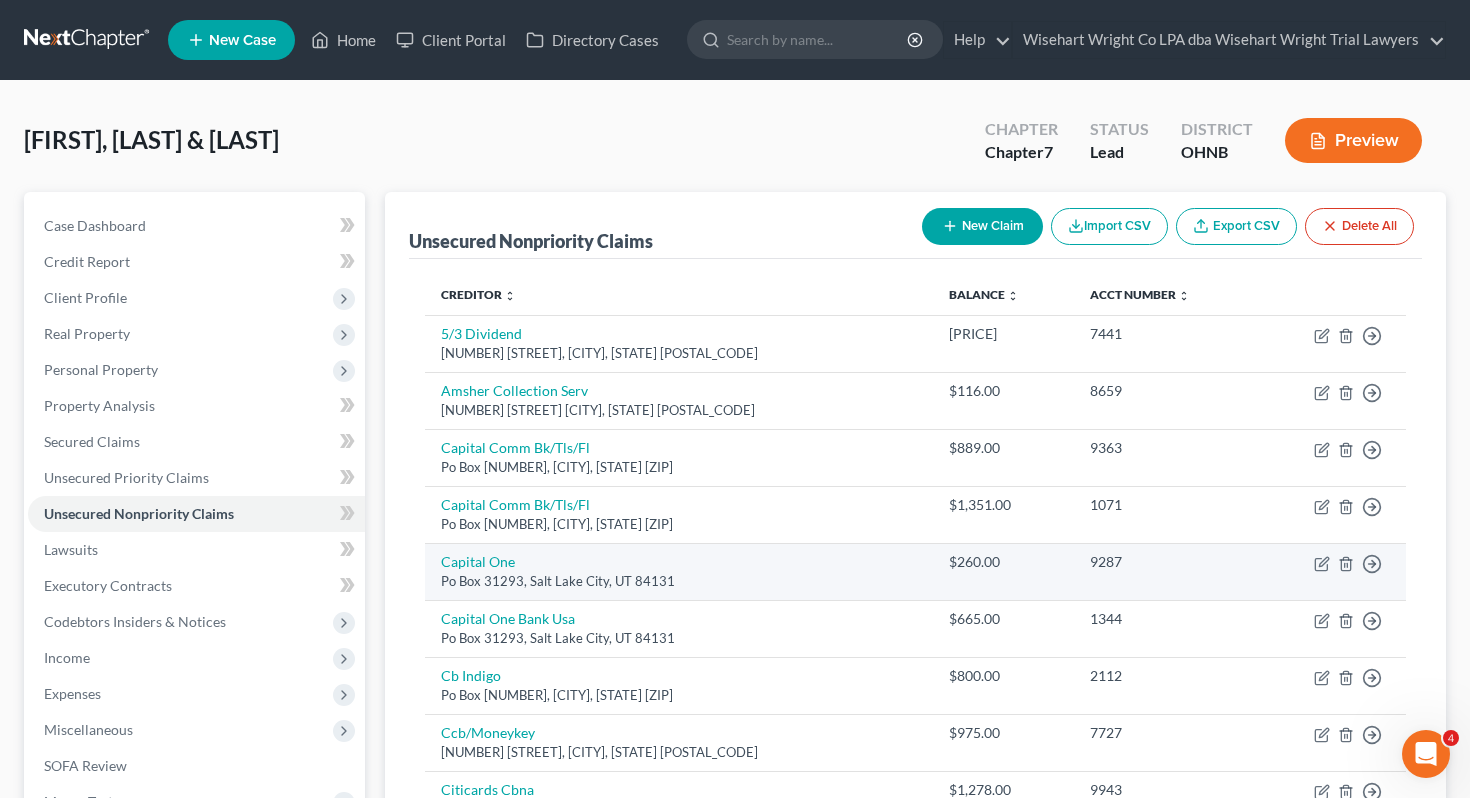 scroll, scrollTop: 1188, scrollLeft: 0, axis: vertical 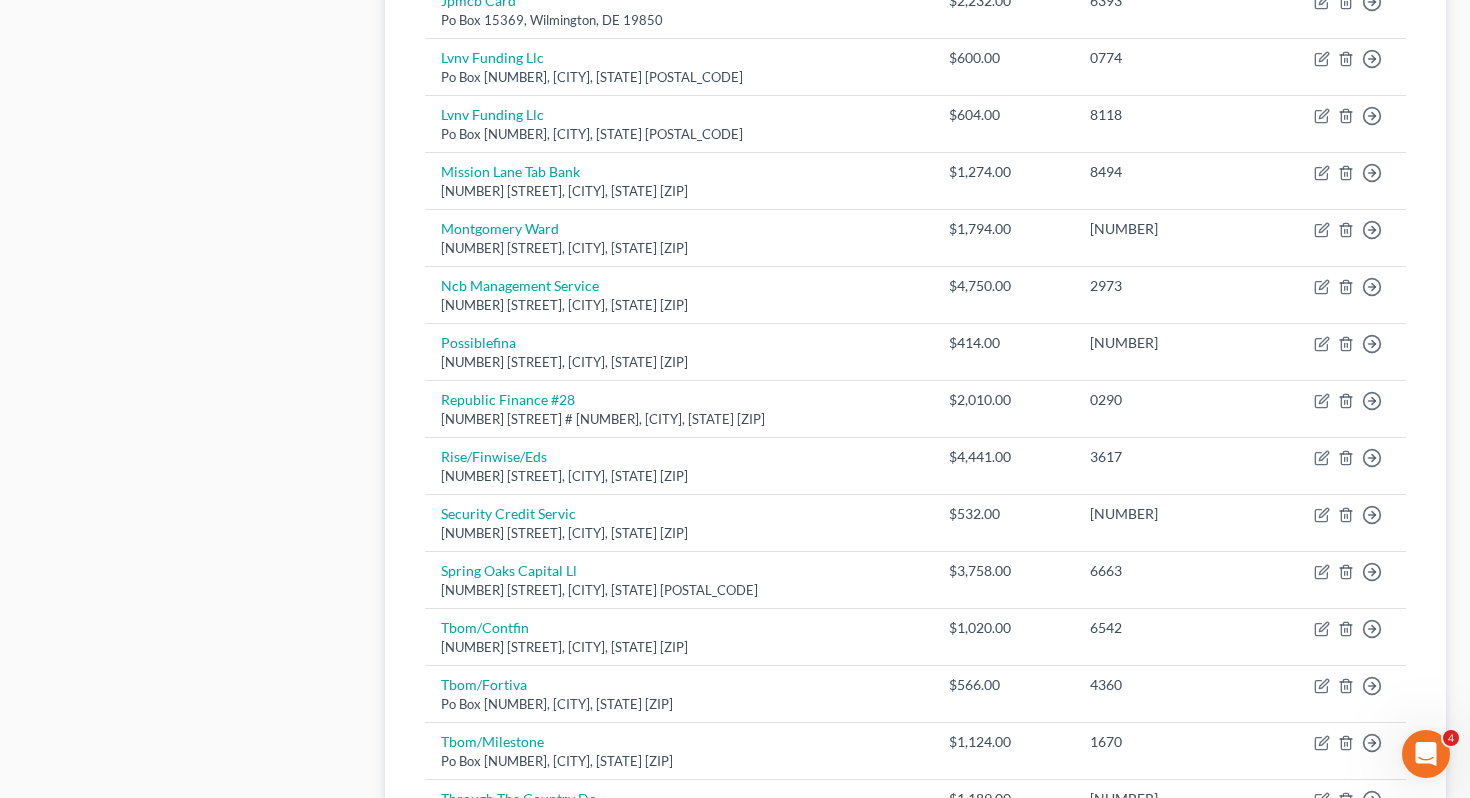 click on "Case Dashboard
Payments
Invoices
Payments
Payments
Credit Report
Client Profile" at bounding box center (194, 24) 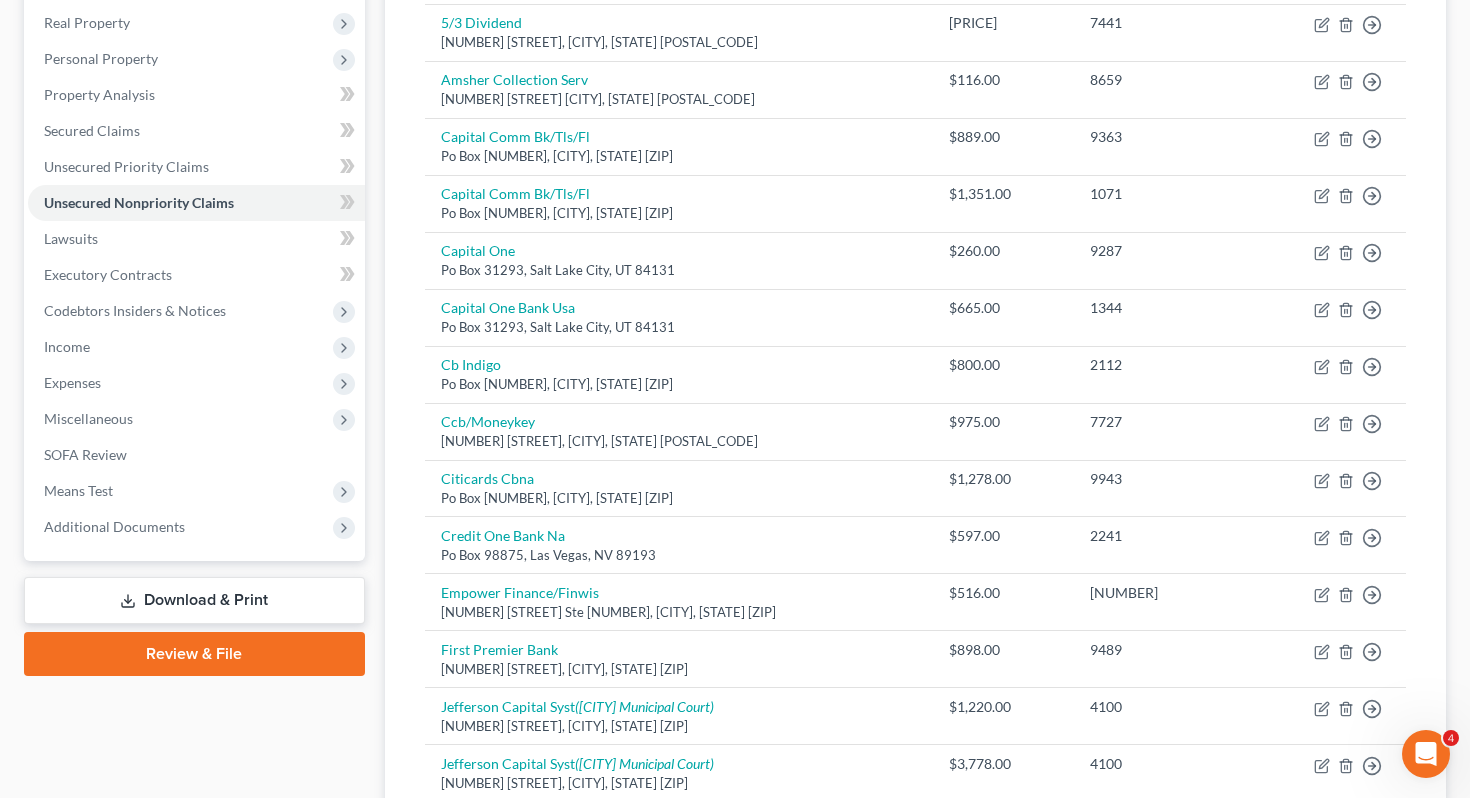 scroll, scrollTop: 0, scrollLeft: 0, axis: both 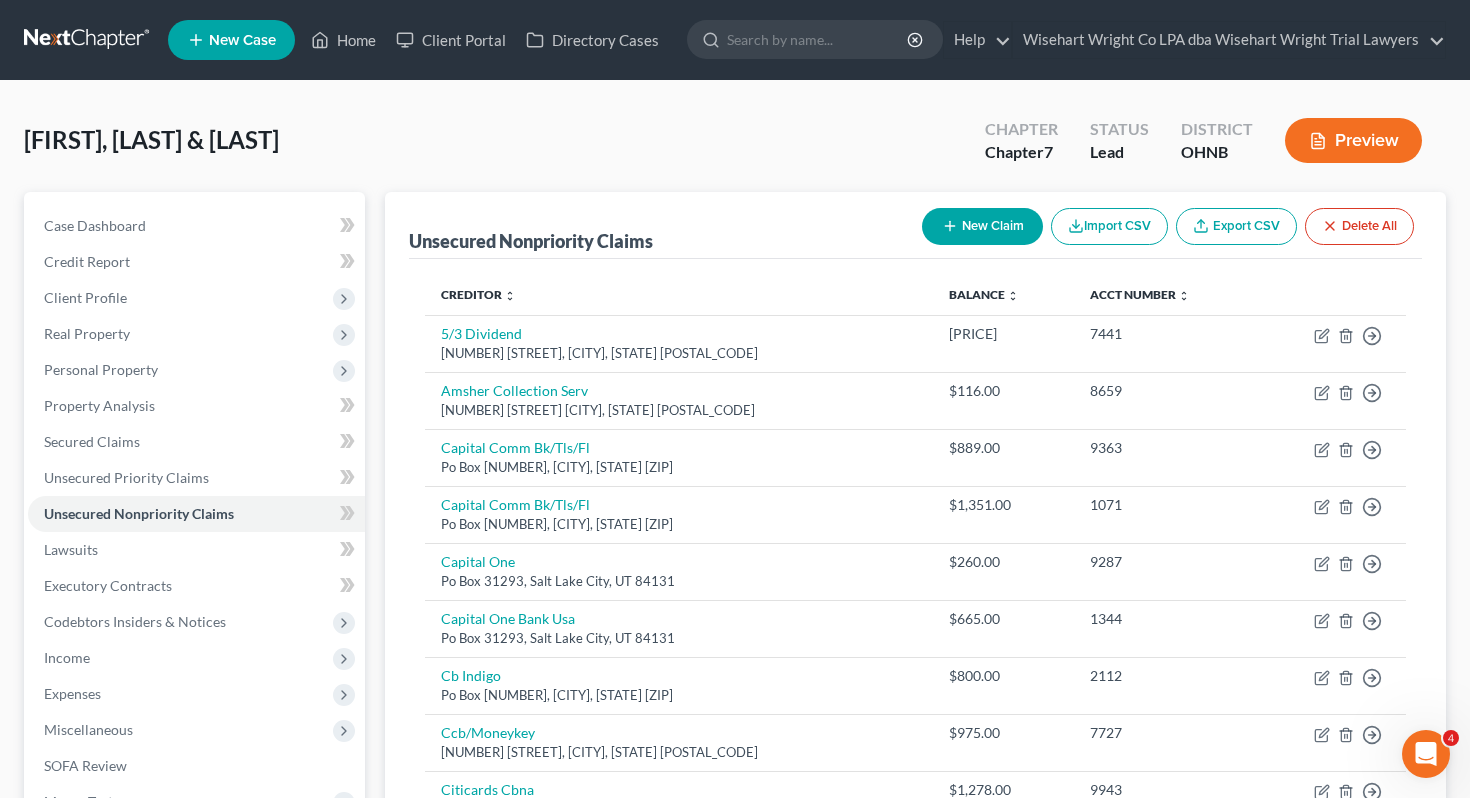 click on "New Claim" at bounding box center (982, 226) 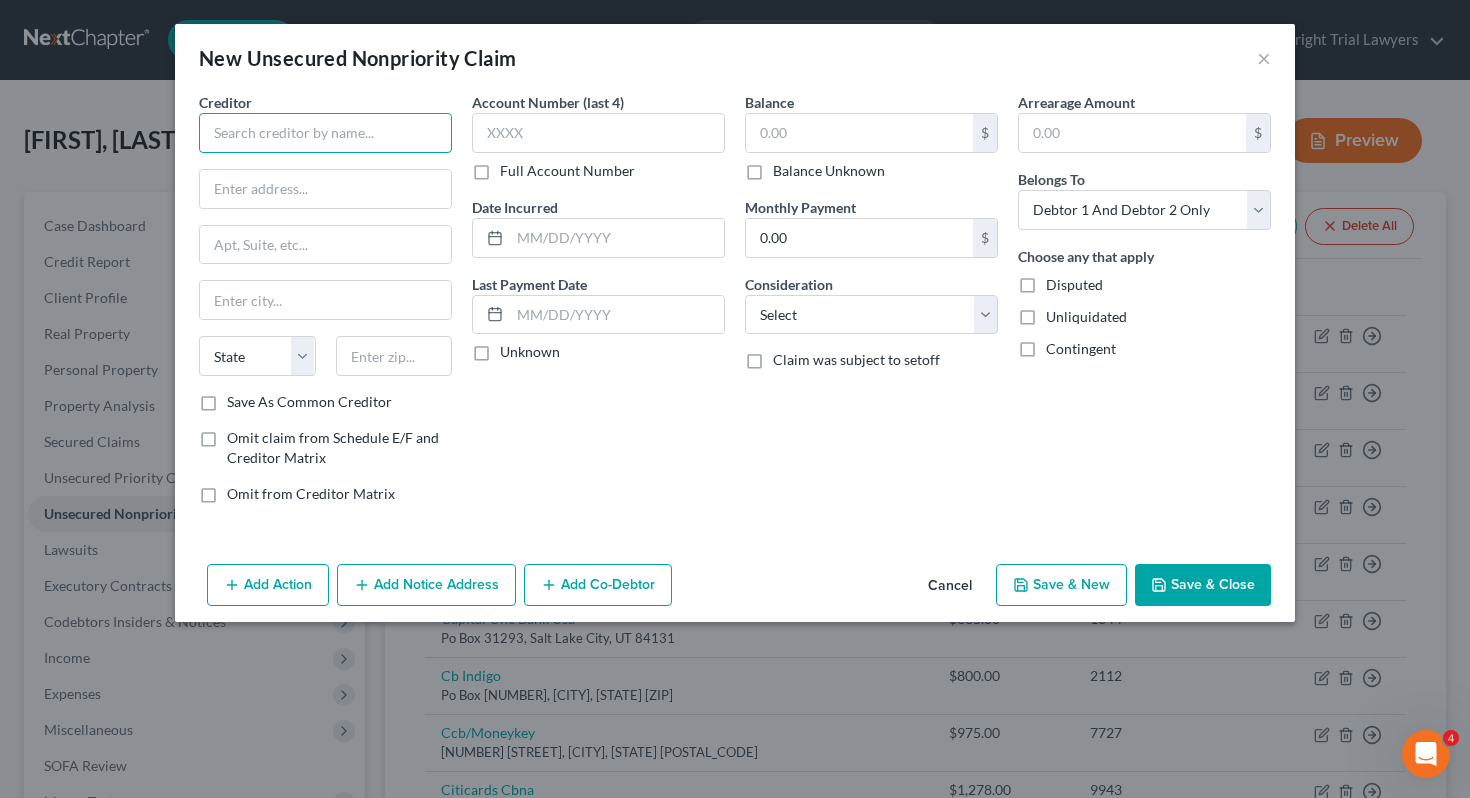 click at bounding box center (325, 133) 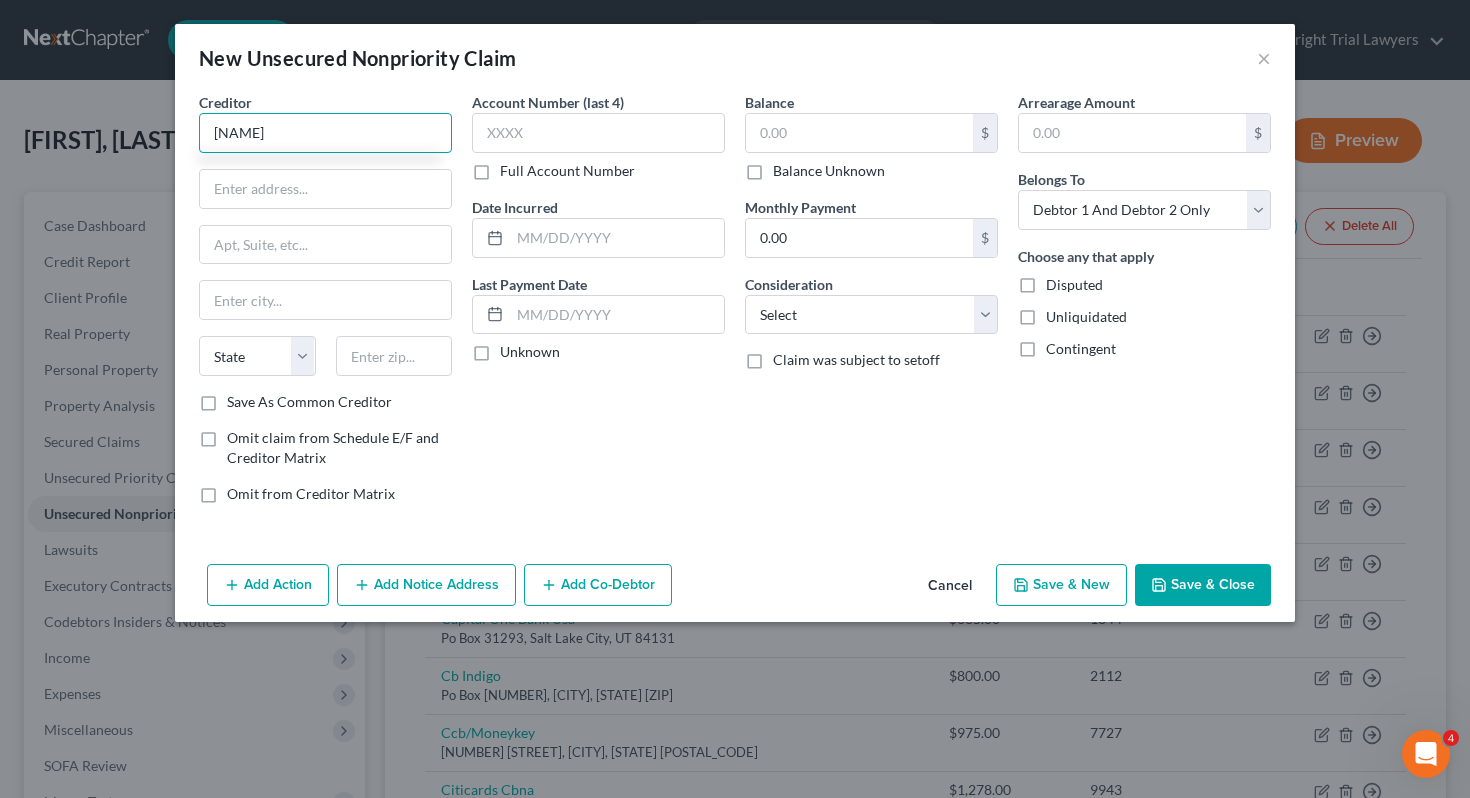 type on "[NAME]" 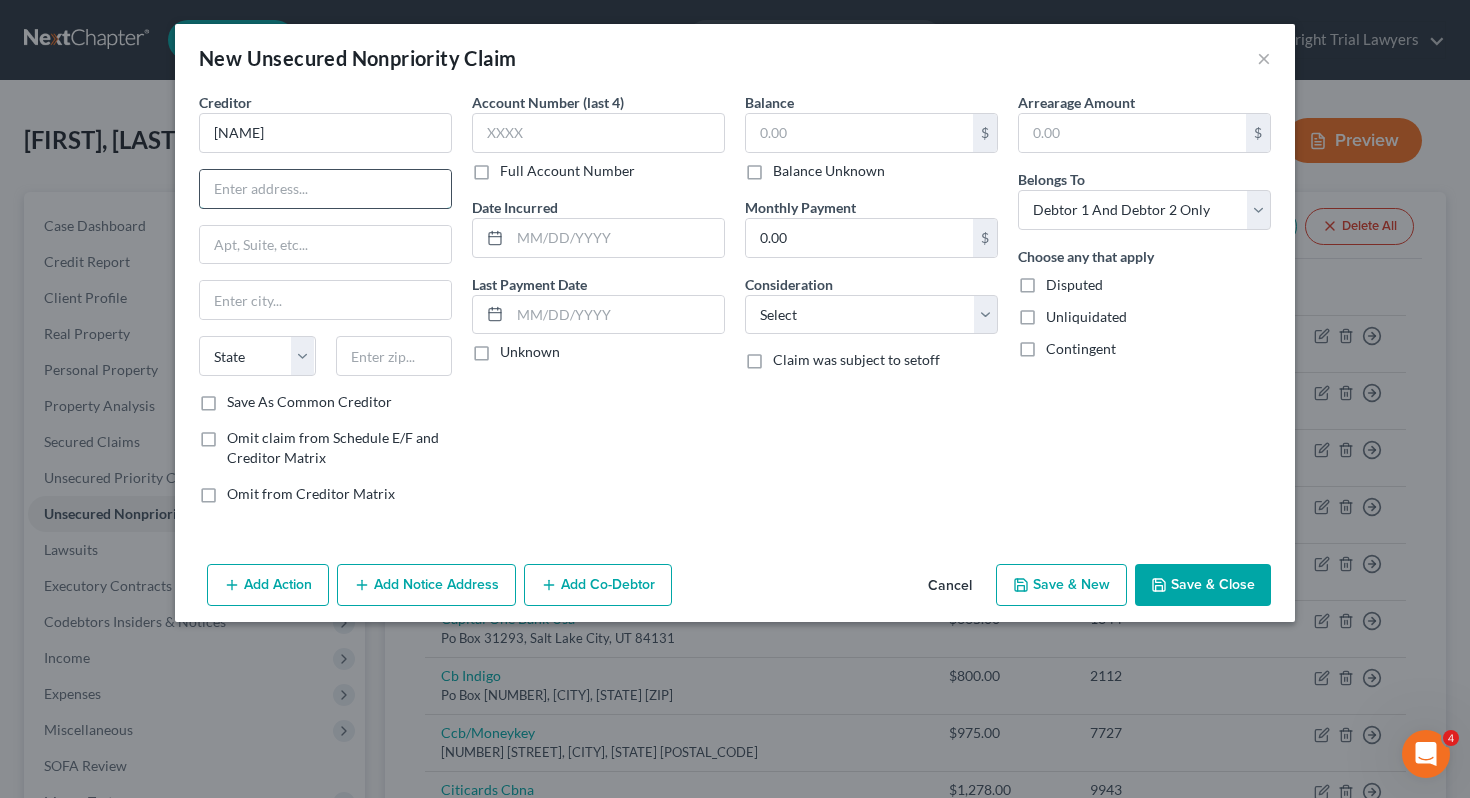 click at bounding box center [325, 189] 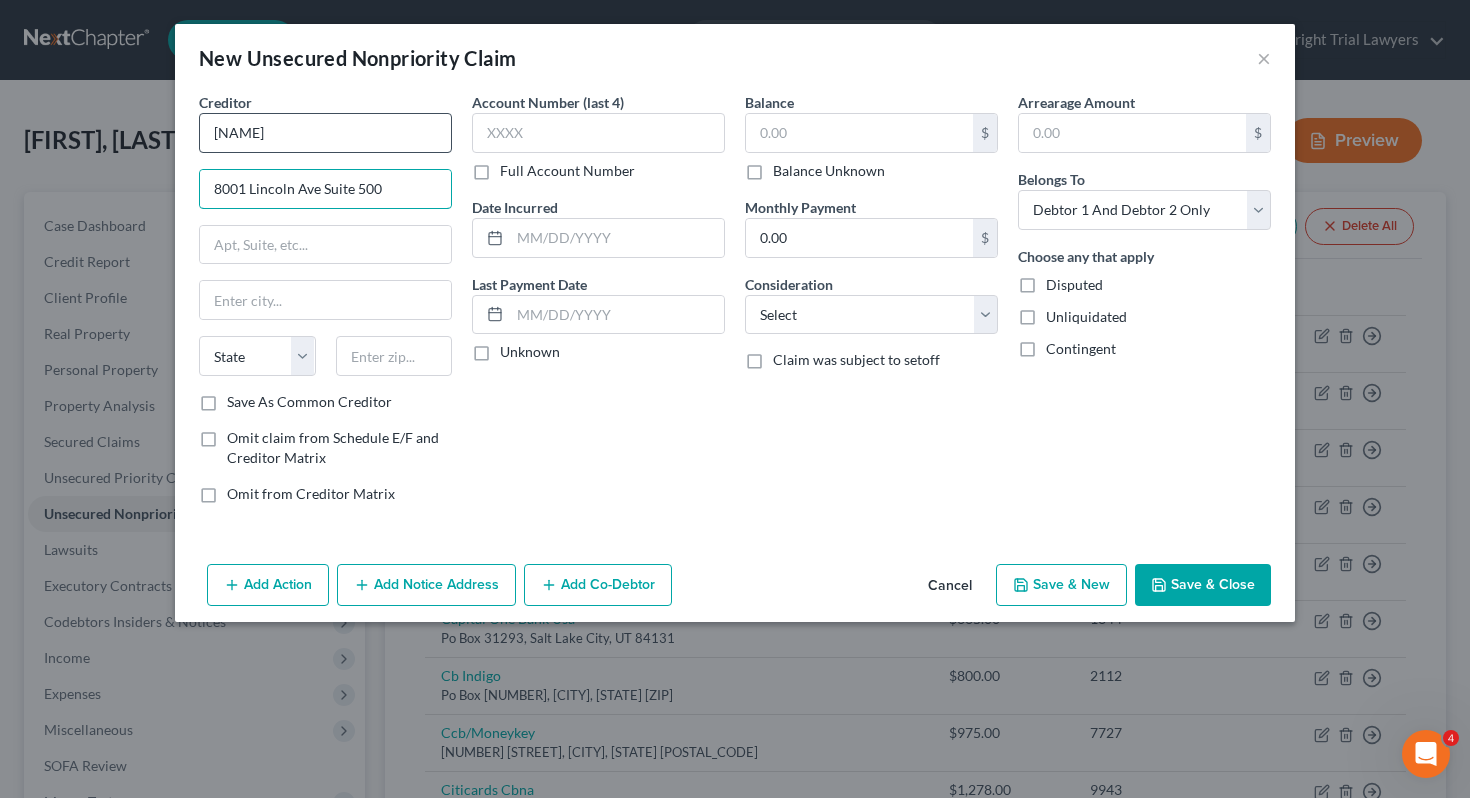 type on "8001 Lincoln Ave Suite 500" 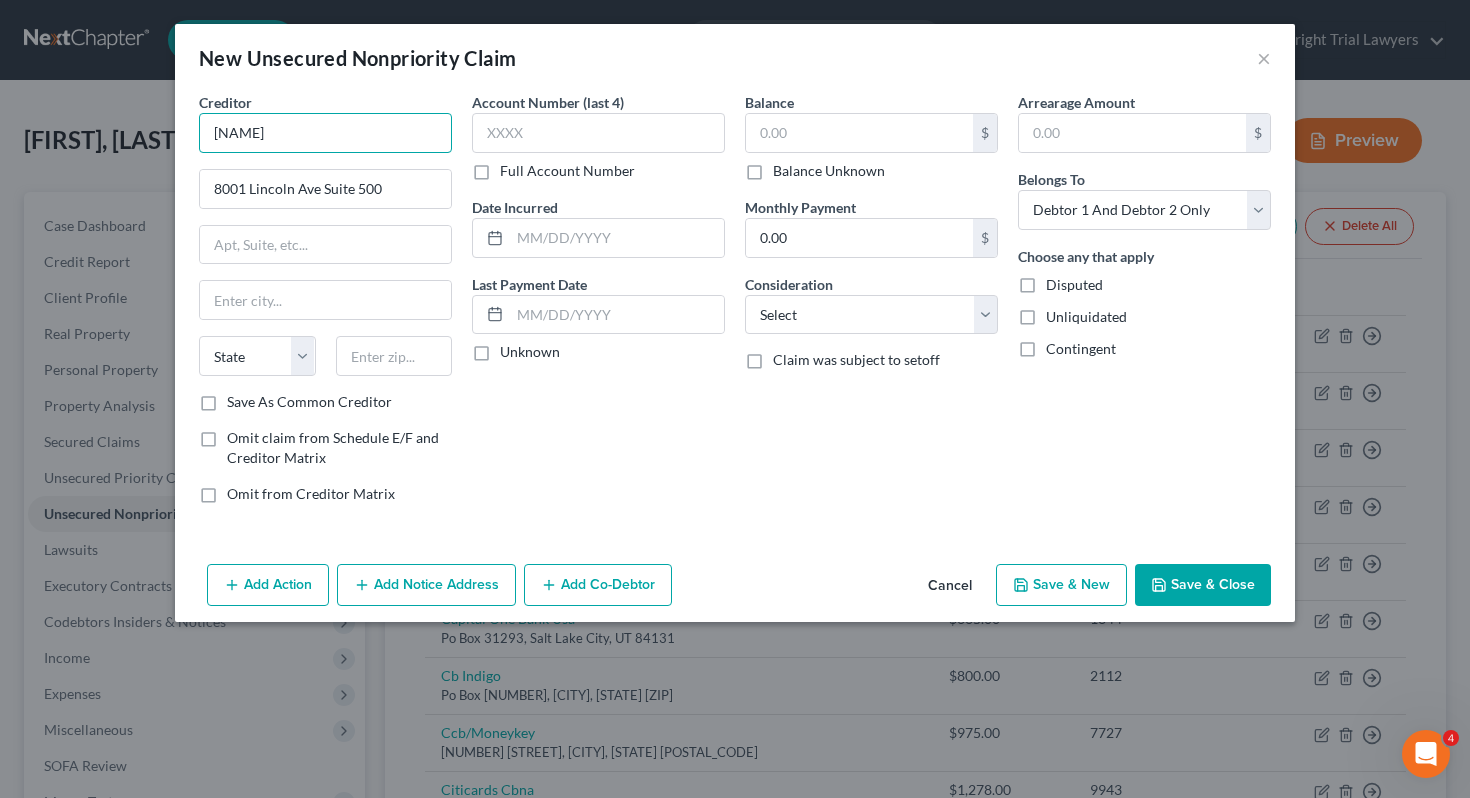 click on "[NAME]" at bounding box center [325, 133] 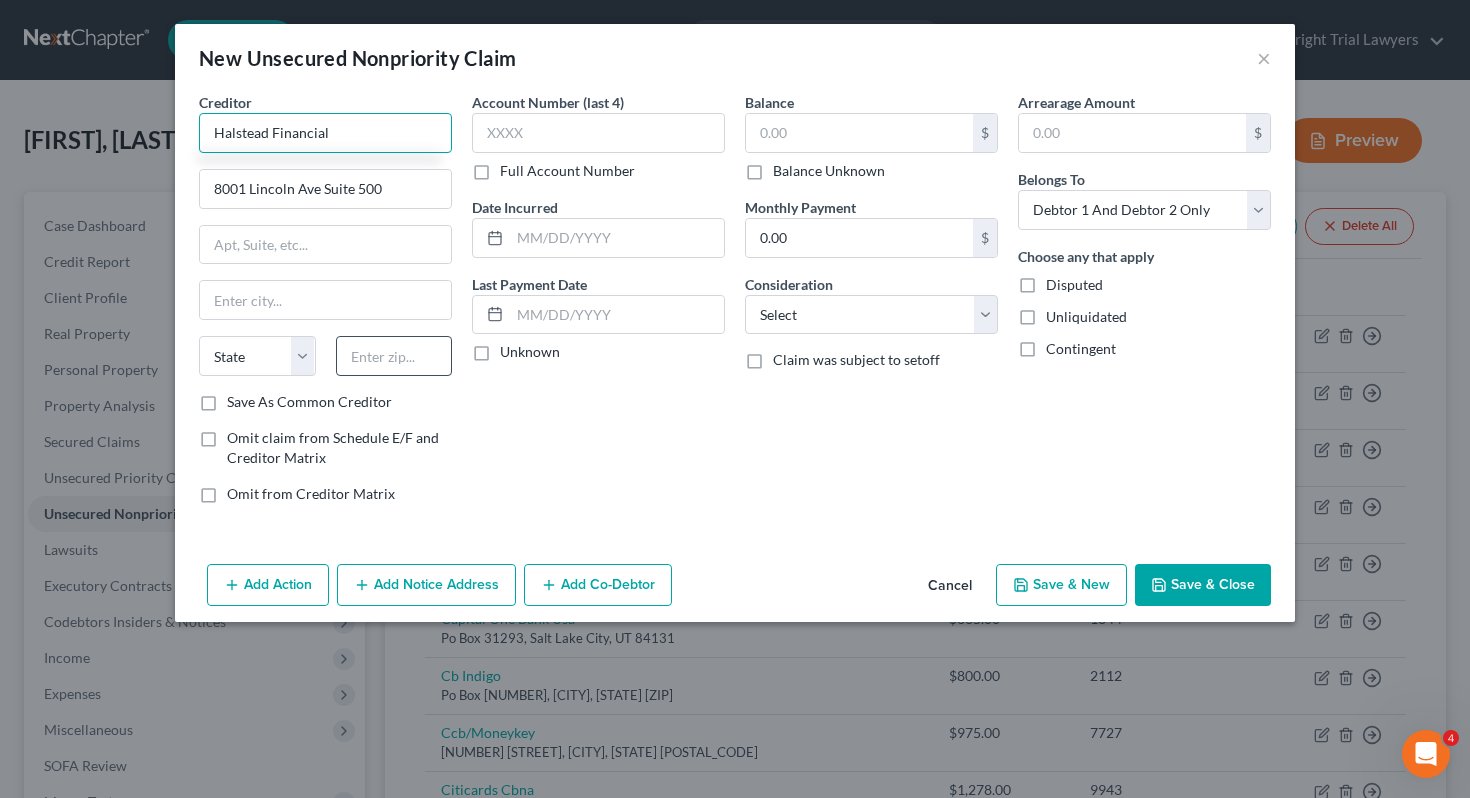 type on "Halstead Financial" 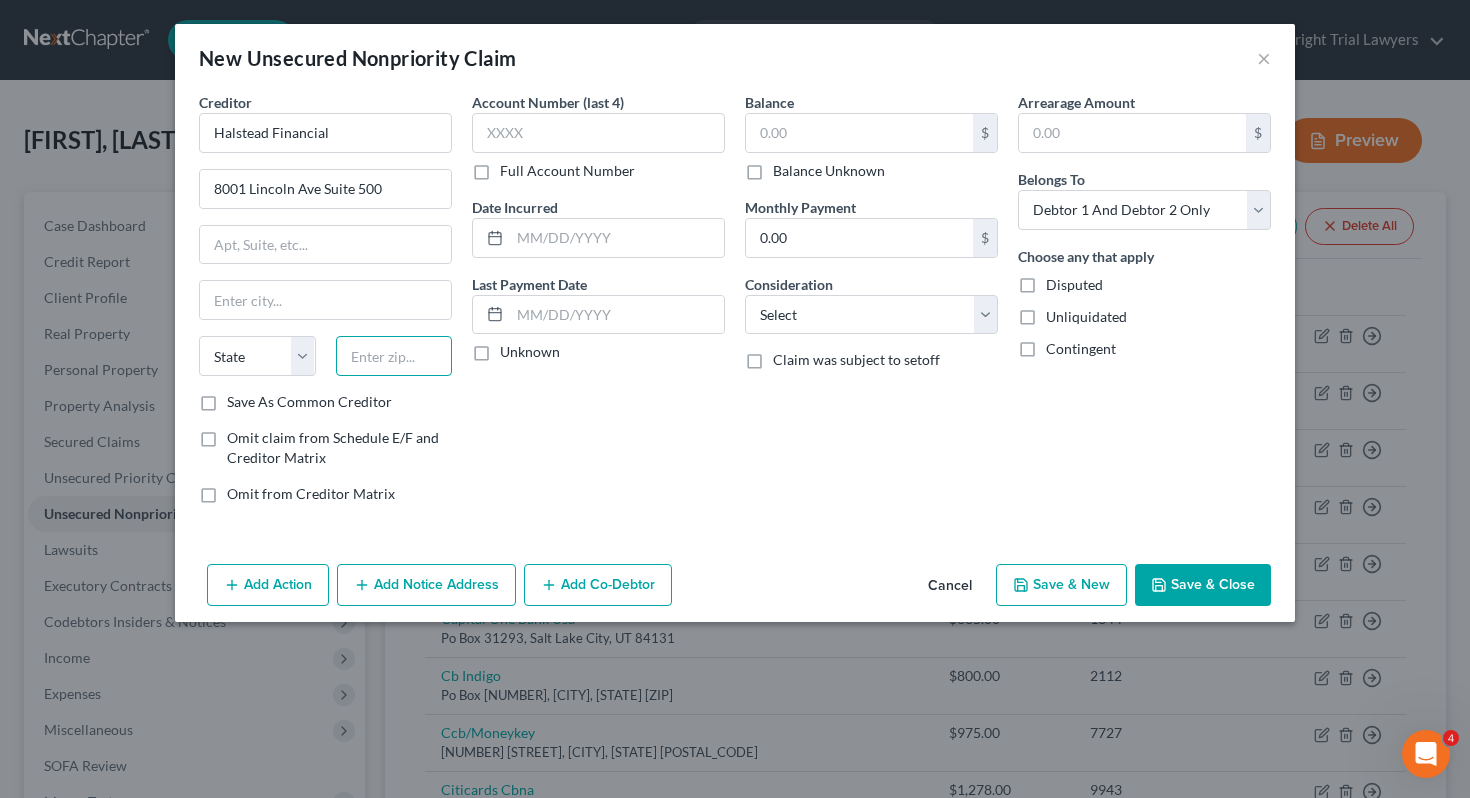 click at bounding box center (394, 356) 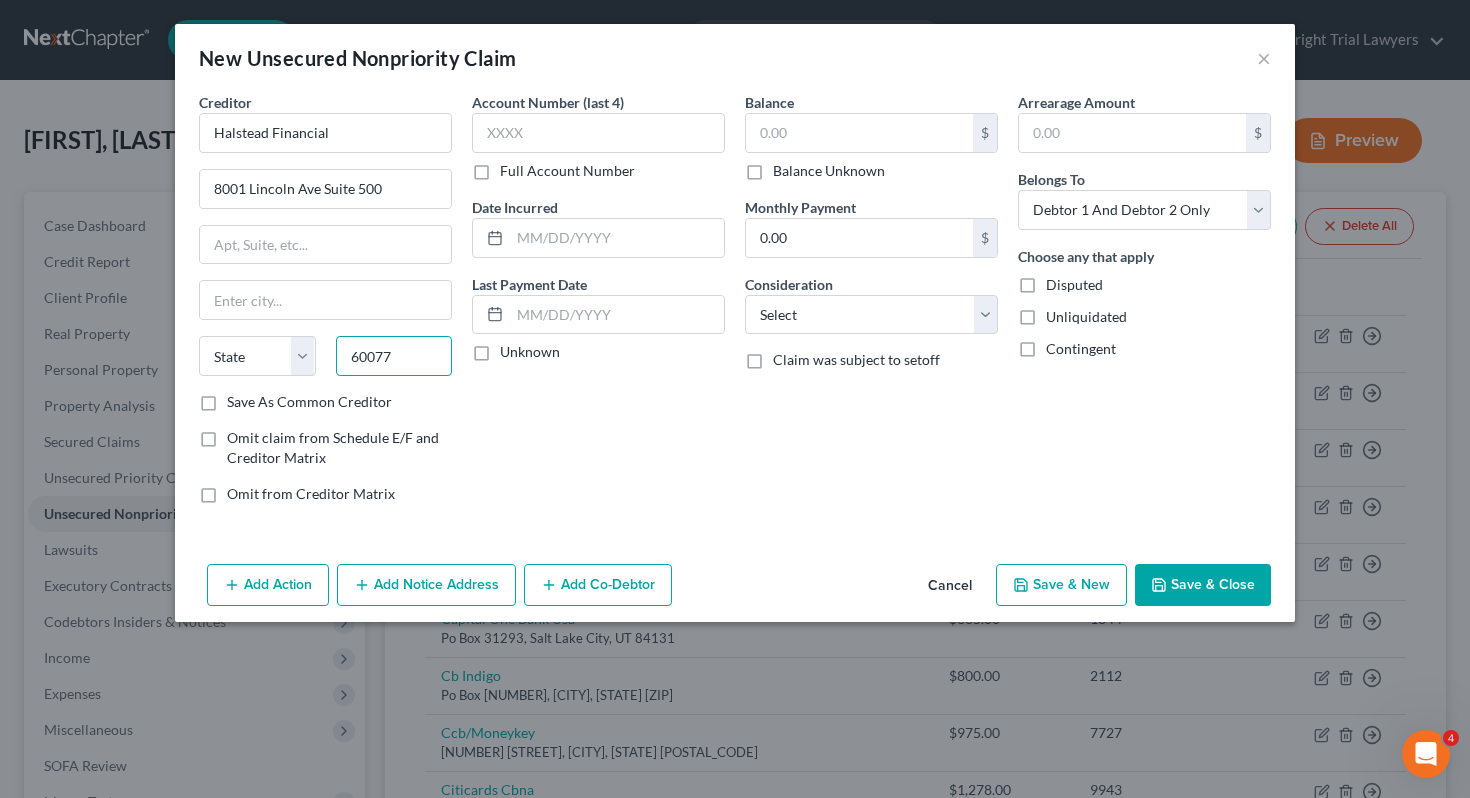 type on "60077" 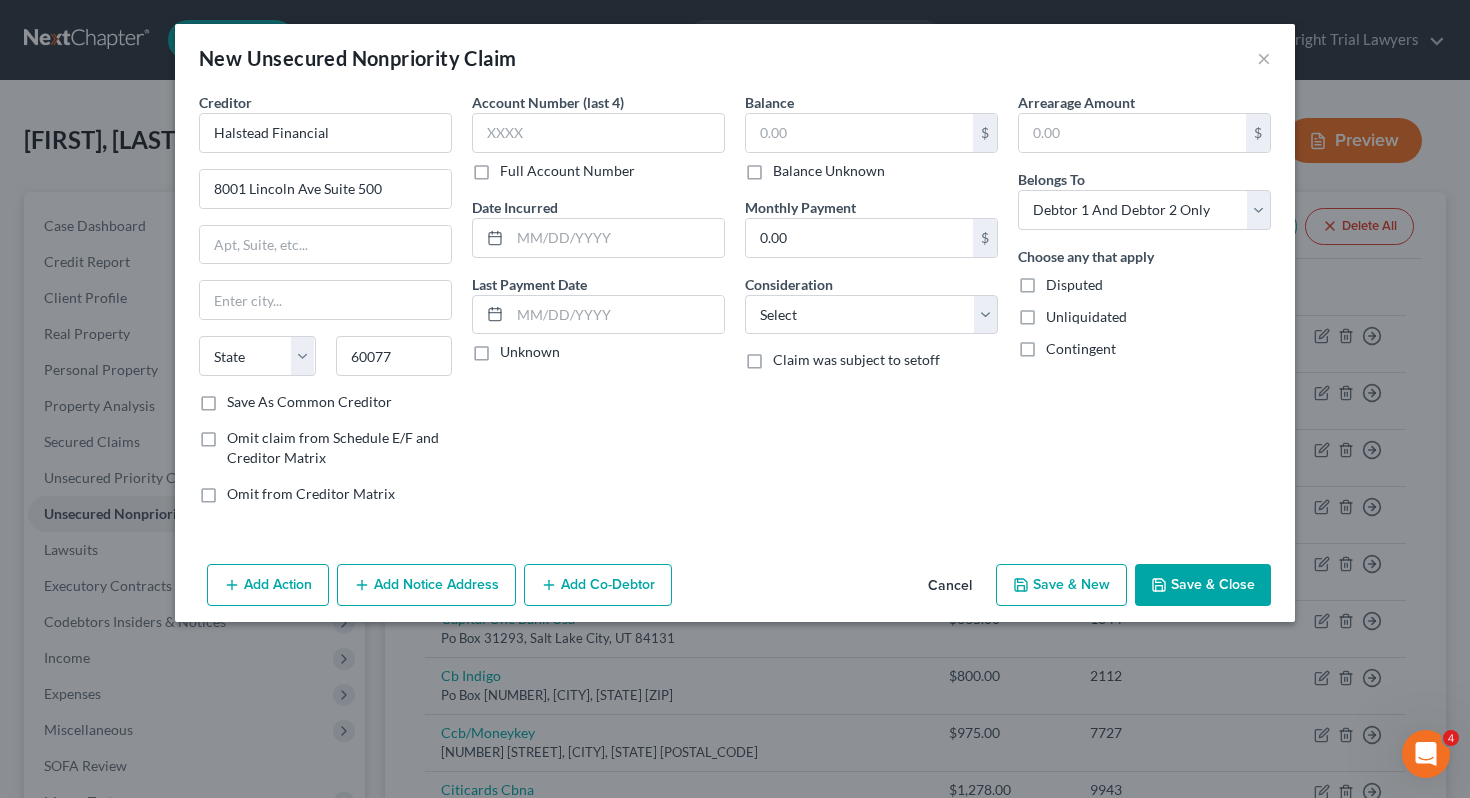 type on "Skokie" 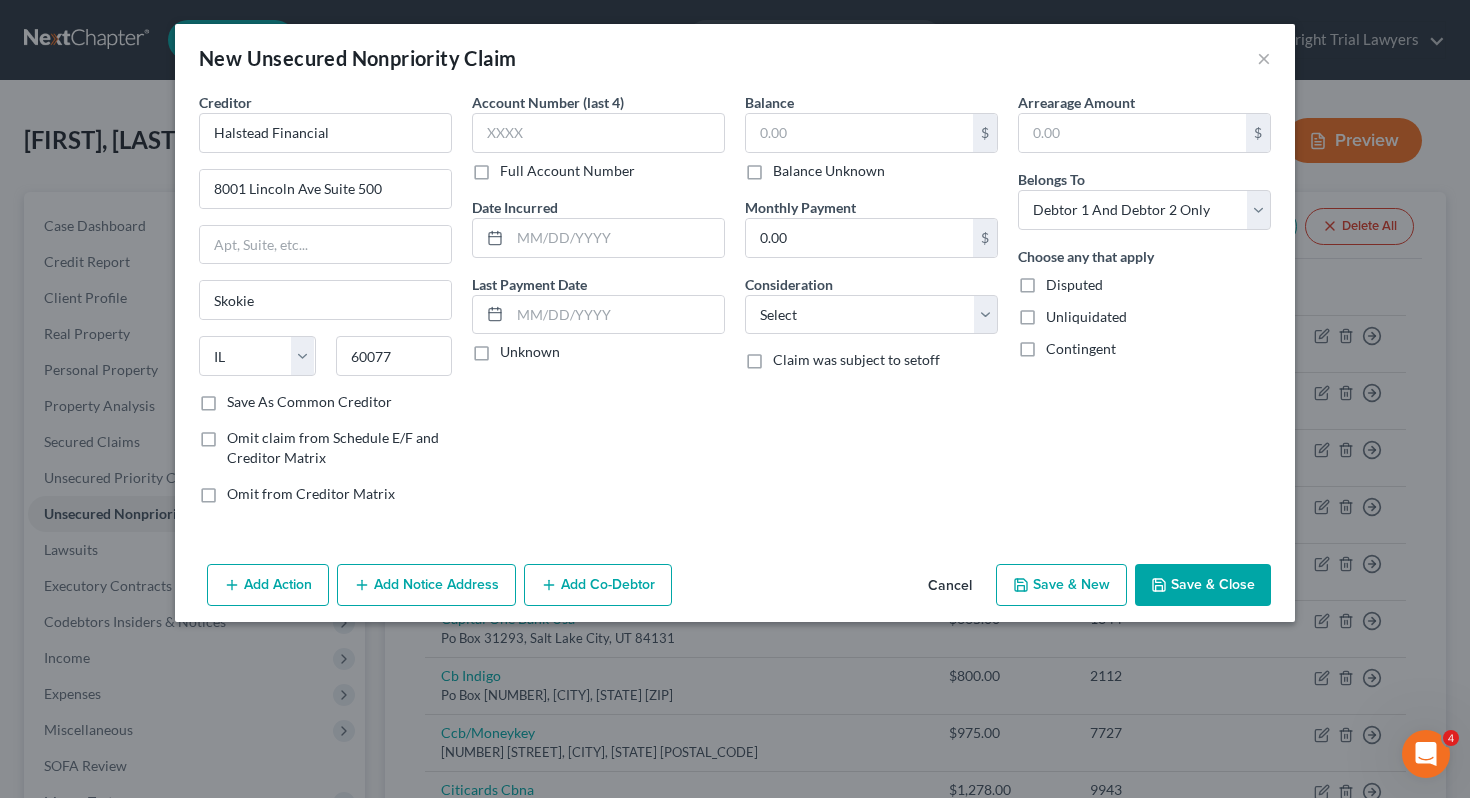 click on "Account Number (last 4)
Full Account Number
Date Incurred         Last Payment Date         Unknown" at bounding box center (598, 306) 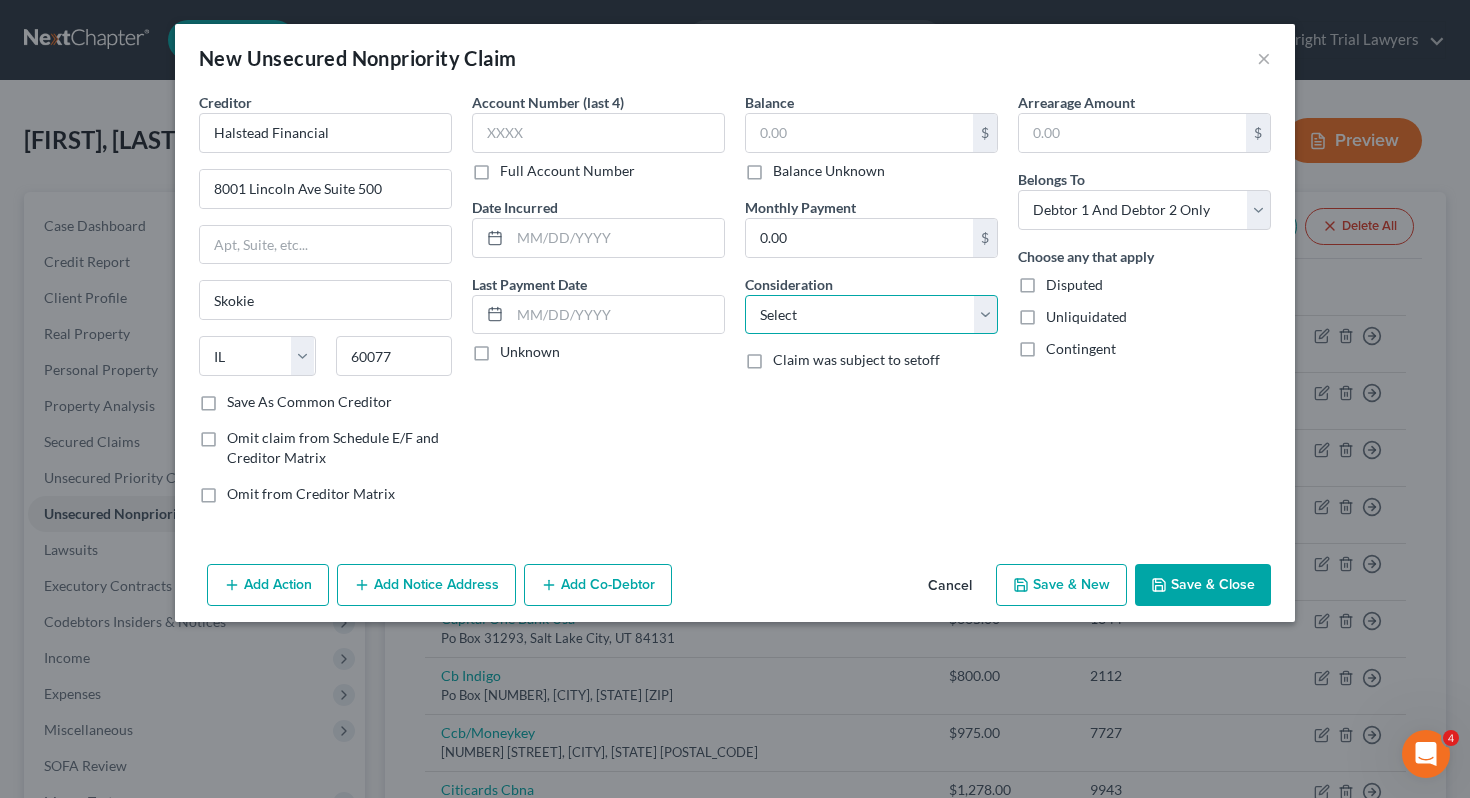 click on "Select Cable / Satellite Services Collection Agency Credit Card Debt Debt Counseling / Attorneys Deficiency Balance Domestic Support Obligations Home / Car Repairs Income Taxes Judgment Liens Medical Services Monies Loaned / Advanced Mortgage Obligation From Divorce Or Separation Obligation To Pensions Other Overdrawn Bank Account Promised To Help Pay Creditors Student Loans Suppliers And Vendors Telephone / Internet Services Utility Services" at bounding box center (871, 315) 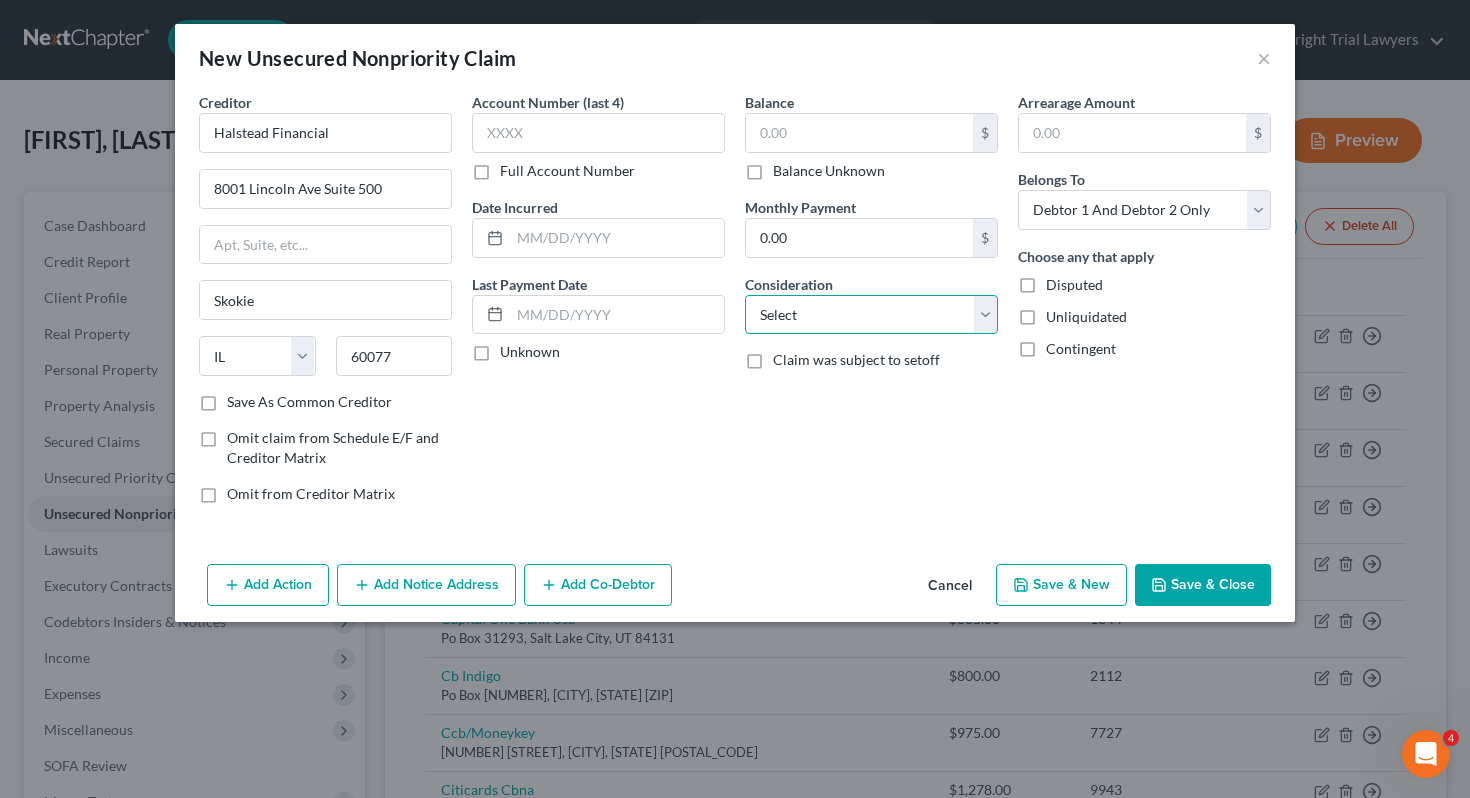 select on "1" 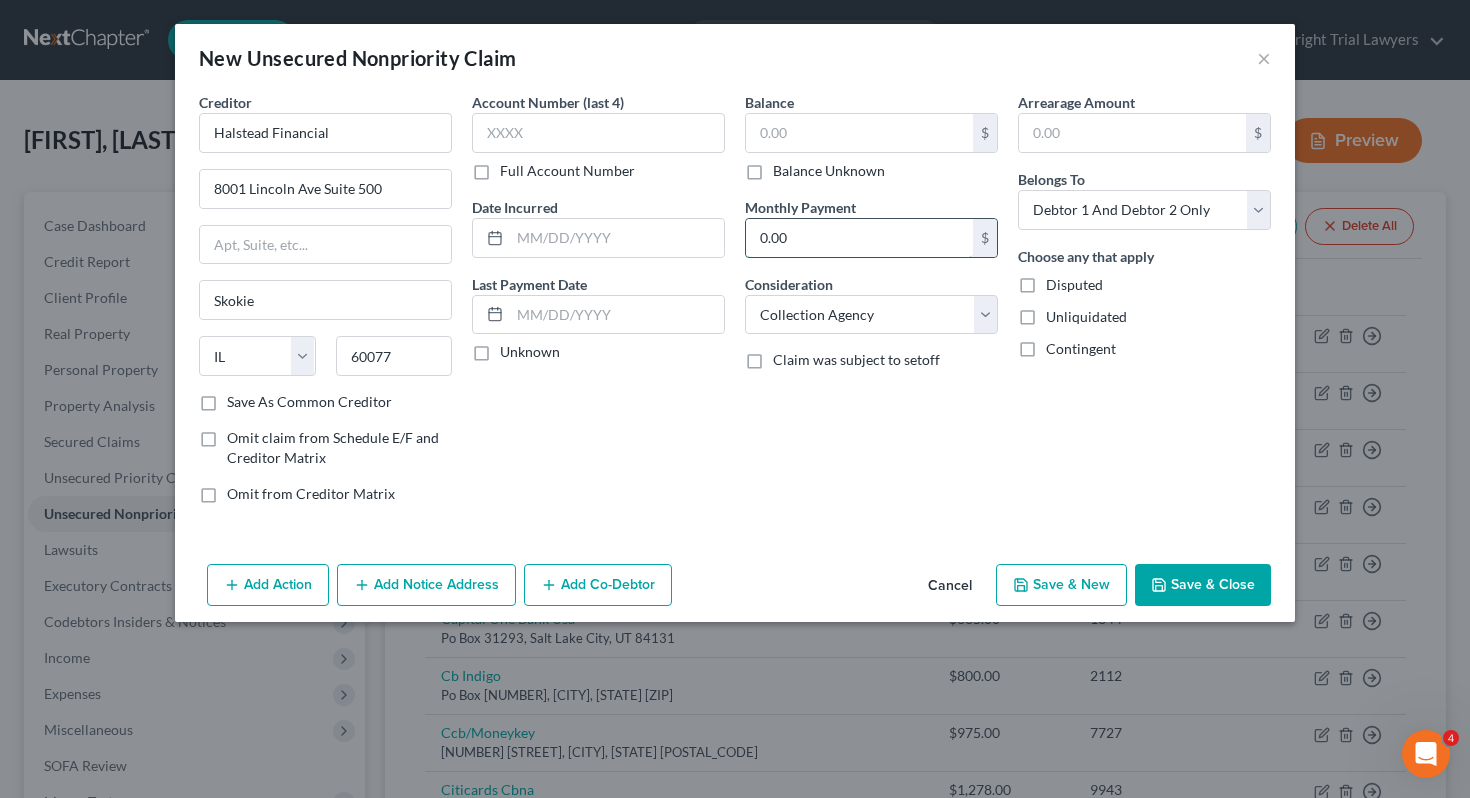 click on "0.00" at bounding box center [859, 238] 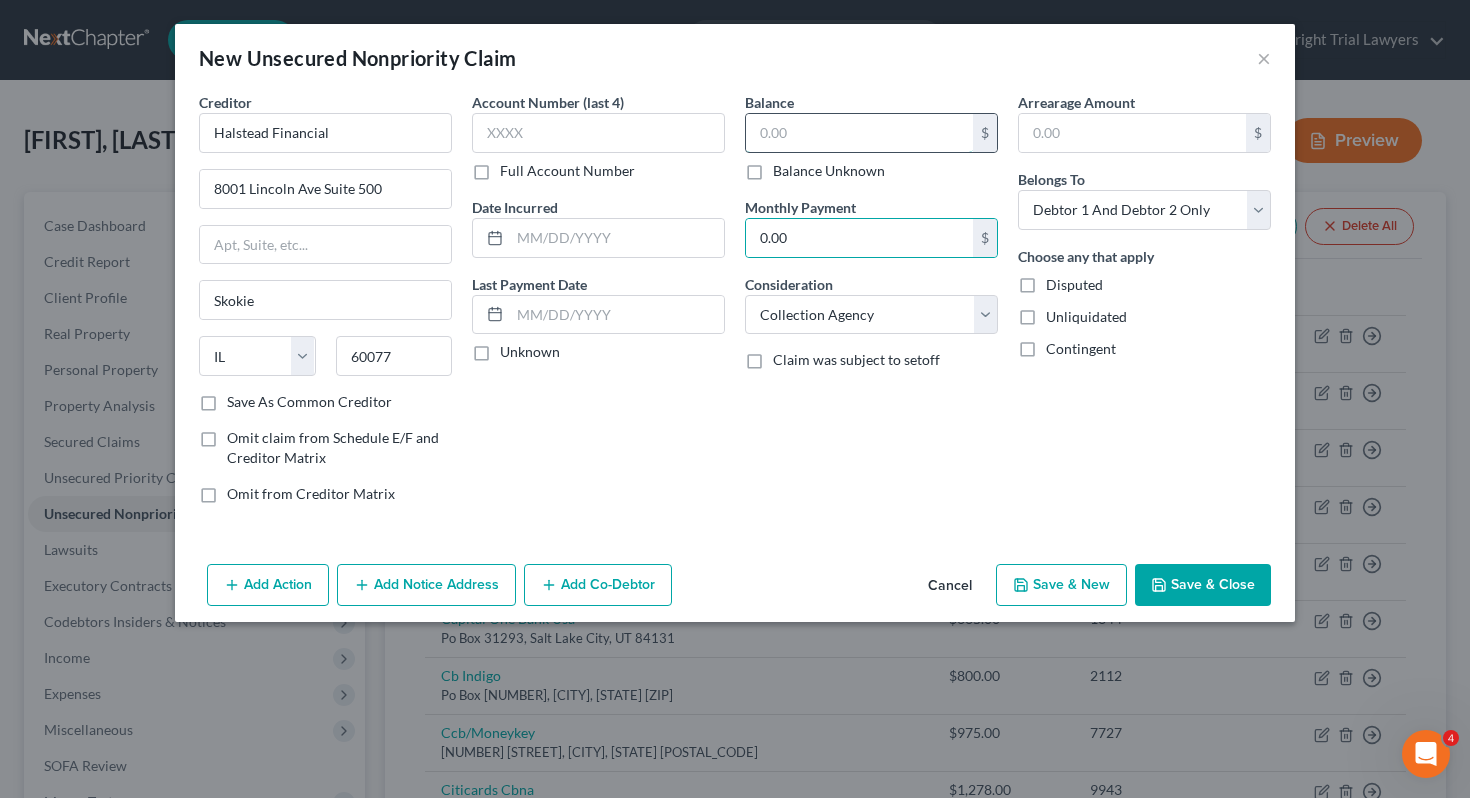 click at bounding box center [859, 133] 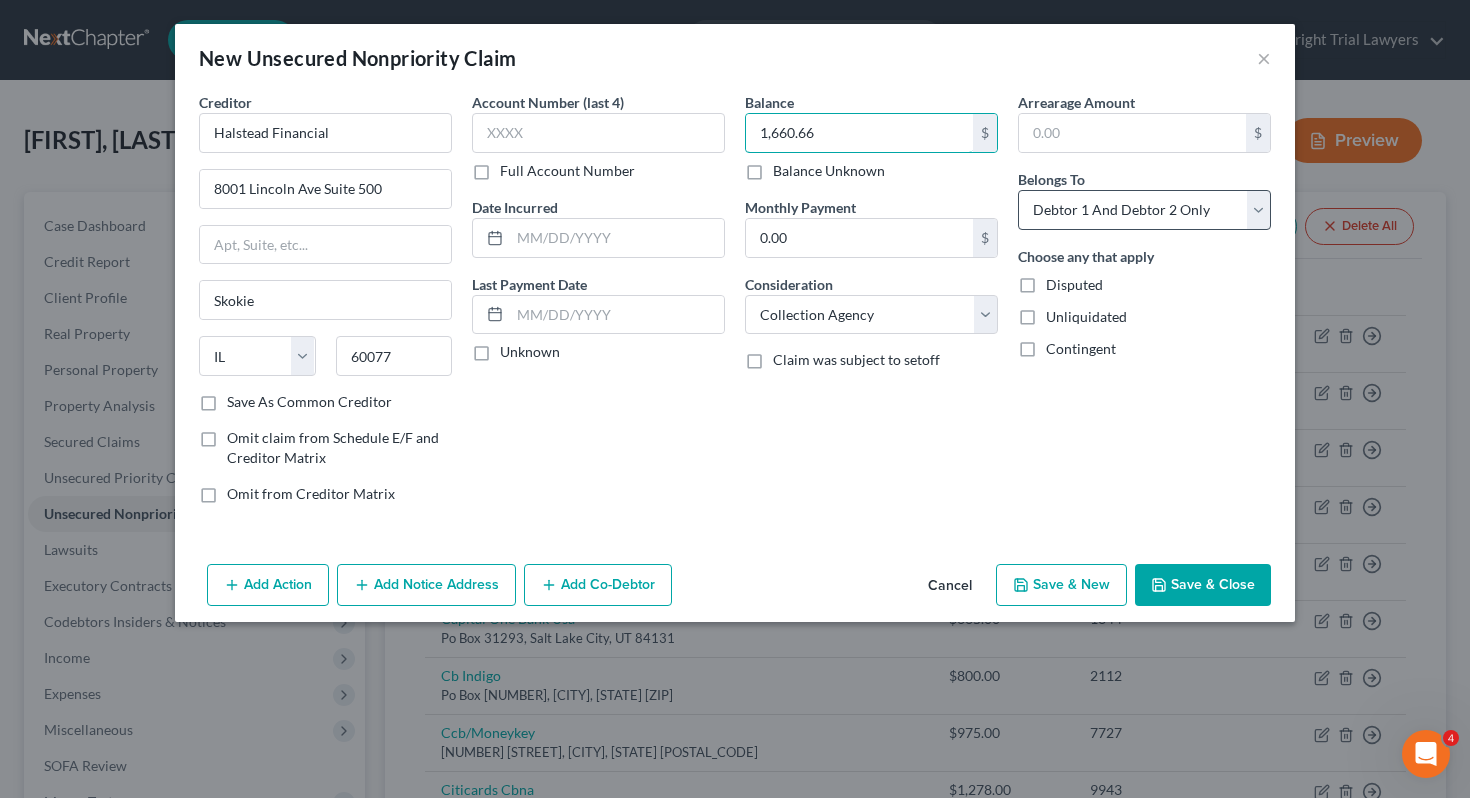 type on "1,660.66" 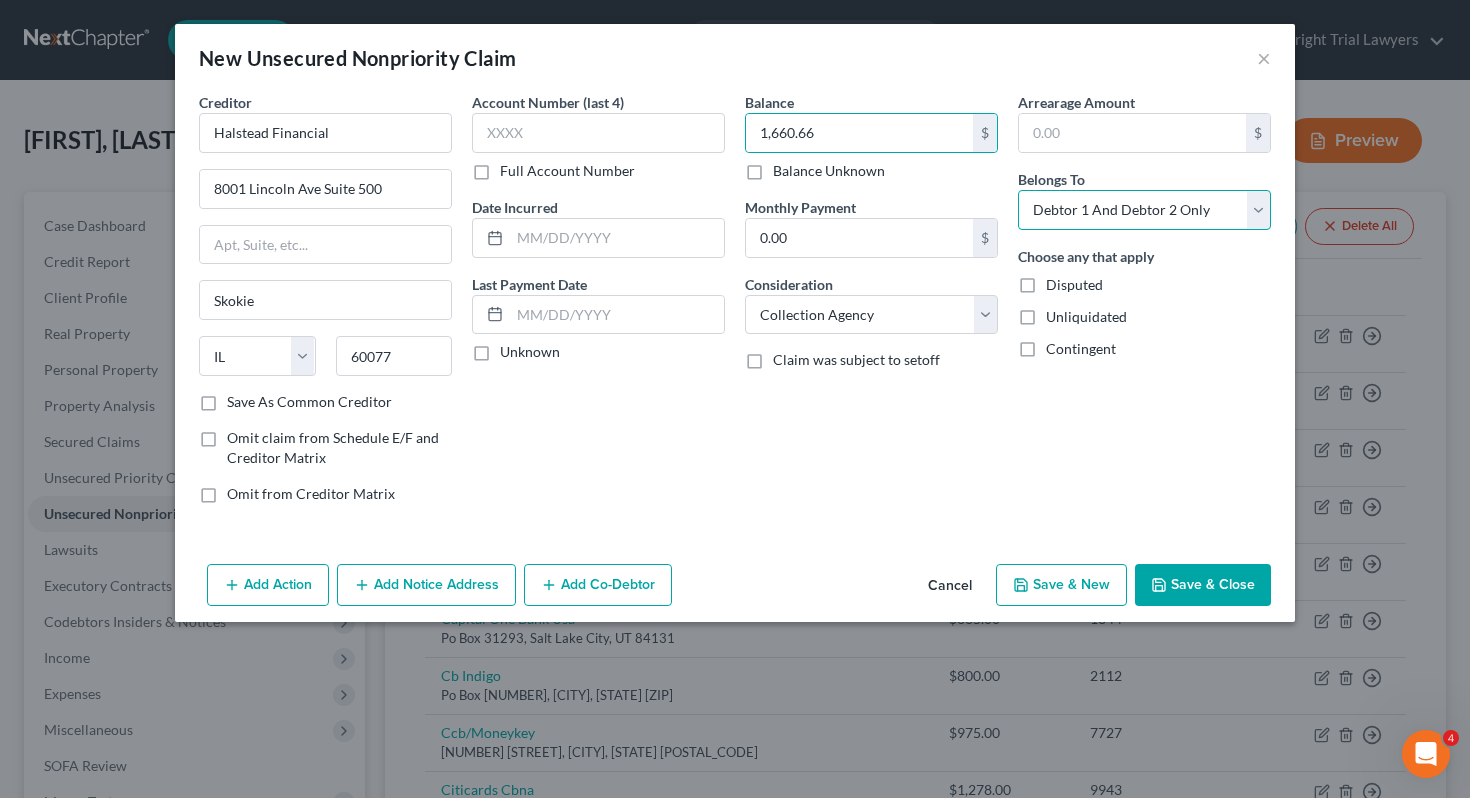 click on "Select Debtor 1 Only Debtor 2 Only Debtor 1 And Debtor 2 Only At Least One Of The Debtors And Another Community Property" at bounding box center [1144, 210] 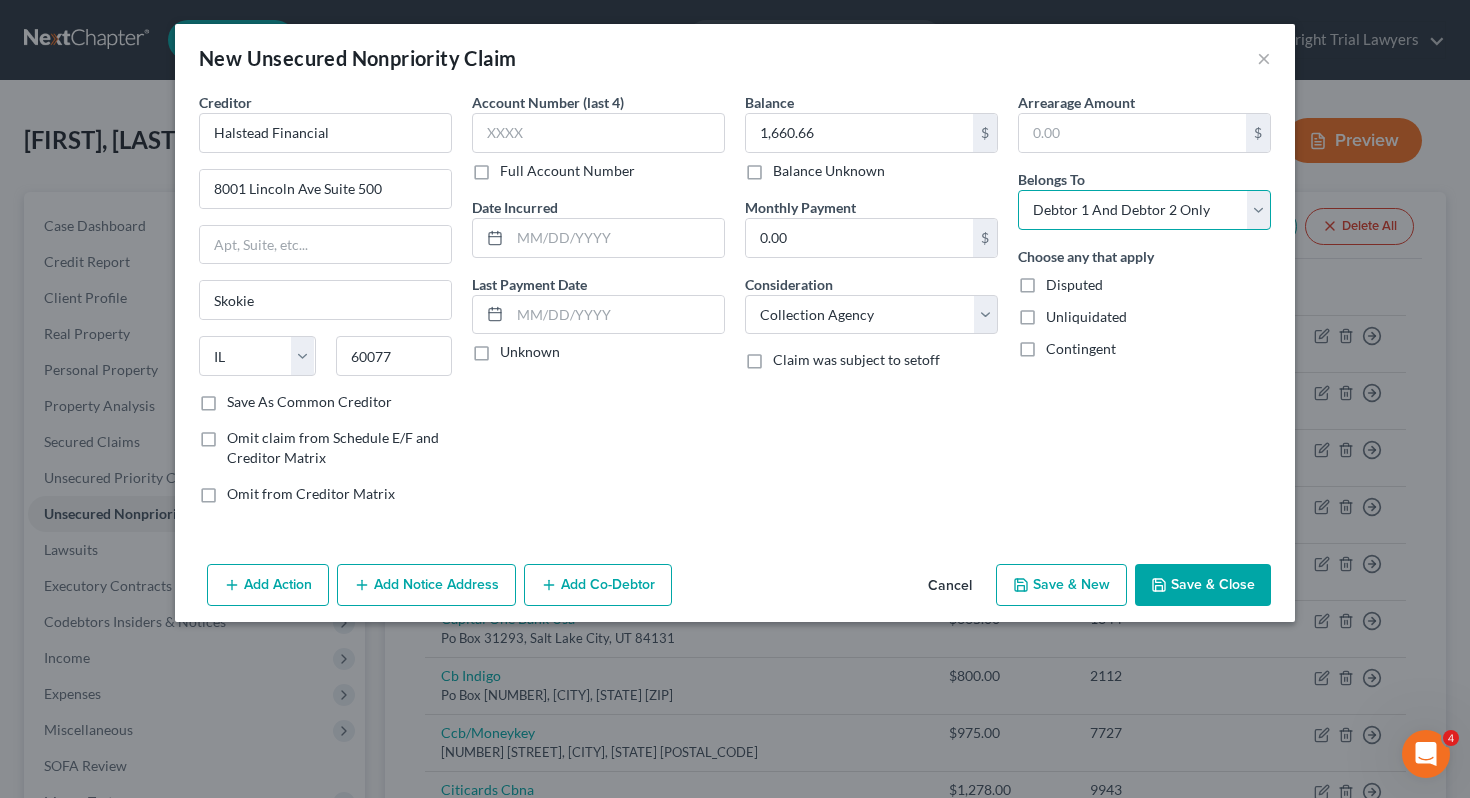 select on "0" 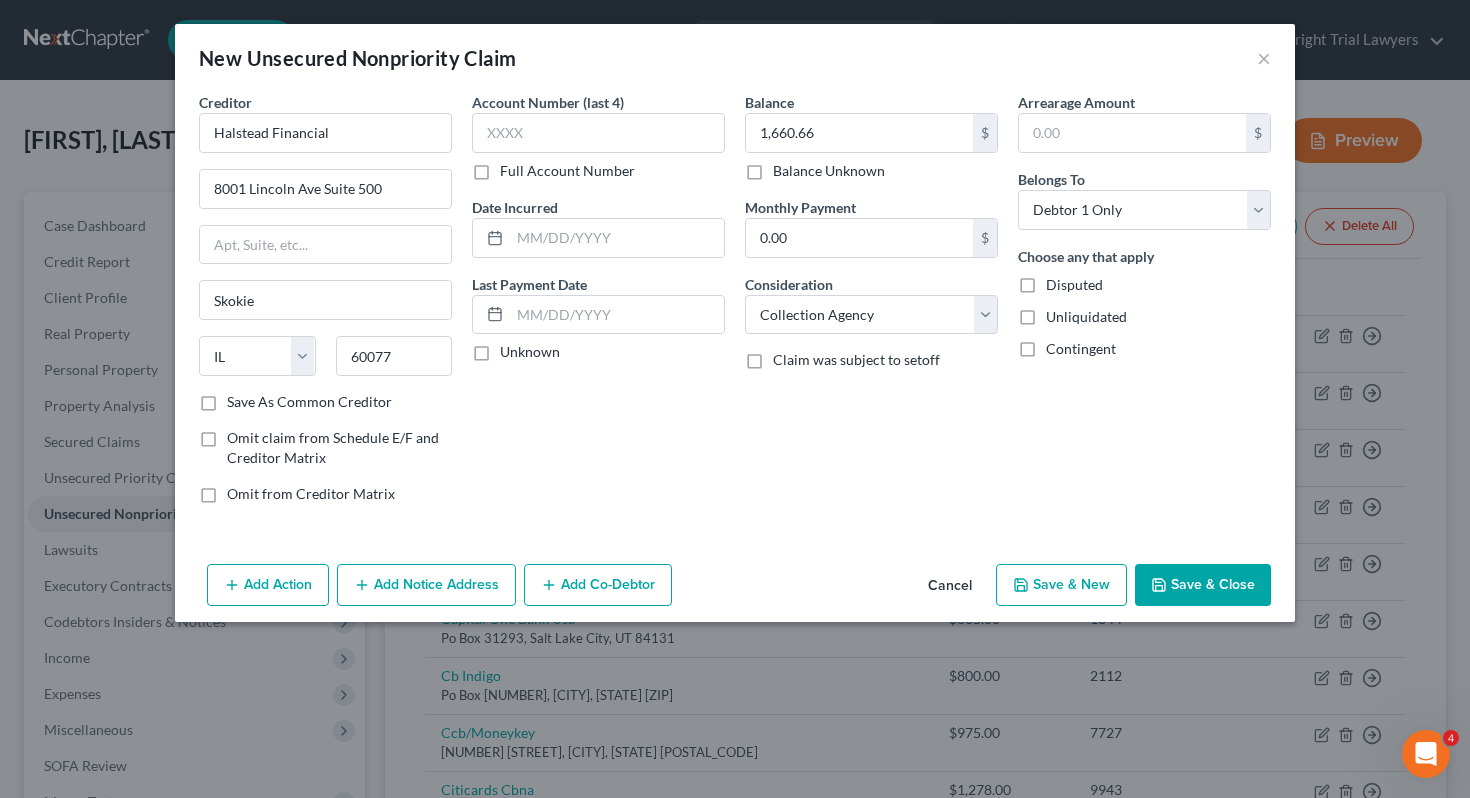 click on "Save & Close" at bounding box center (1203, 585) 